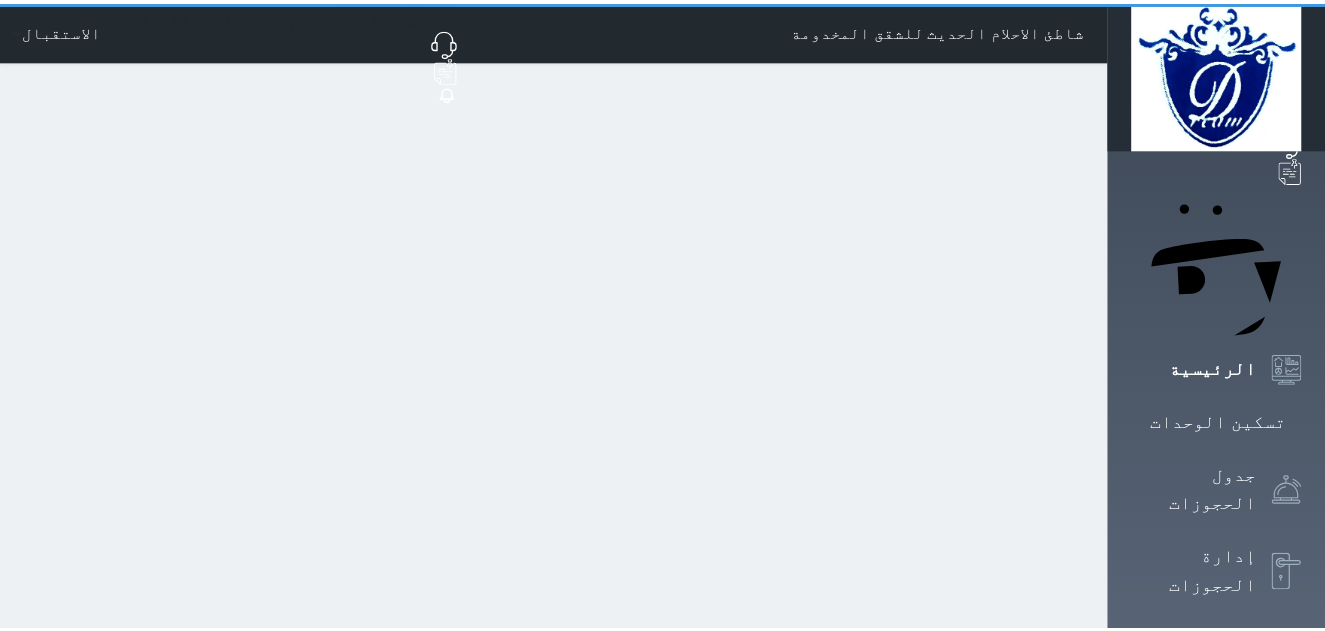 scroll, scrollTop: 0, scrollLeft: 0, axis: both 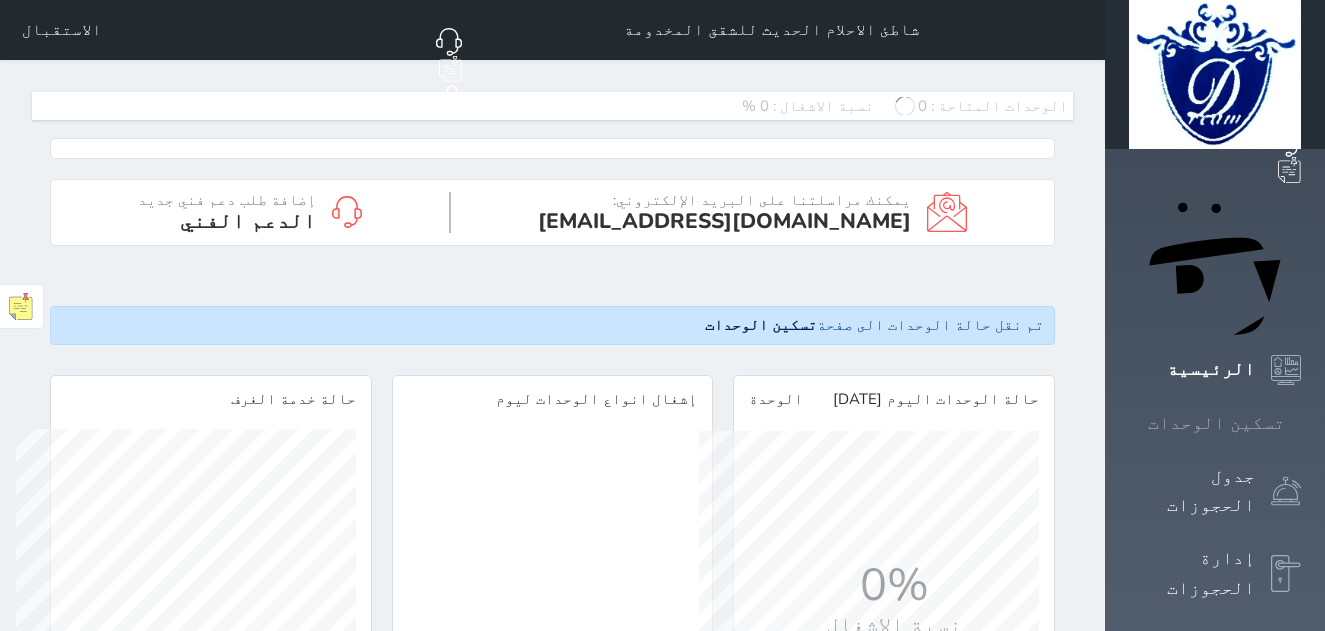 click on "تسكين الوحدات" at bounding box center [1216, 423] 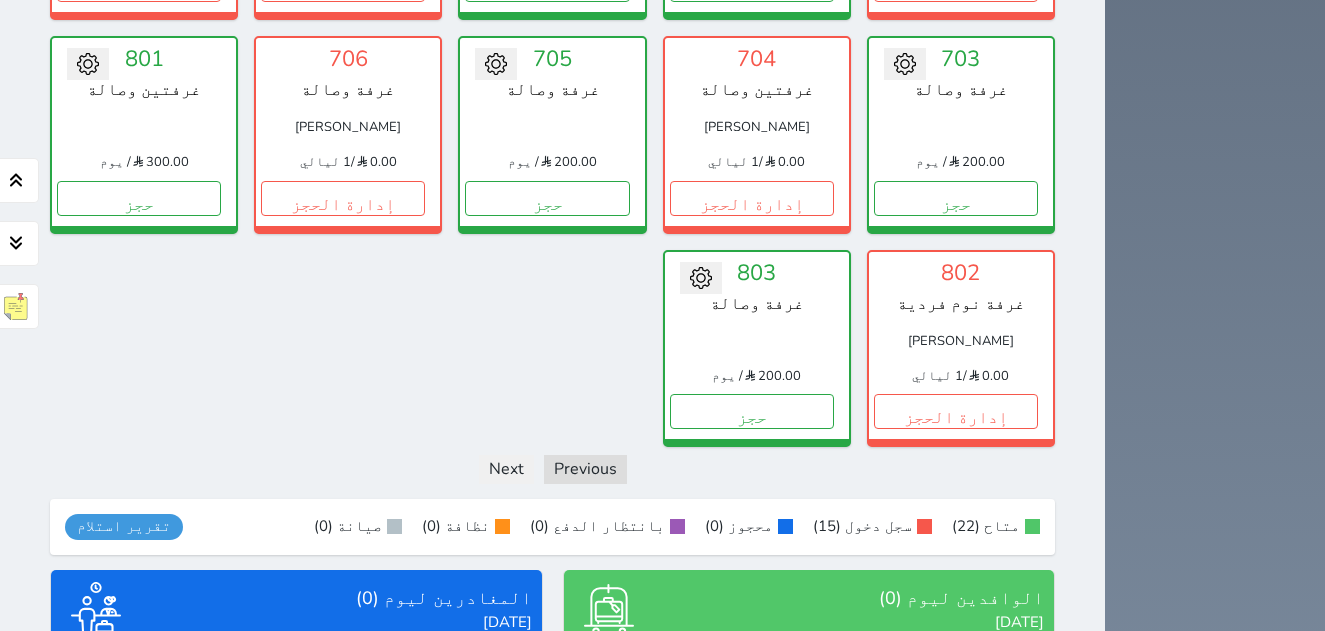 scroll, scrollTop: 1563, scrollLeft: 0, axis: vertical 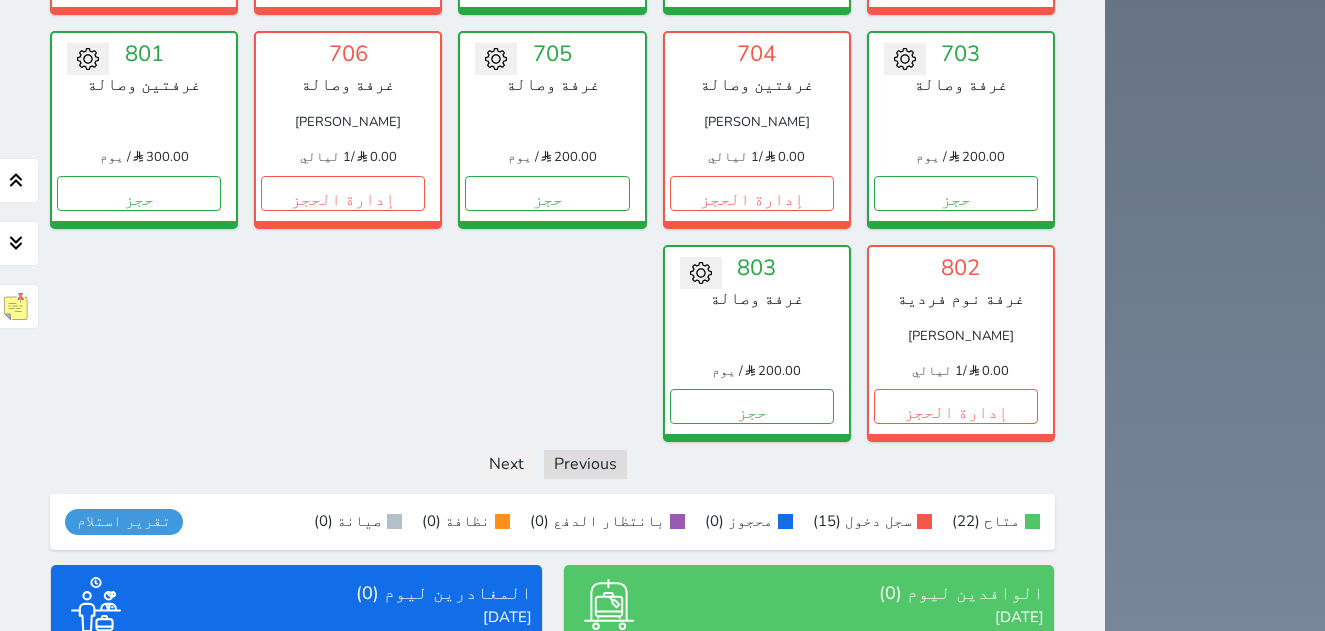 click on "عرض المغادرين" at bounding box center (296, 784) 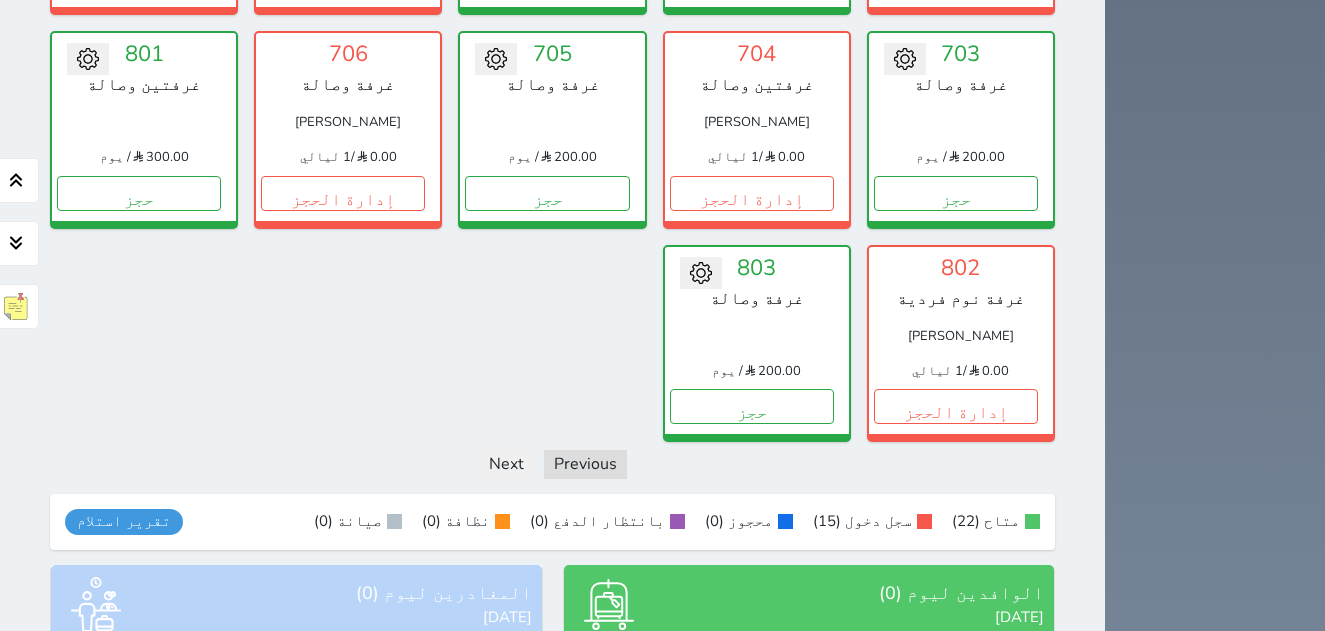 click on "عرض الوافدين" at bounding box center [809, 784] 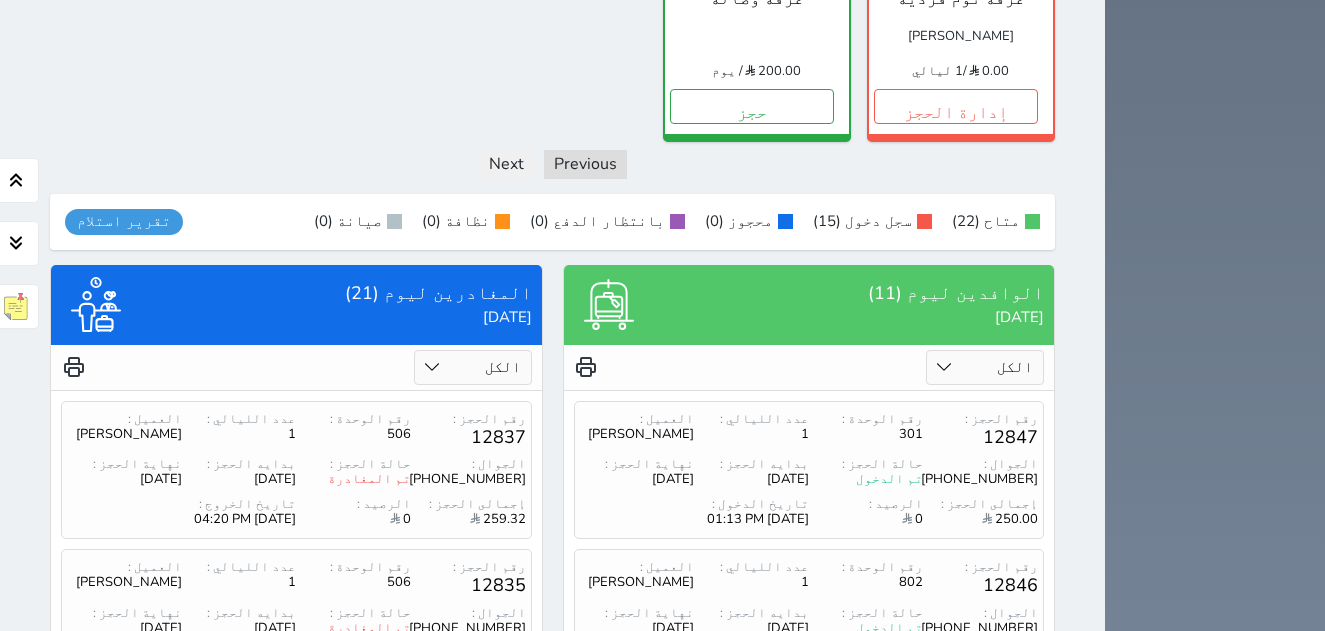 scroll, scrollTop: 1763, scrollLeft: 0, axis: vertical 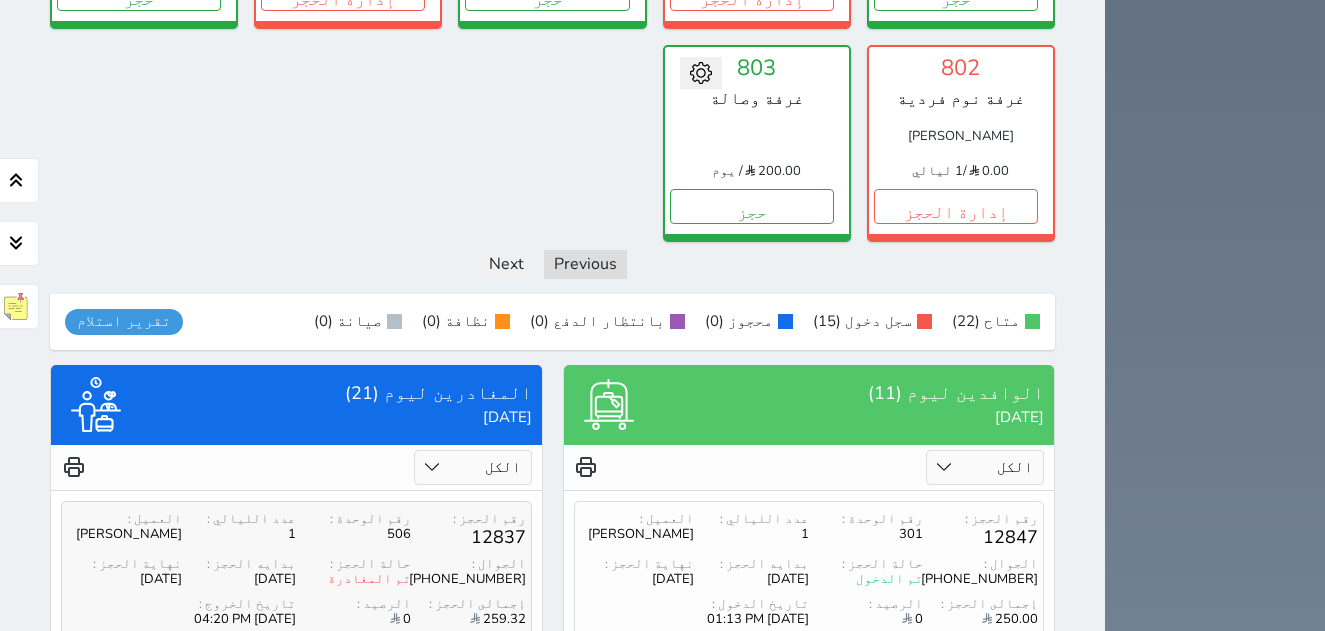 click on "الرصيد :" at bounding box center [353, 604] 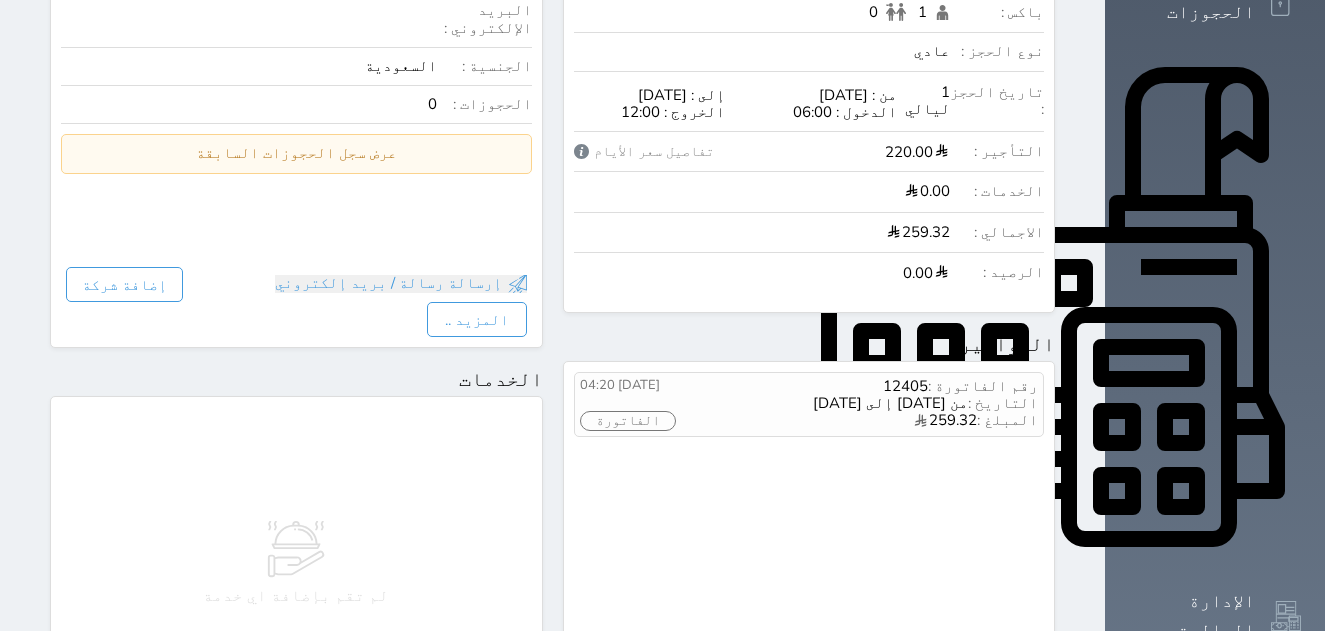 scroll, scrollTop: 80, scrollLeft: 0, axis: vertical 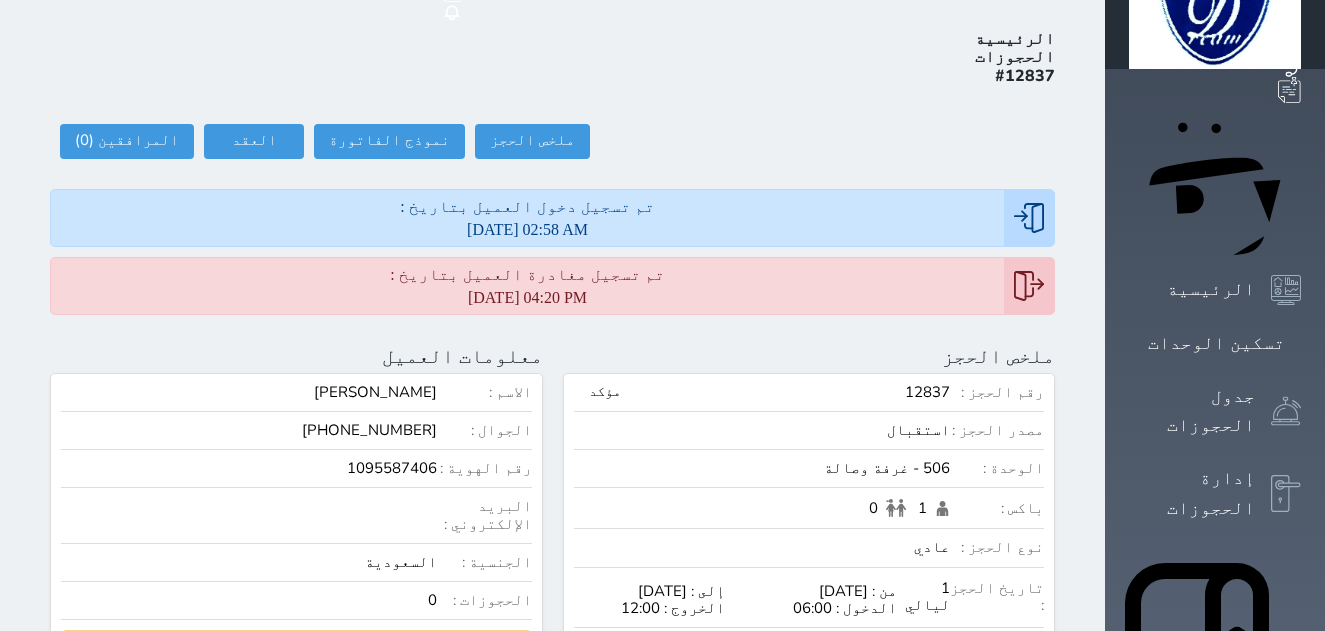 drag, startPoint x: 1240, startPoint y: 145, endPoint x: 914, endPoint y: 62, distance: 336.40005 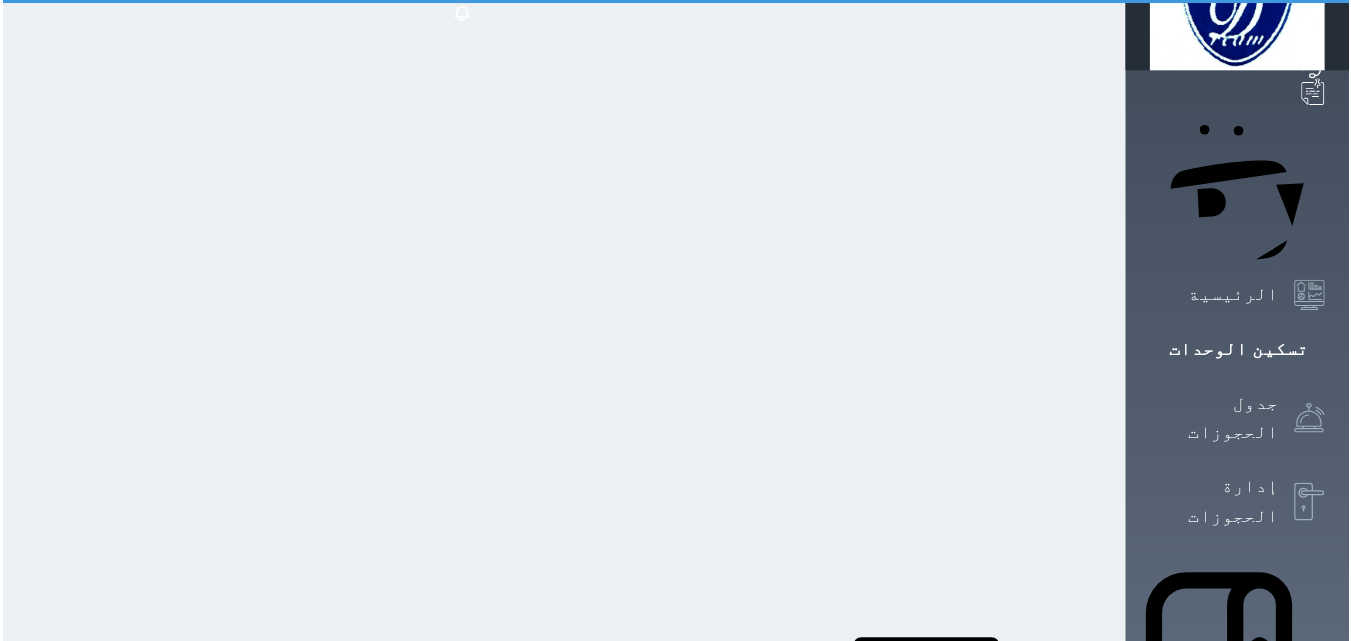 scroll, scrollTop: 0, scrollLeft: 0, axis: both 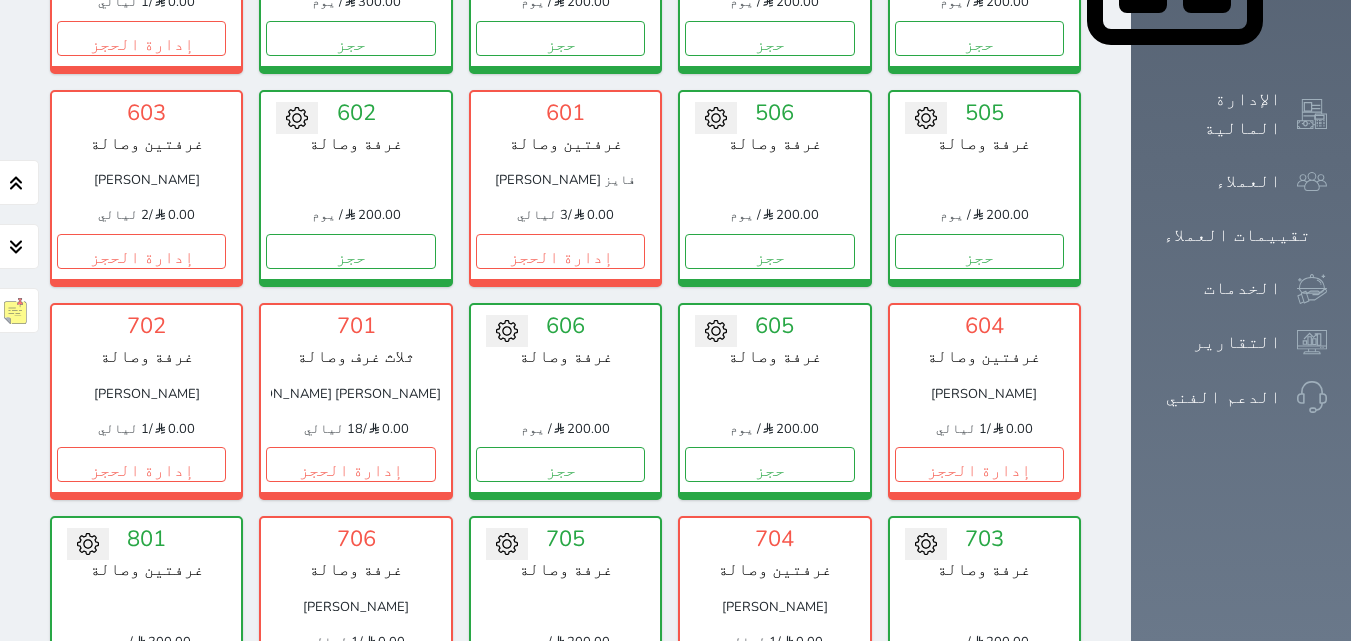 click on "إدارة الحجز" at bounding box center (979, 891) 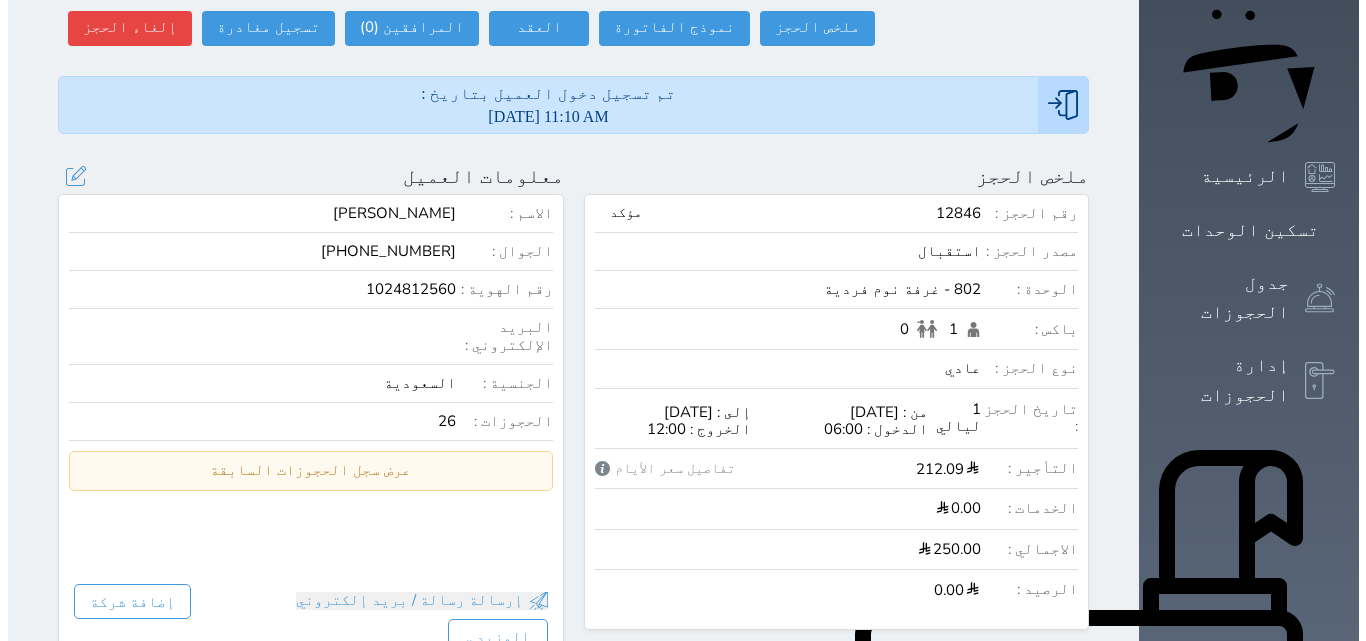scroll, scrollTop: 100, scrollLeft: 0, axis: vertical 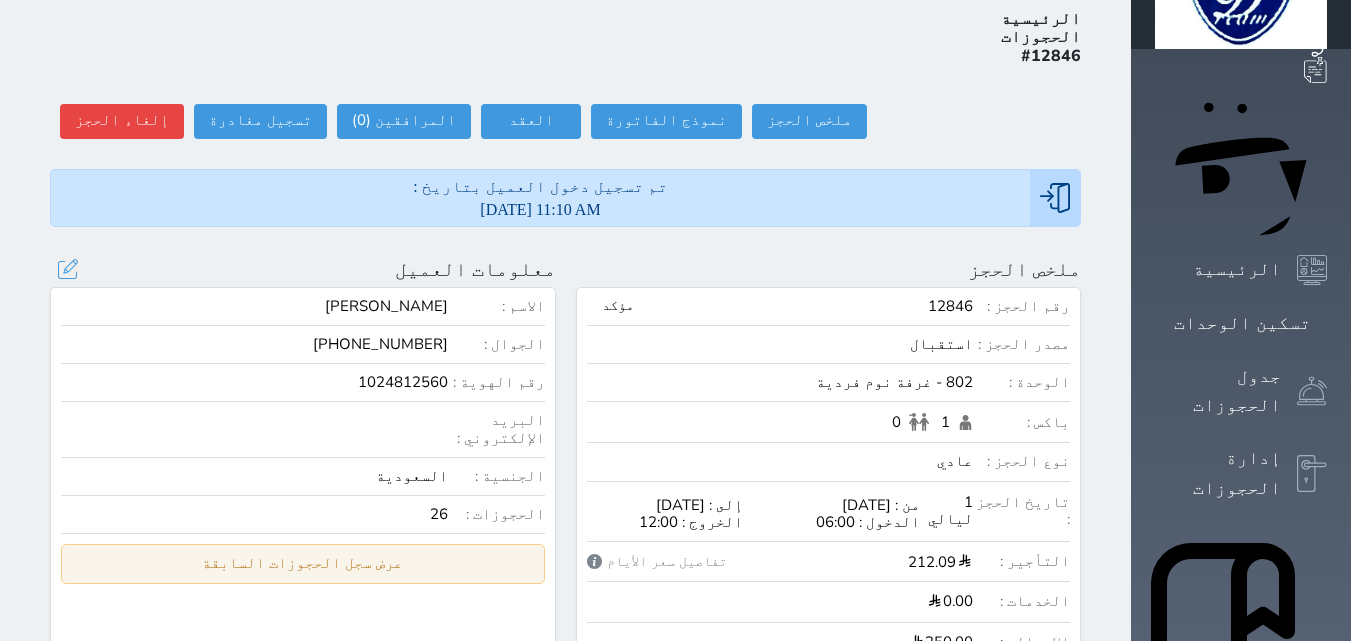 click on "عرض سجل الحجوزات السابقة" at bounding box center (303, 563) 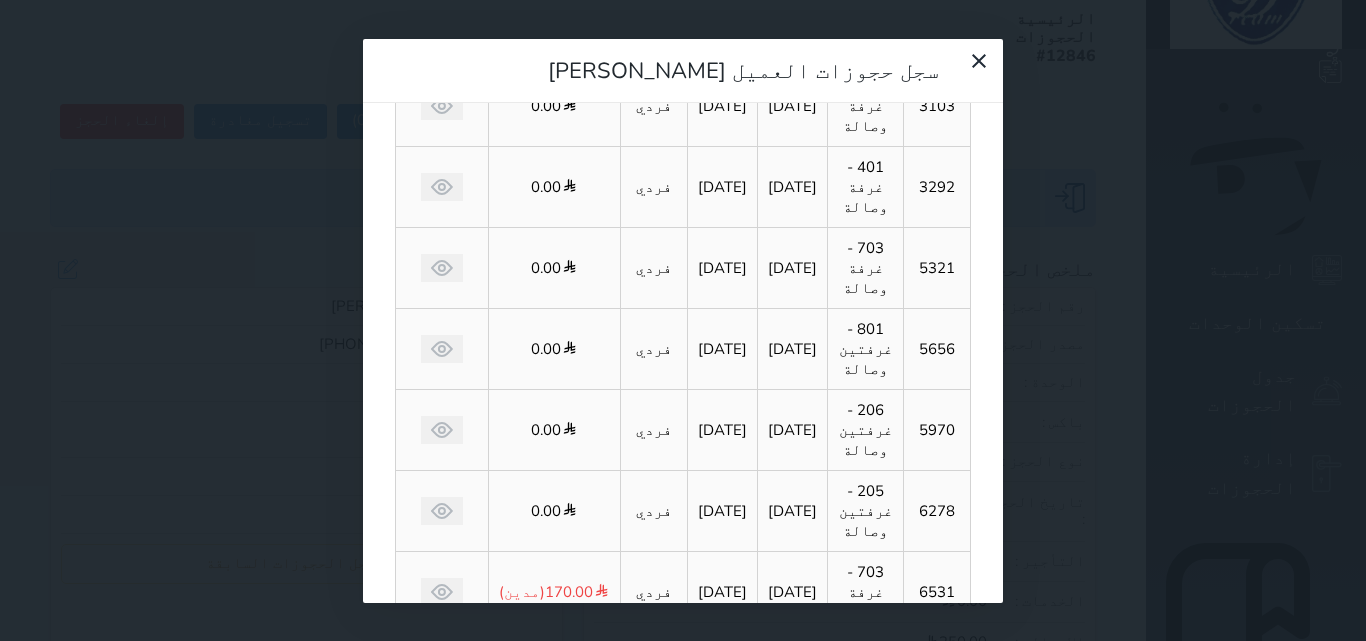 scroll, scrollTop: 335, scrollLeft: 0, axis: vertical 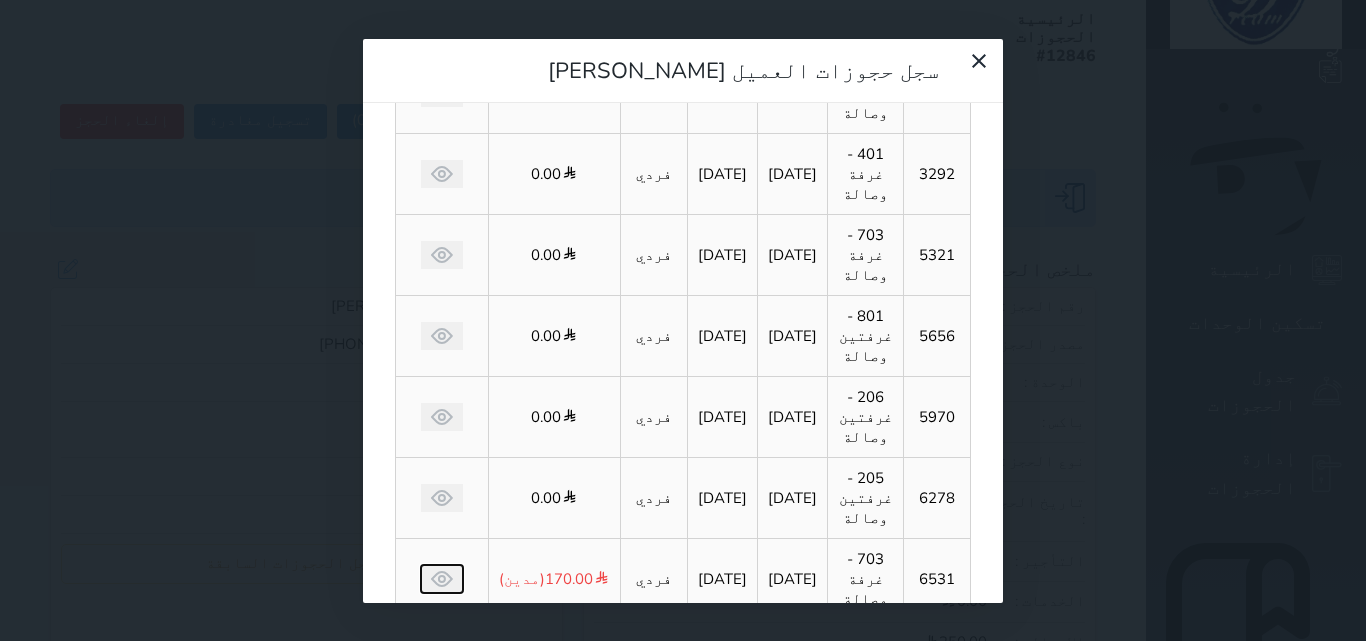 click 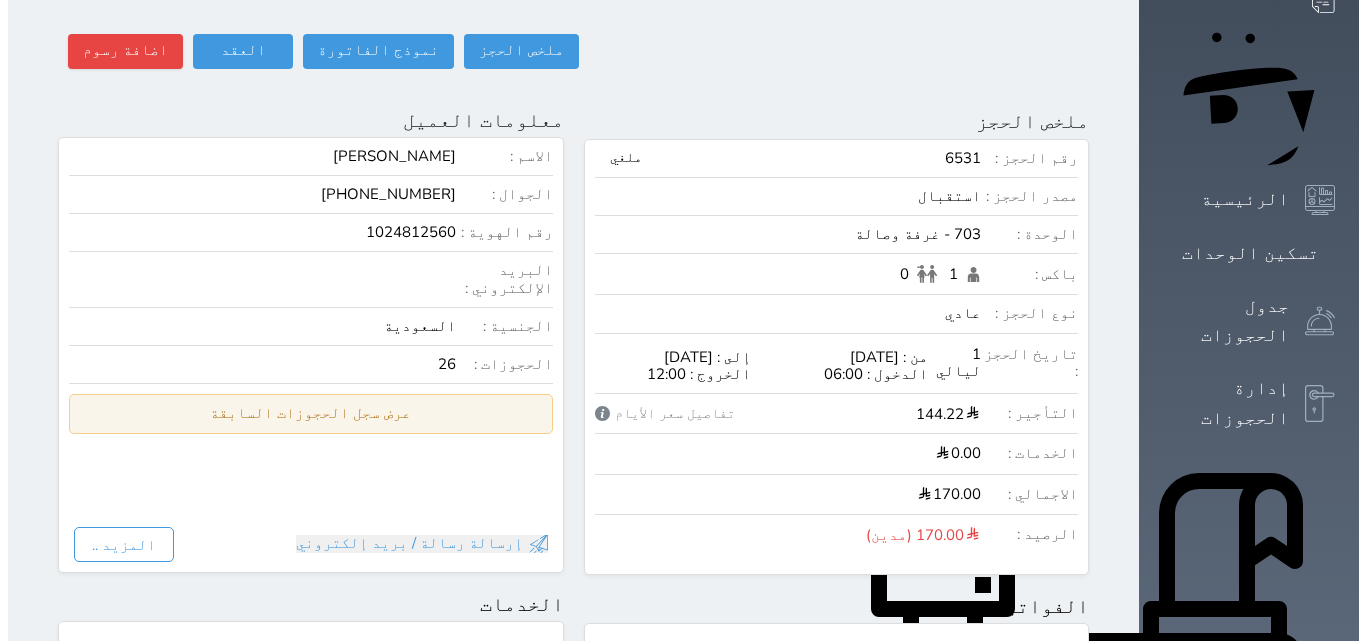 scroll, scrollTop: 0, scrollLeft: 0, axis: both 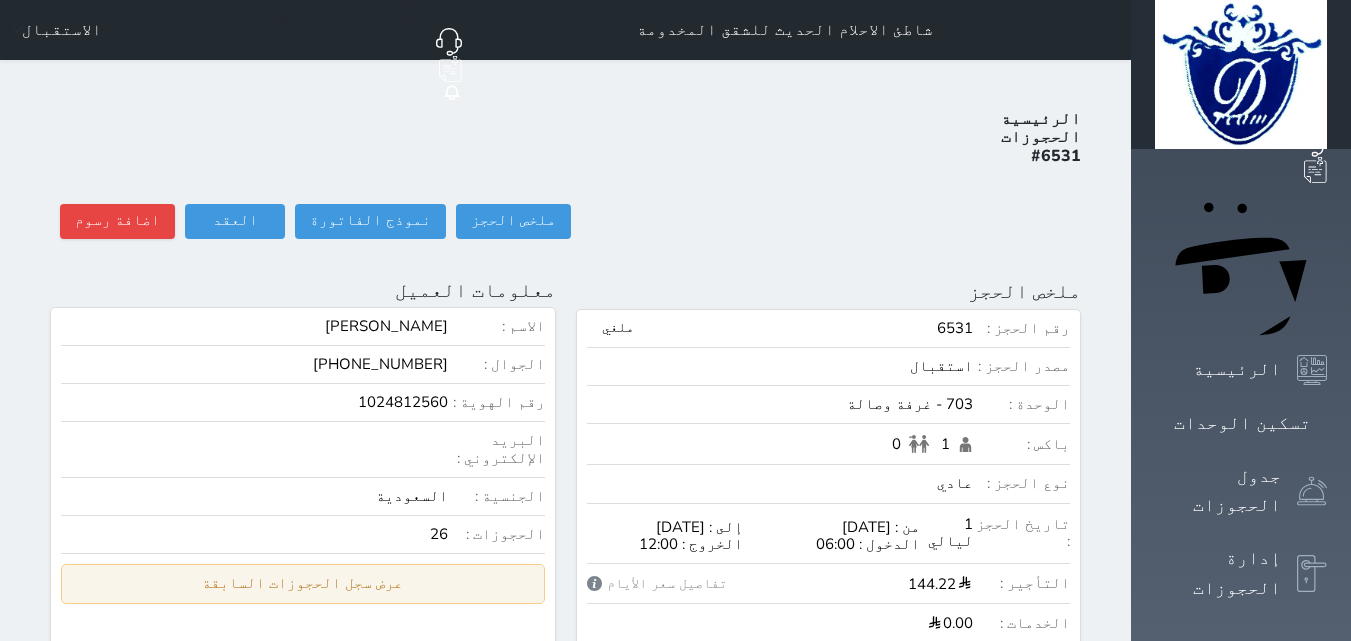 click on "عرض سجل الحجوزات السابقة" at bounding box center [303, 583] 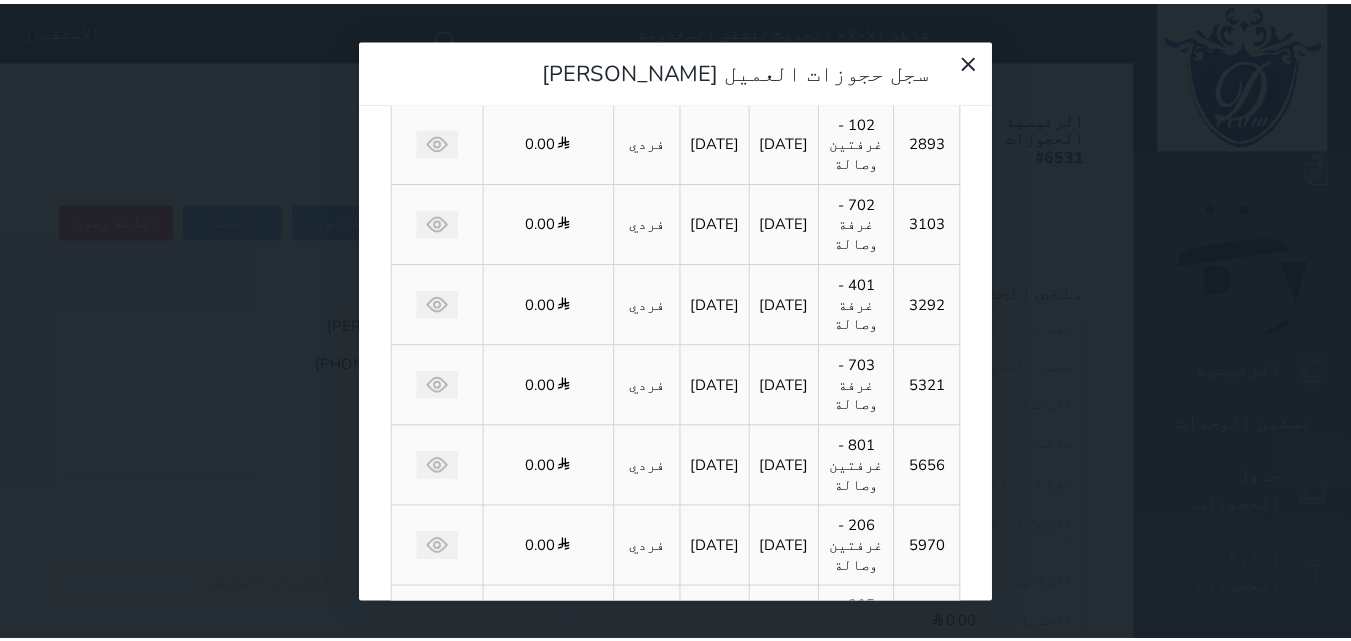 scroll, scrollTop: 135, scrollLeft: 0, axis: vertical 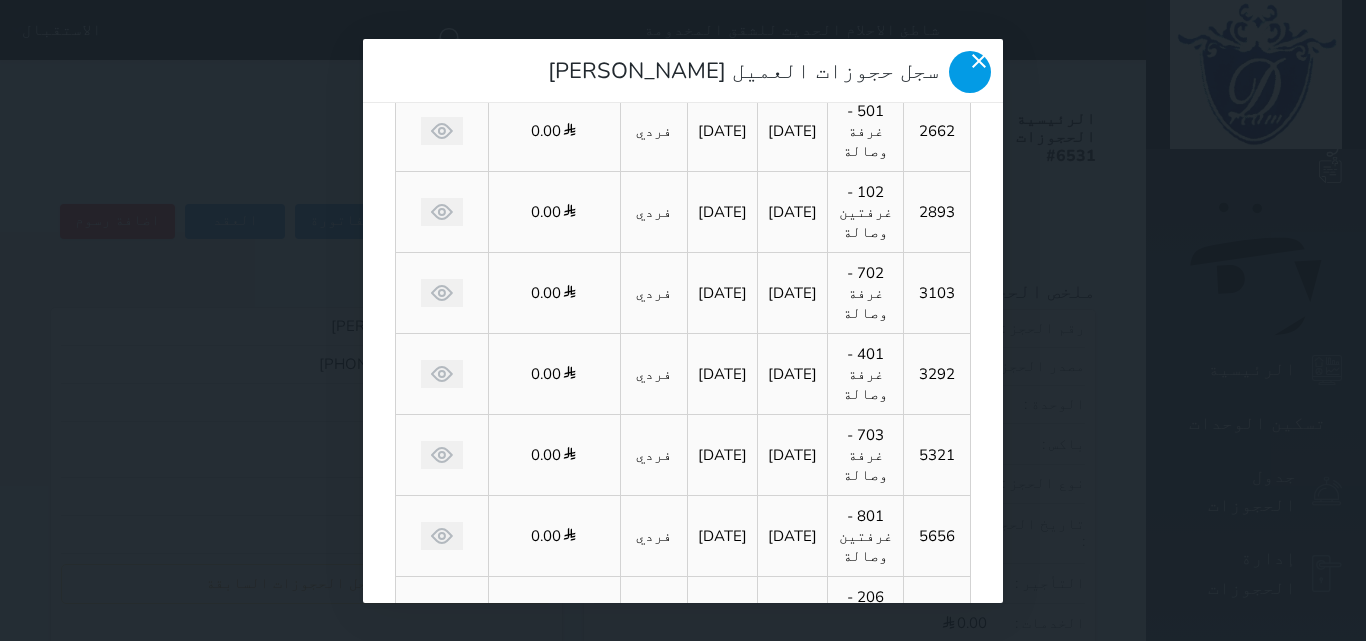 click 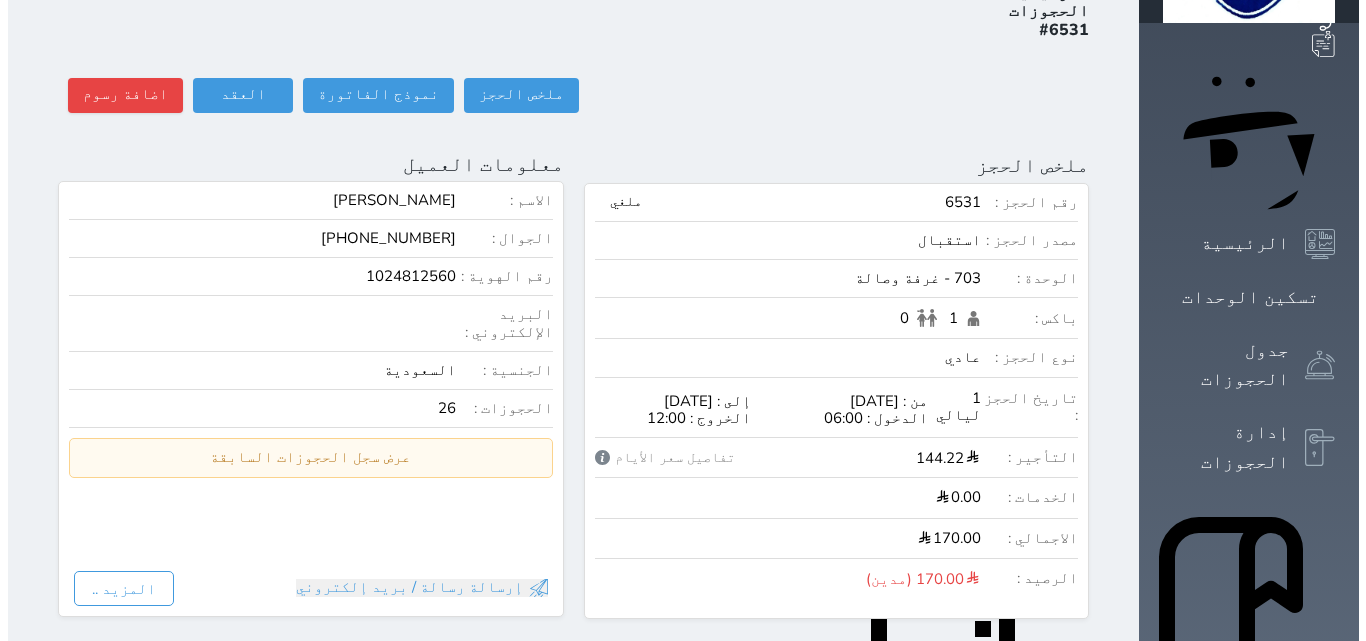 scroll, scrollTop: 26, scrollLeft: 0, axis: vertical 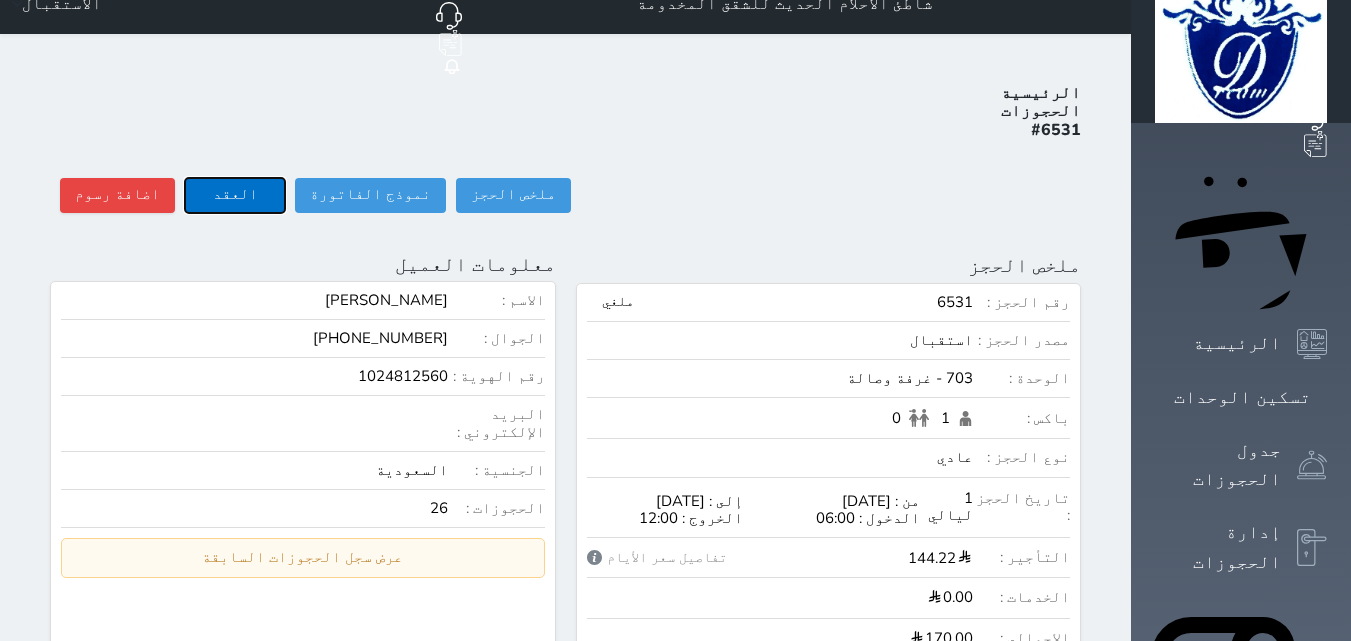 click on "العقد" at bounding box center (235, 195) 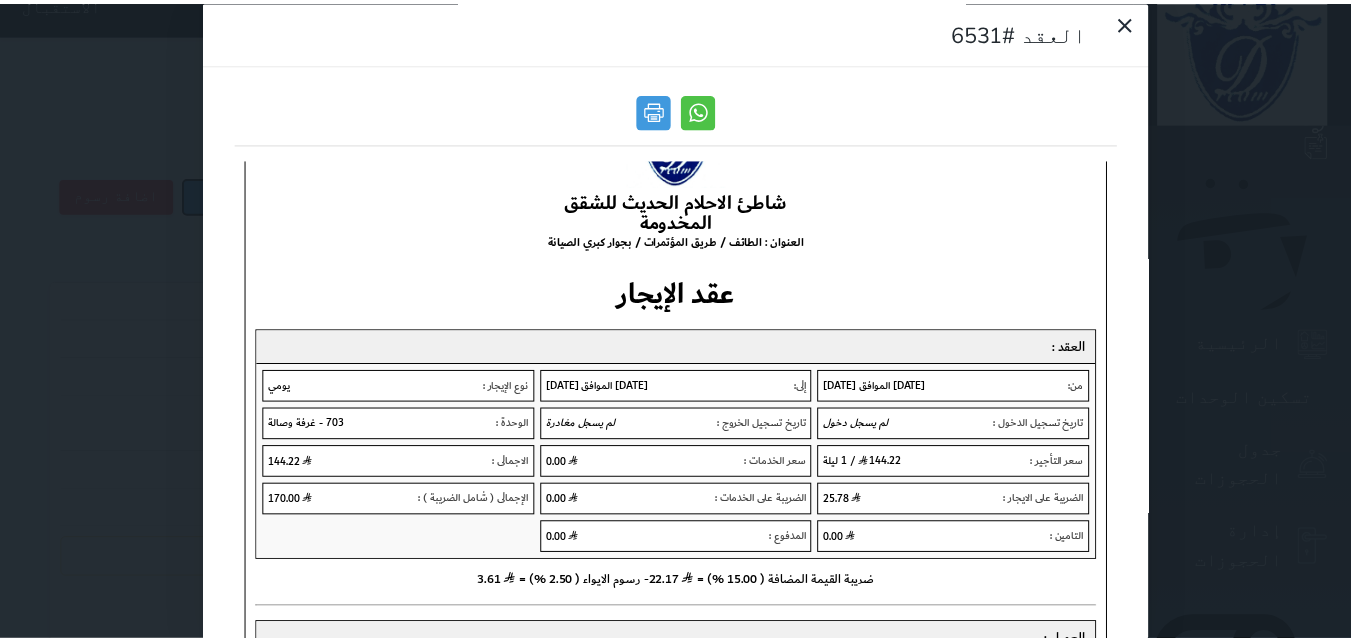 scroll, scrollTop: 100, scrollLeft: 0, axis: vertical 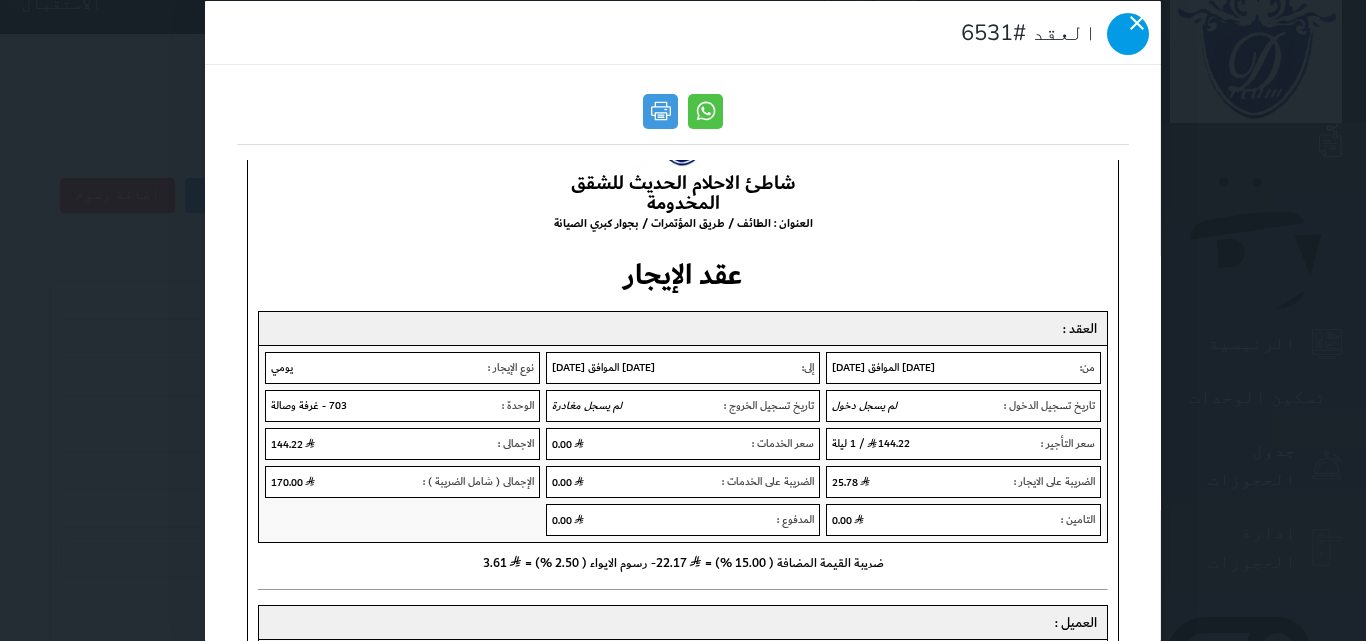 click at bounding box center [1128, 33] 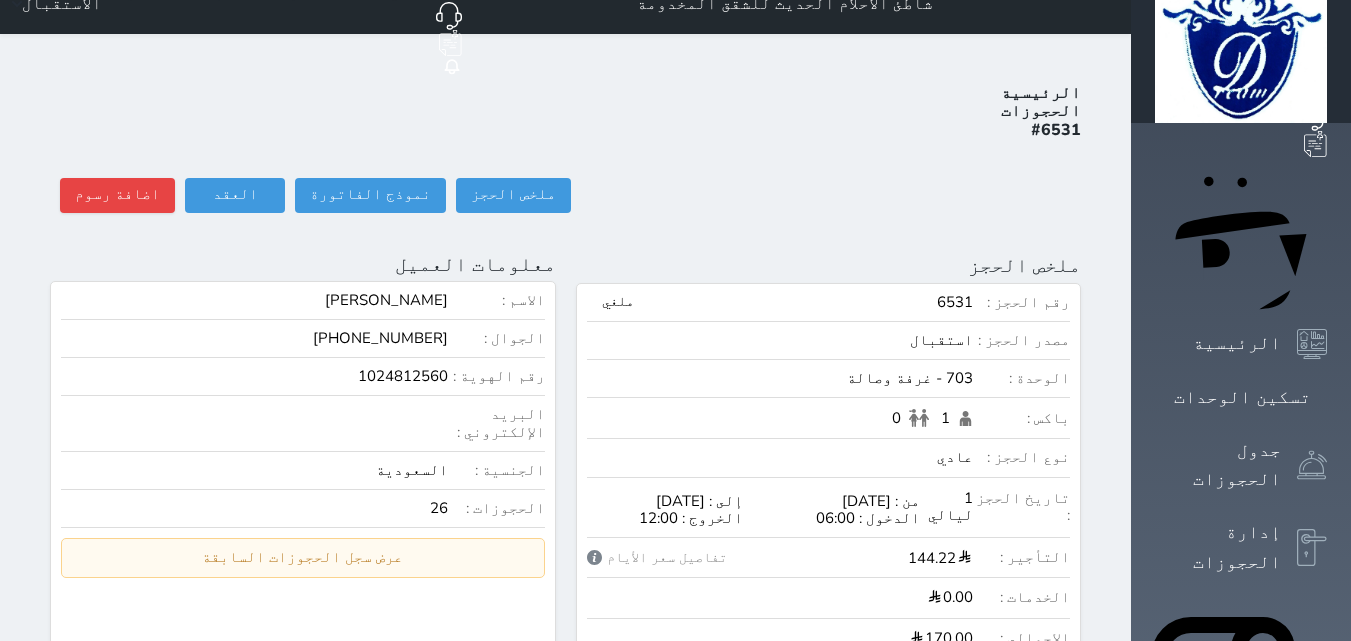 scroll, scrollTop: 0, scrollLeft: 0, axis: both 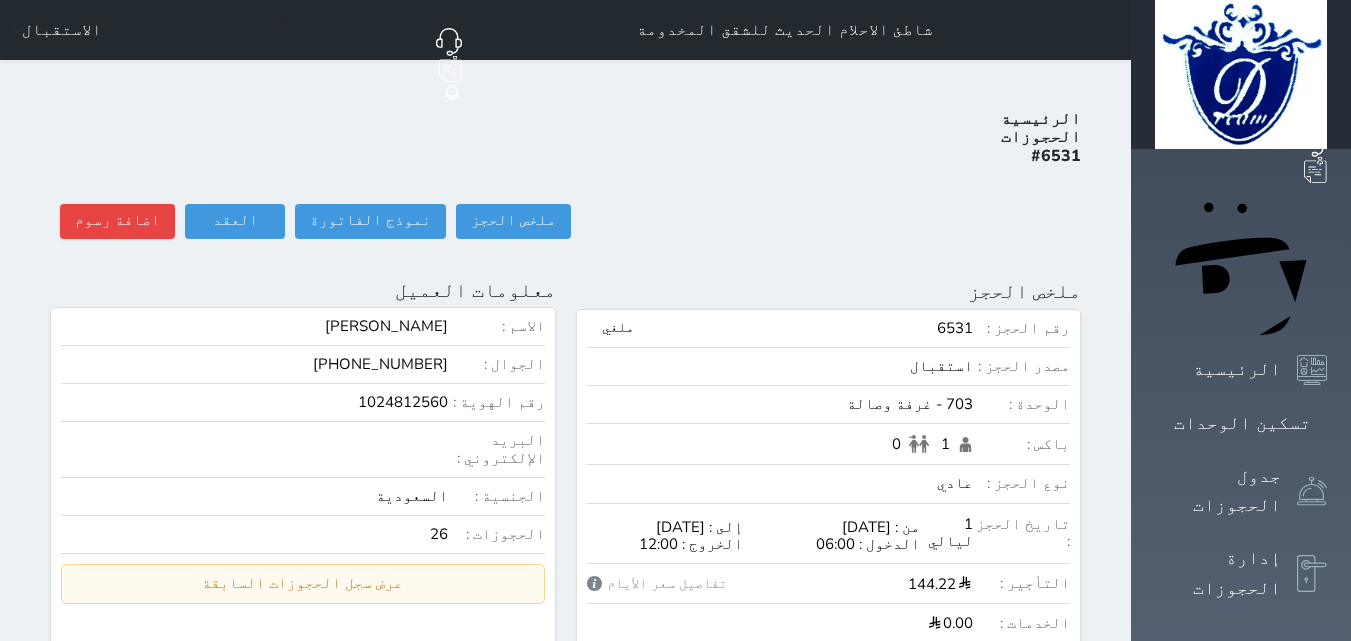 drag, startPoint x: 502, startPoint y: 266, endPoint x: 691, endPoint y: 207, distance: 197.99495 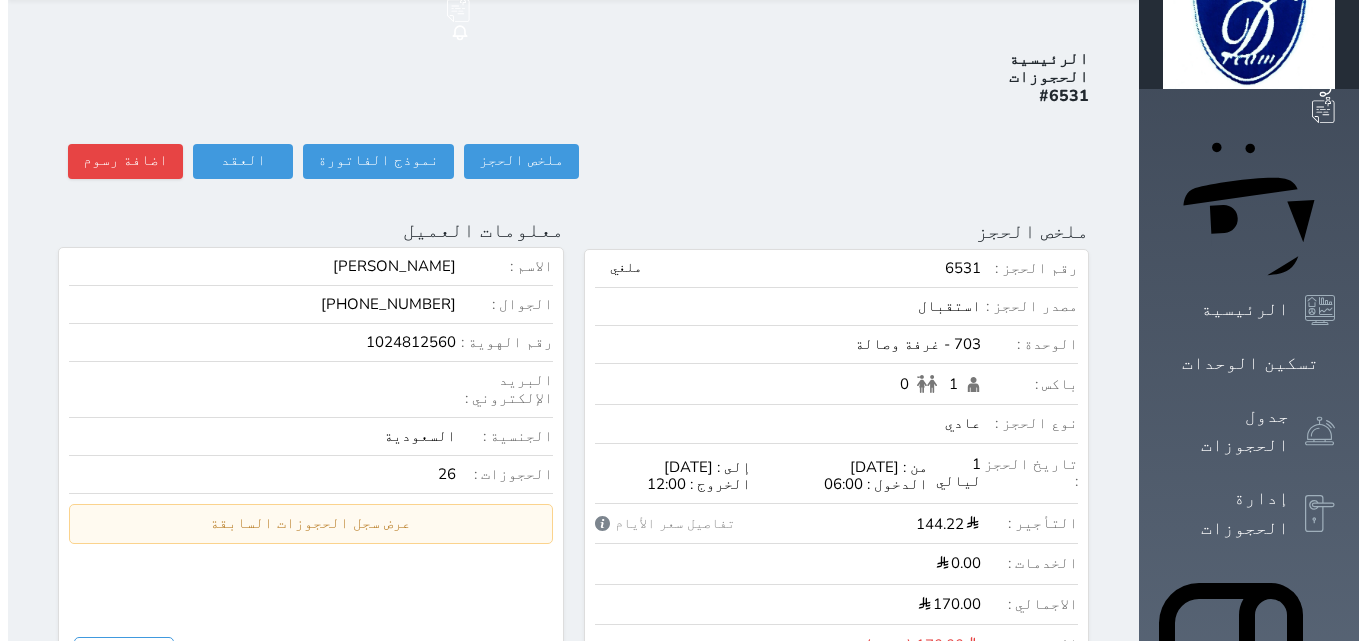 scroll, scrollTop: 26, scrollLeft: 0, axis: vertical 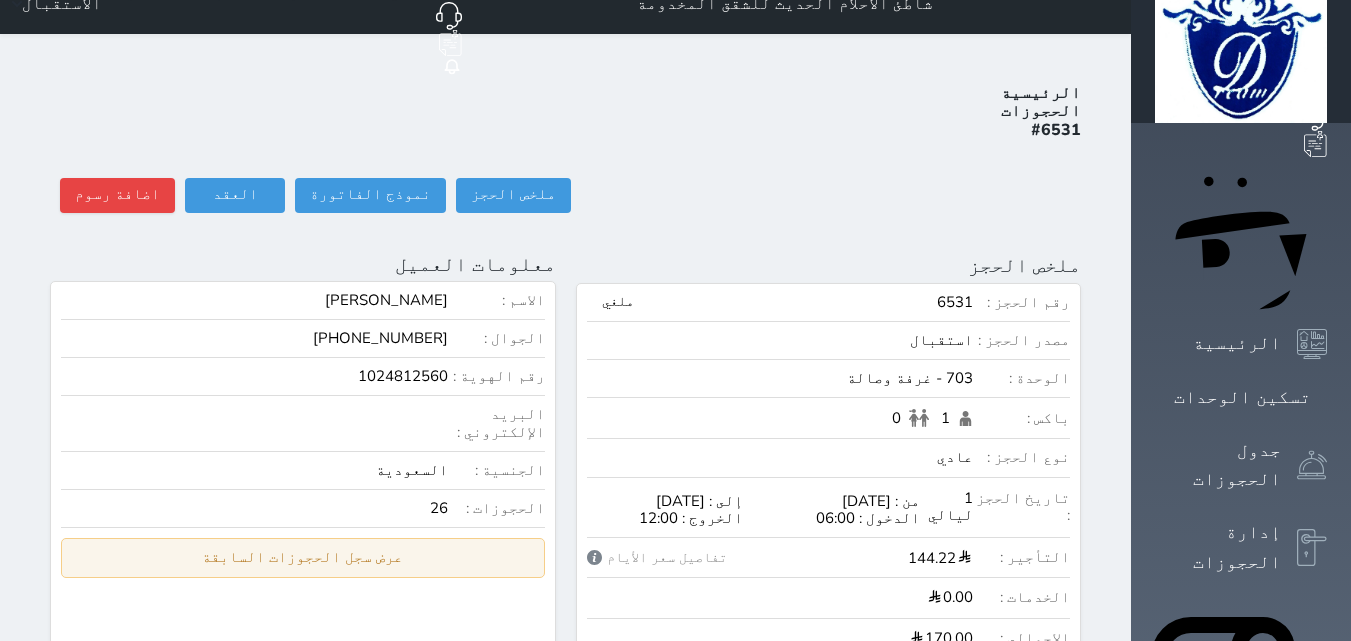 click on "عرض سجل الحجوزات السابقة" at bounding box center (303, 557) 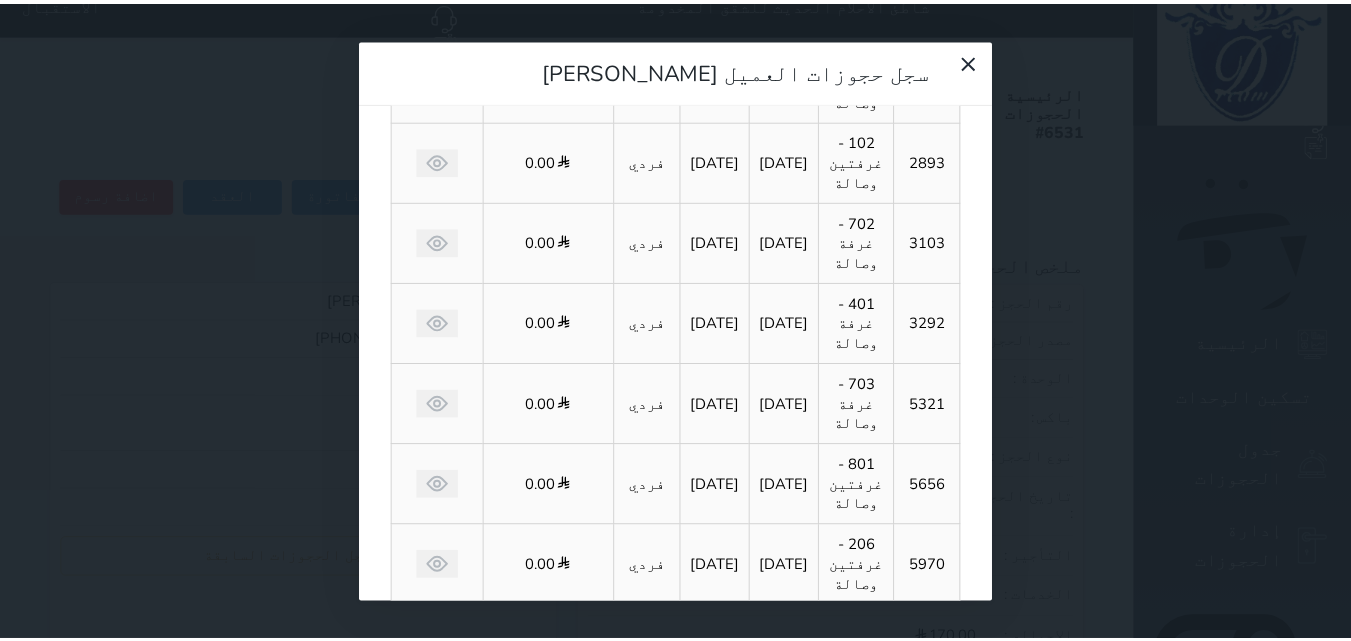 scroll, scrollTop: 235, scrollLeft: 0, axis: vertical 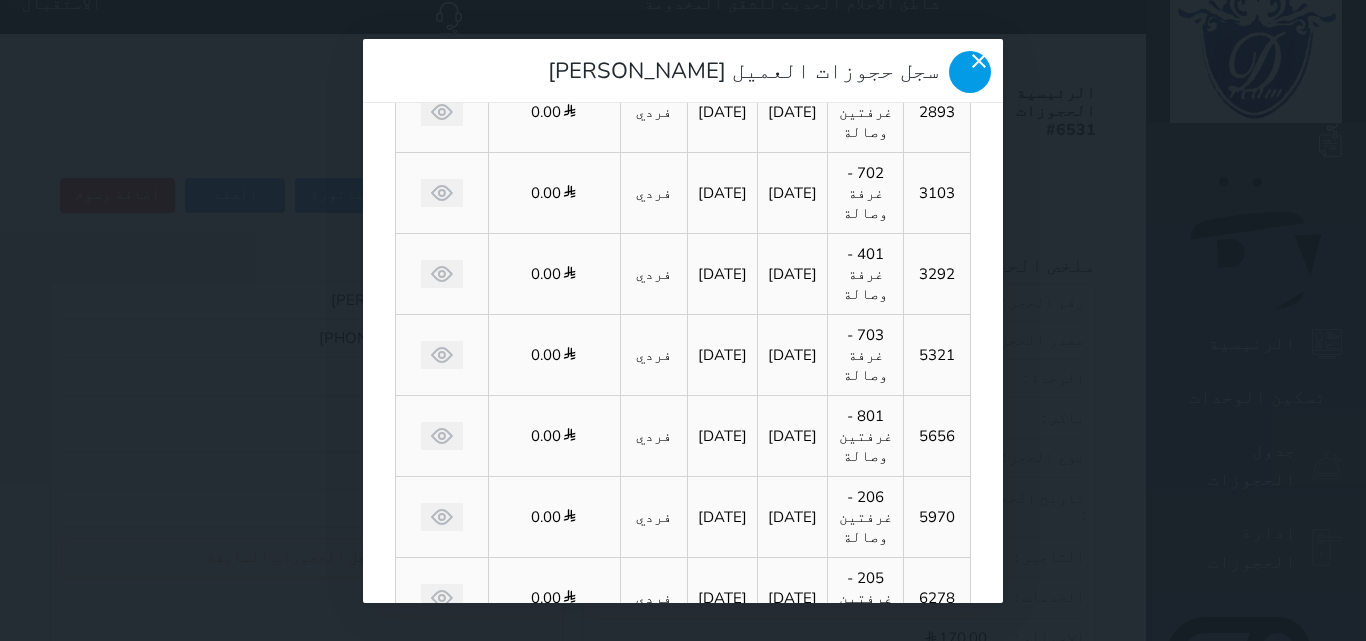 click at bounding box center (970, 72) 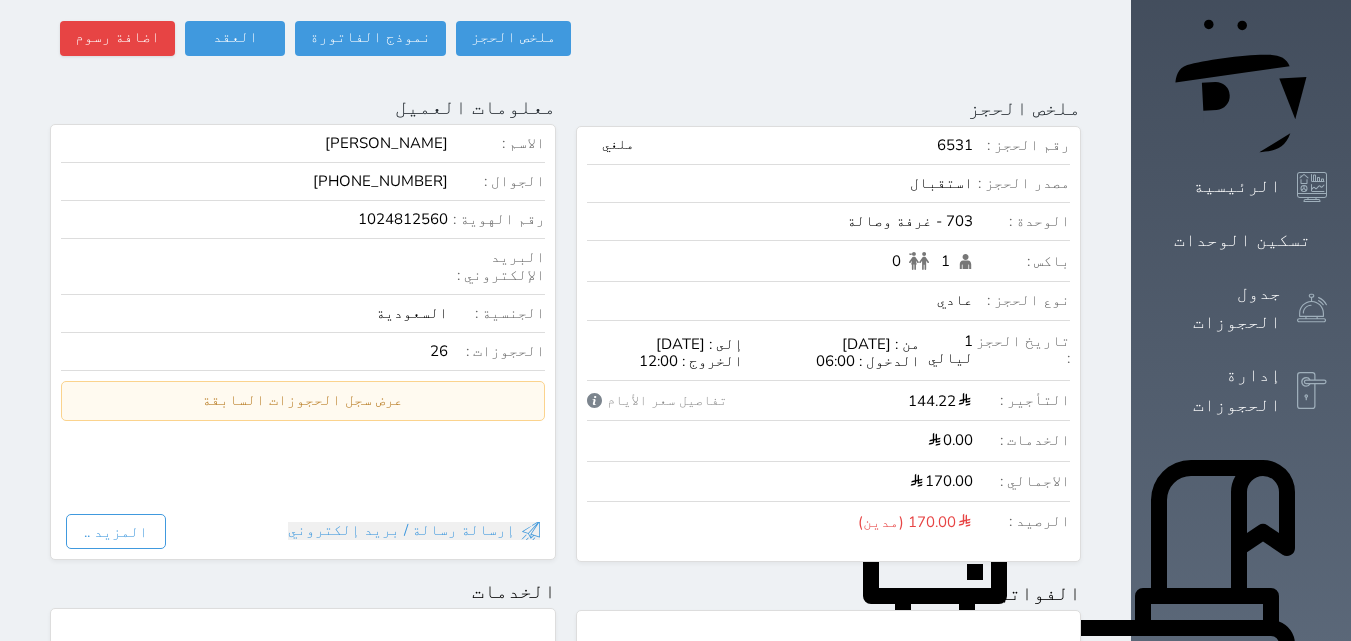 scroll, scrollTop: 0, scrollLeft: 0, axis: both 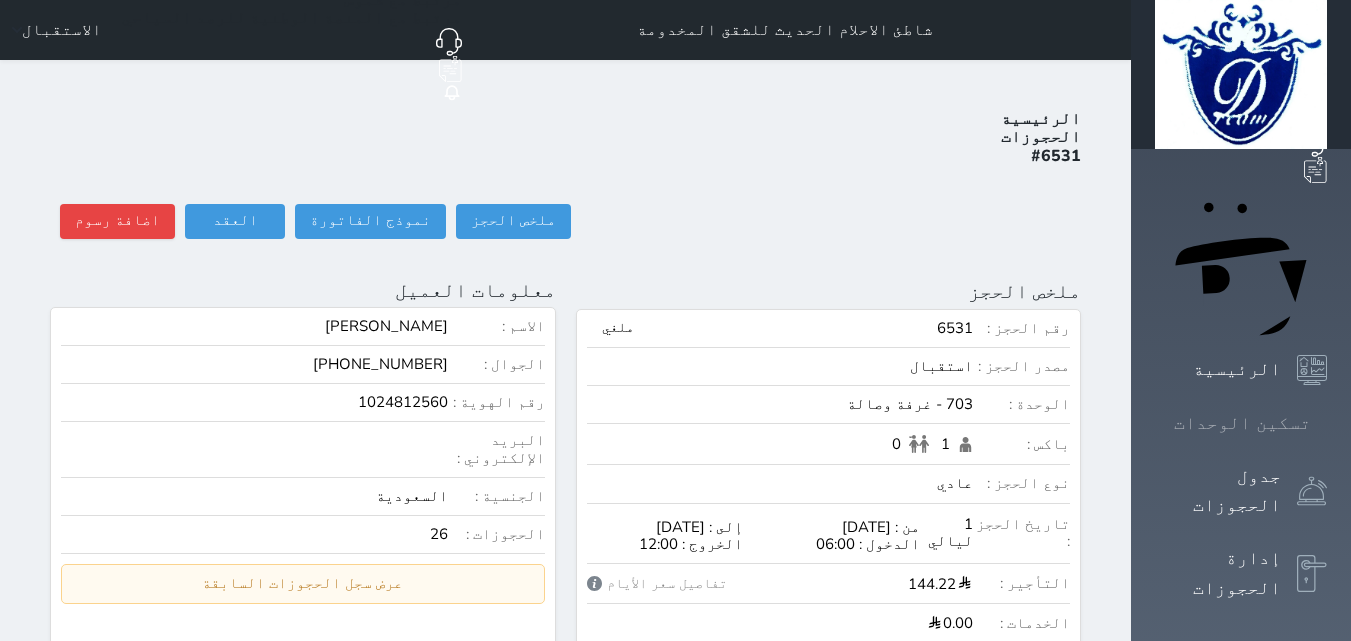 click at bounding box center (1327, 423) 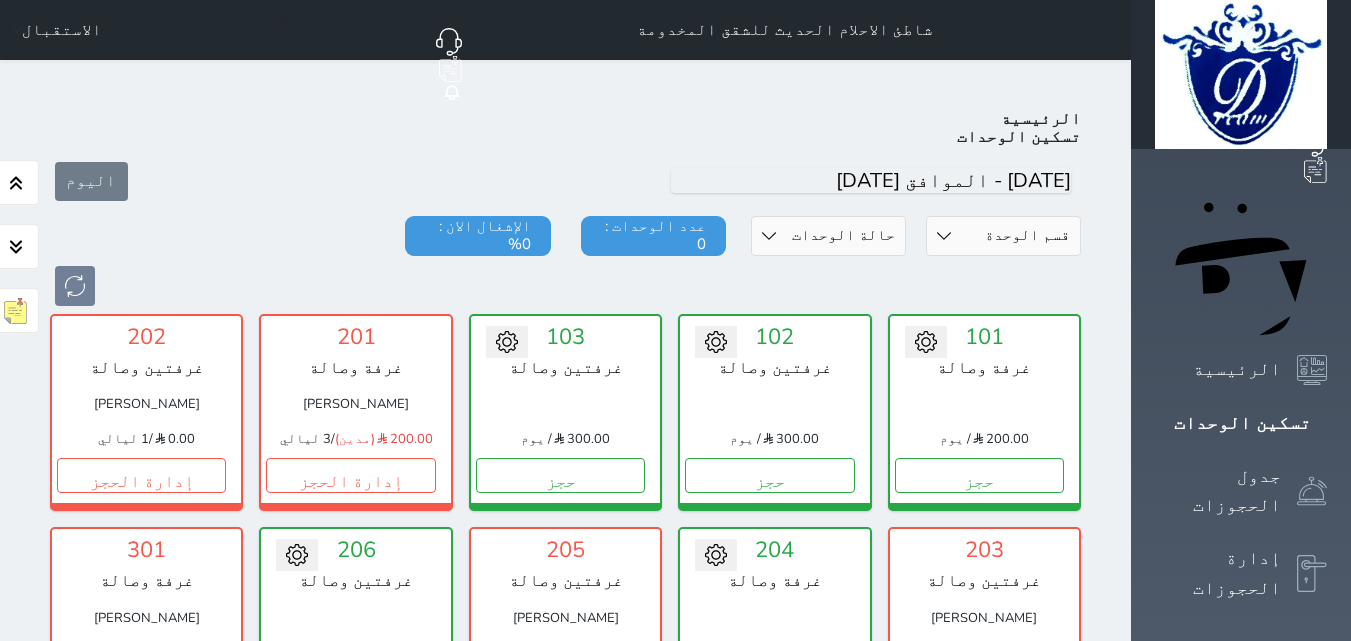 scroll, scrollTop: 78, scrollLeft: 0, axis: vertical 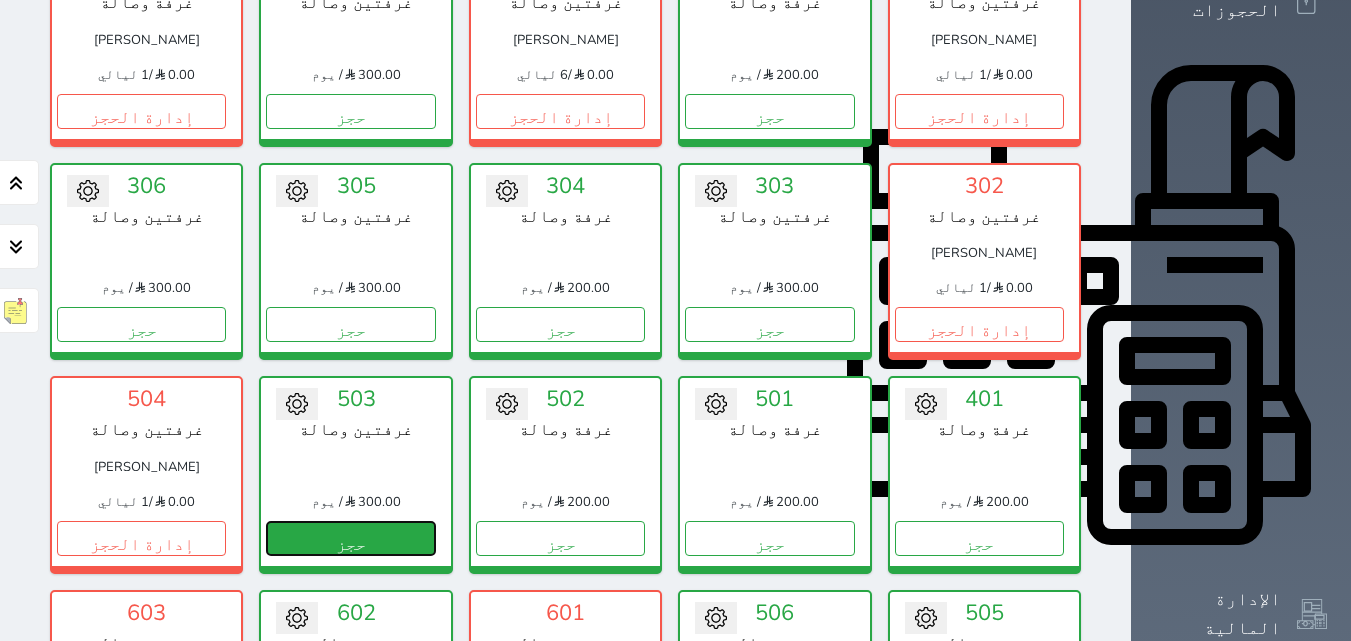click on "حجز" at bounding box center (350, 538) 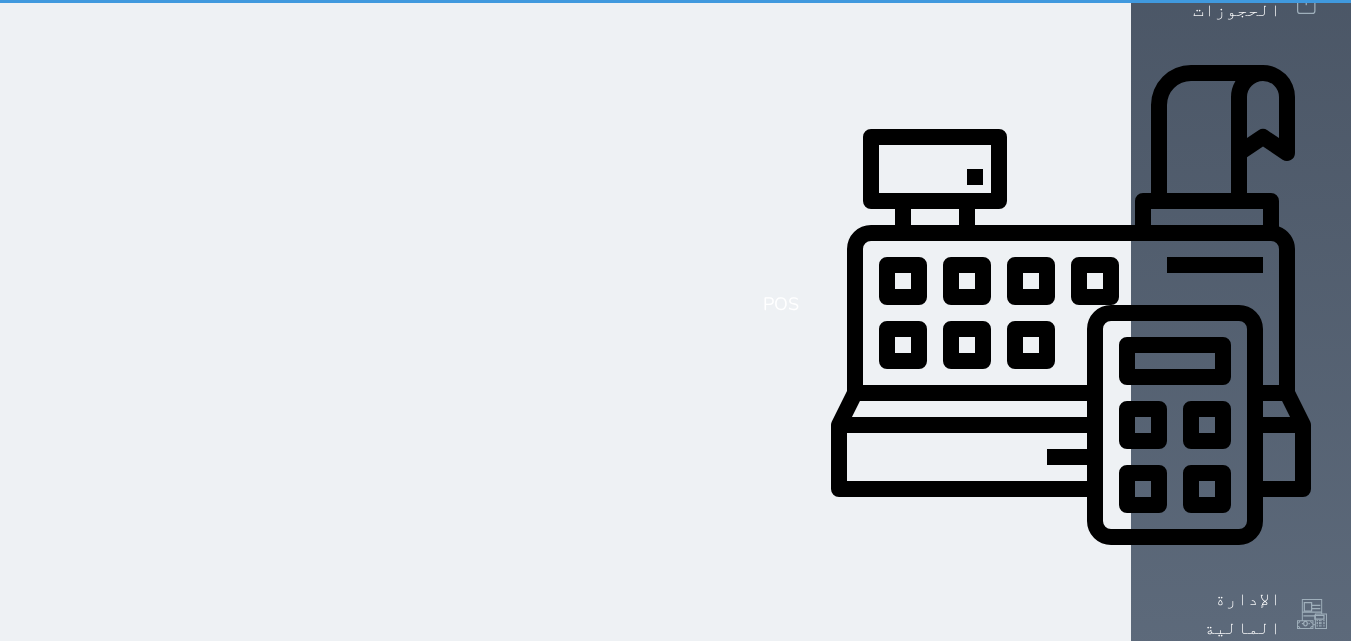 select on "1" 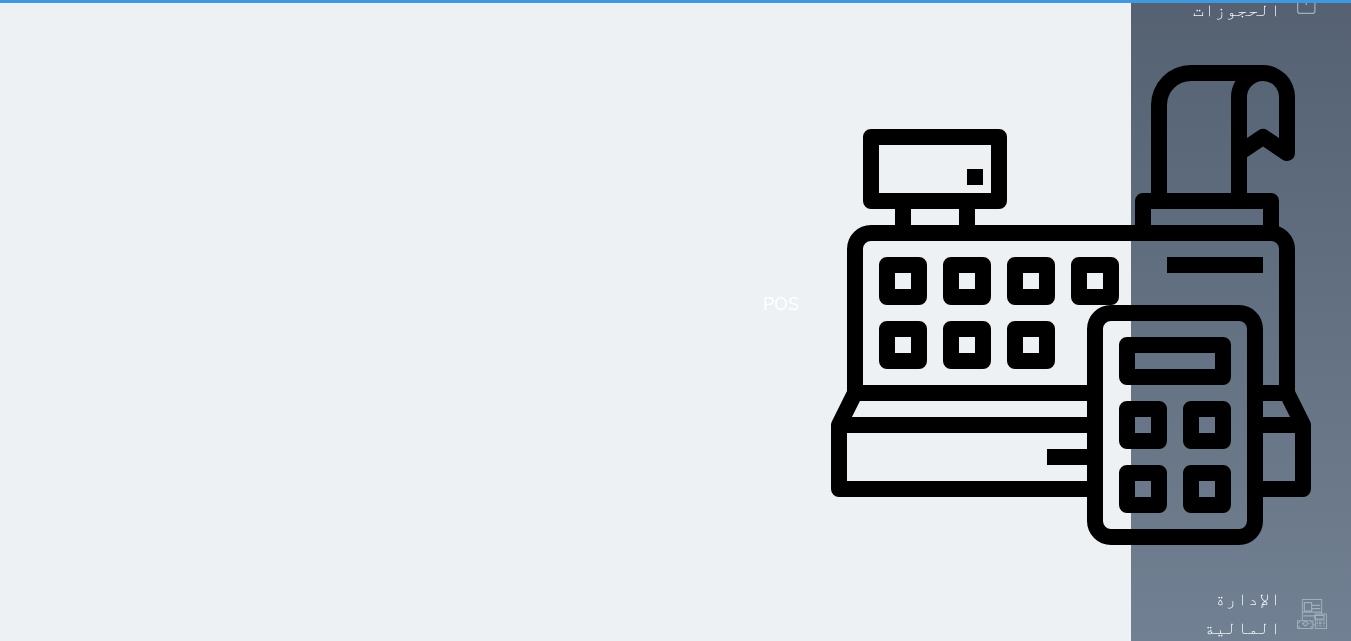 scroll, scrollTop: 0, scrollLeft: 0, axis: both 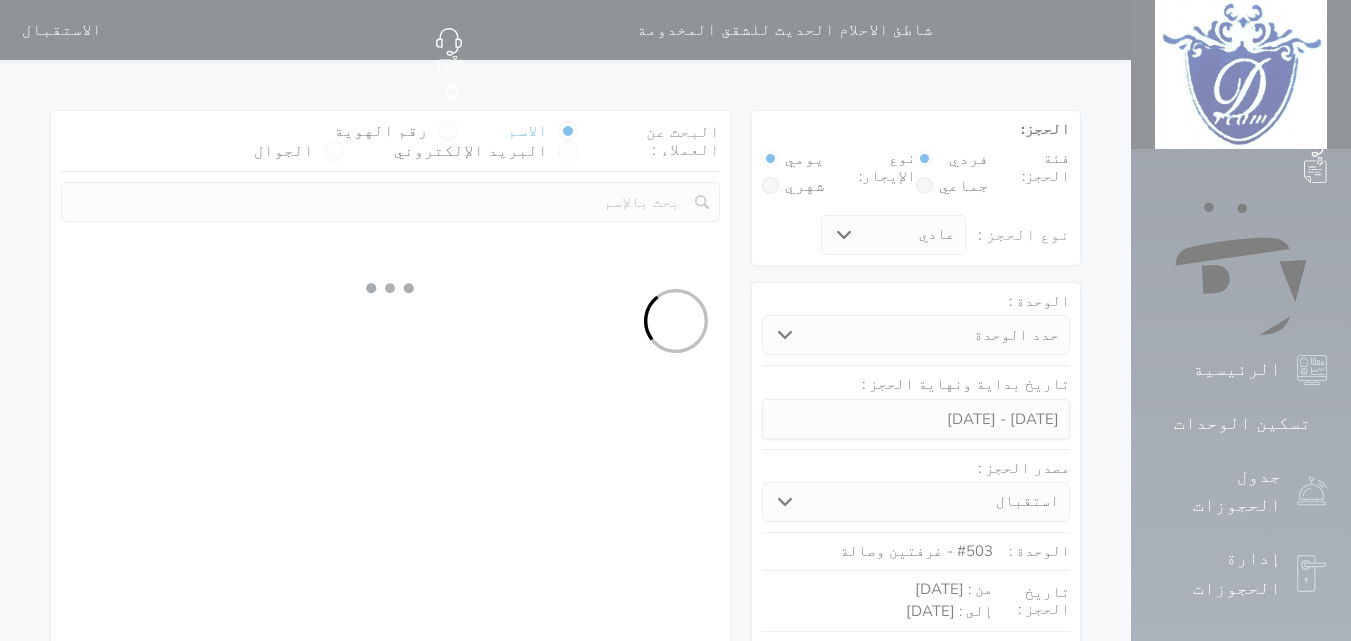 select 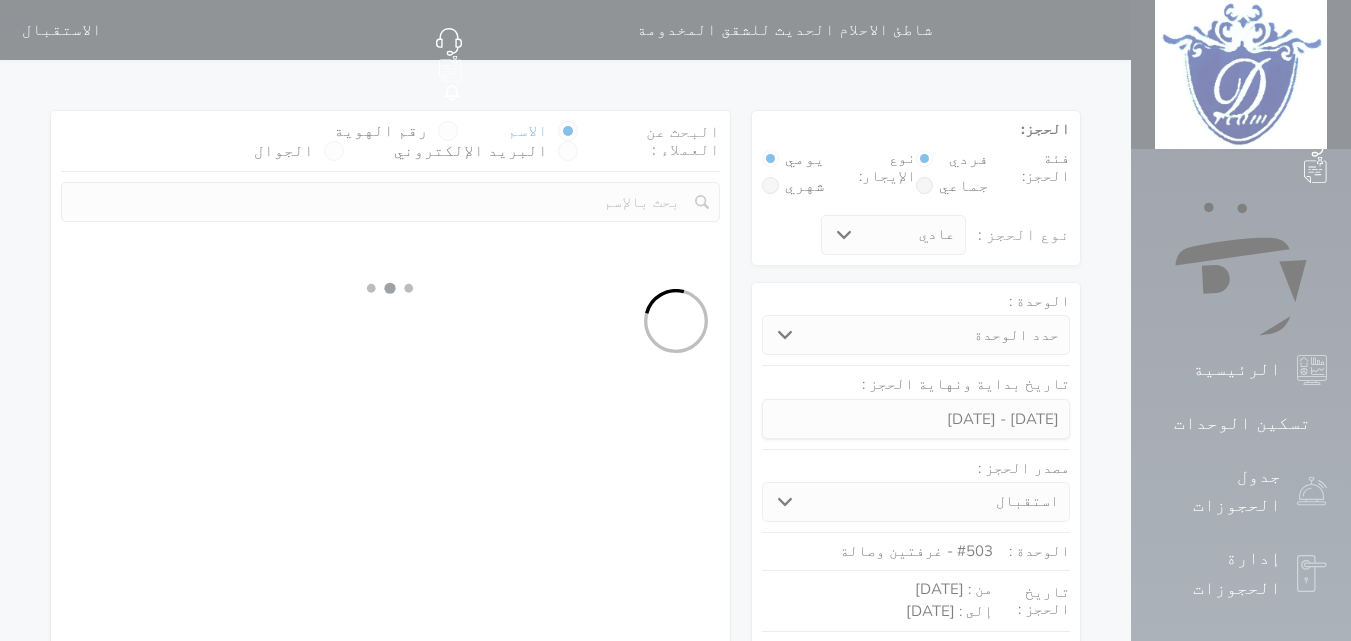 select on "1" 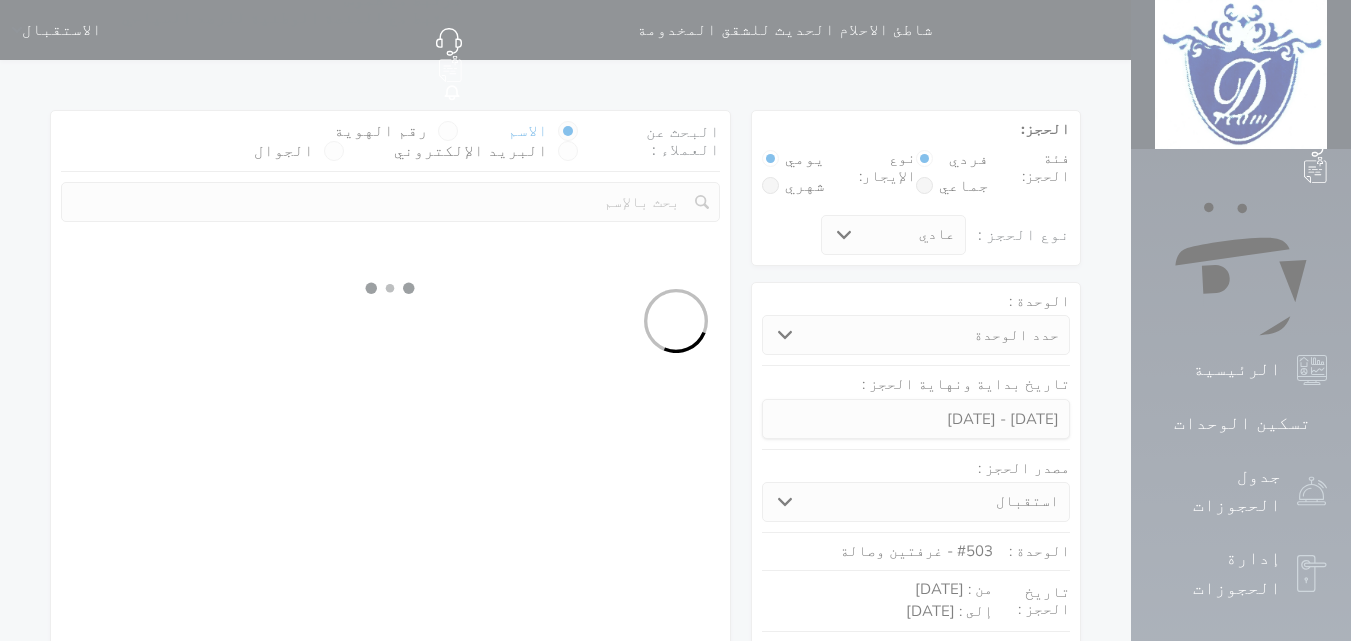 select on "113" 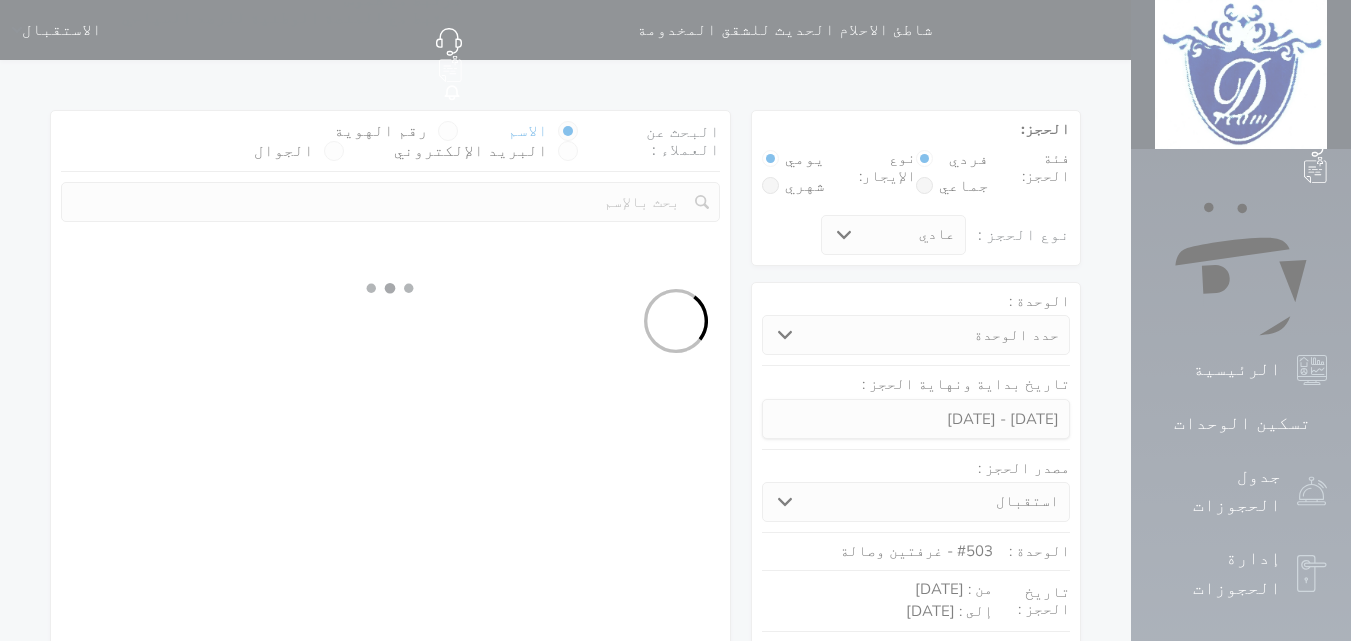 select on "1" 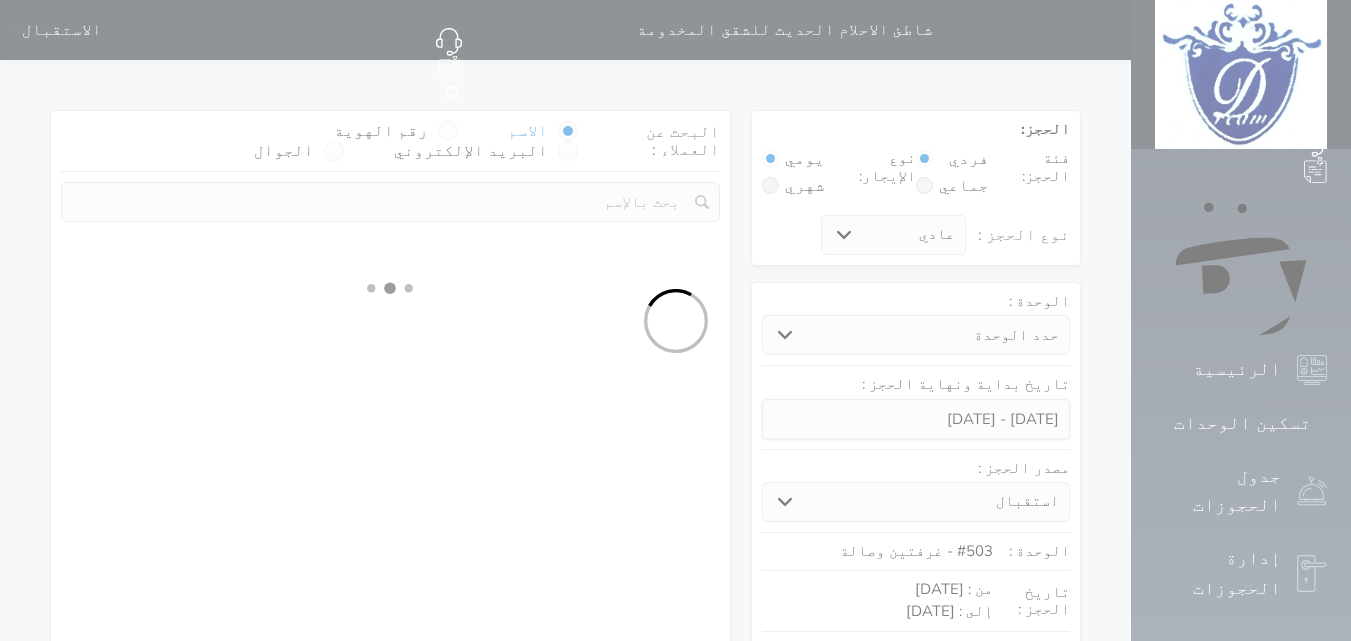 select 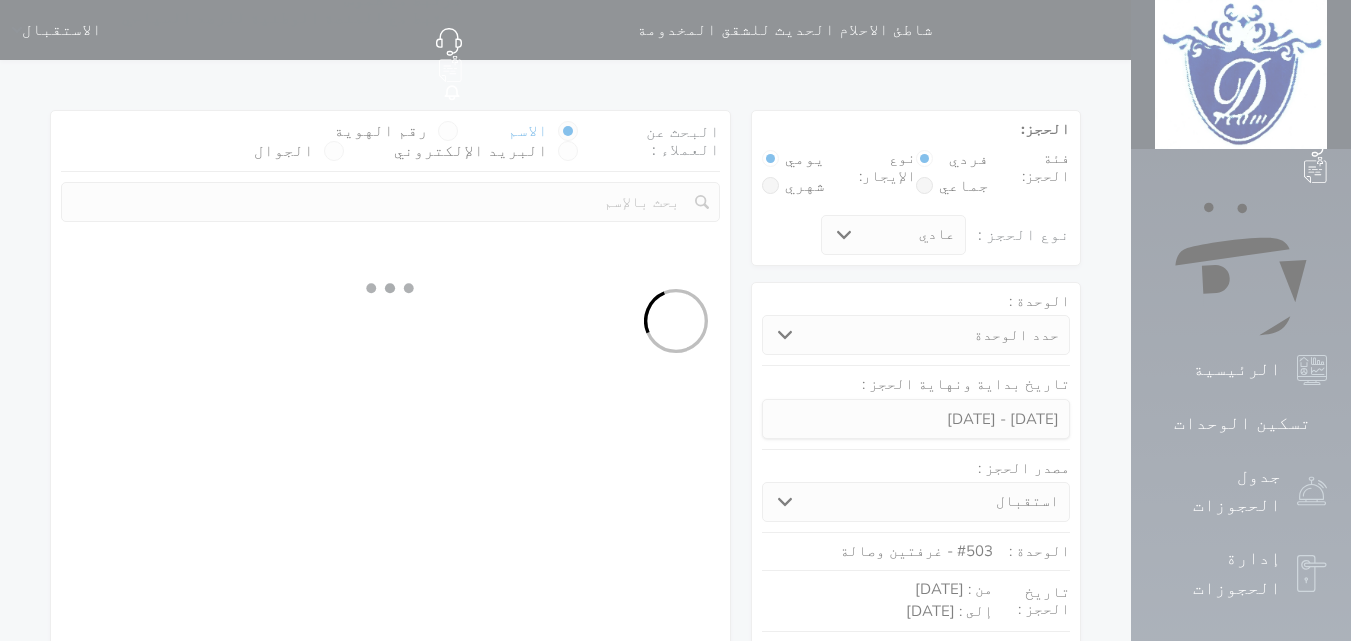 select on "7" 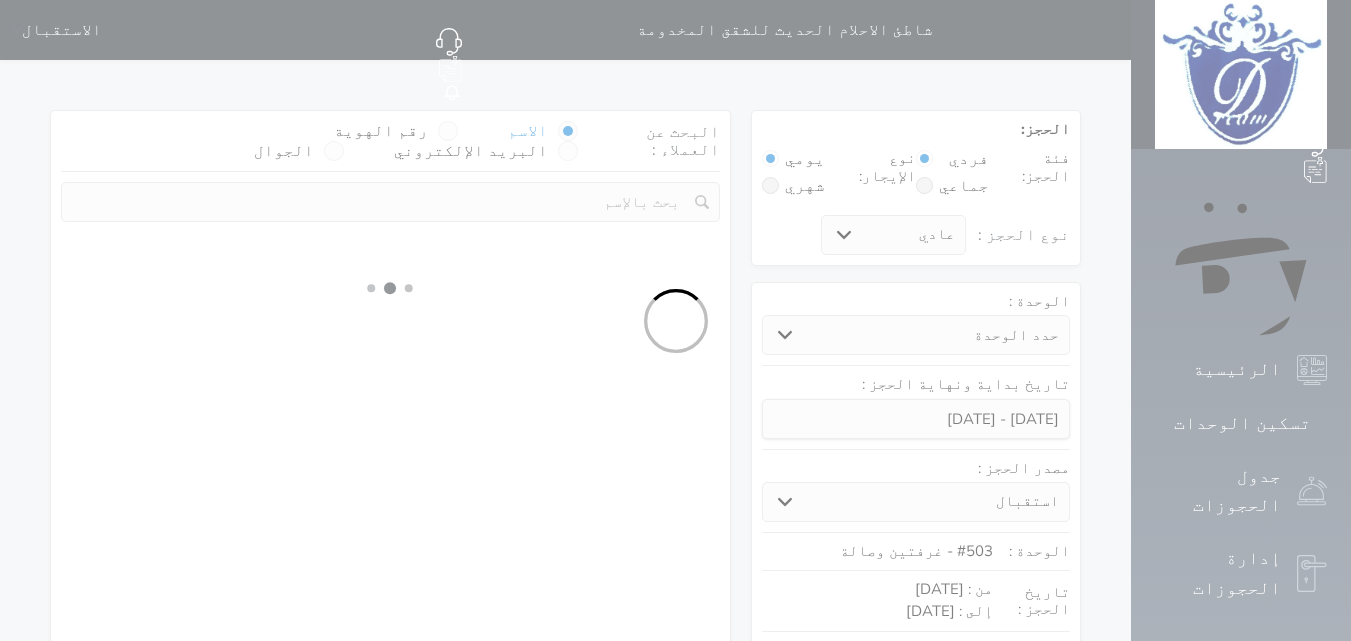 select 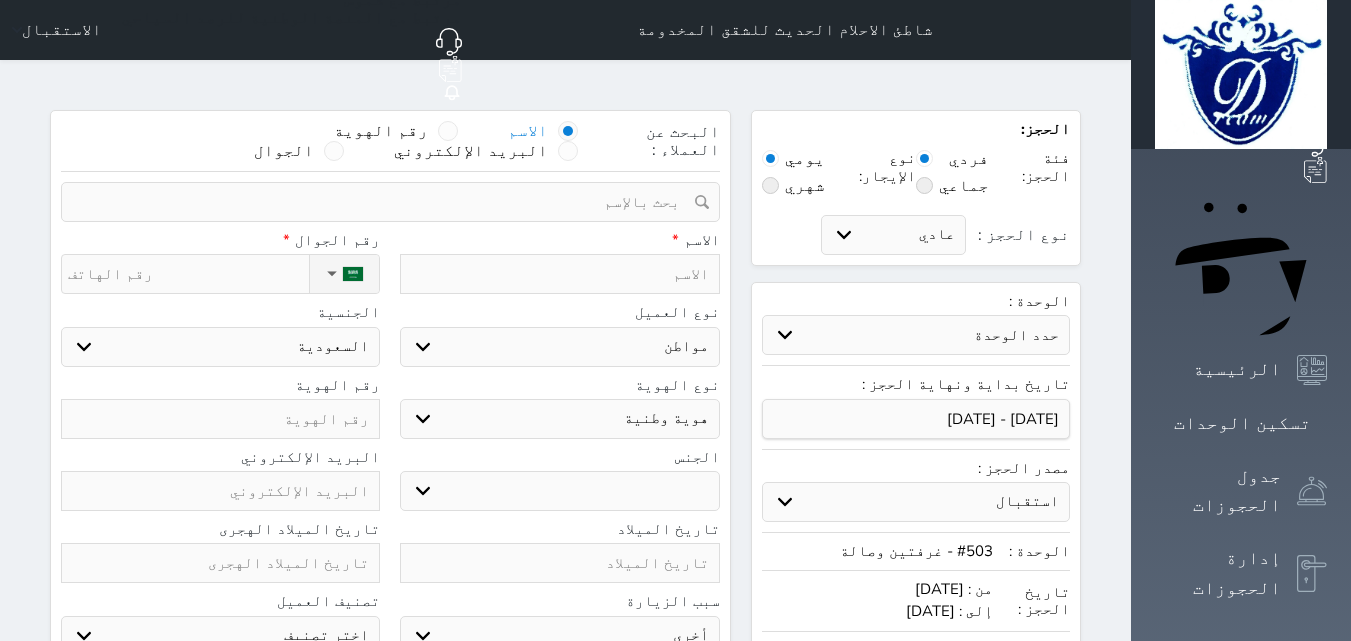 select 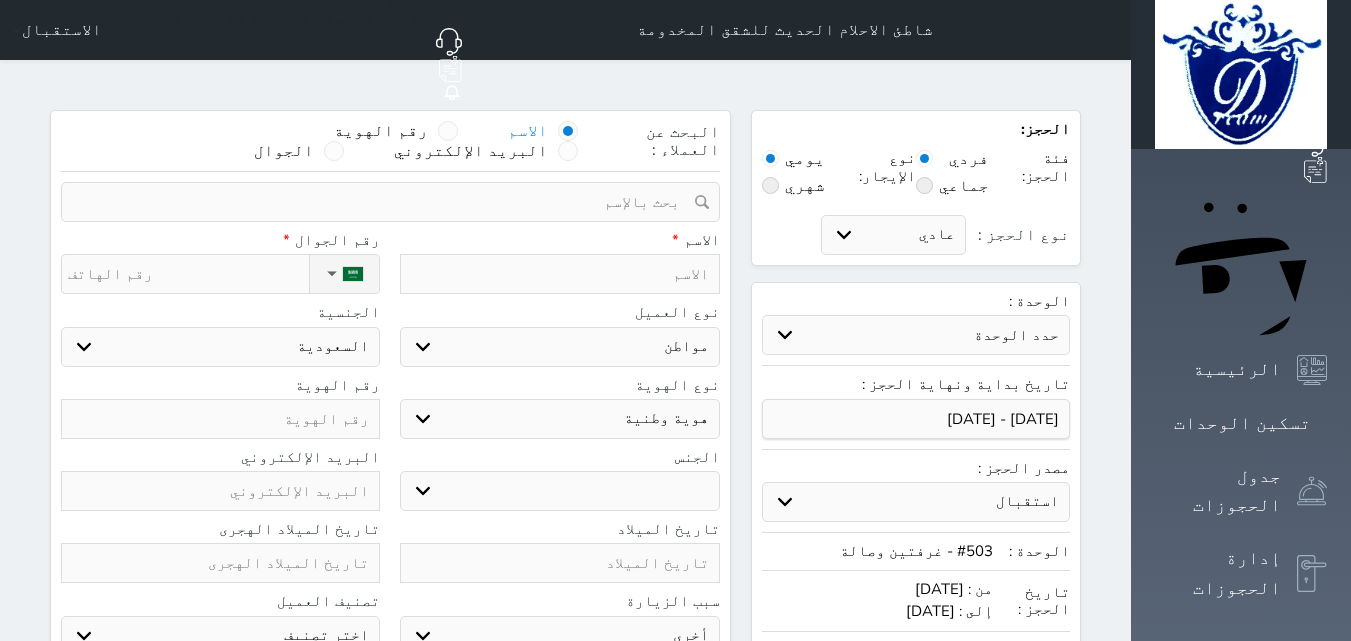 select 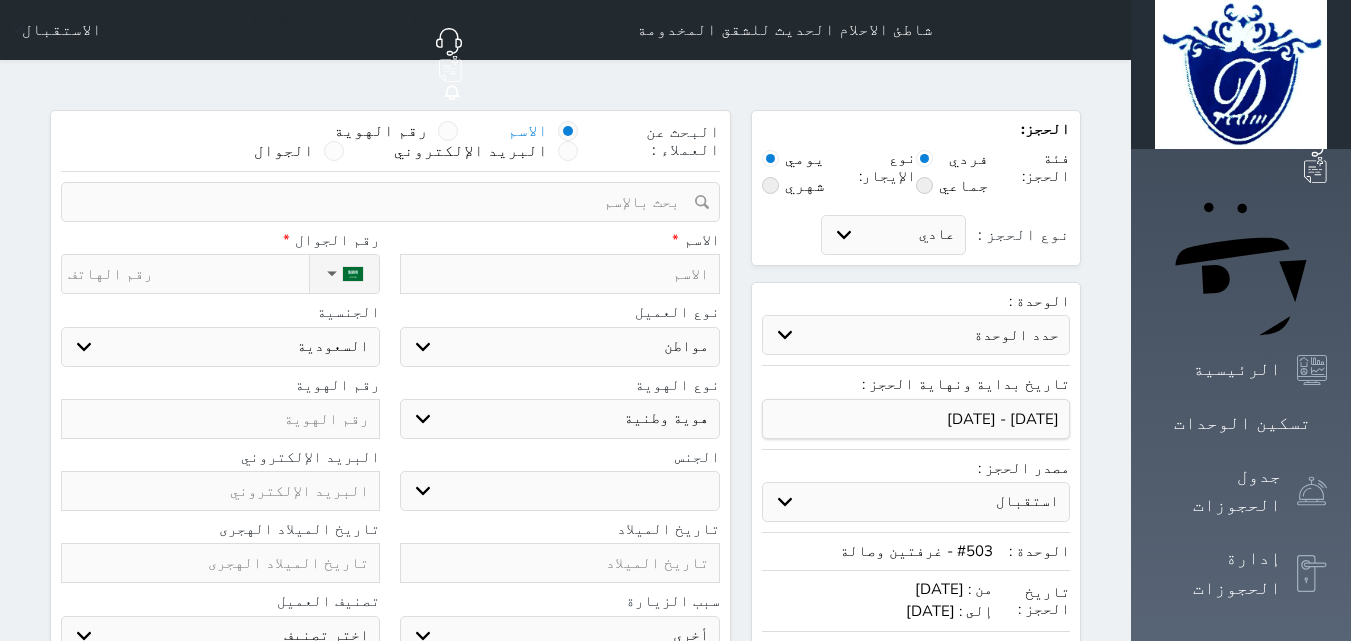 click on "الجنس
ذكر   انثى" at bounding box center [559, 480] 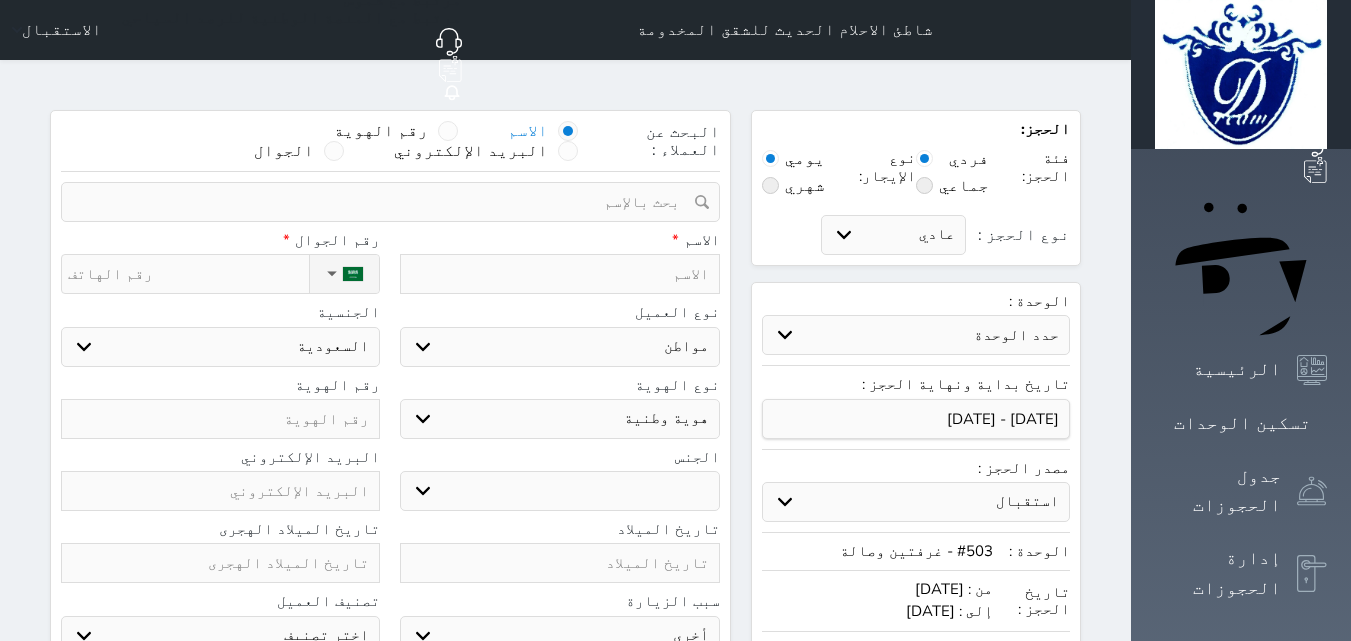 click on "ذكر   انثى" at bounding box center [559, 491] 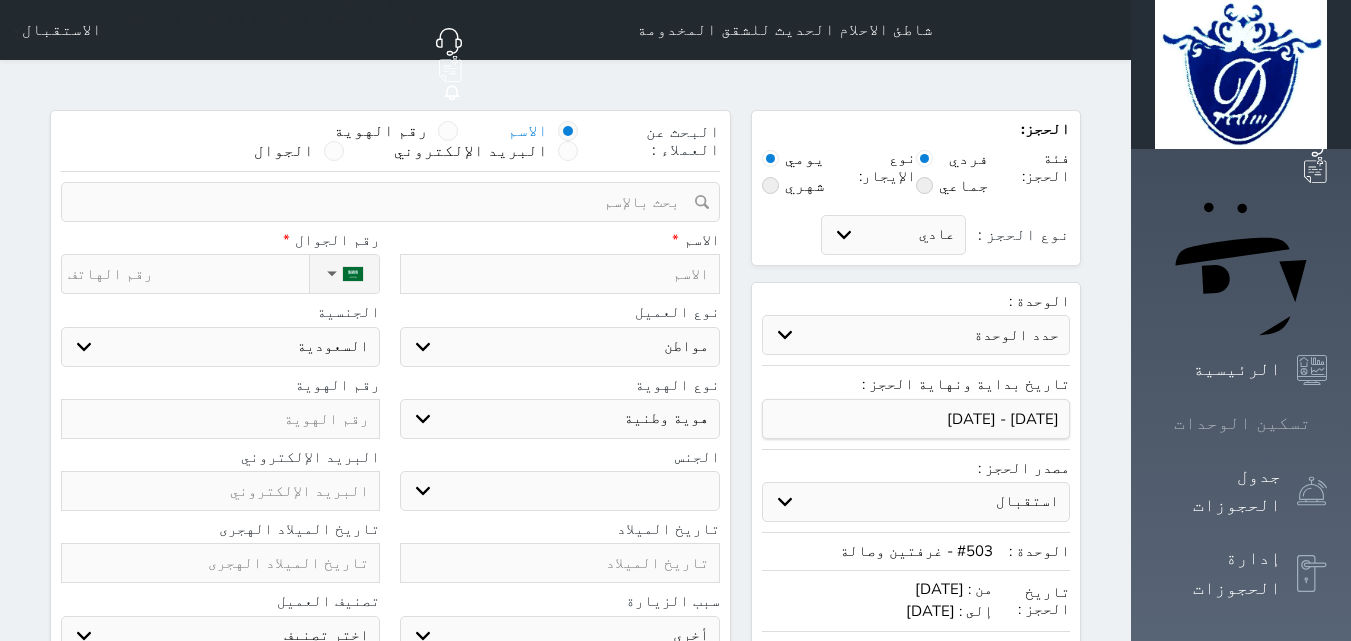 click on "تسكين الوحدات" at bounding box center [1242, 423] 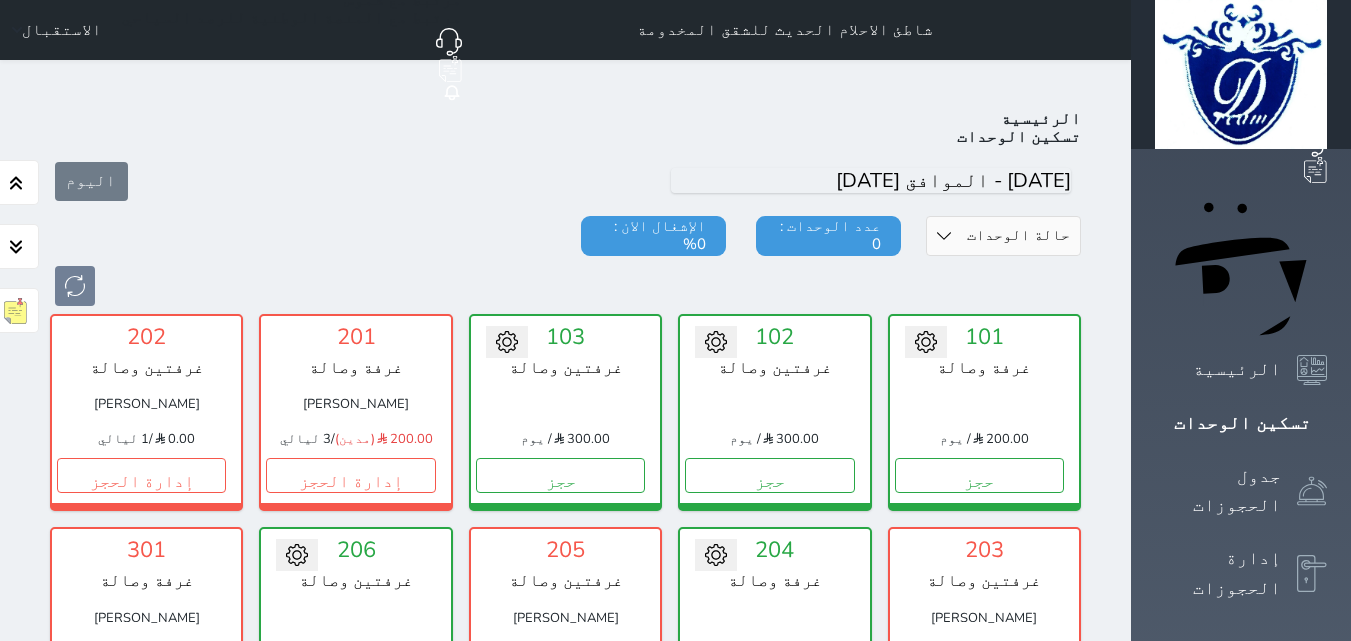 scroll, scrollTop: 678, scrollLeft: 0, axis: vertical 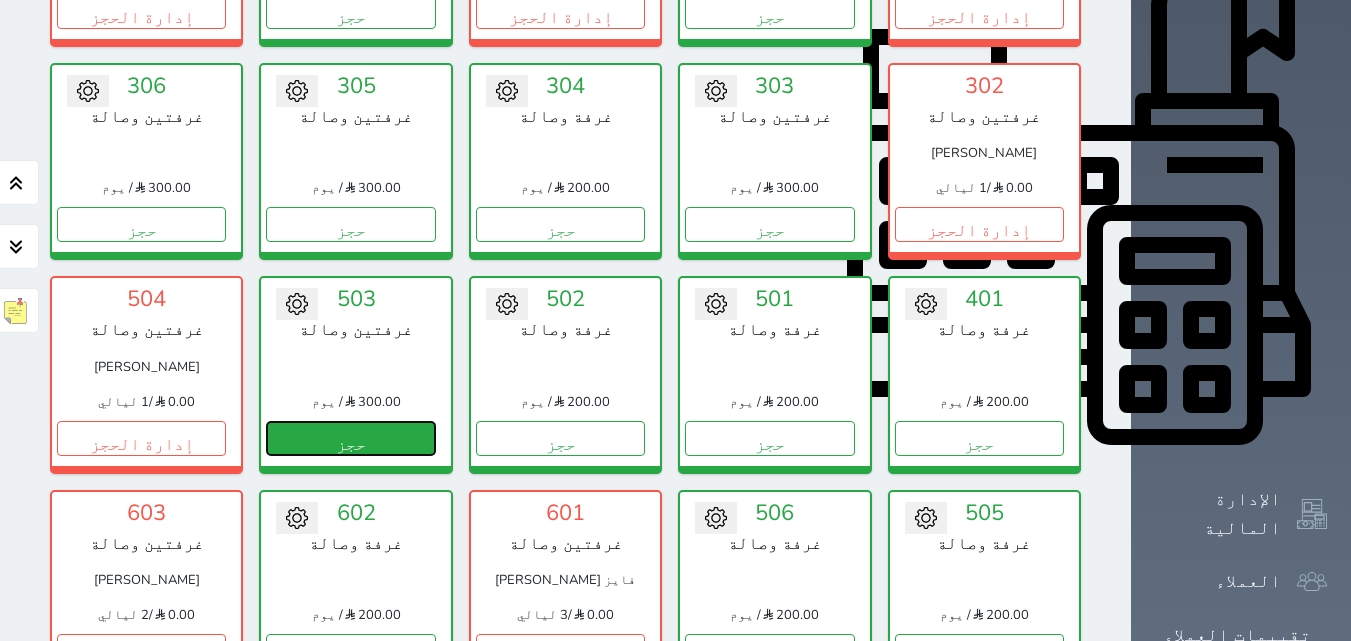click on "حجز" at bounding box center [350, 438] 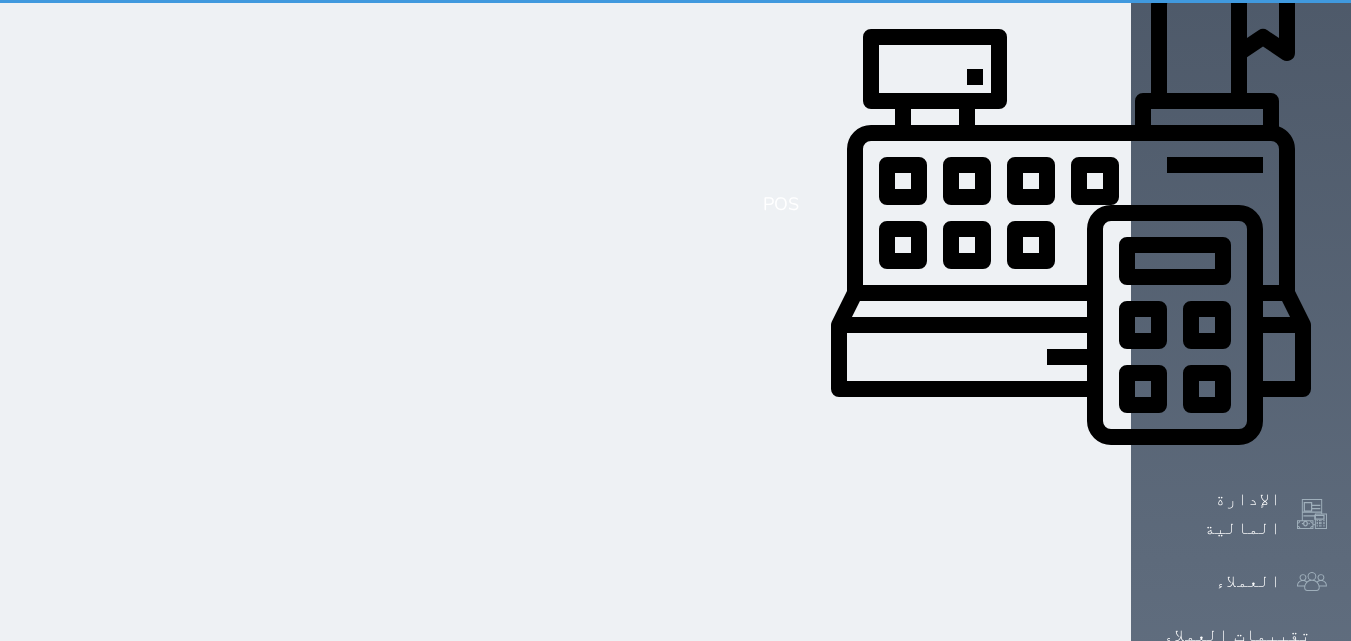 select on "1" 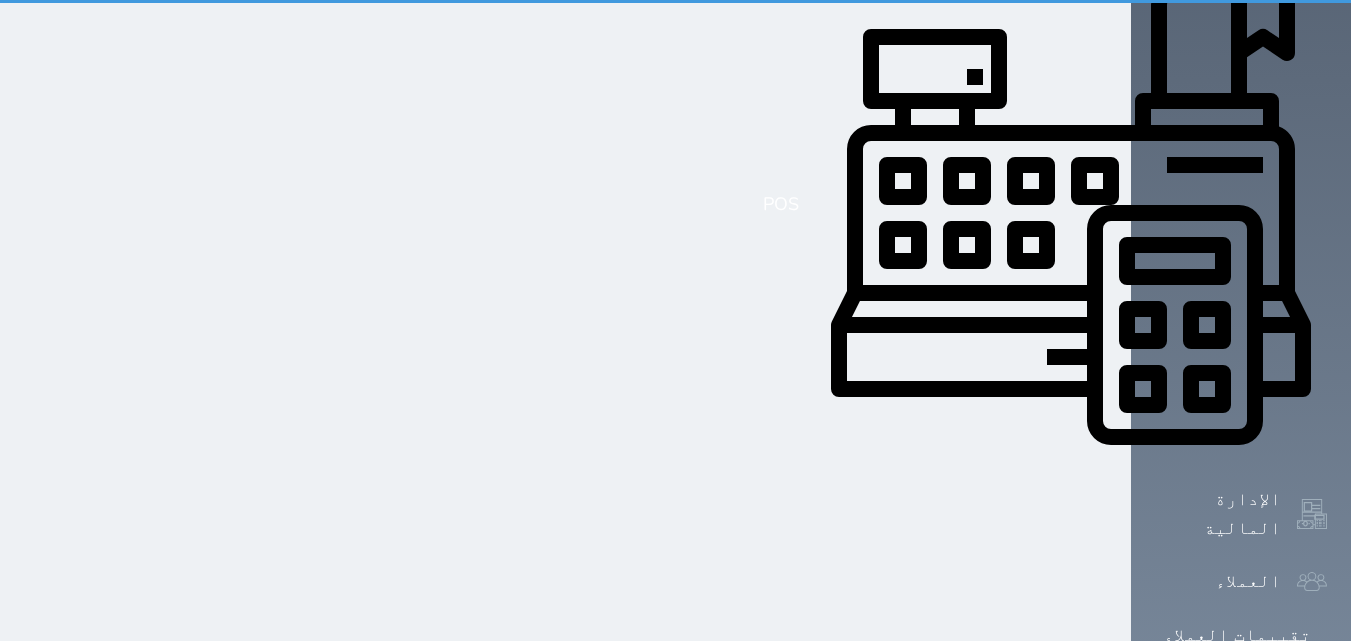 scroll, scrollTop: 0, scrollLeft: 0, axis: both 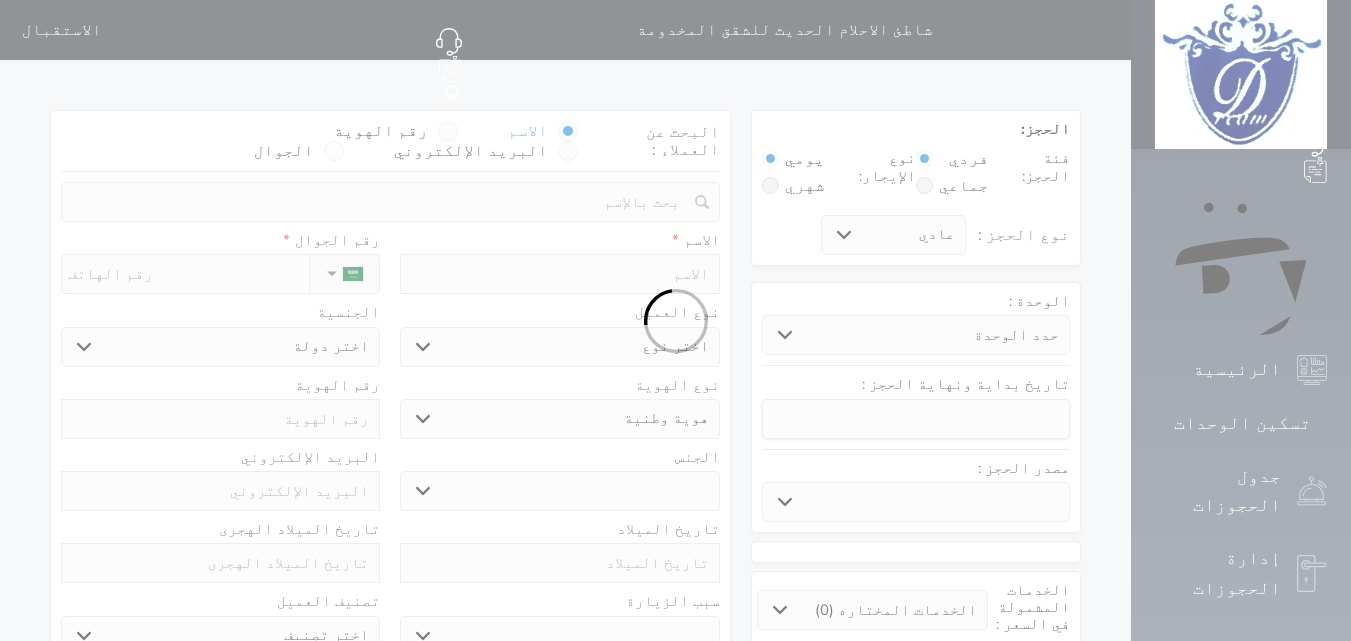 select 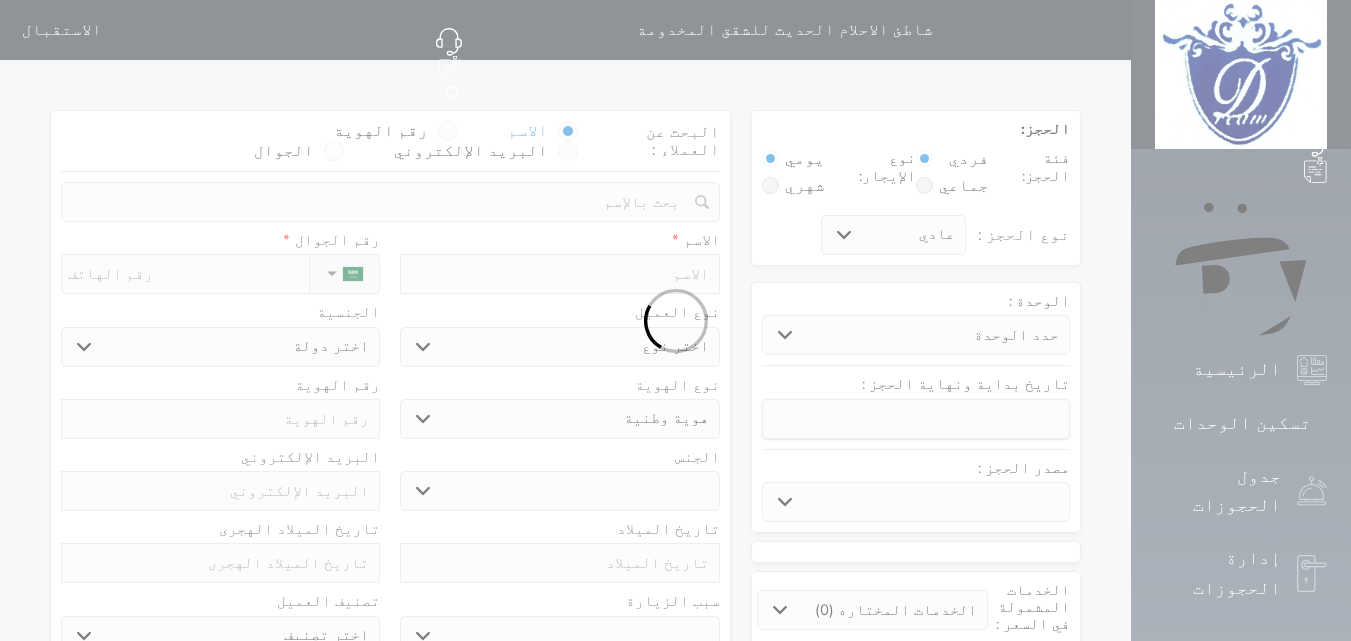 select on "3661" 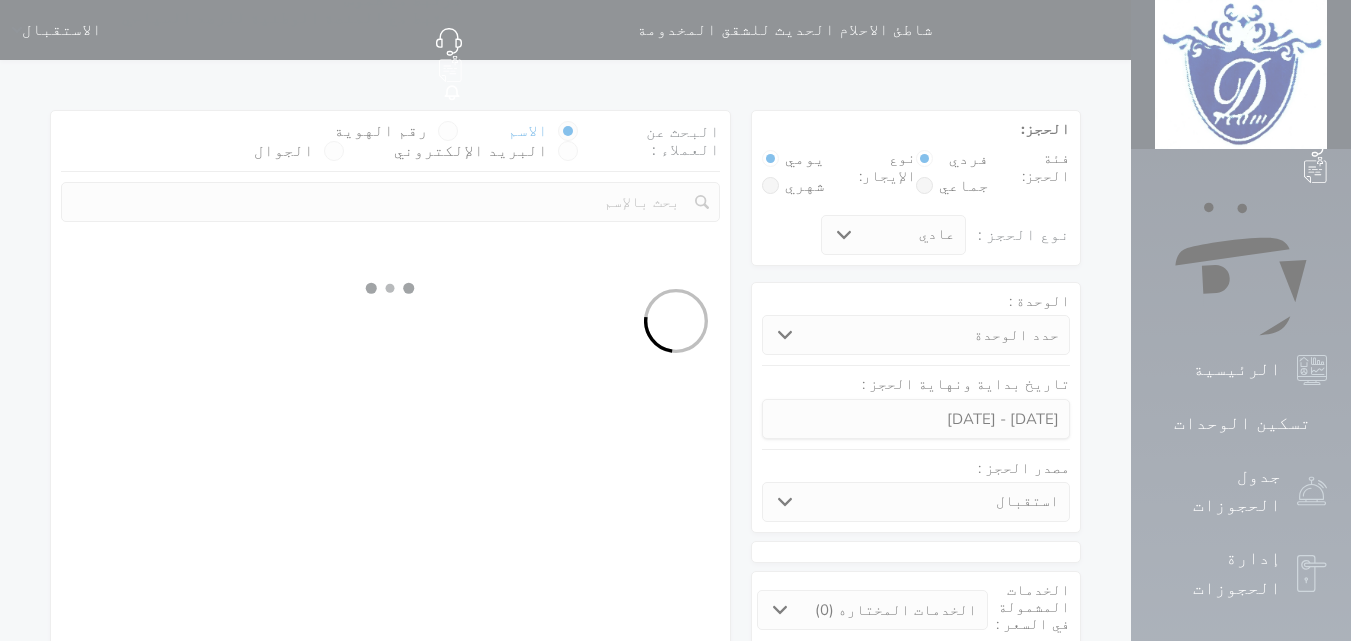 select 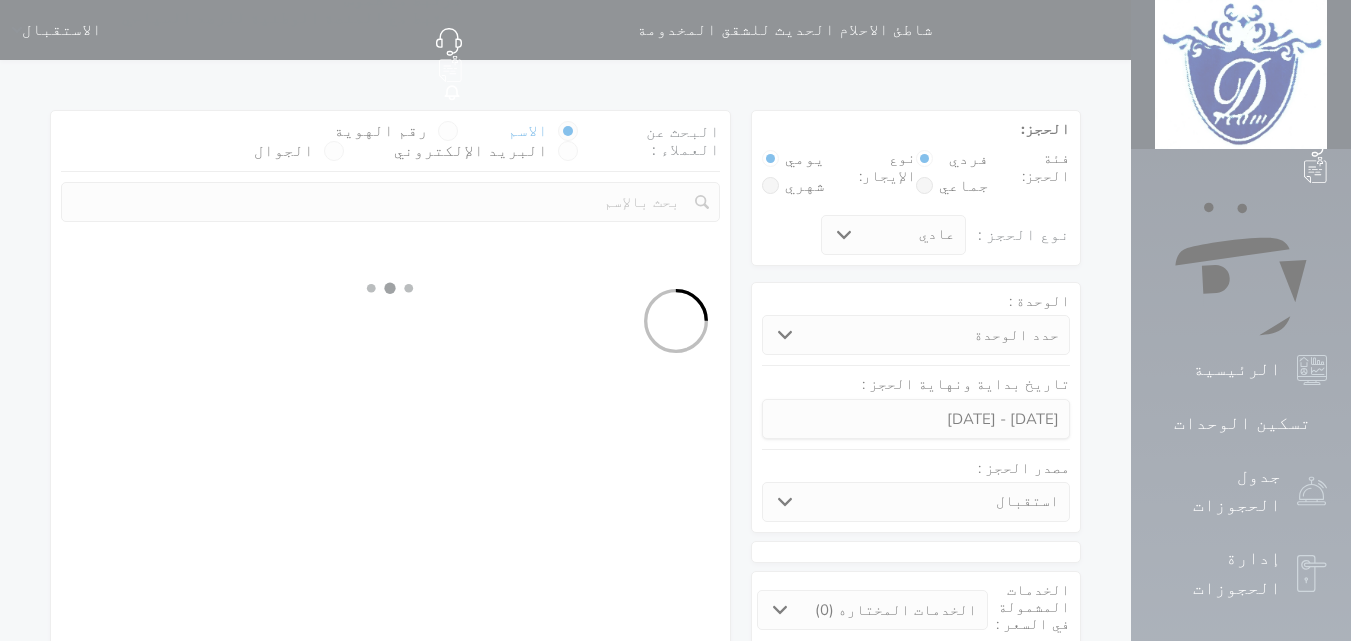 select on "1" 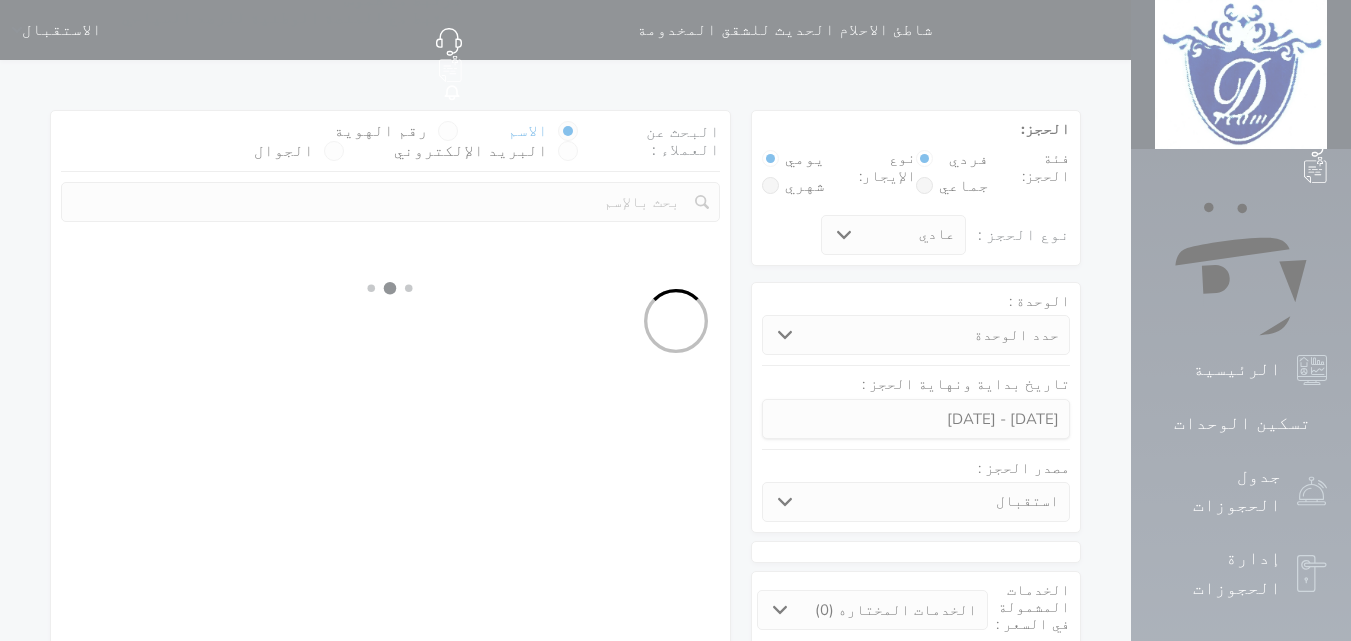 select on "113" 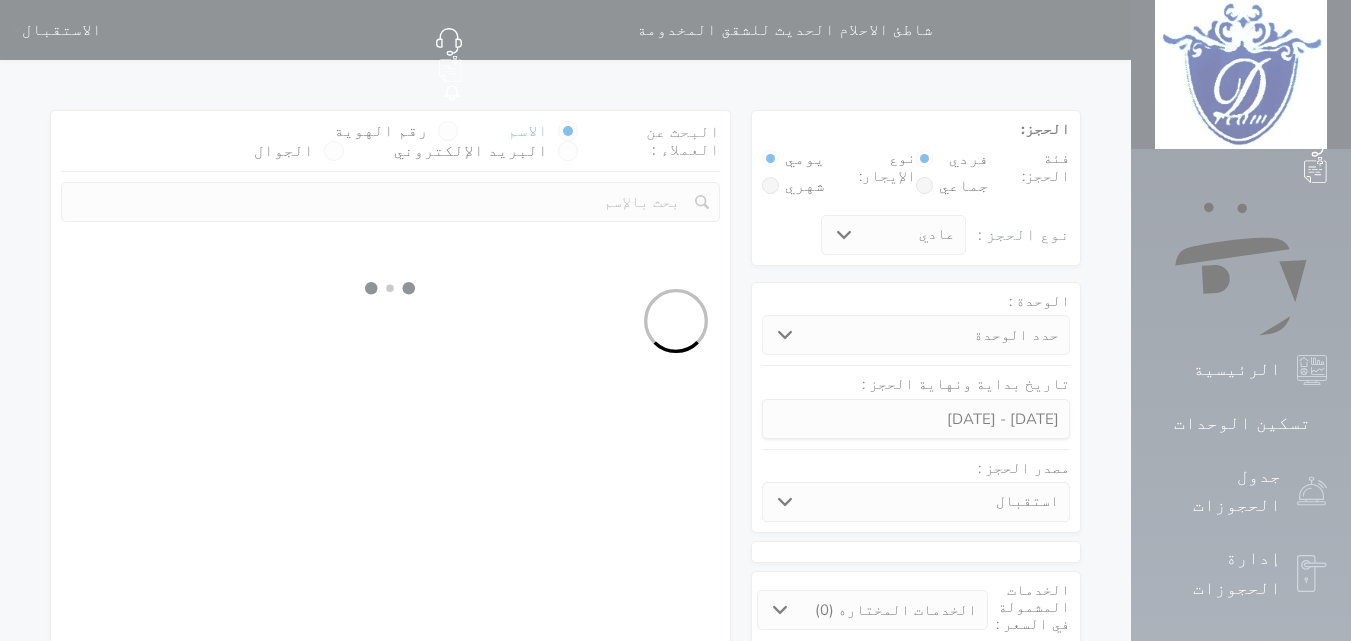 select on "1" 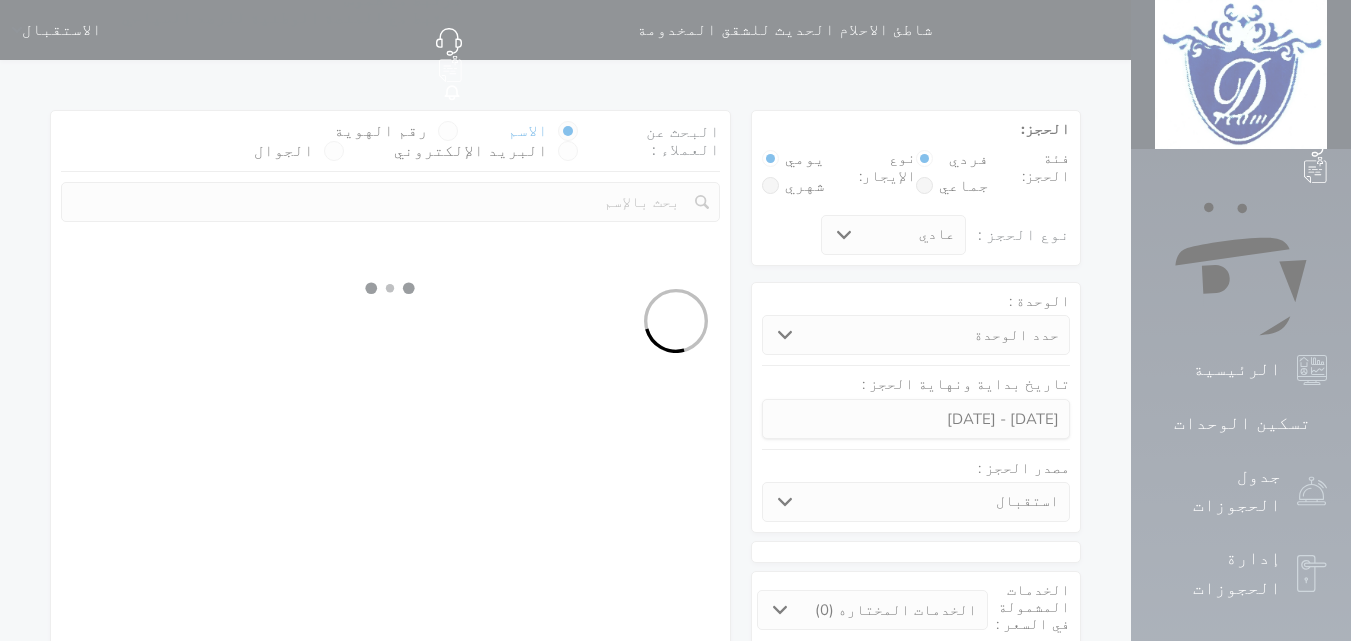 select 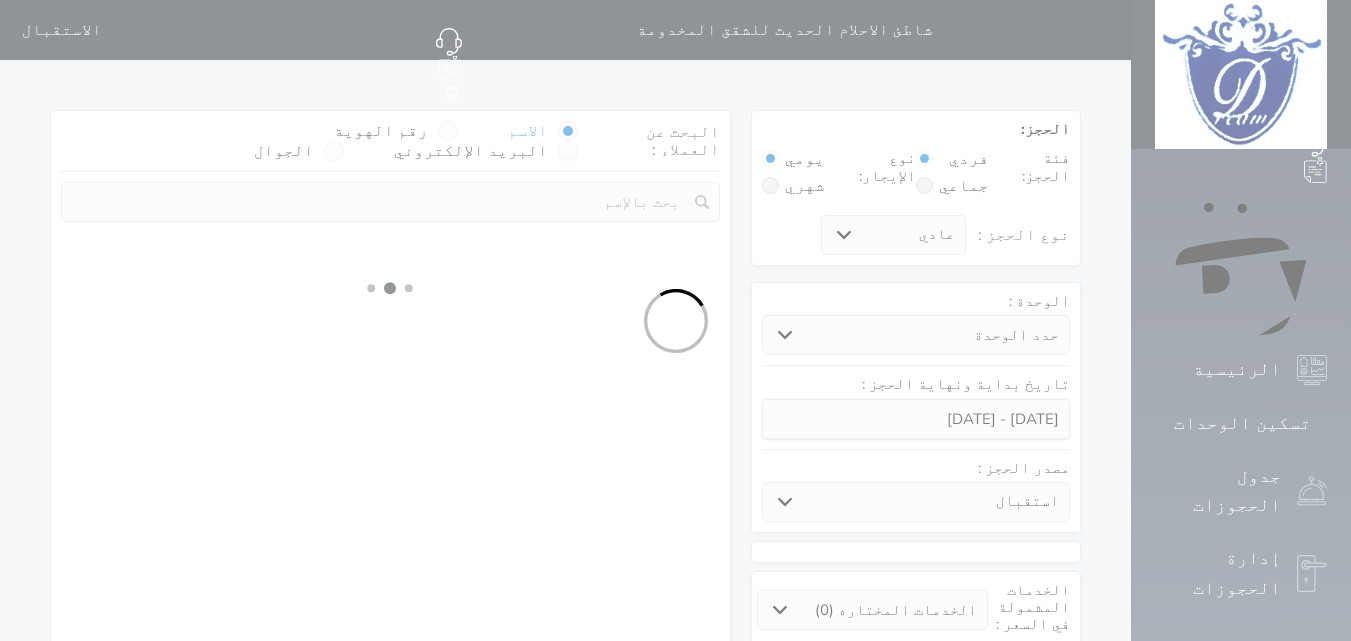 select on "7" 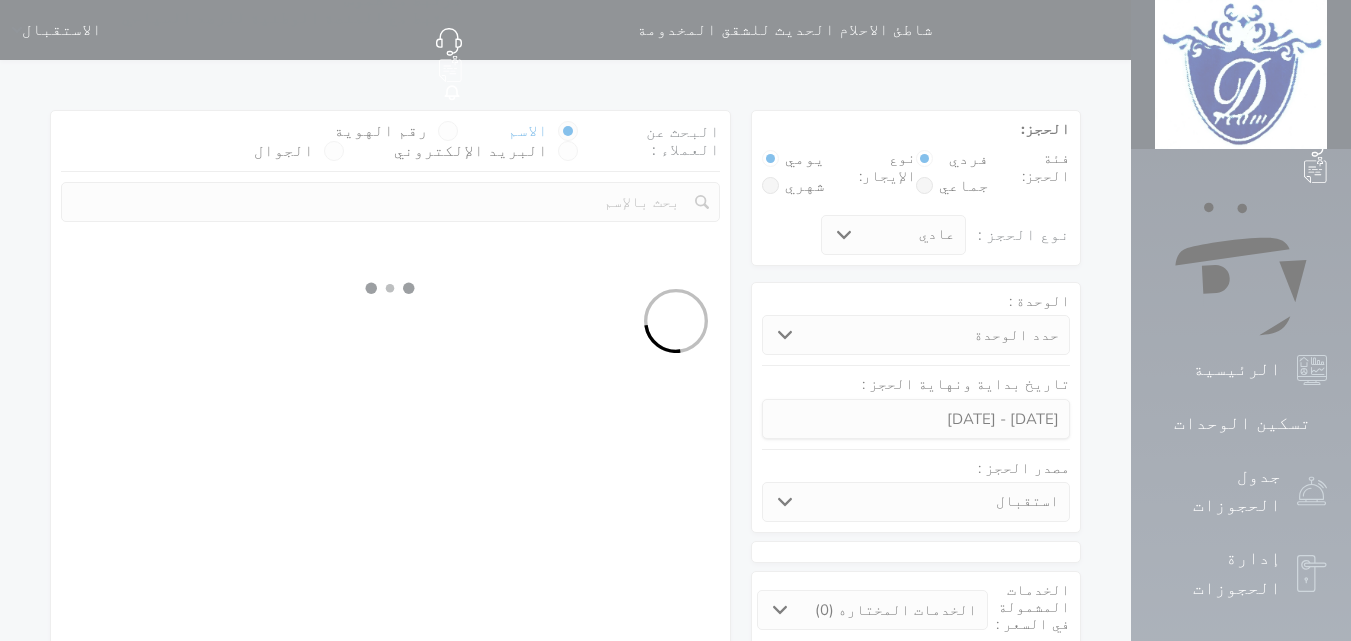 select 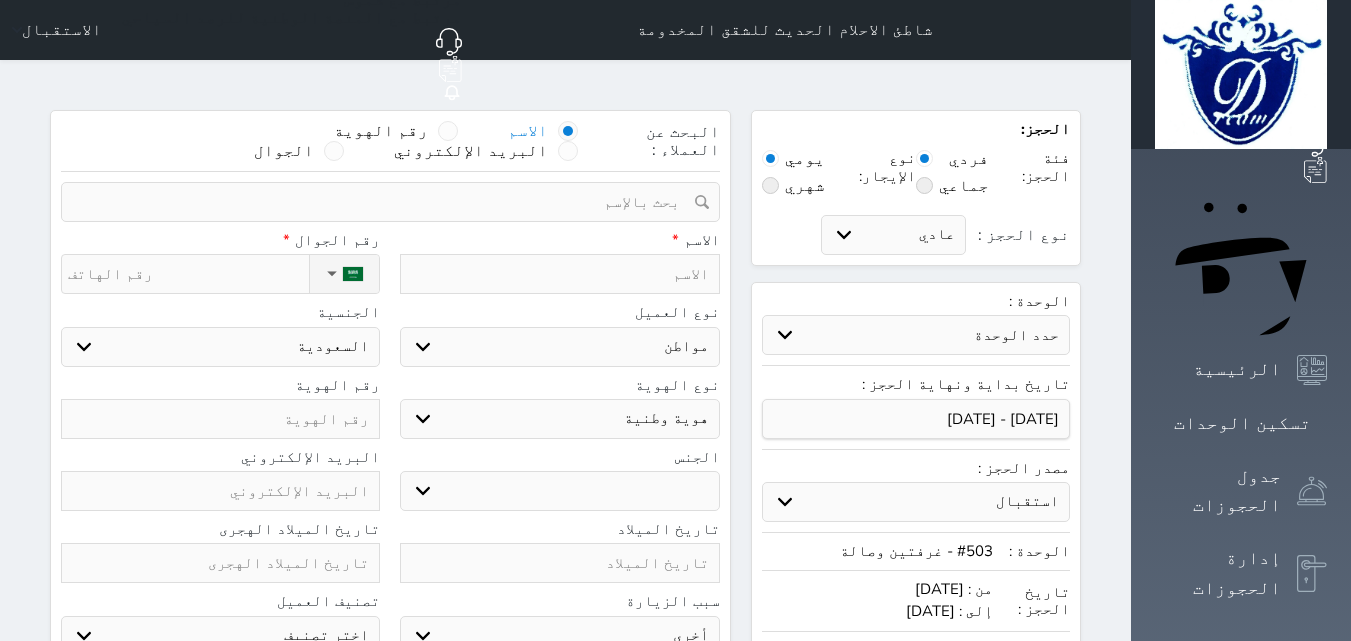 select 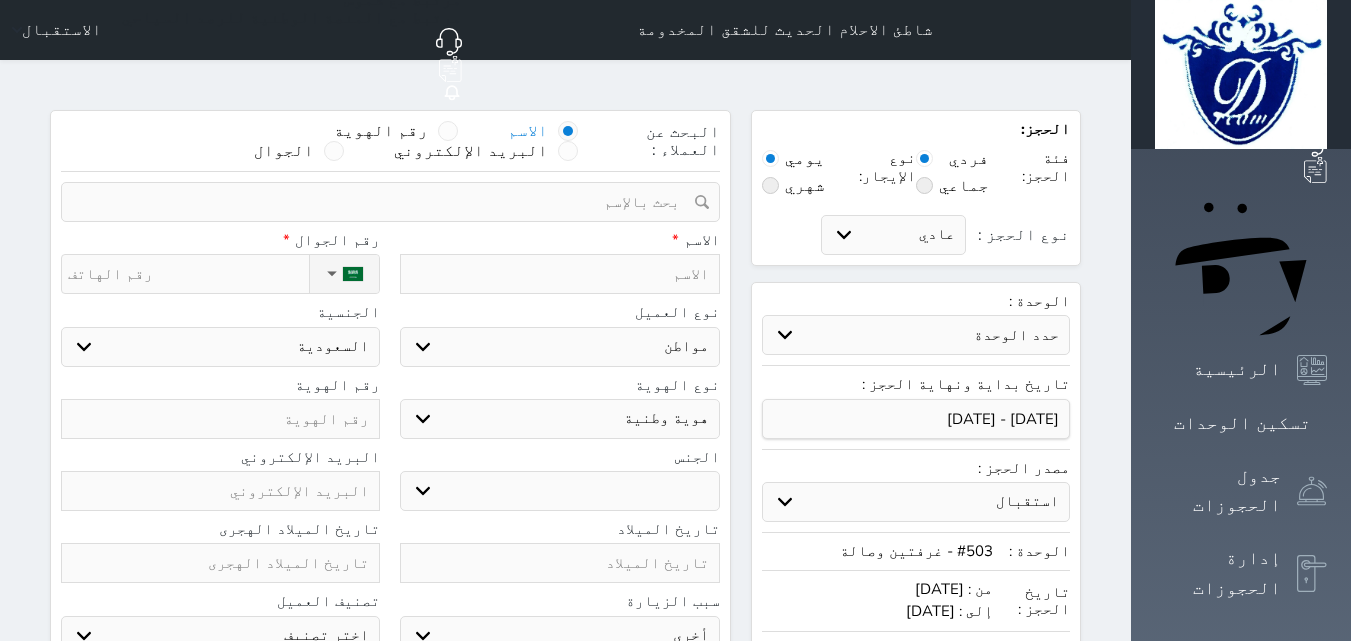 select 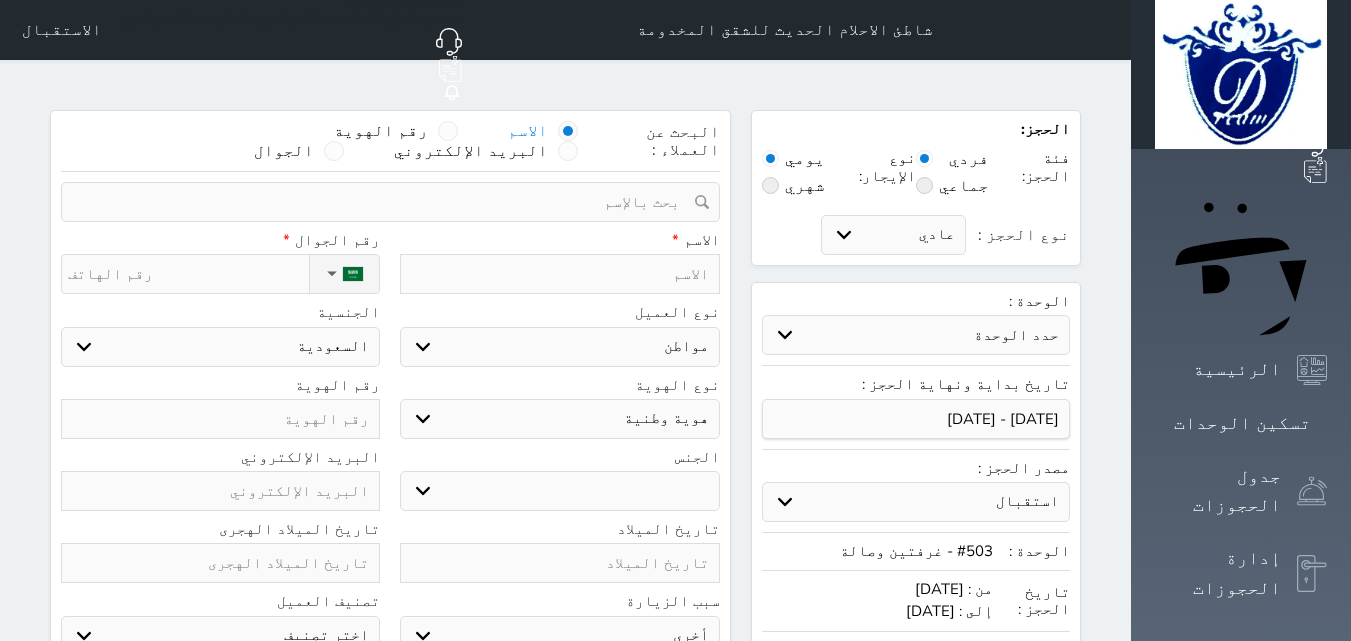 click on "ذكر   انثى" at bounding box center (559, 491) 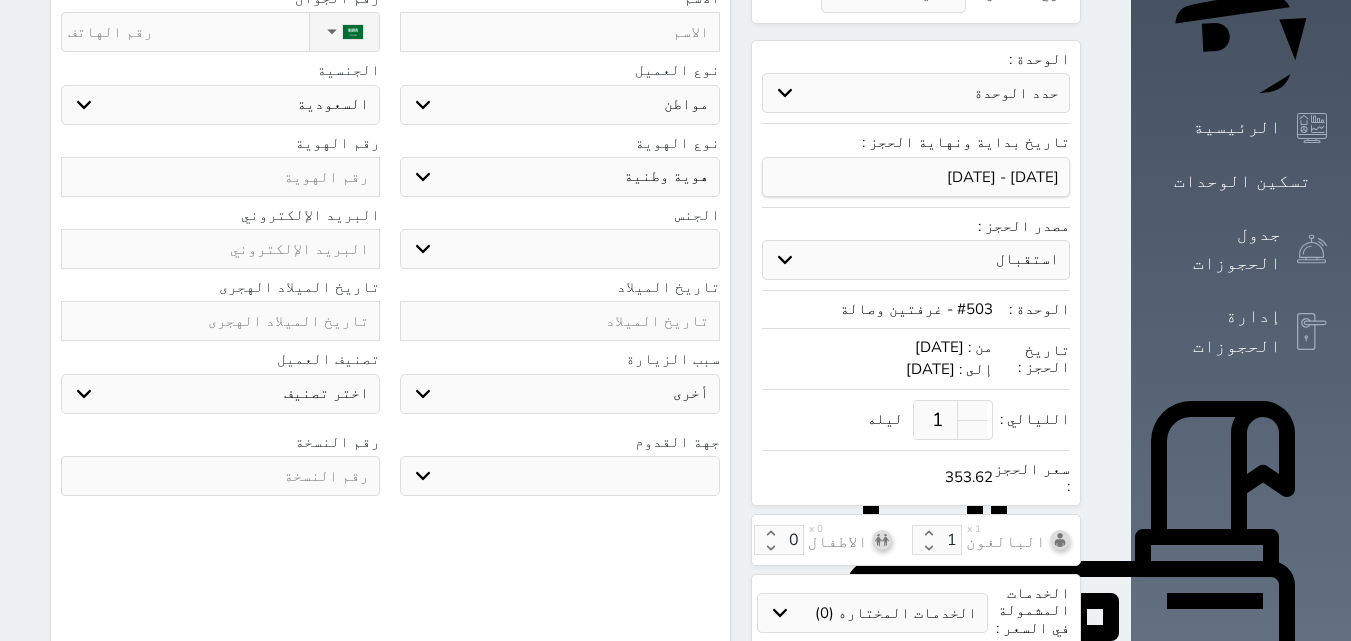 scroll, scrollTop: 300, scrollLeft: 0, axis: vertical 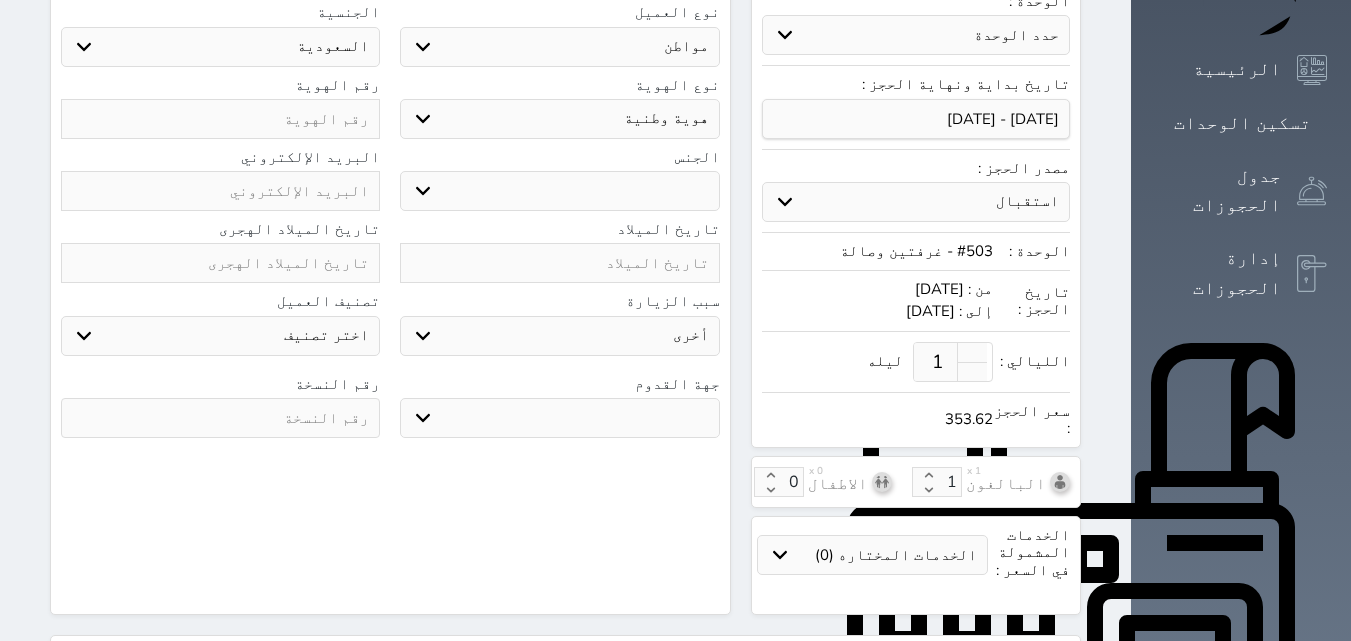 click on "جو بحر ارض" at bounding box center [559, 418] 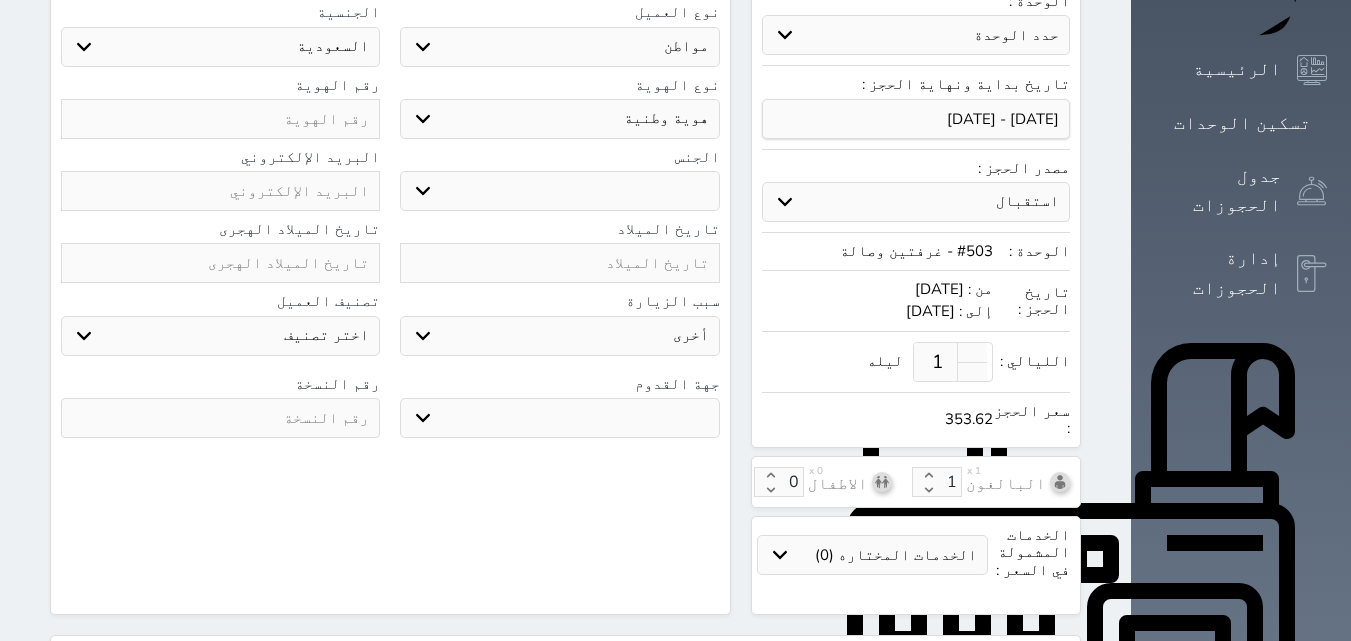 select on "9" 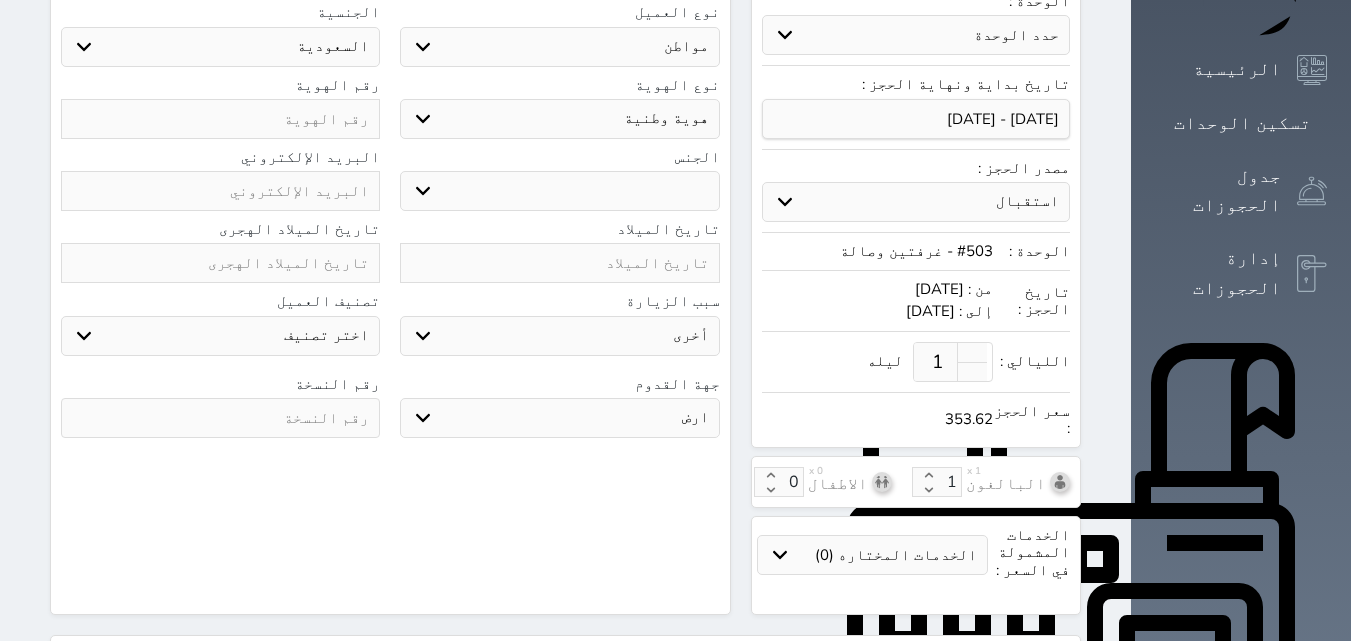 click on "جو بحر ارض" at bounding box center [559, 418] 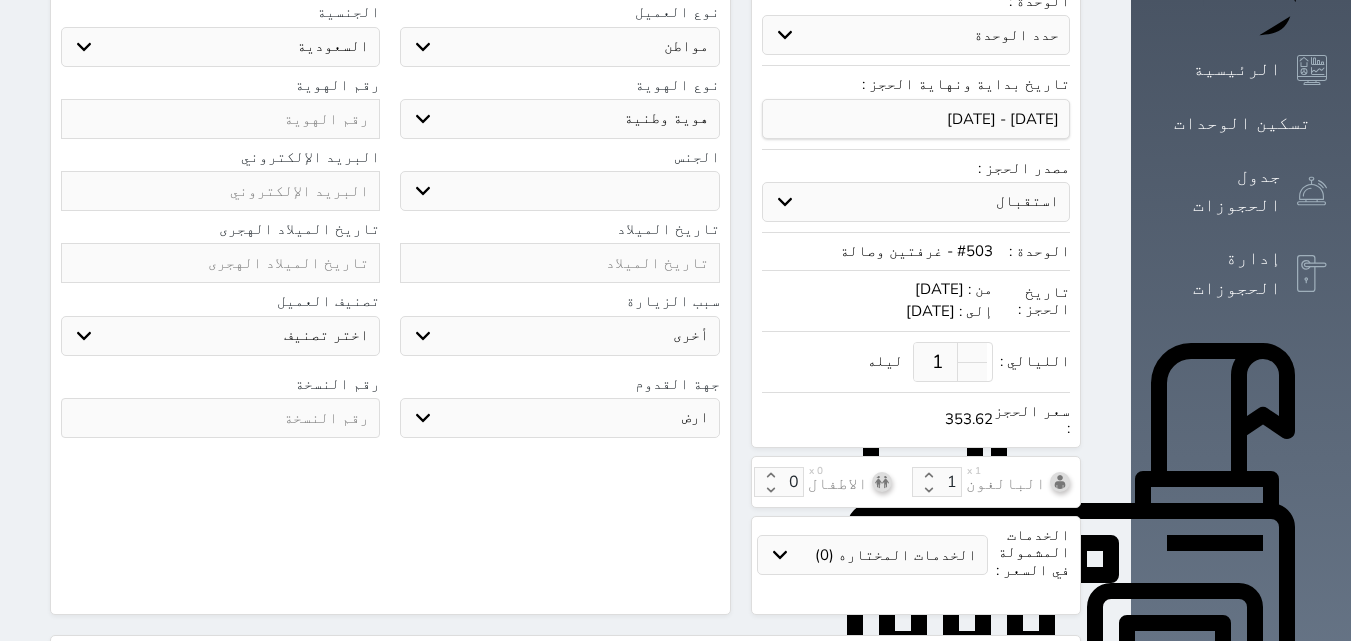 scroll, scrollTop: 100, scrollLeft: 0, axis: vertical 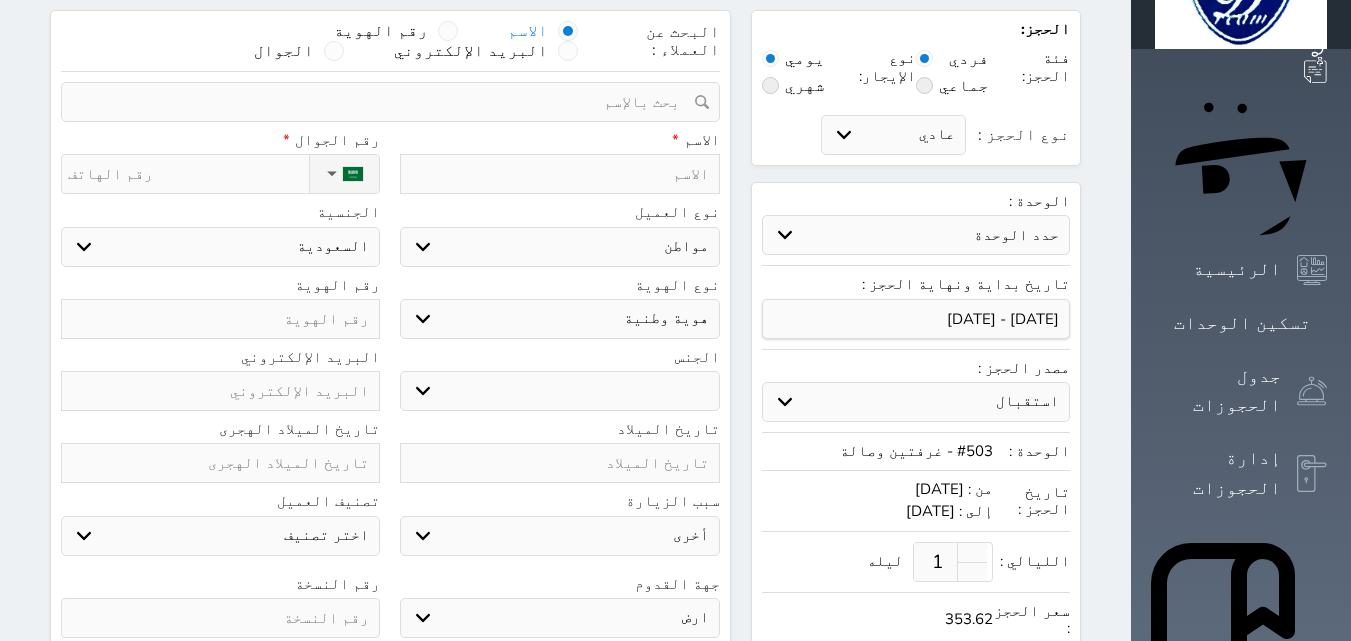 click at bounding box center (559, 174) 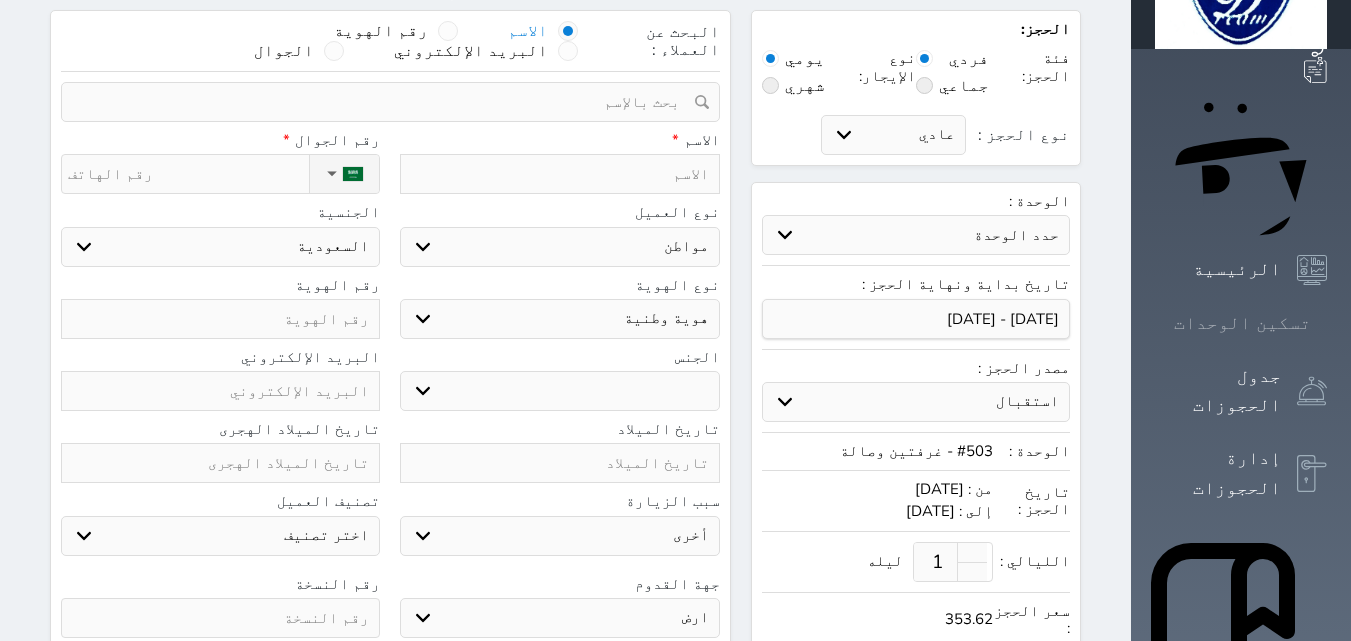 click on "تسكين الوحدات" at bounding box center (1242, 323) 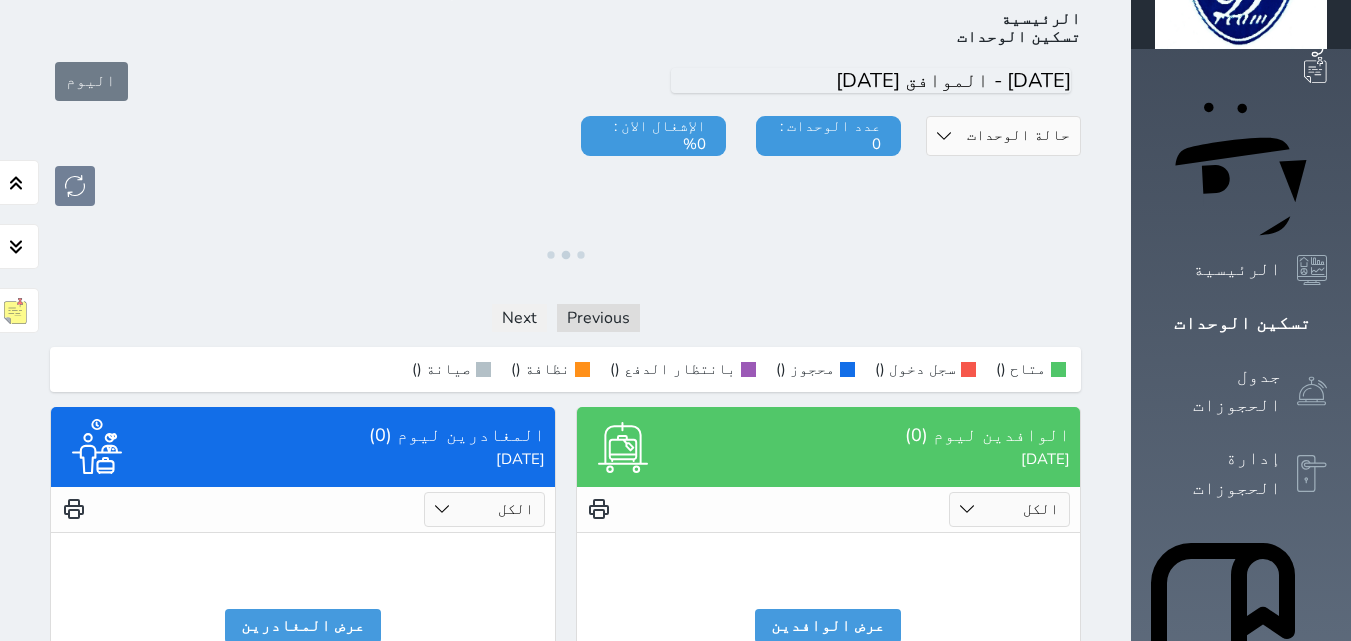 scroll, scrollTop: 0, scrollLeft: 0, axis: both 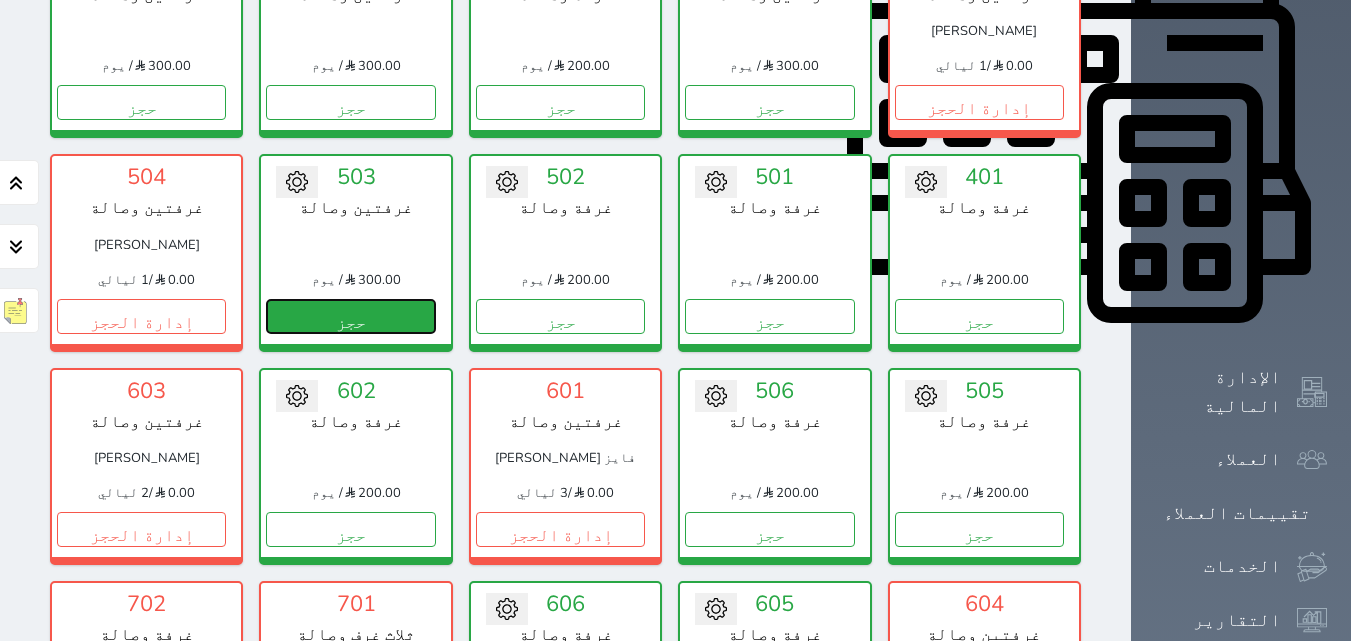 click on "حجز" at bounding box center [350, 316] 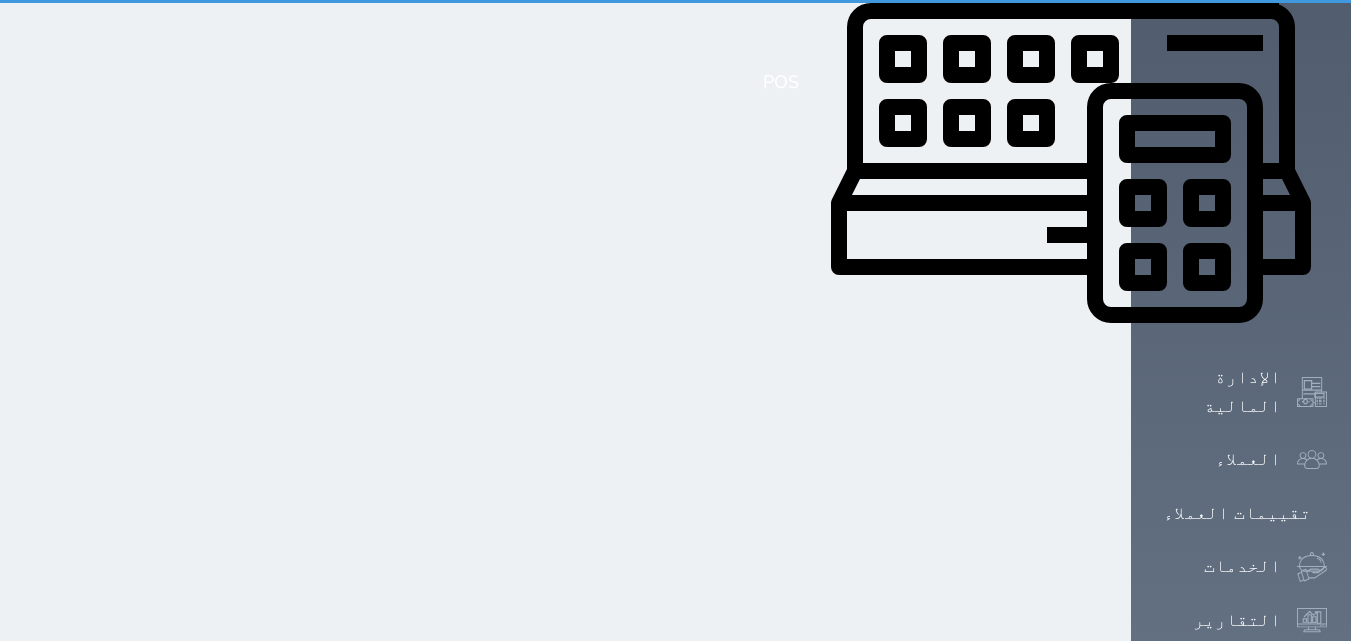 select on "1" 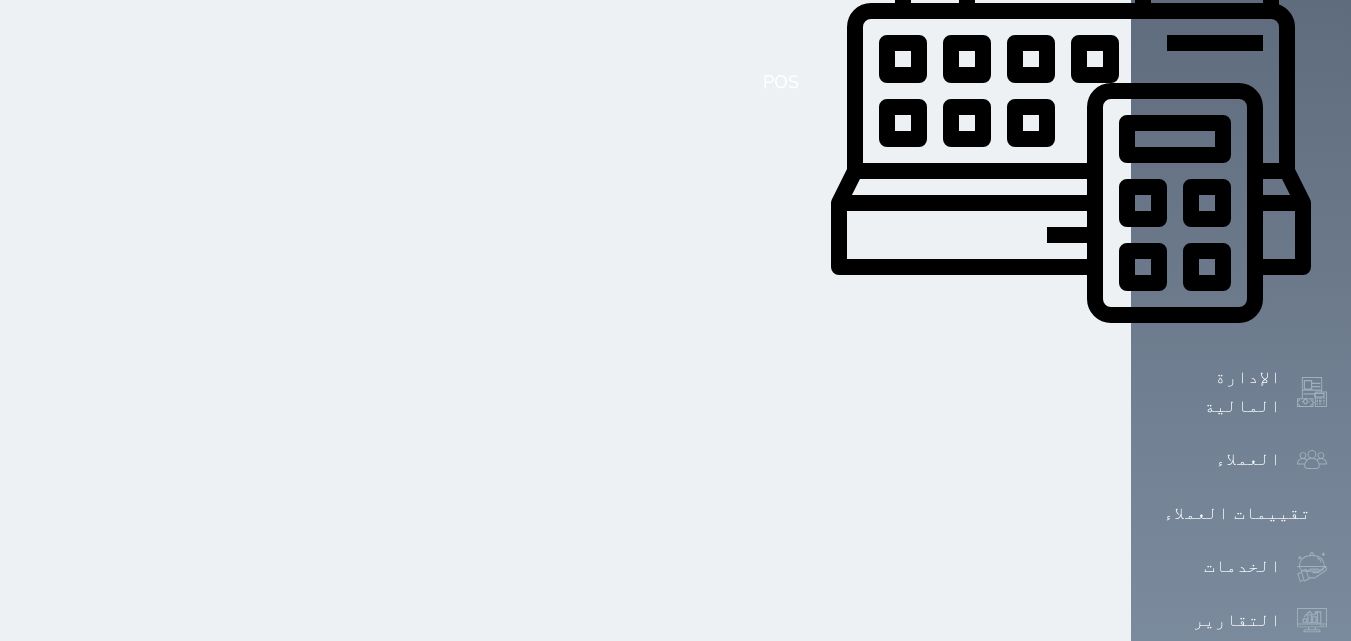 scroll, scrollTop: 0, scrollLeft: 0, axis: both 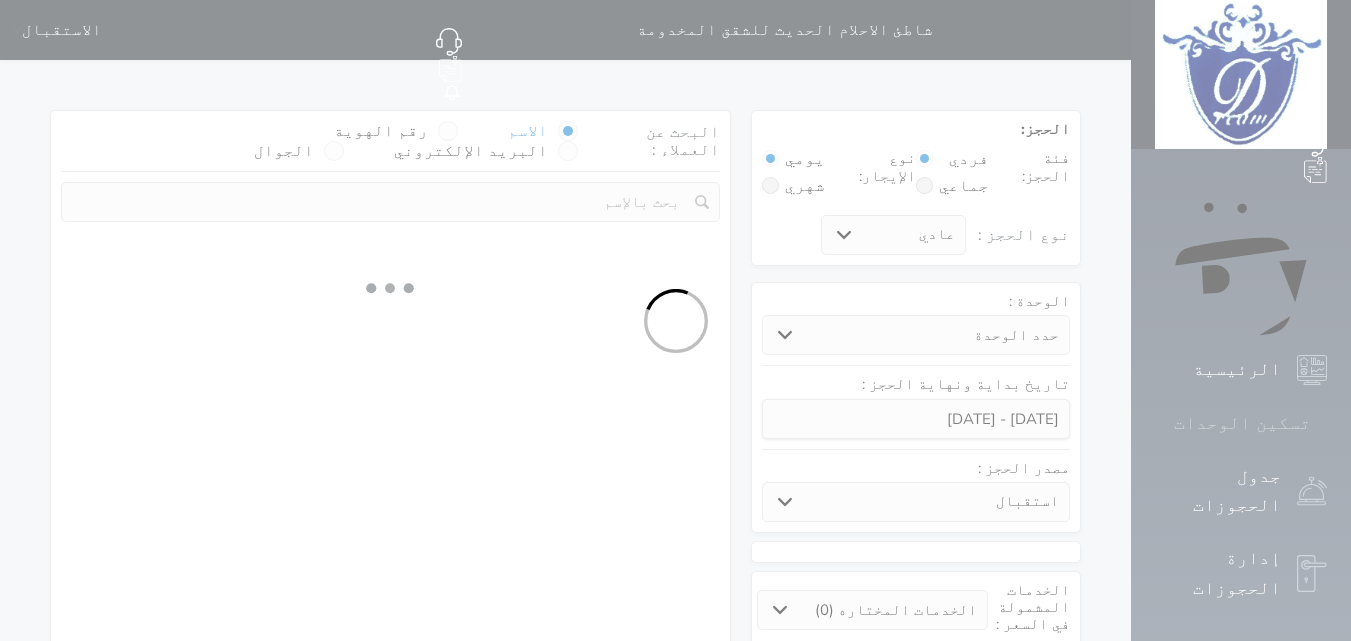 select 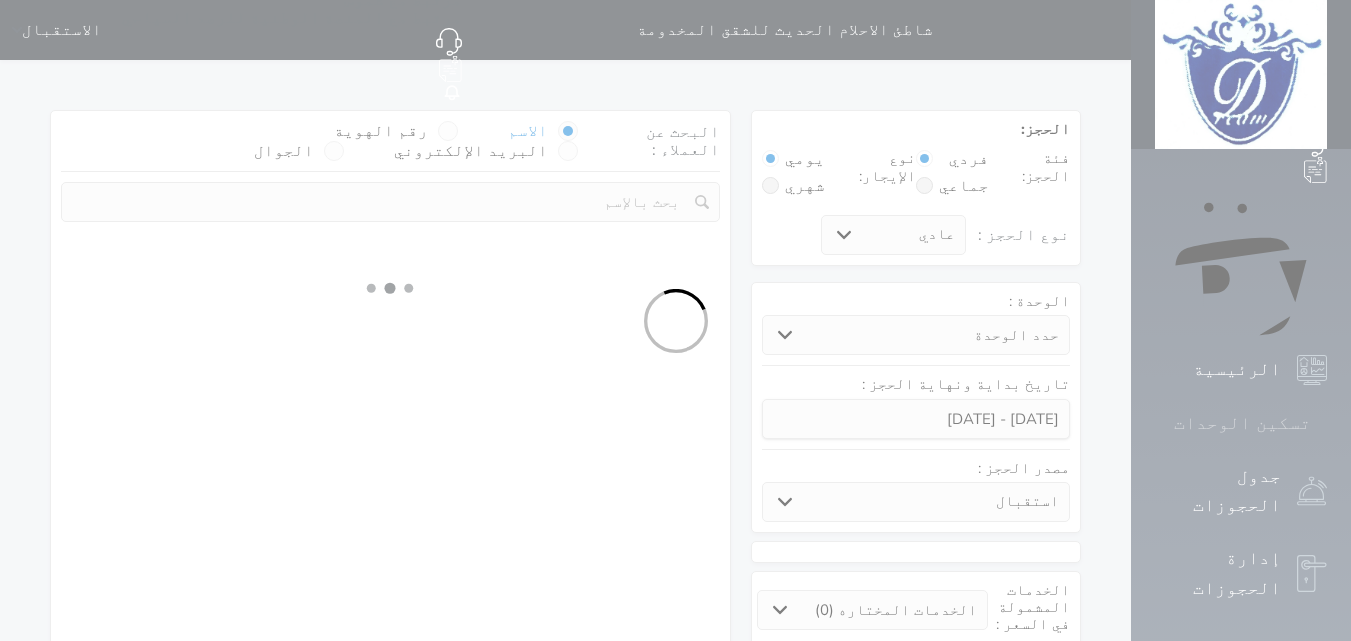 select on "3661" 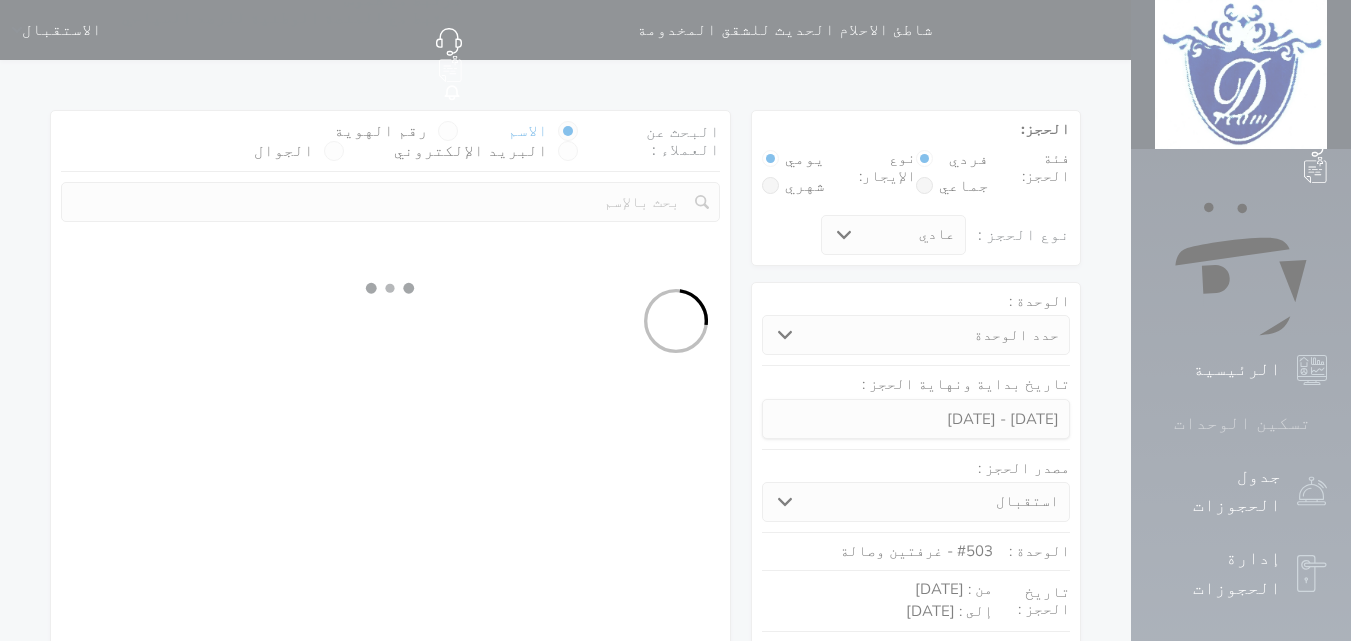 select 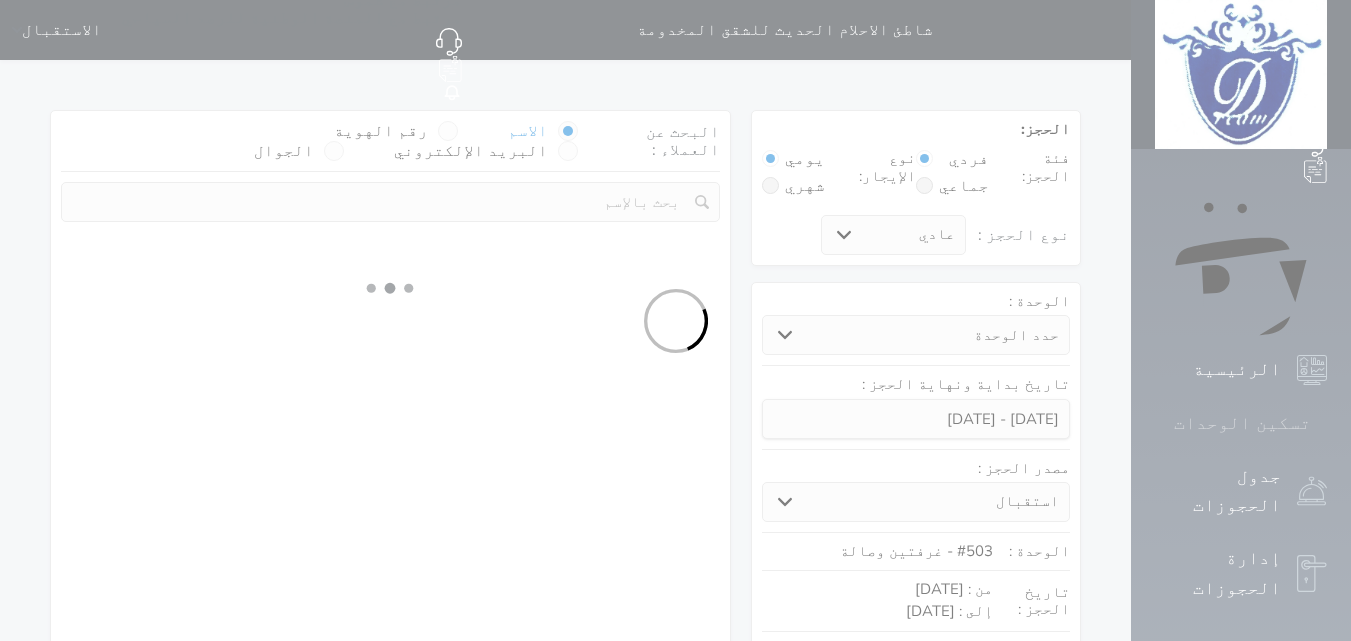 select on "1" 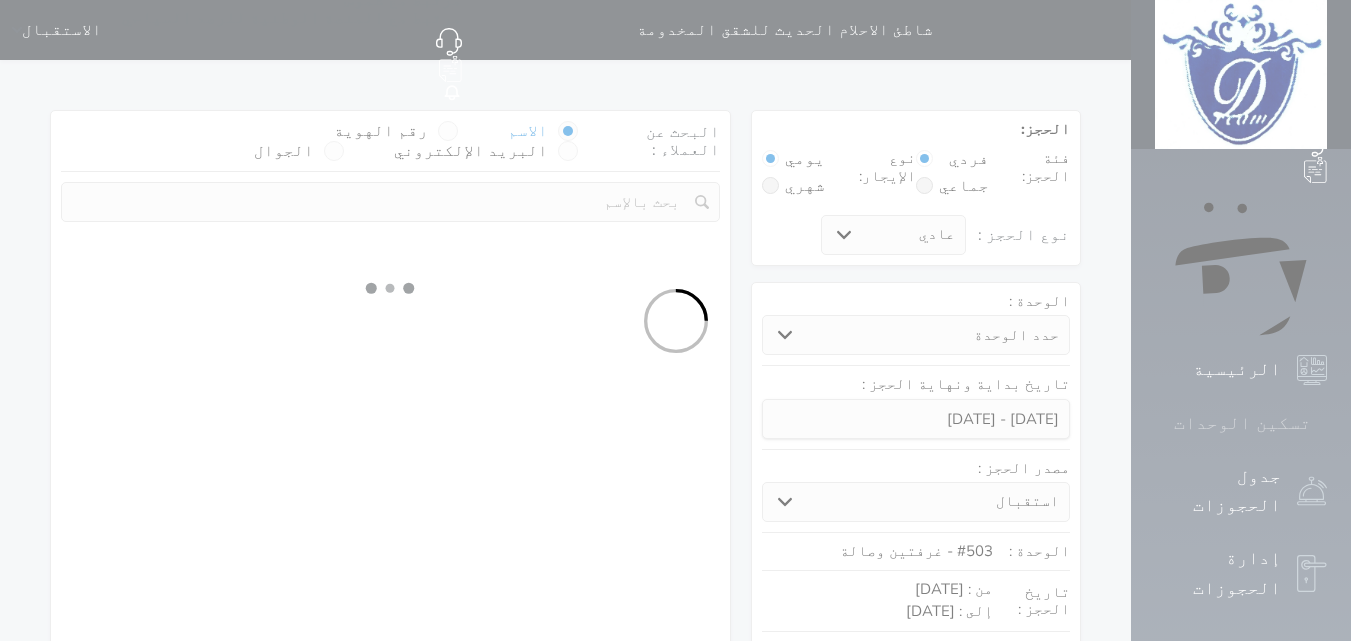 select on "113" 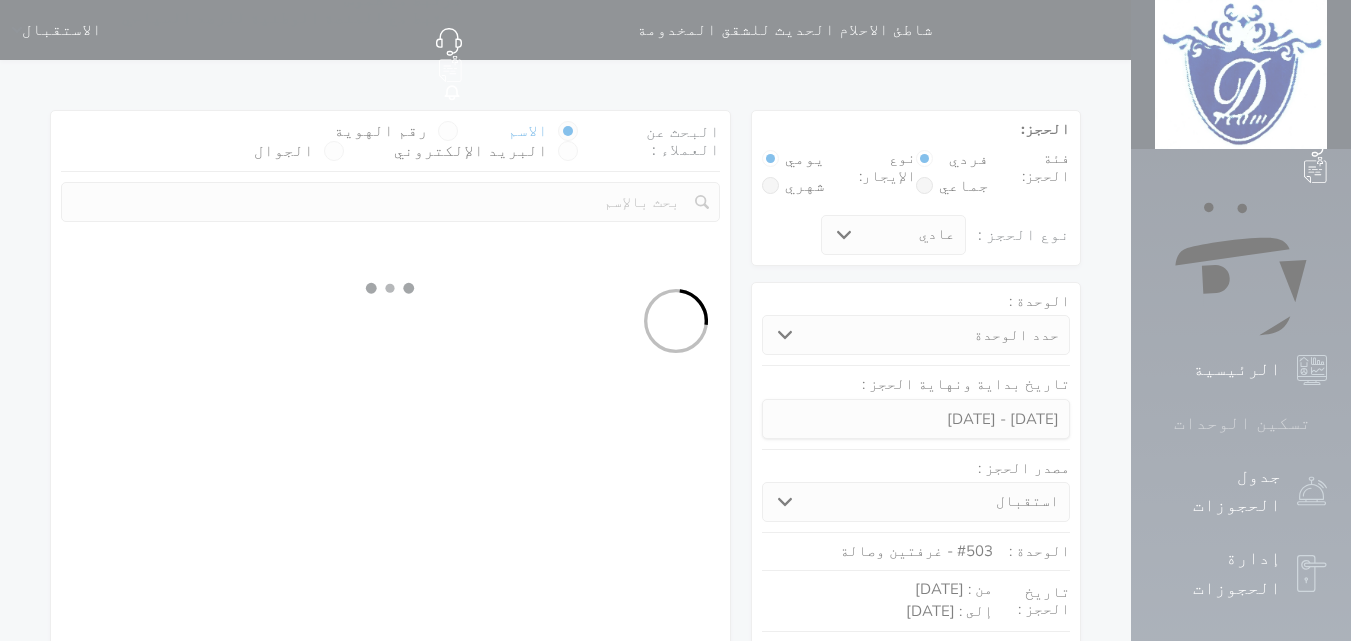 select on "1" 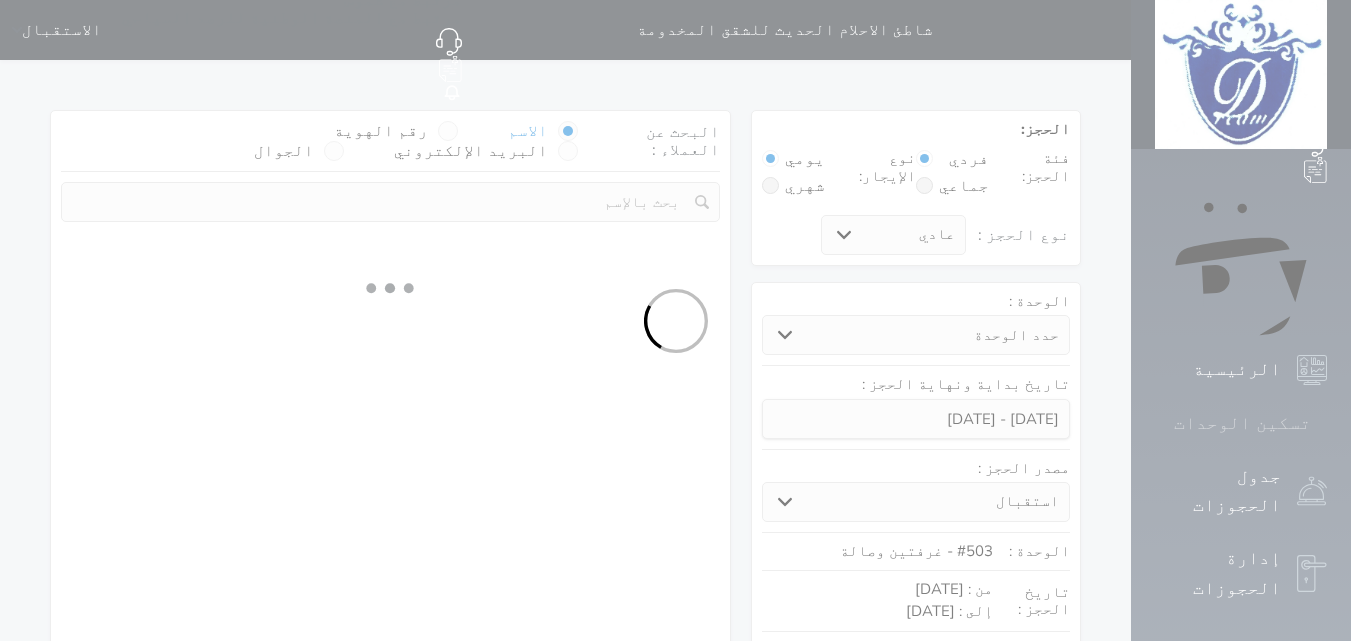 select 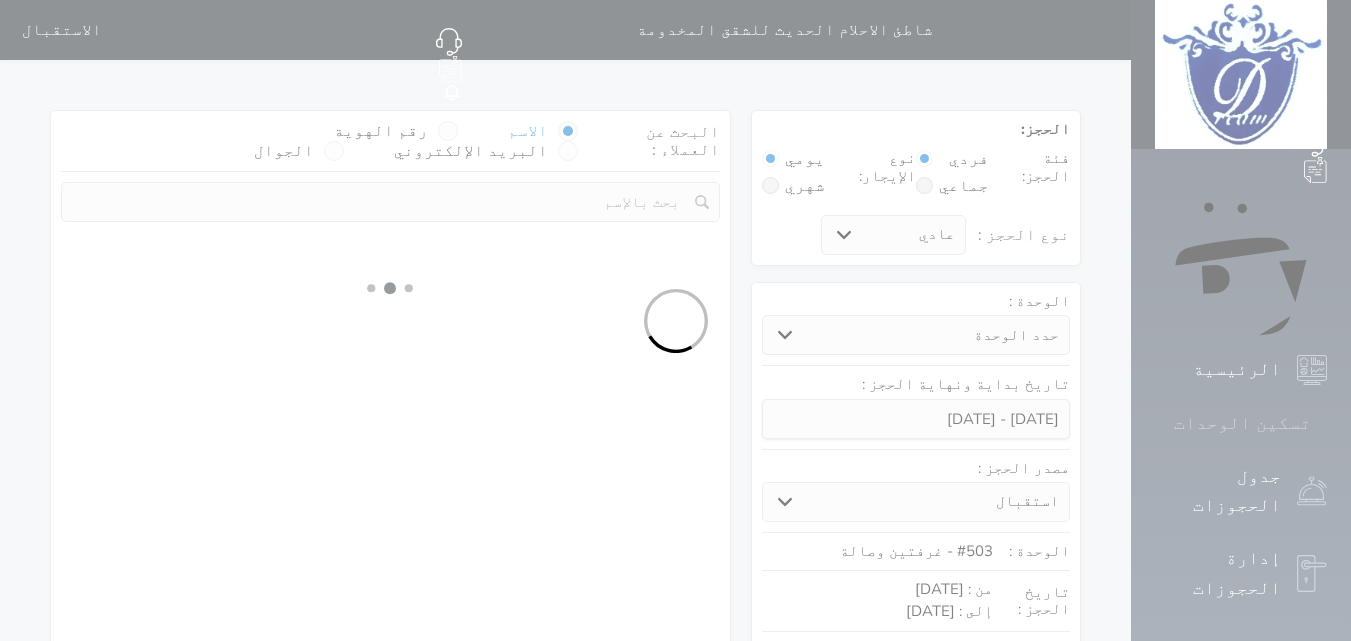 select on "7" 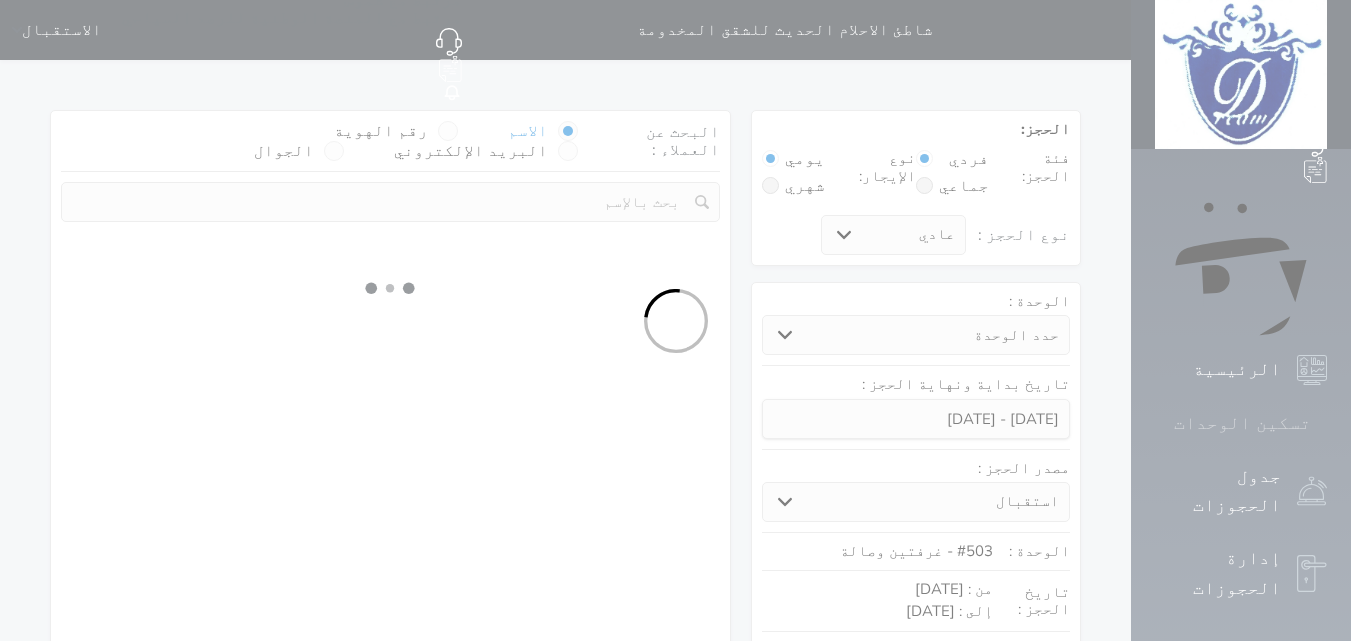 select 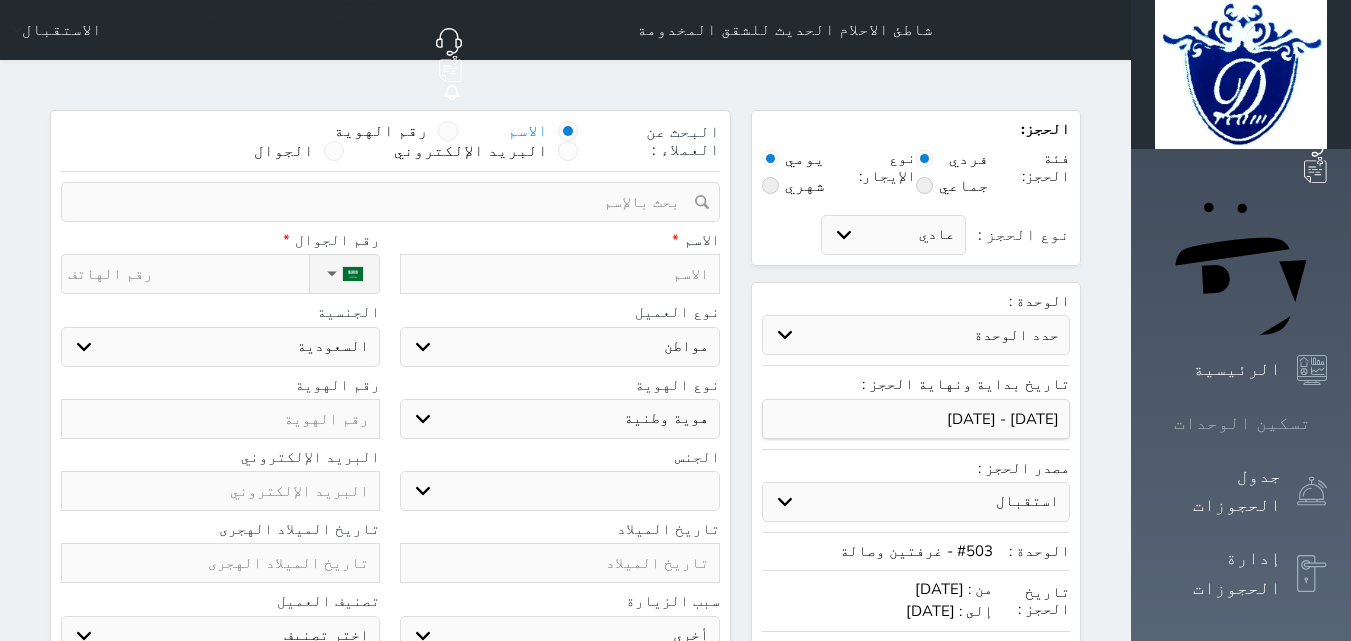 select 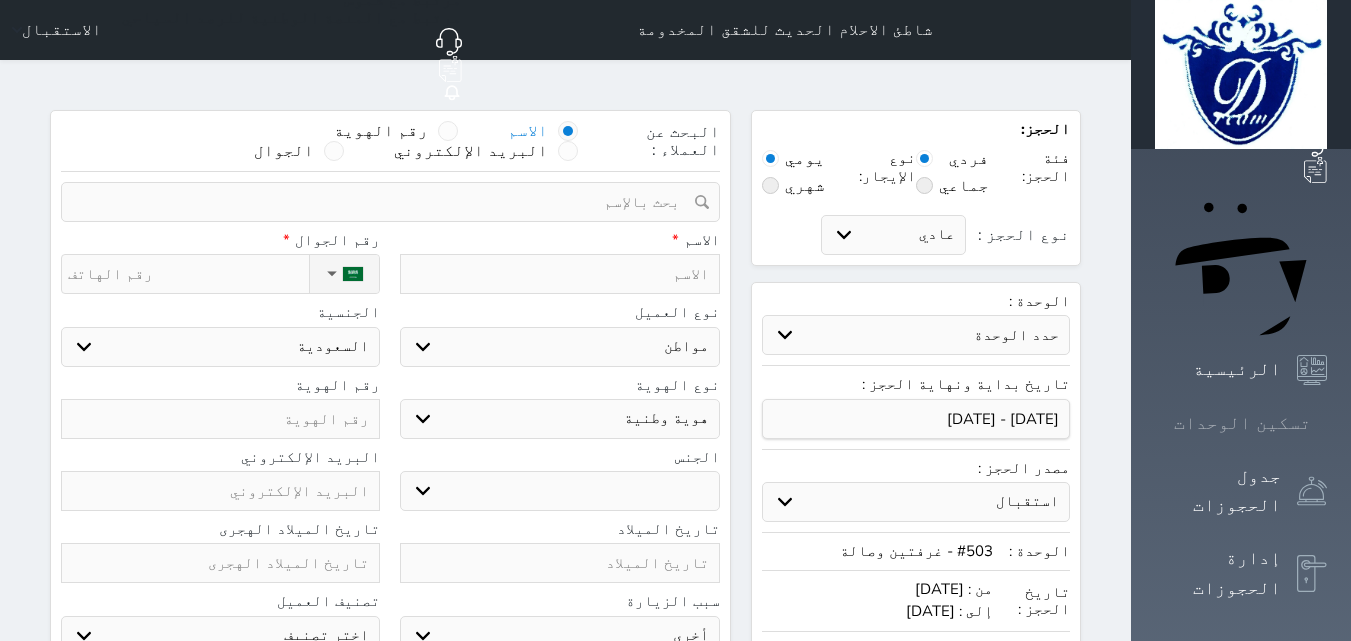 select 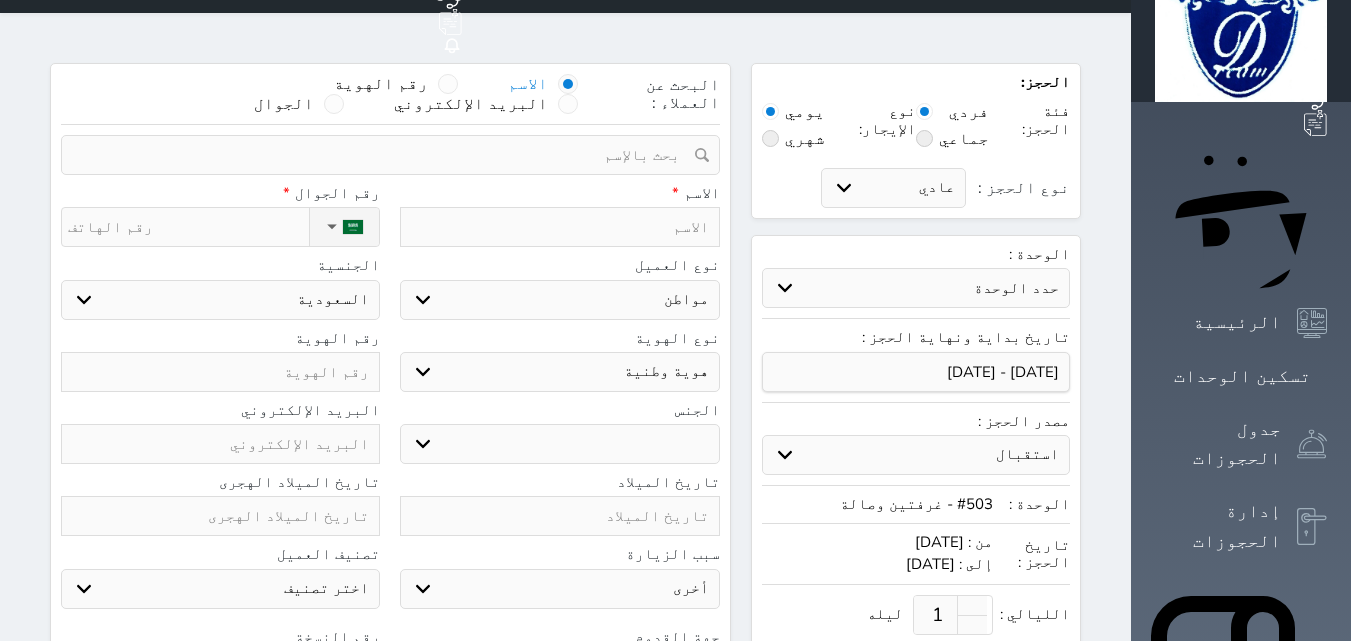scroll, scrollTop: 0, scrollLeft: 0, axis: both 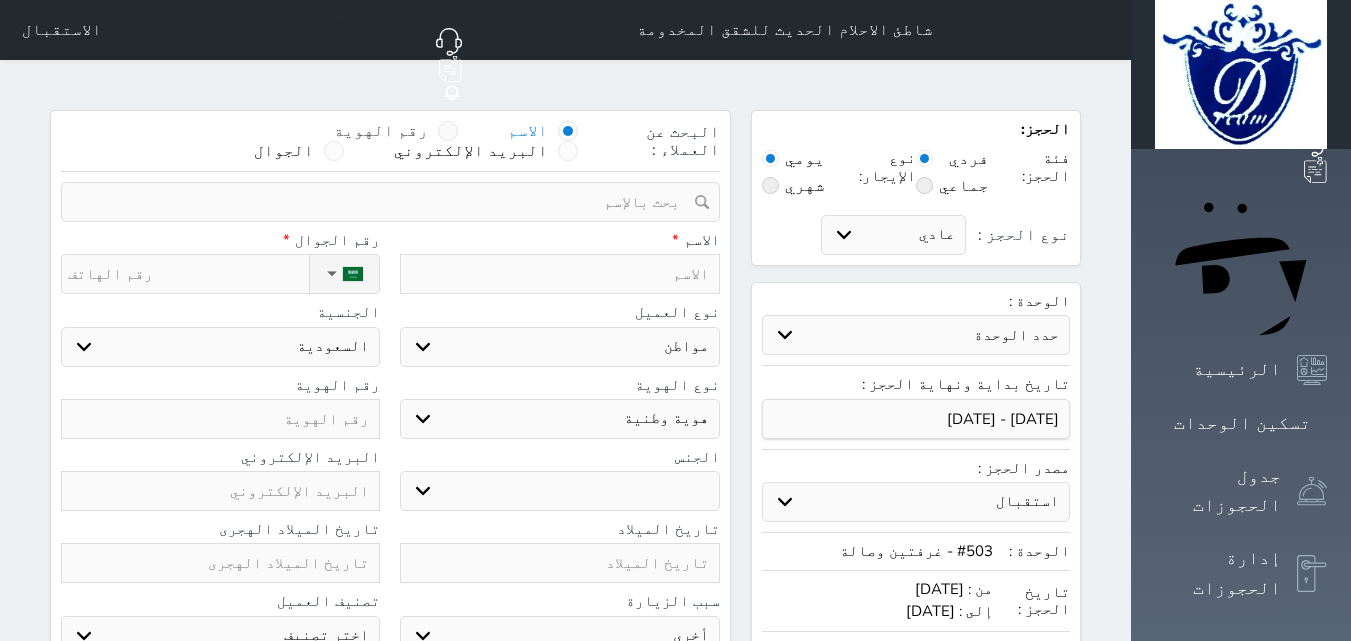 click at bounding box center (448, 131) 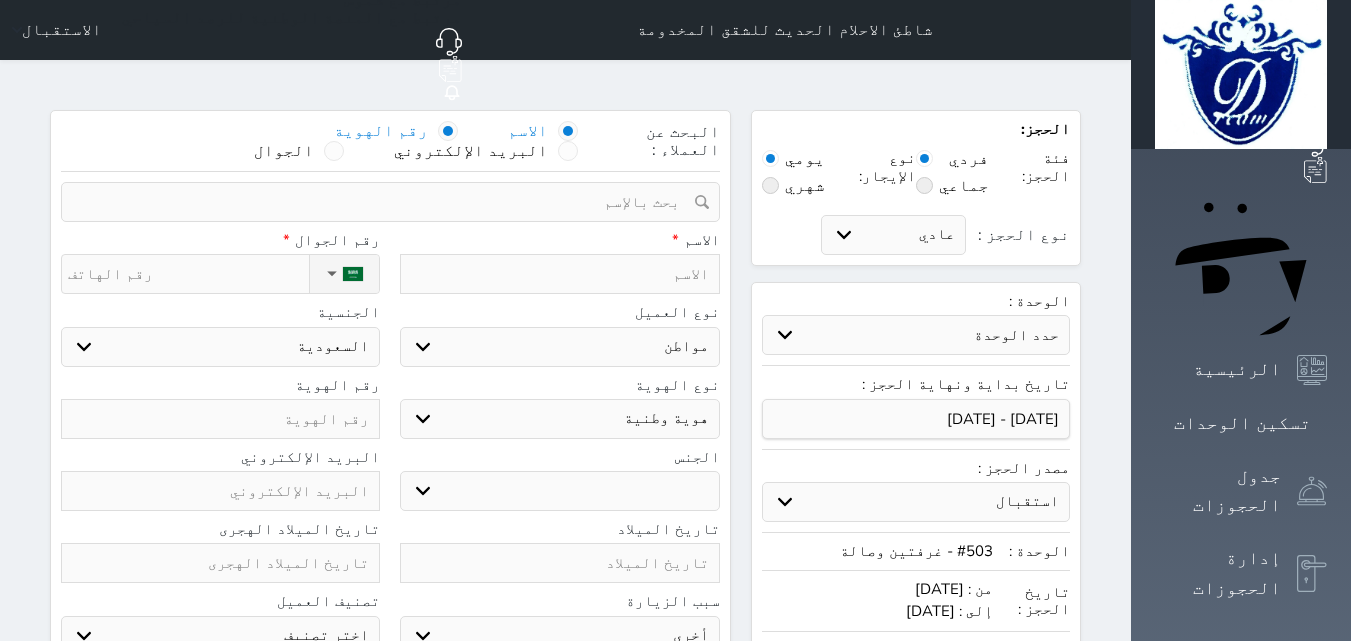 select 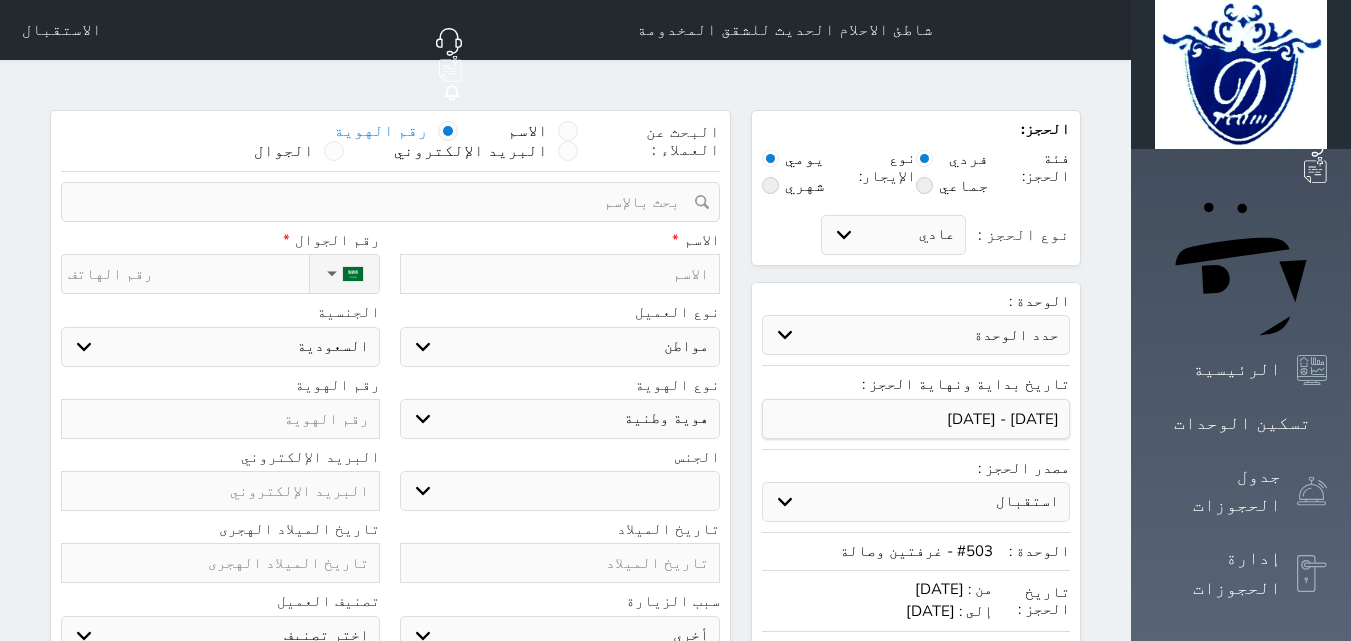 select 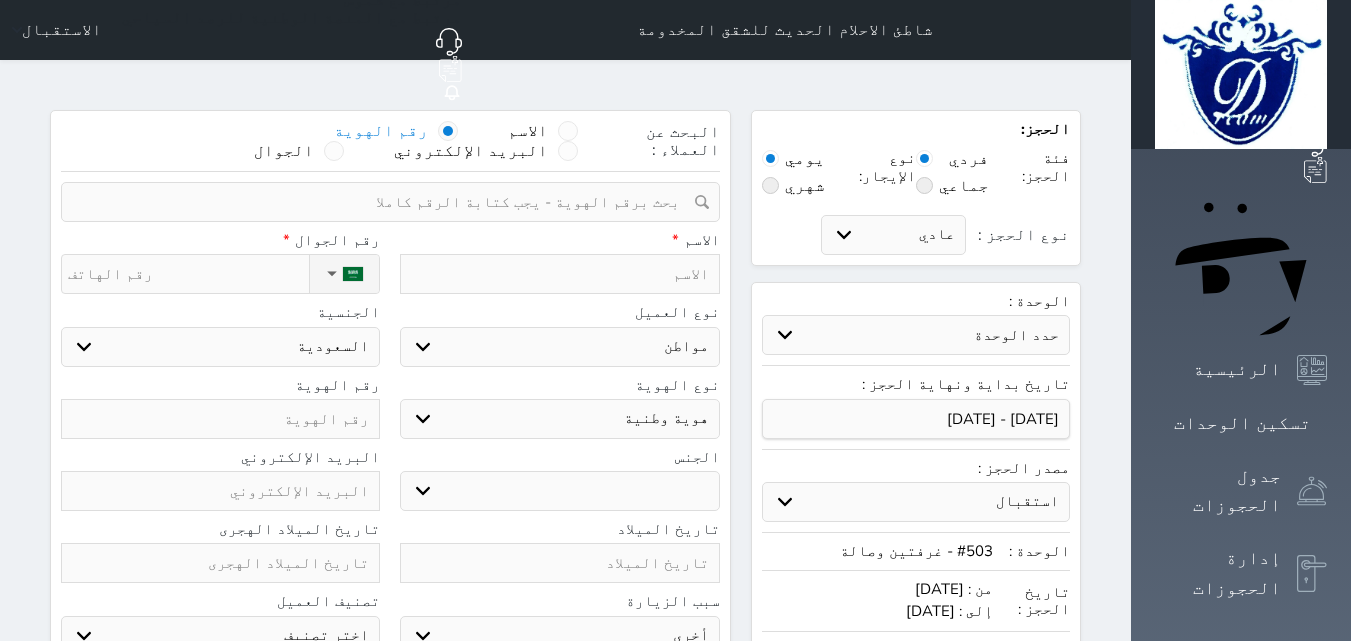 click at bounding box center [383, 202] 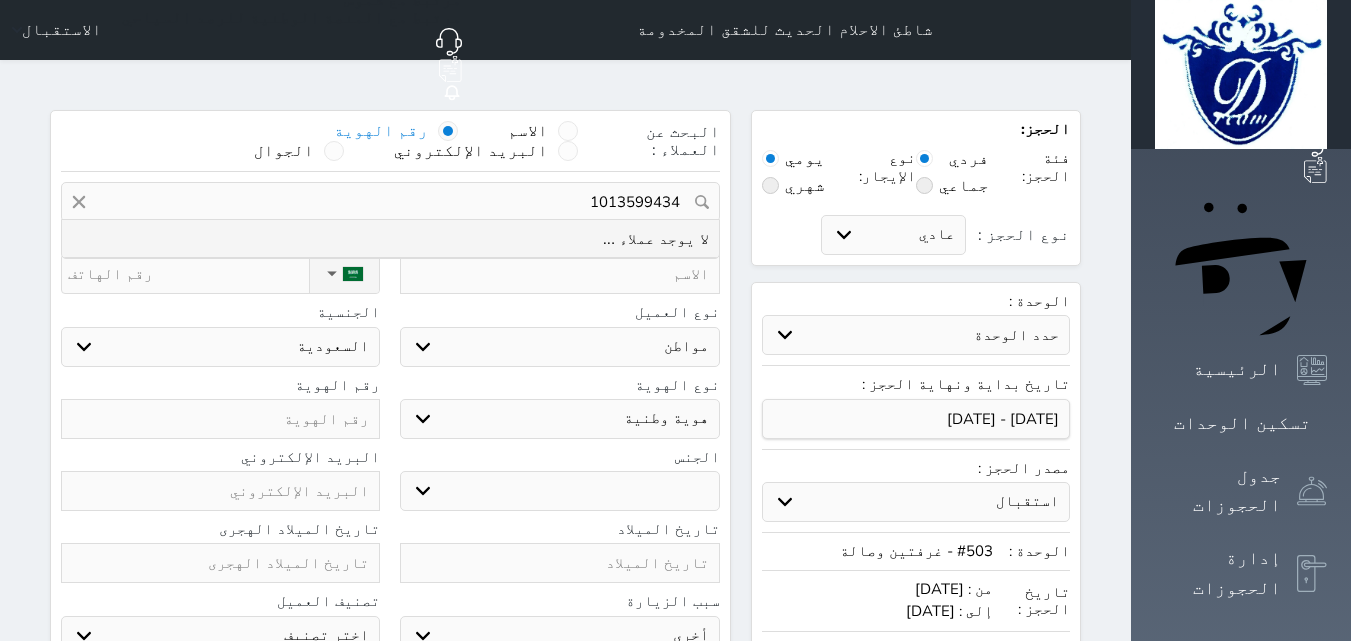 drag, startPoint x: 652, startPoint y: 152, endPoint x: 746, endPoint y: 154, distance: 94.02127 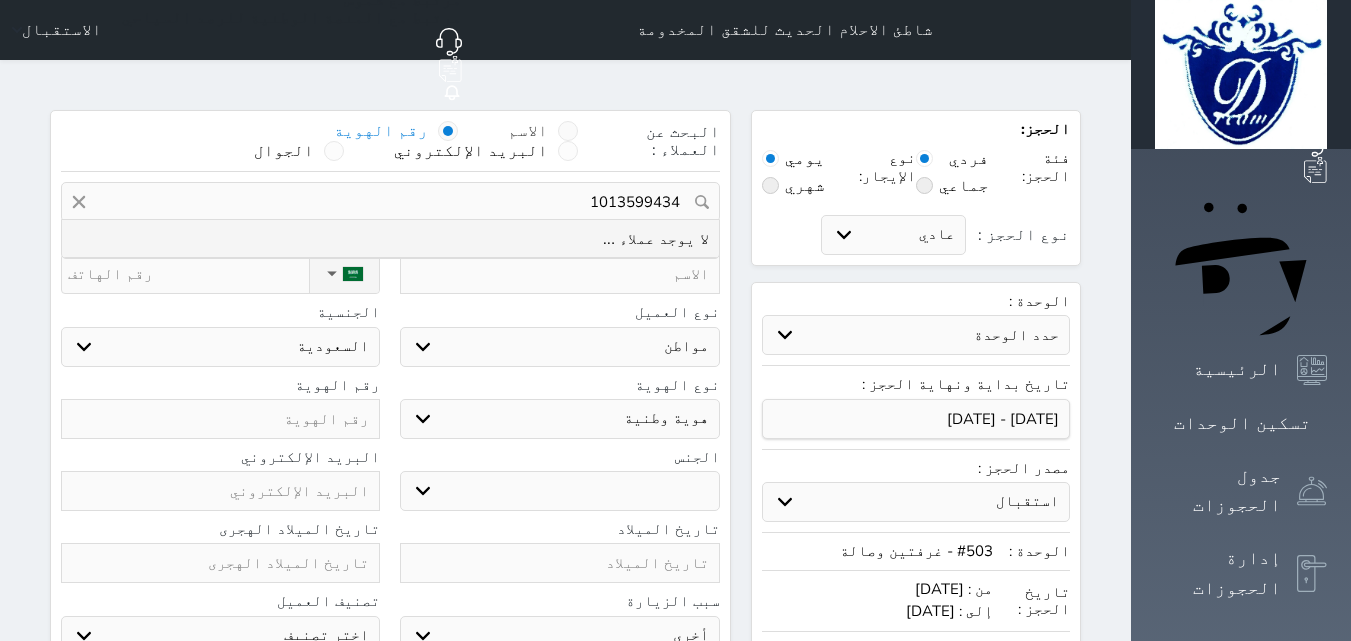 type on "1013599434" 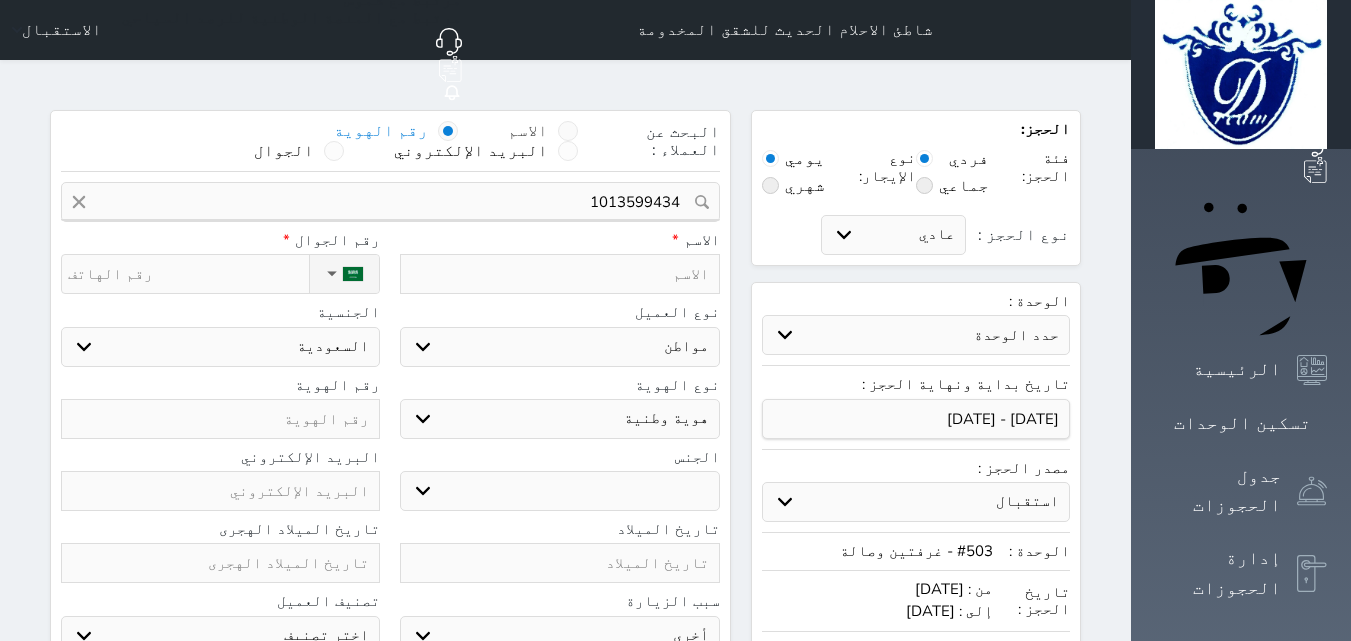 click at bounding box center [568, 131] 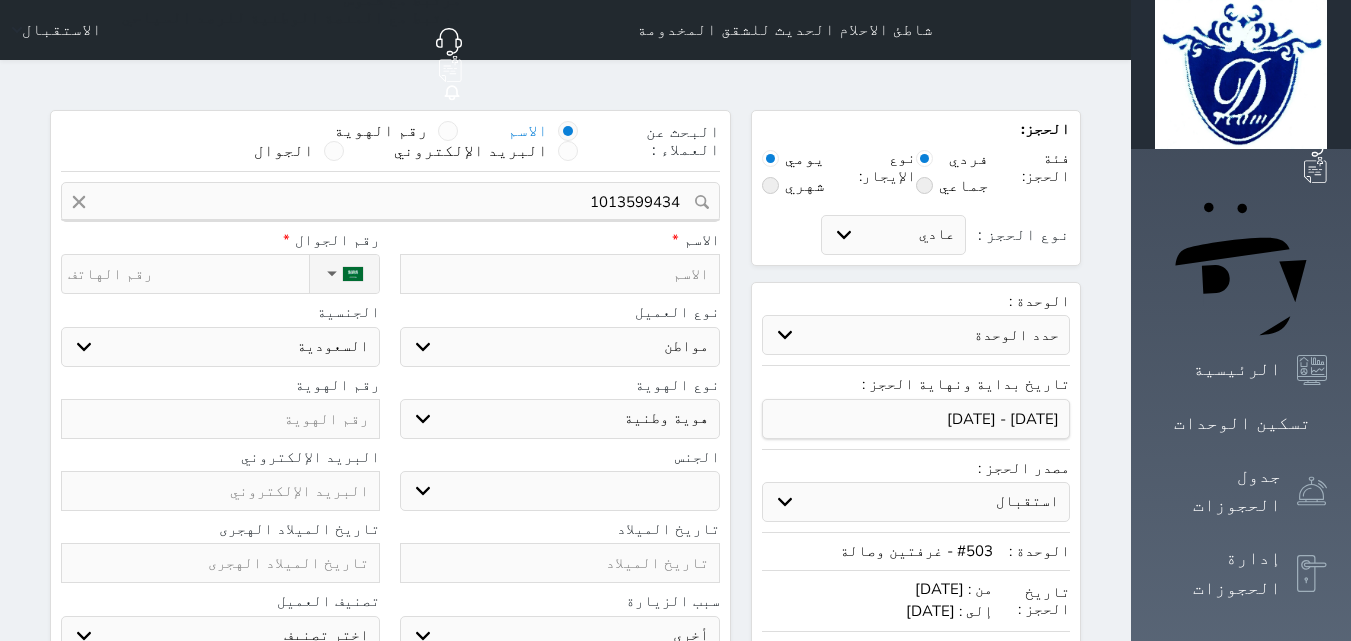 type 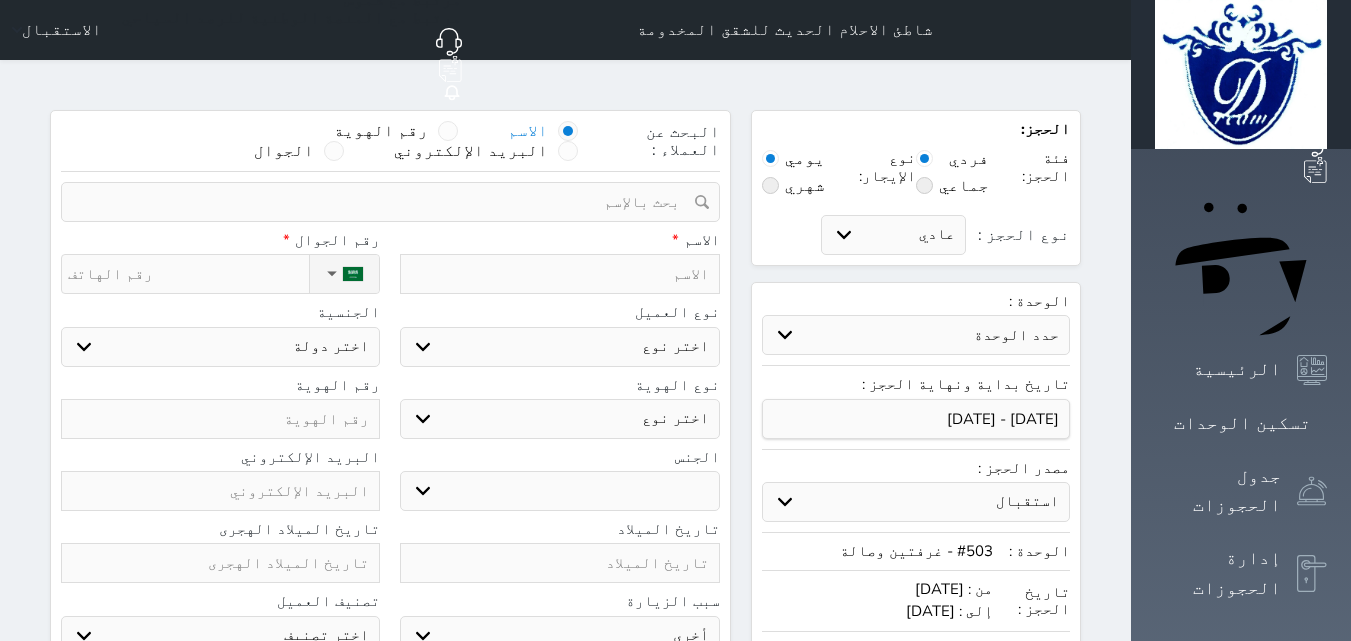 click on "اختر نوع   مواطن مواطن خليجي زائر مقيم" at bounding box center (559, 347) 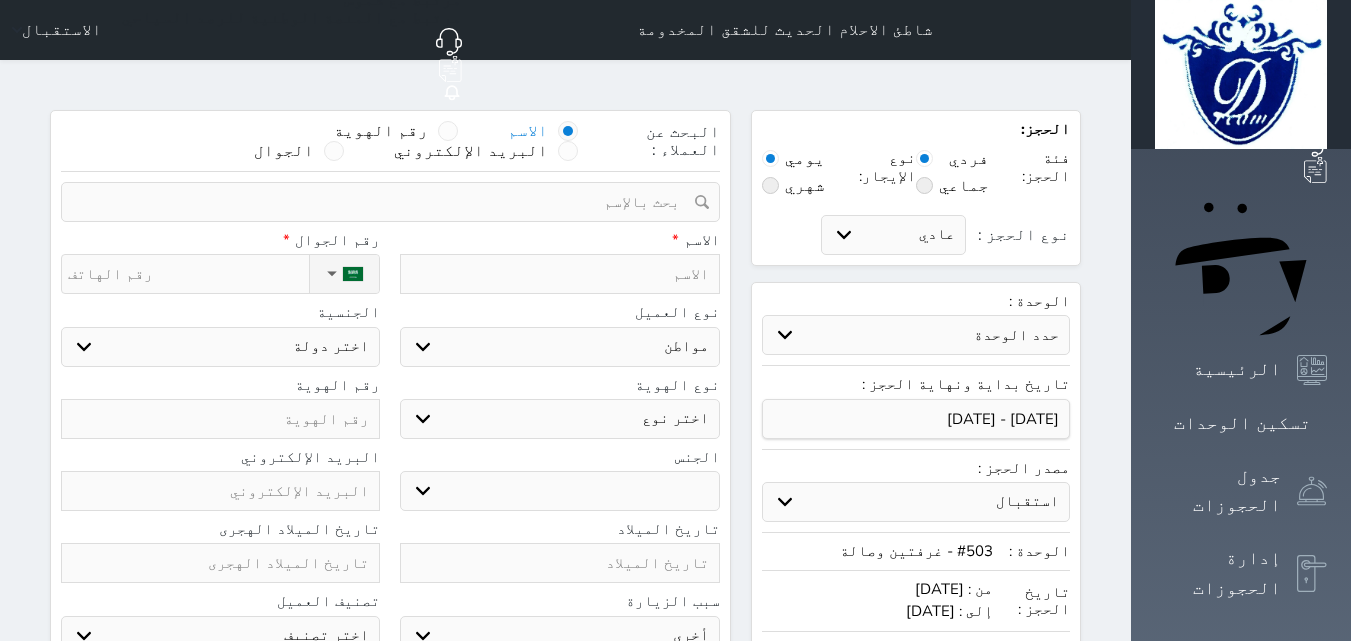 click on "اختر نوع   مواطن مواطن خليجي زائر مقيم" at bounding box center [559, 347] 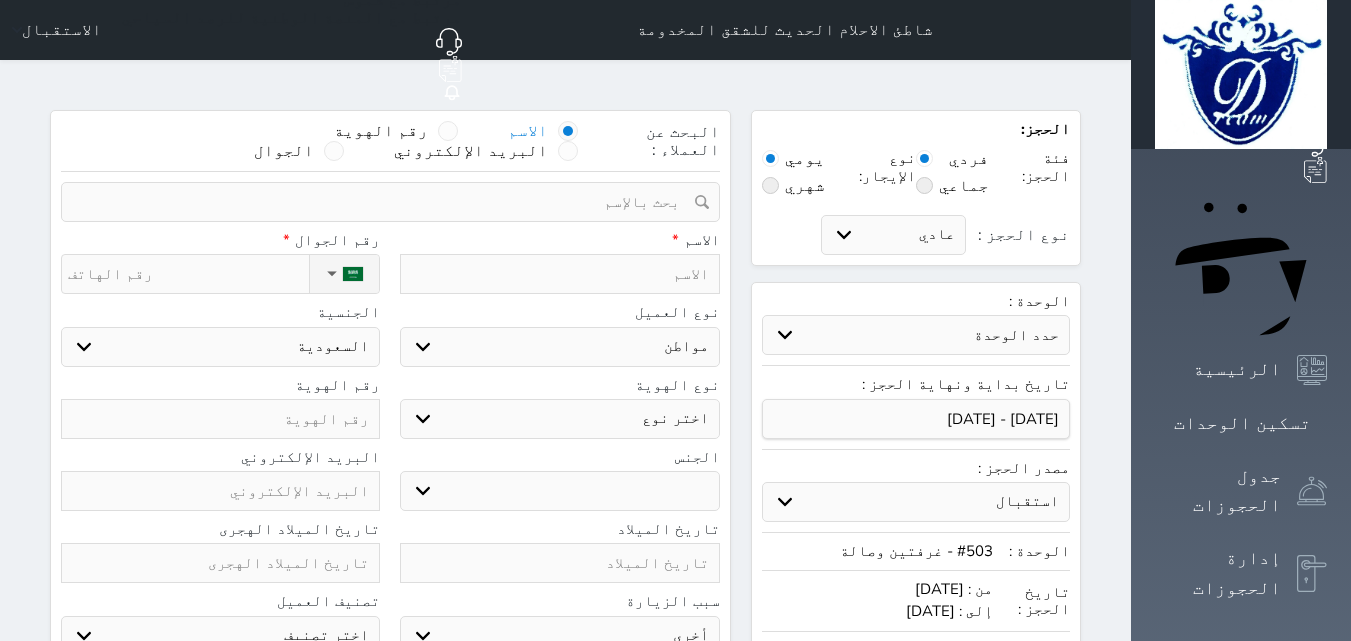 drag, startPoint x: 745, startPoint y: 366, endPoint x: 749, endPoint y: 383, distance: 17.464249 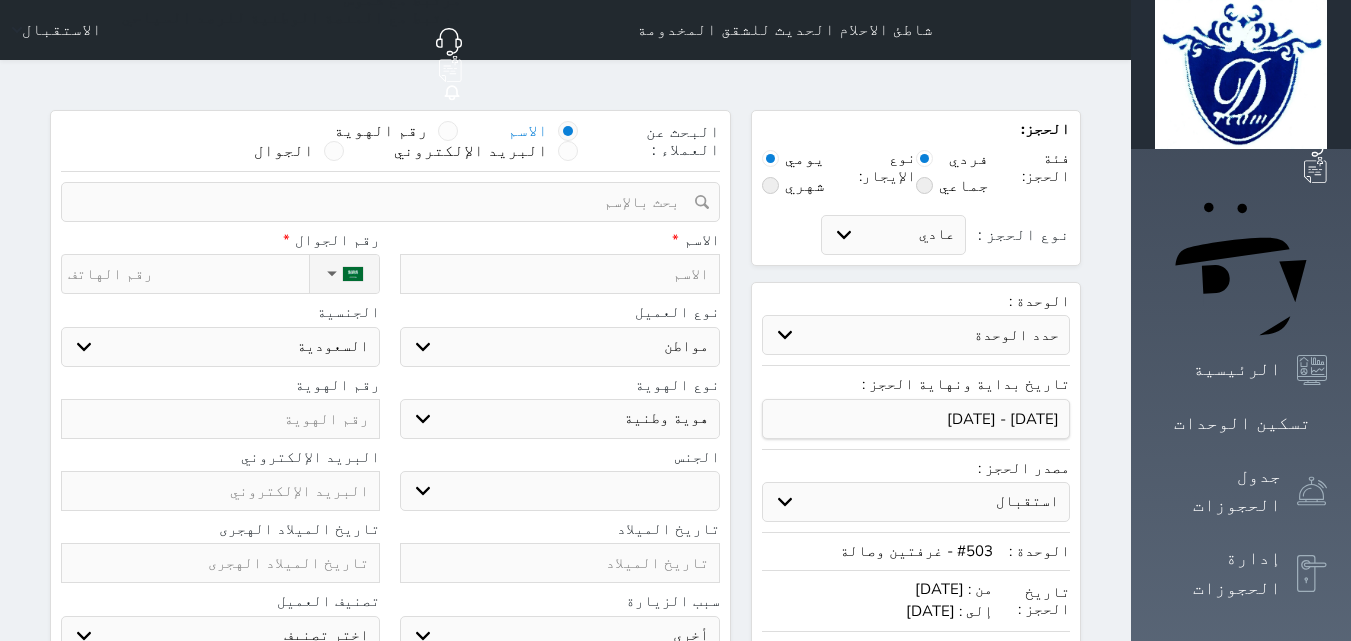 click on "اختر نوع   هوية وطنية هوية عائلية جواز السفر" at bounding box center [559, 419] 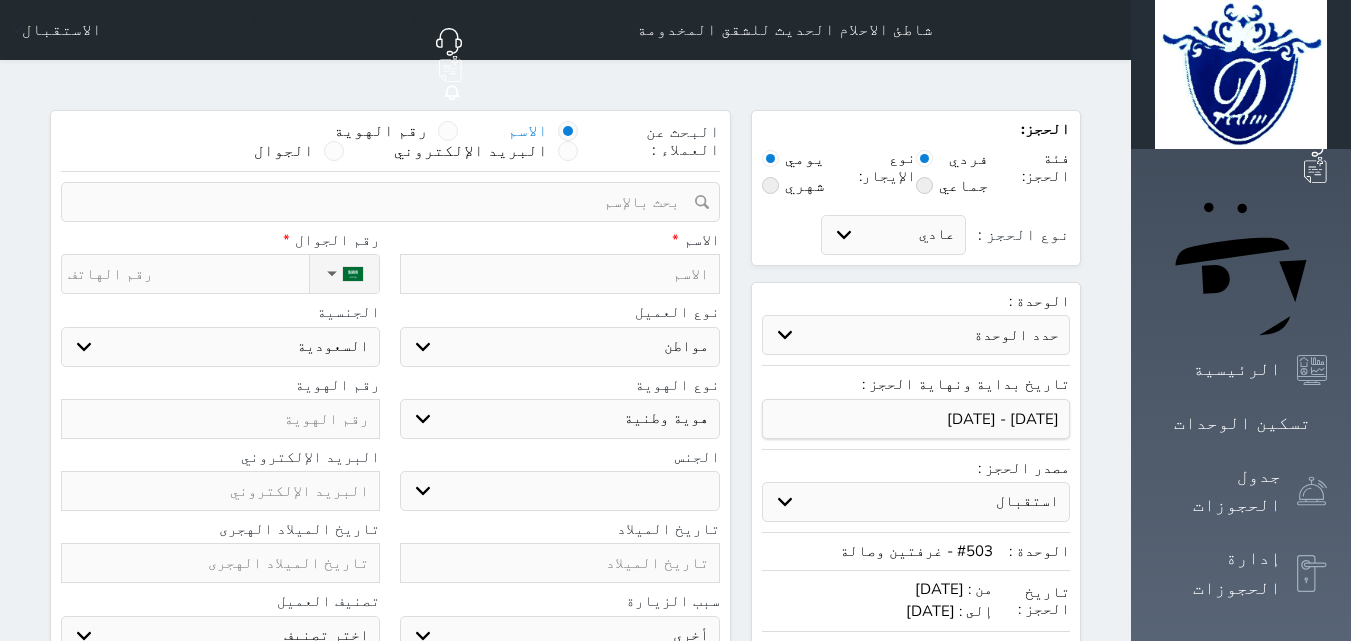 select 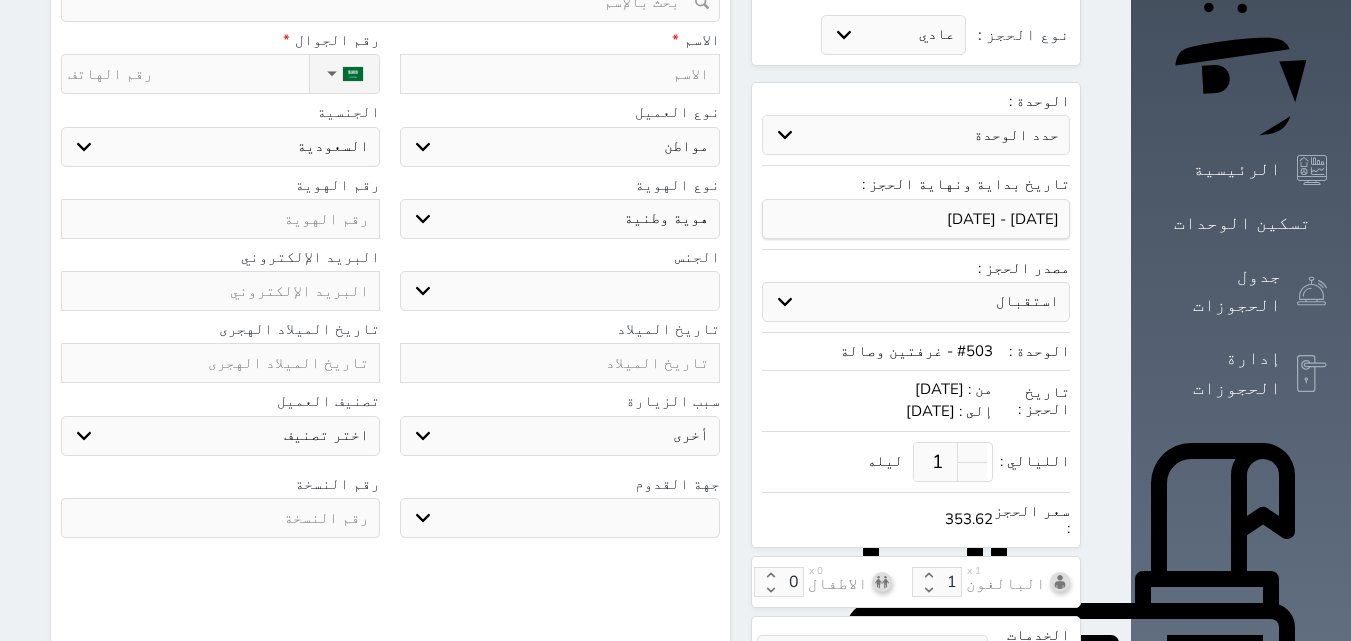 scroll, scrollTop: 100, scrollLeft: 0, axis: vertical 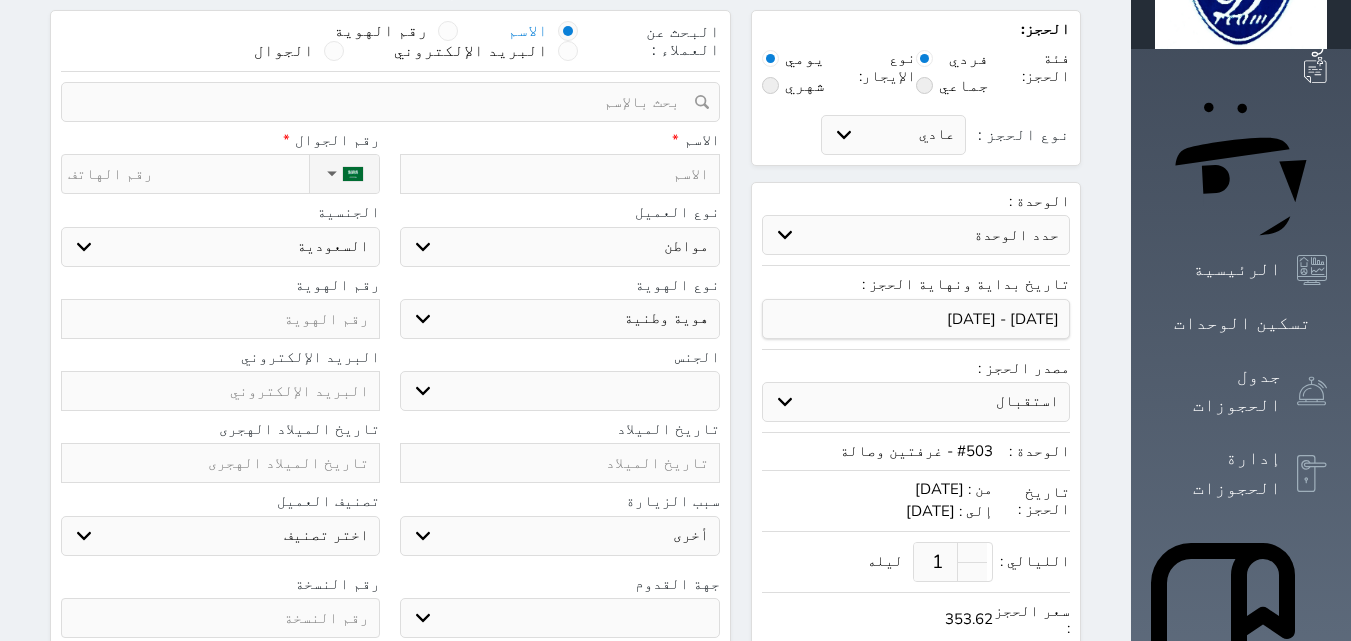 drag, startPoint x: 690, startPoint y: 129, endPoint x: 678, endPoint y: 129, distance: 12 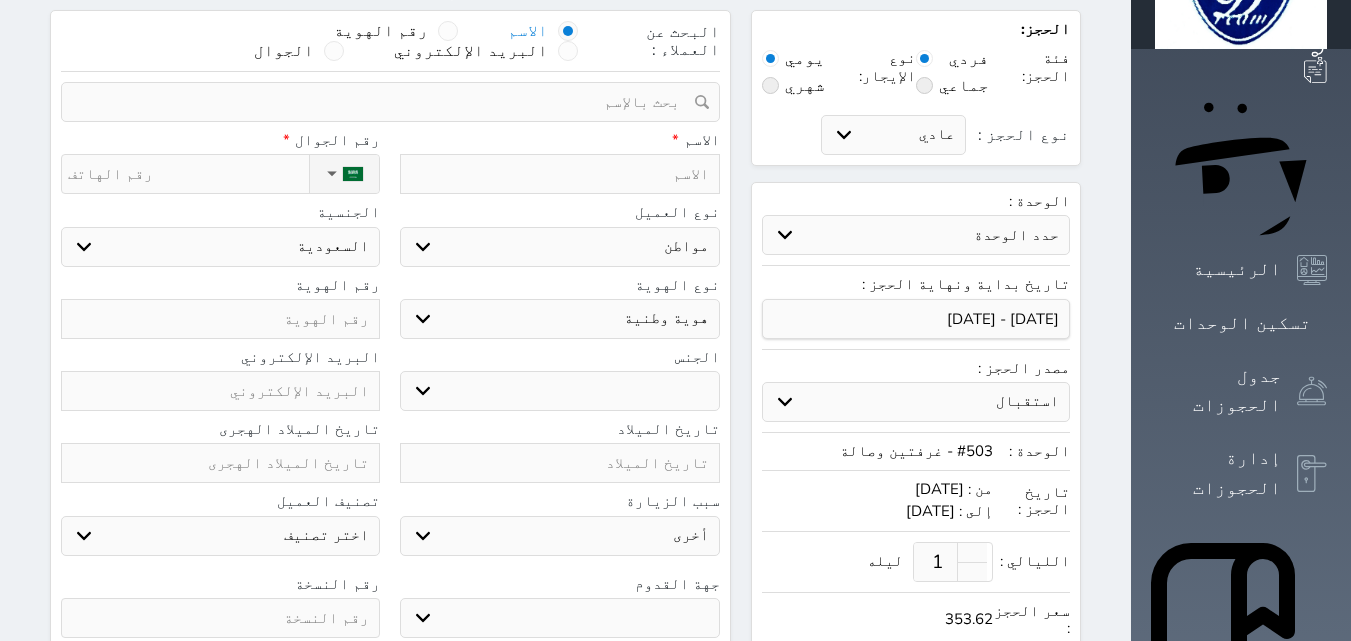 type on "س" 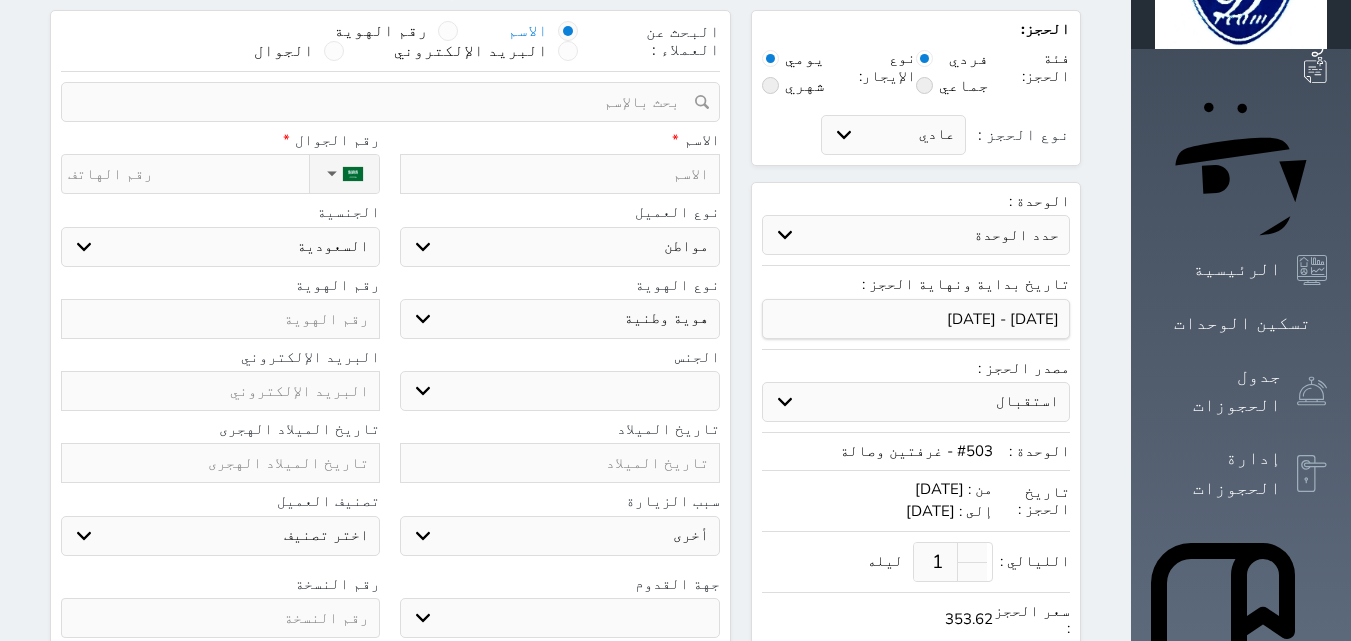 select 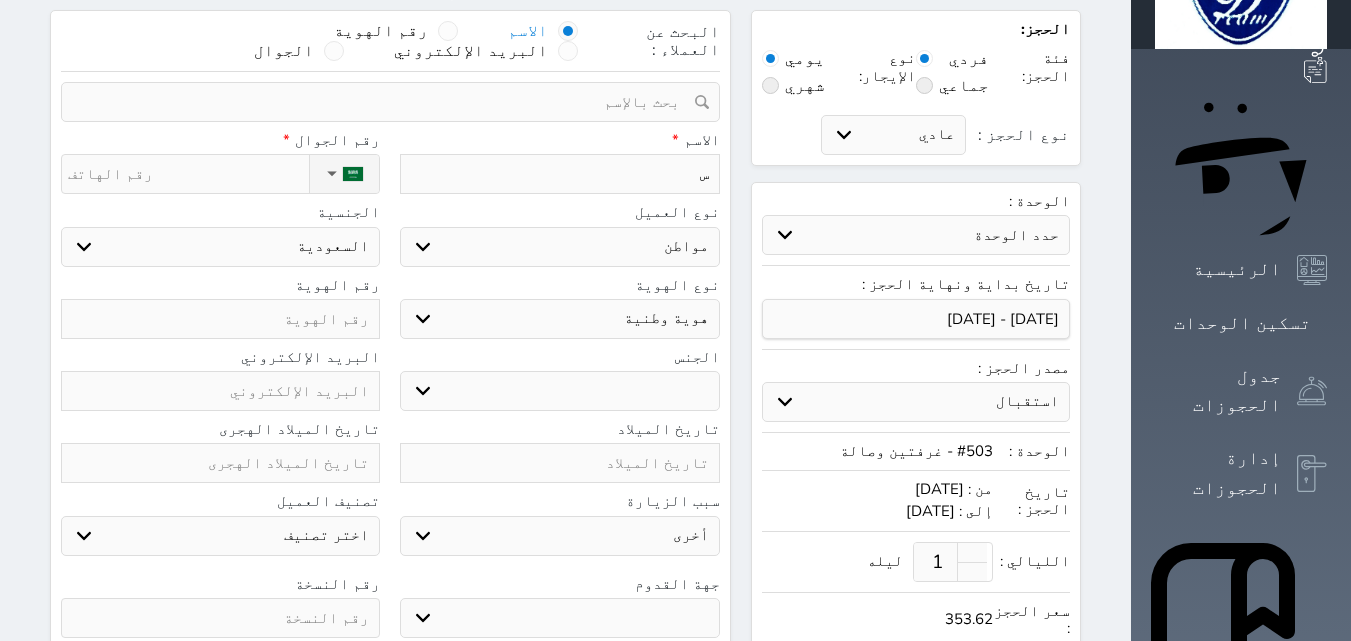 type on "سع" 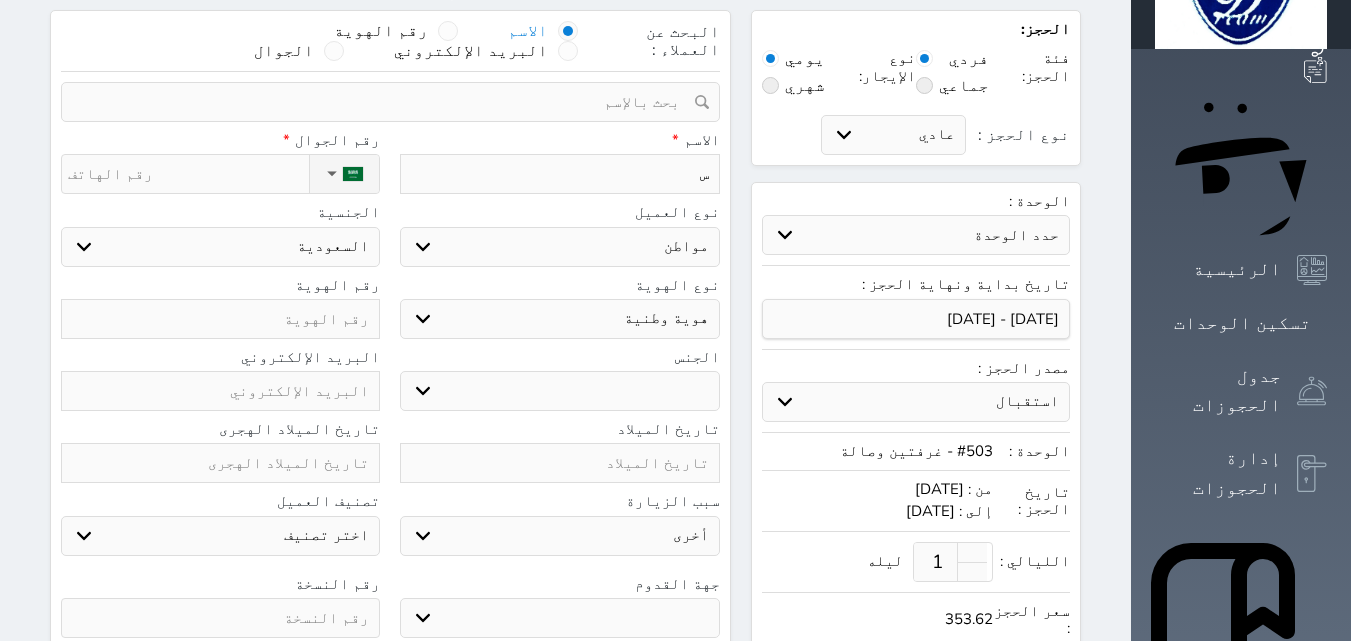 select 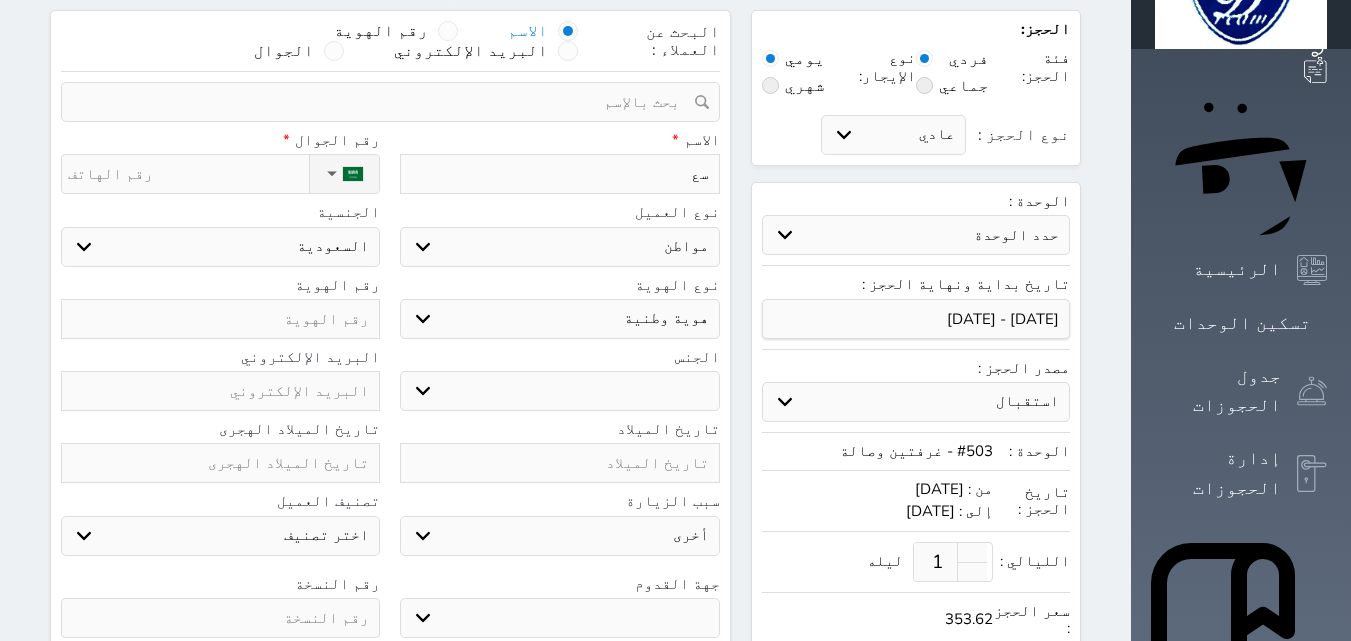 type on "[PERSON_NAME]" 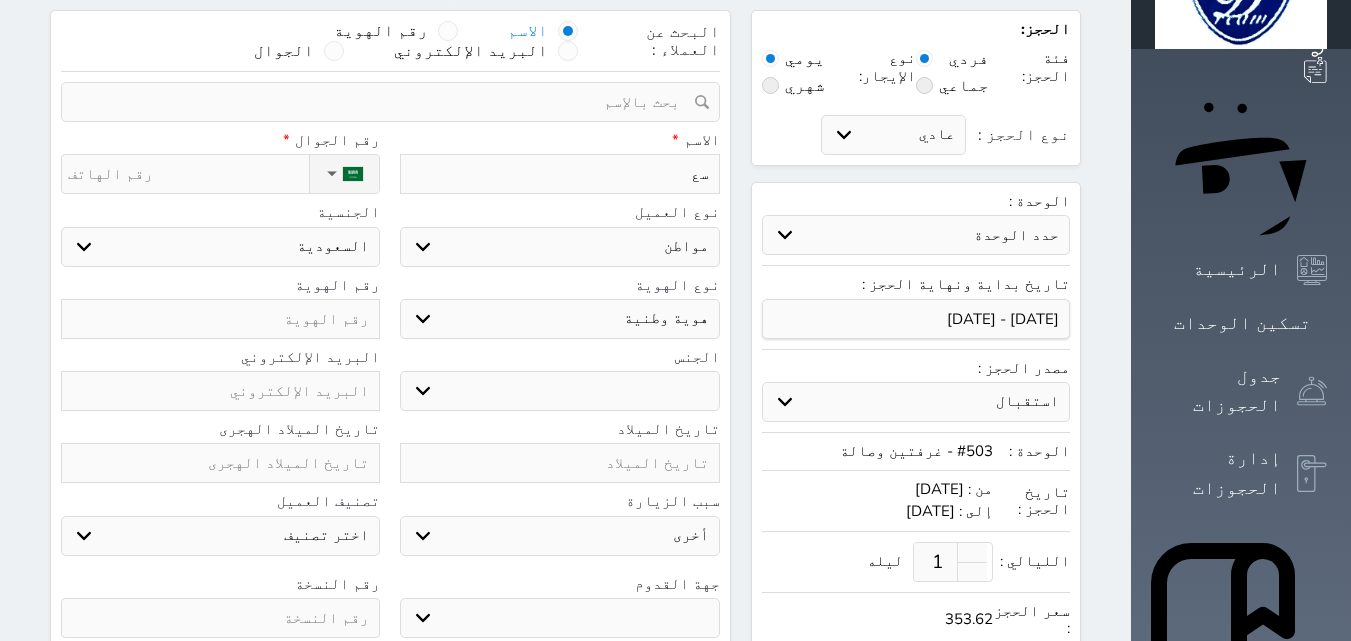 select 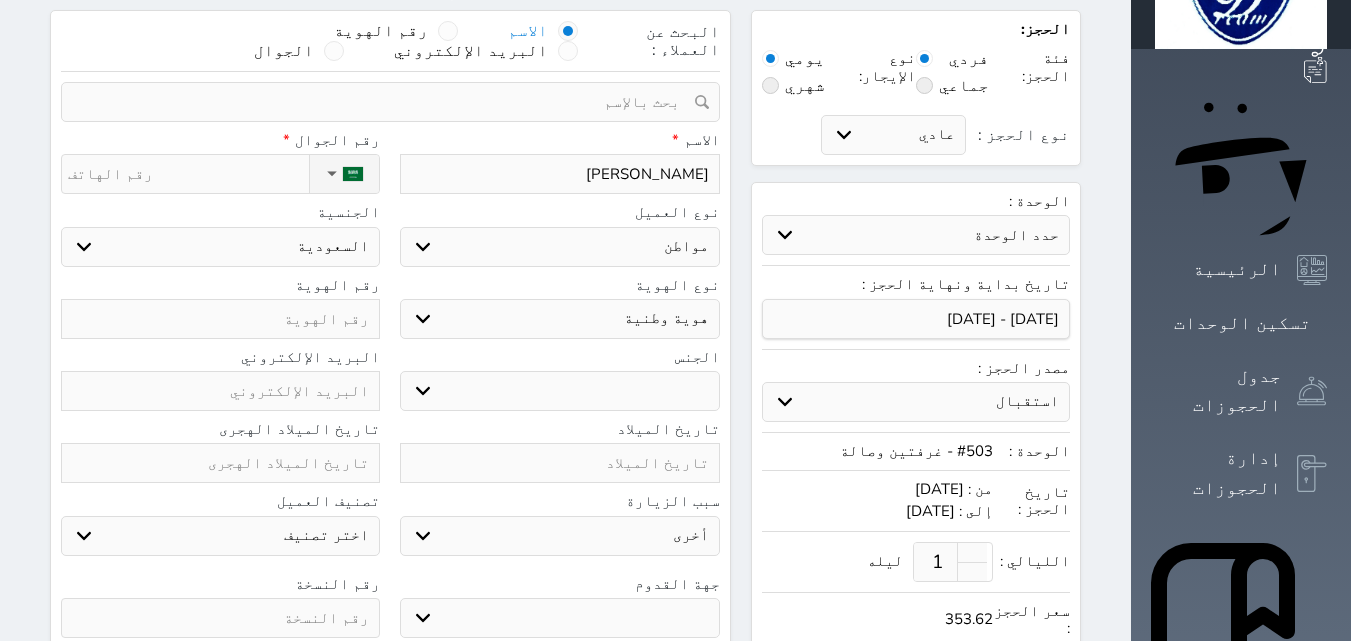 type on "[PERSON_NAME]" 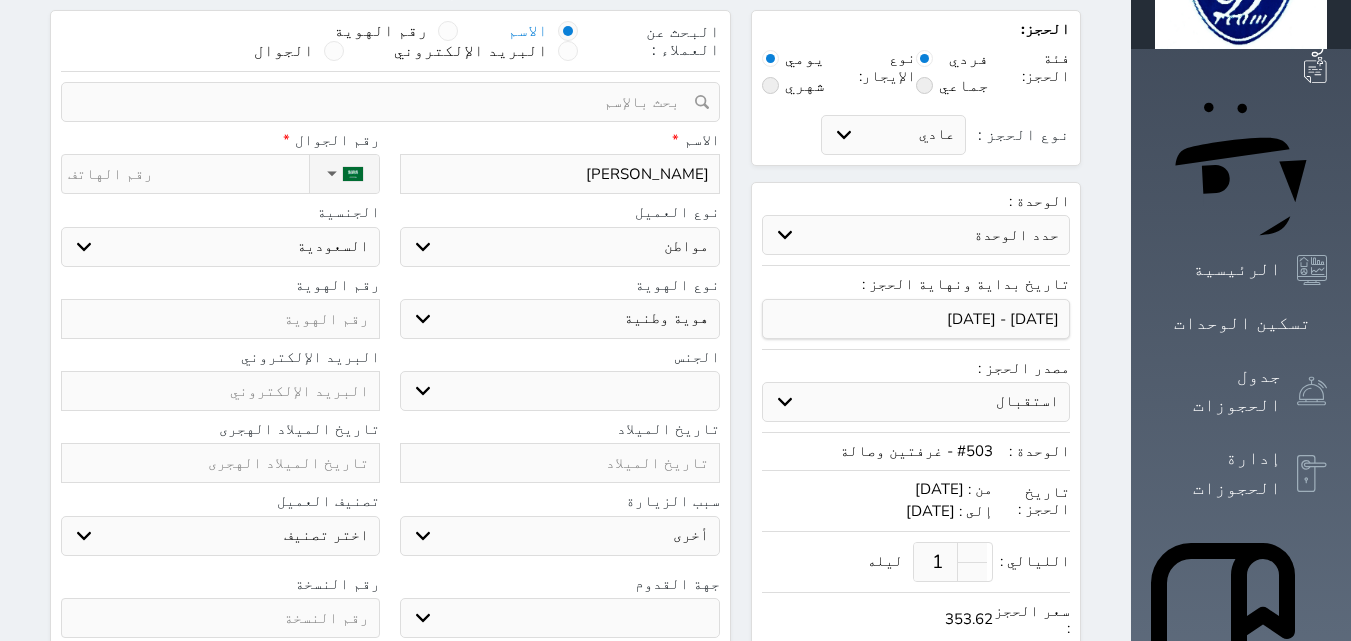 select 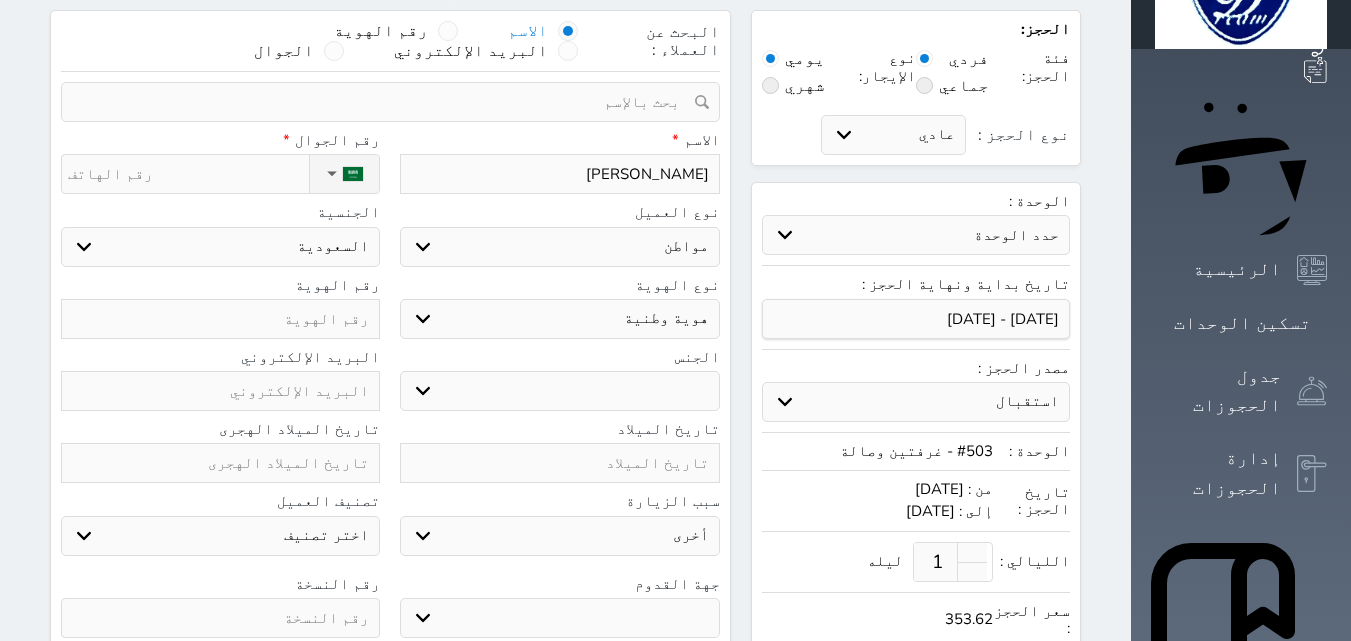 type on "[PERSON_NAME]" 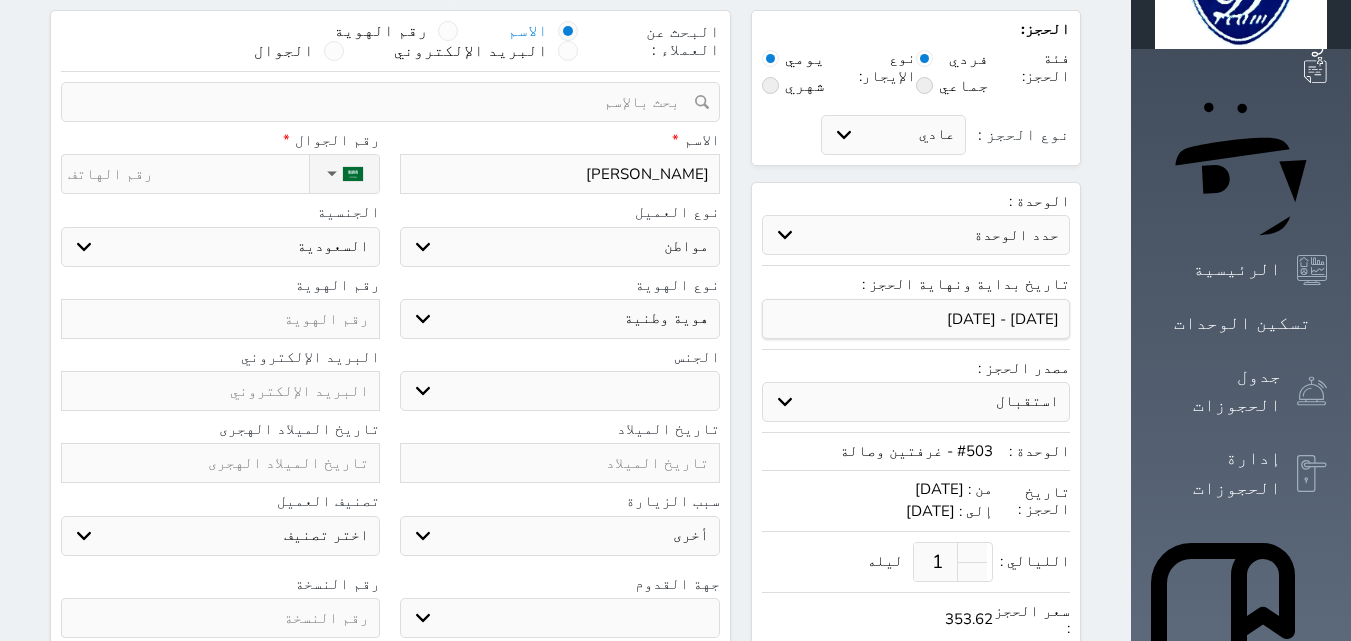 select 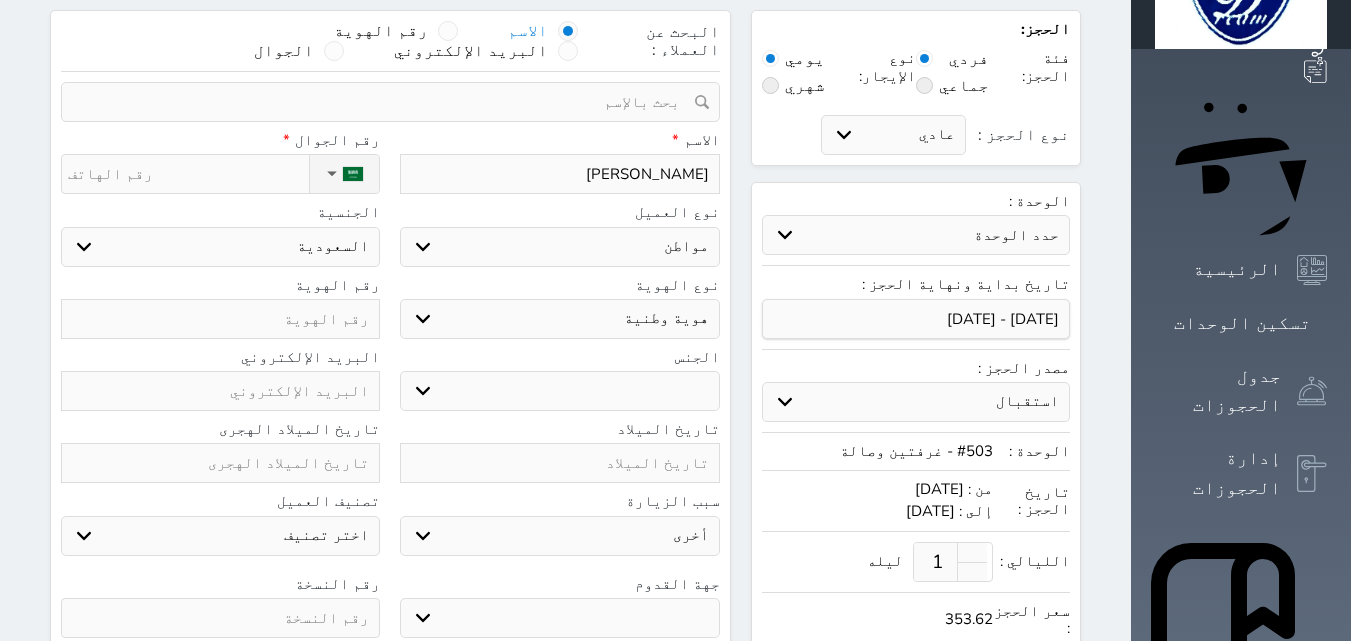 type on "[PERSON_NAME]" 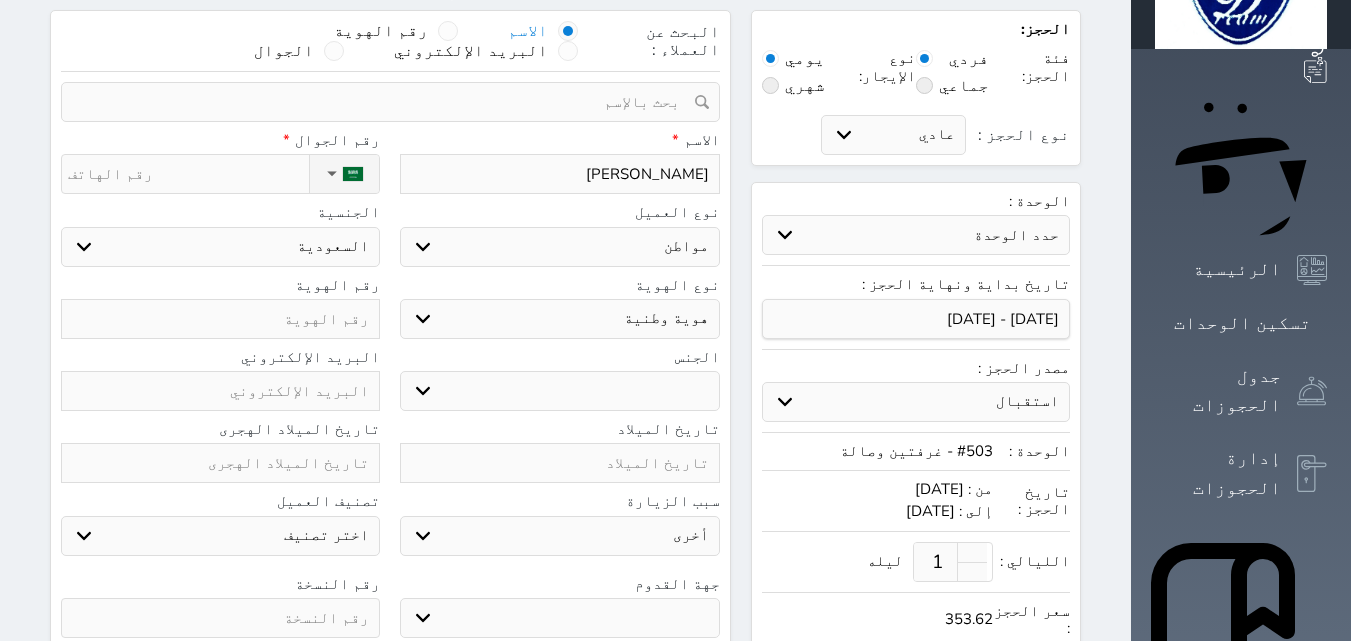 select 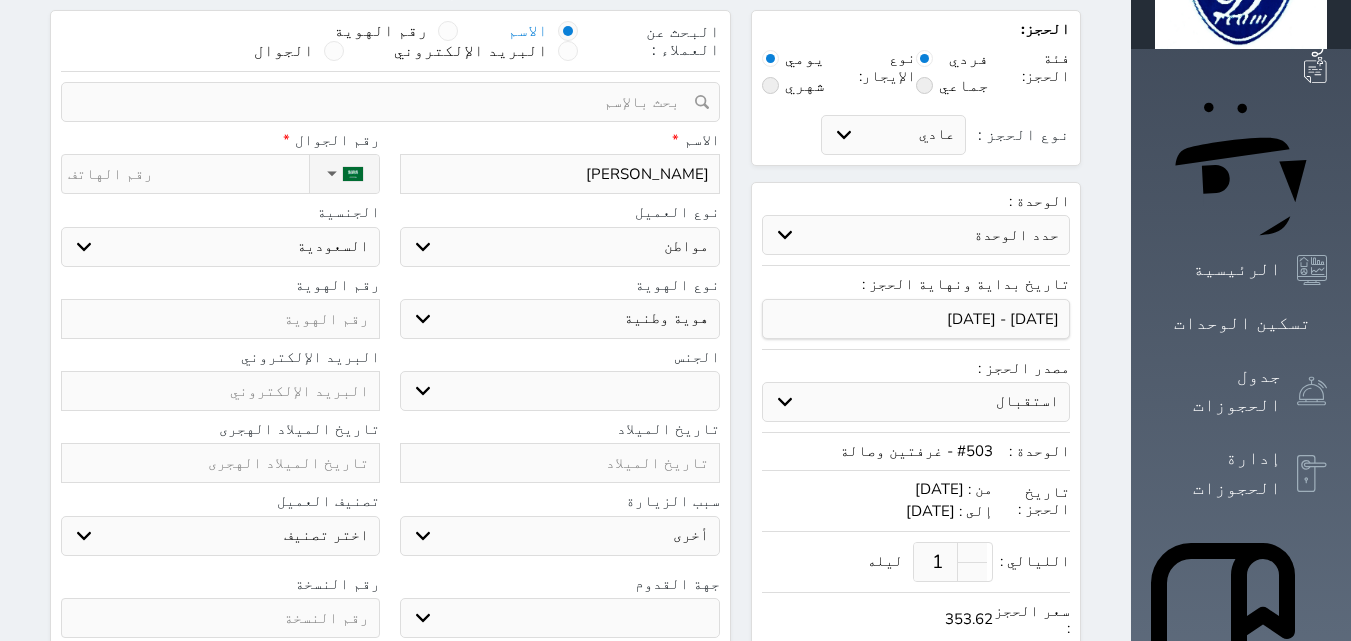 type on "[PERSON_NAME]" 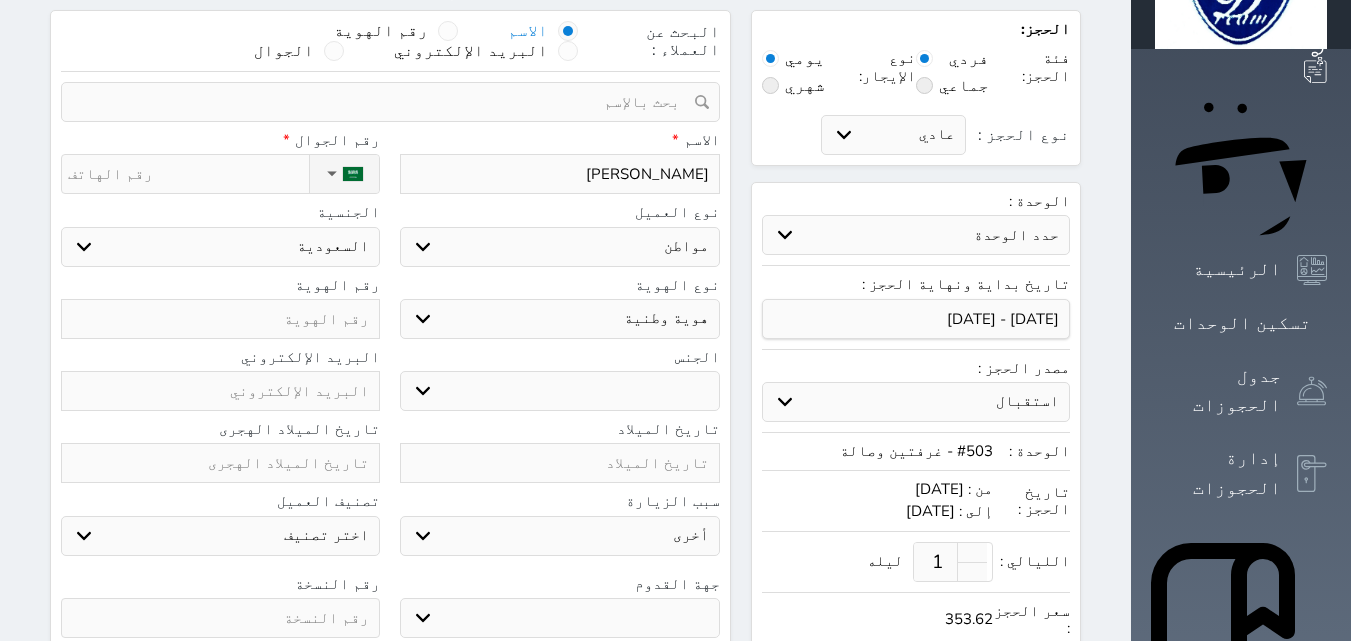 select 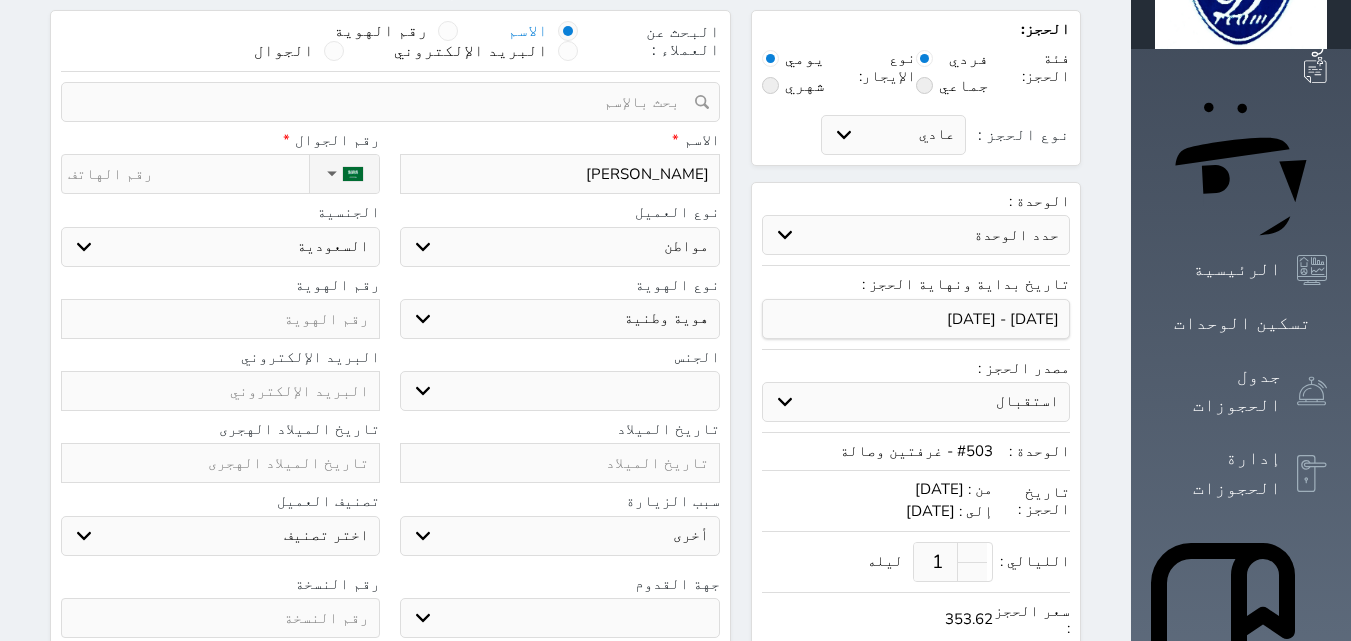 type on "[PERSON_NAME]" 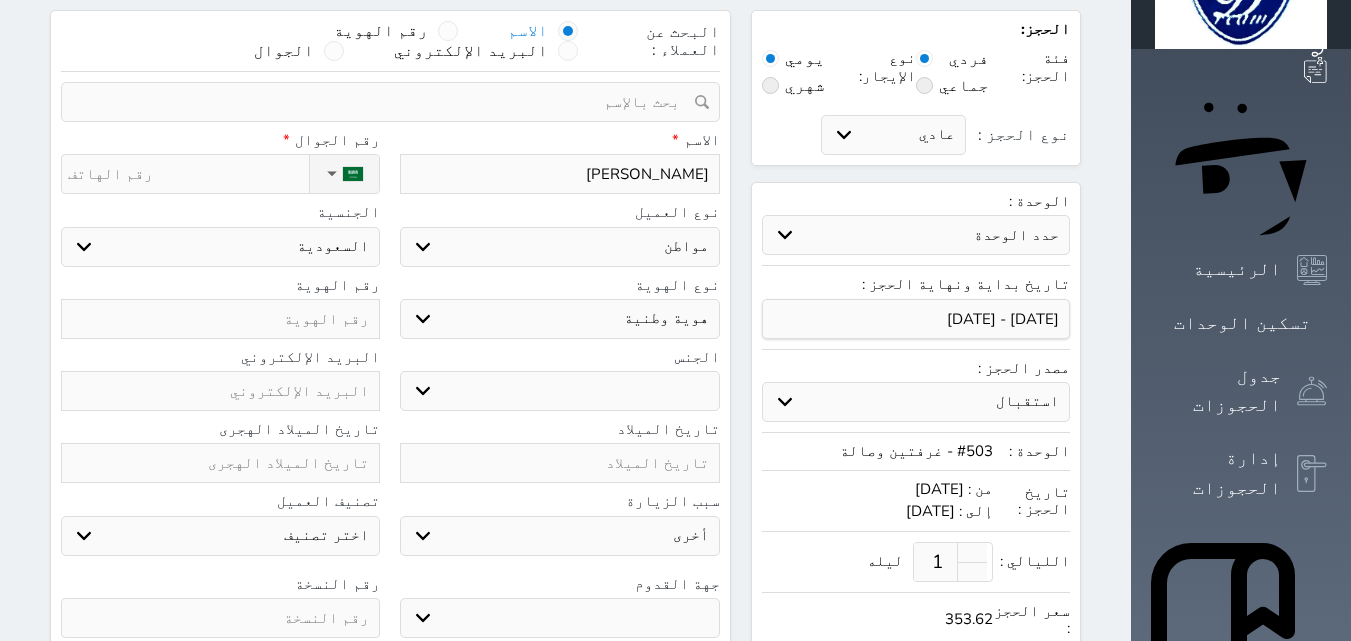 select 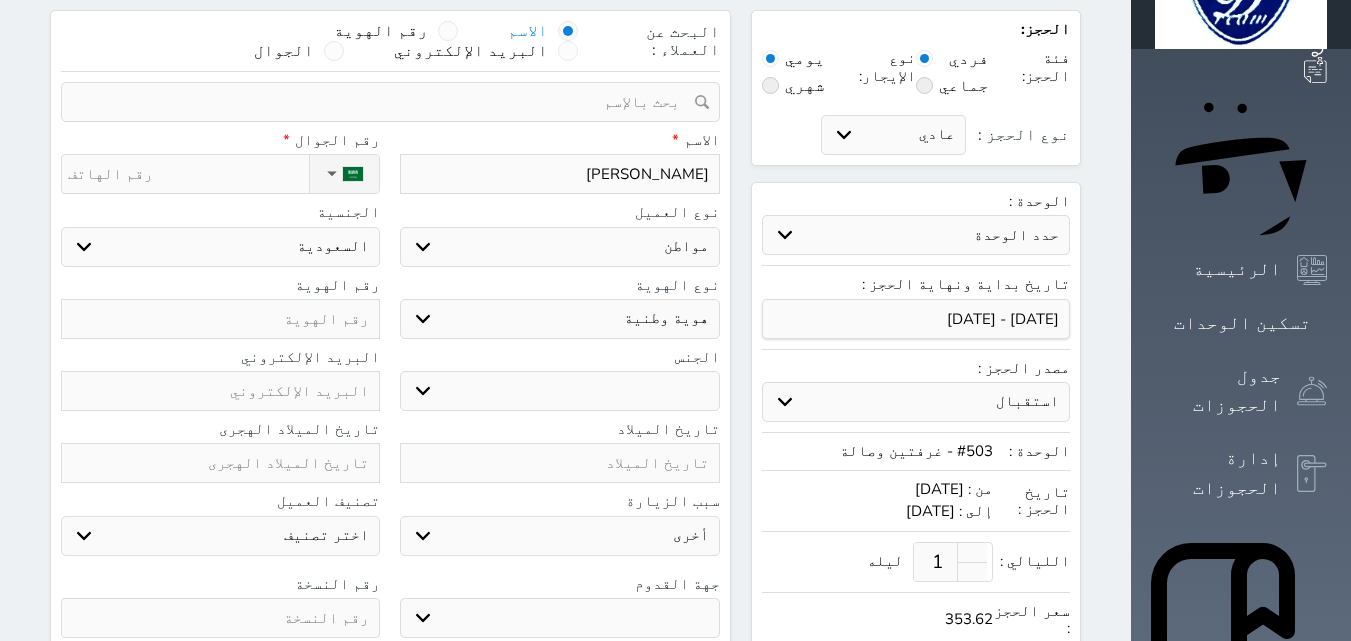 type on "[PERSON_NAME]" 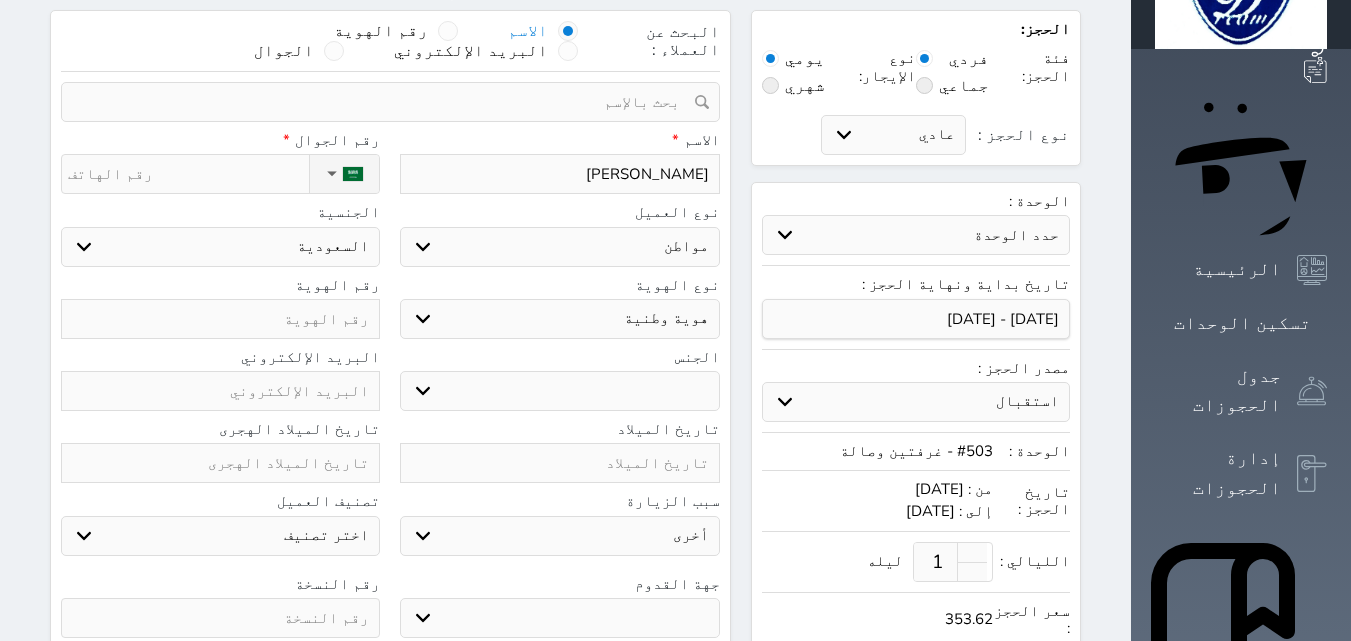select 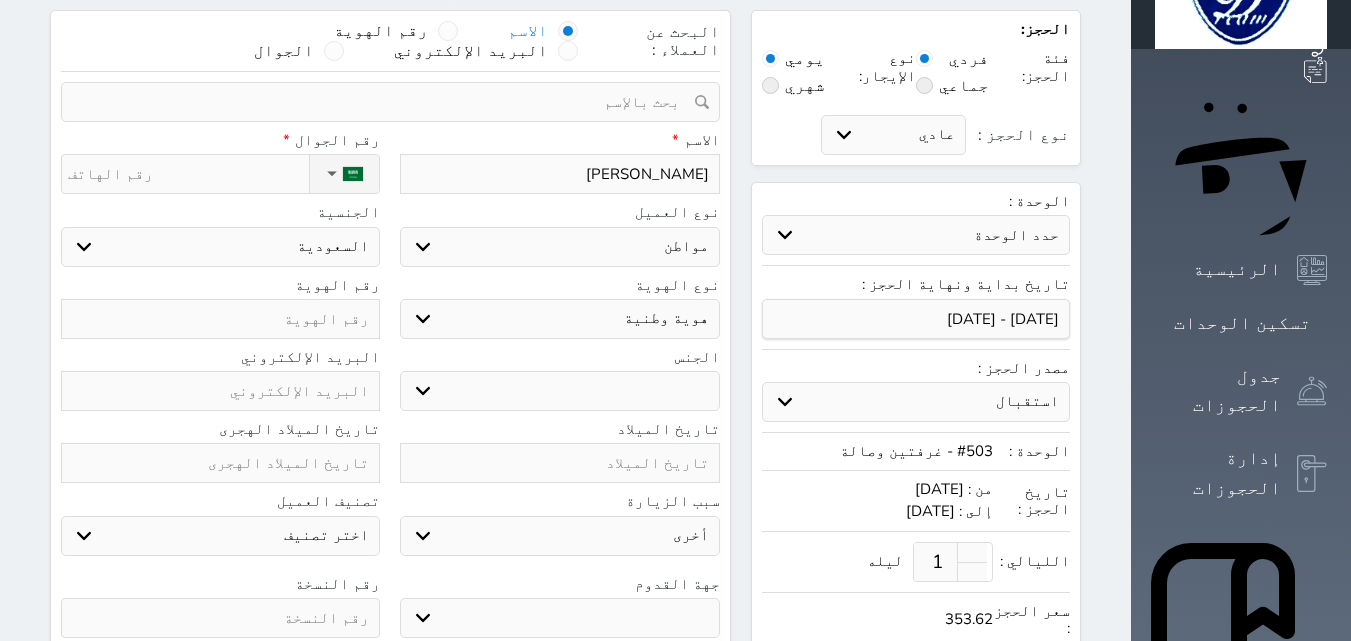 type on "[PERSON_NAME]" 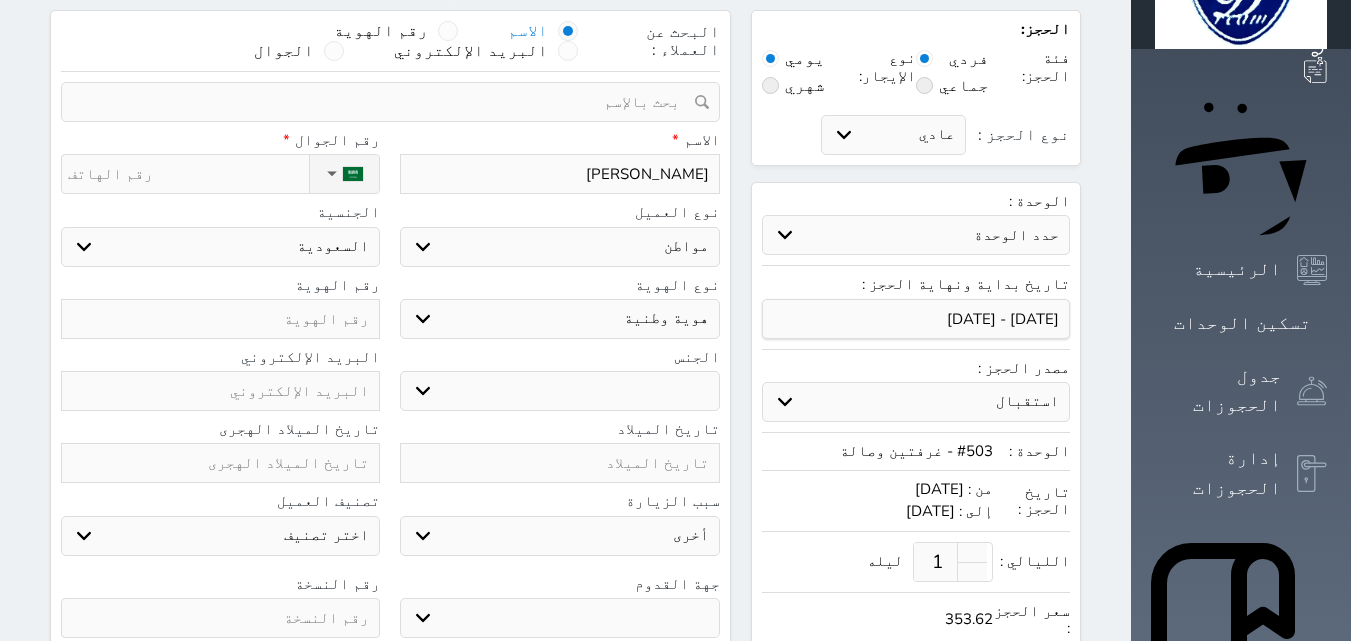 select 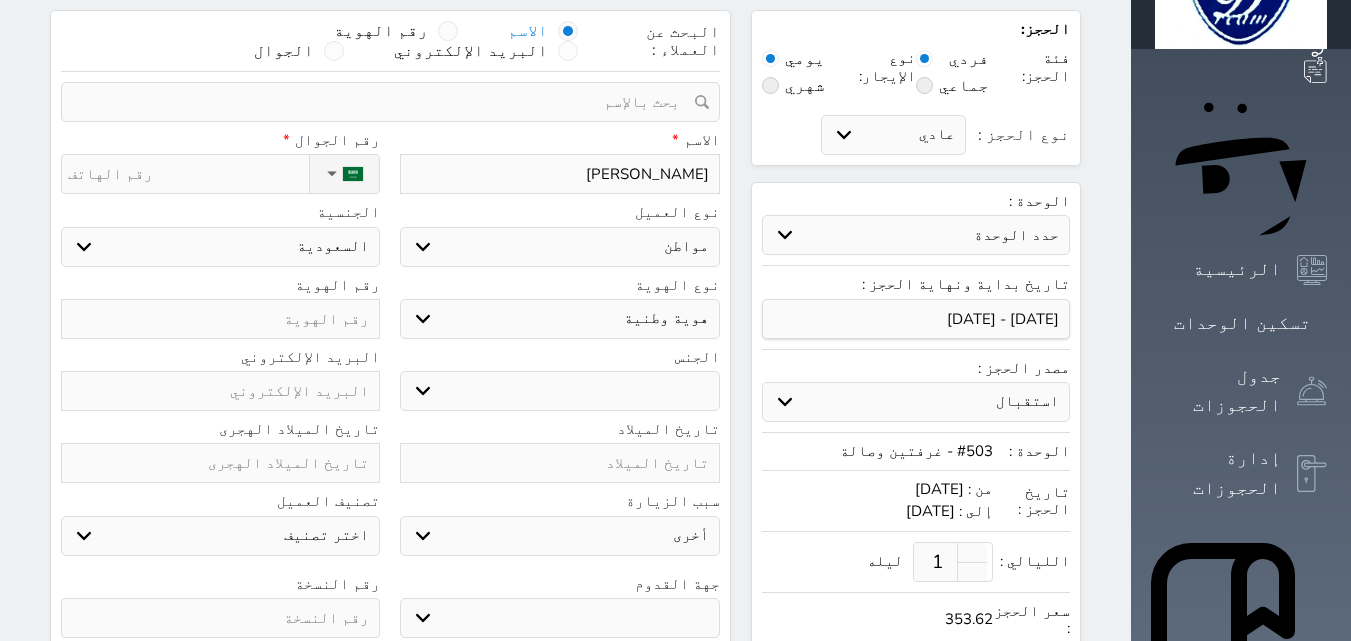 type on "[PERSON_NAME]" 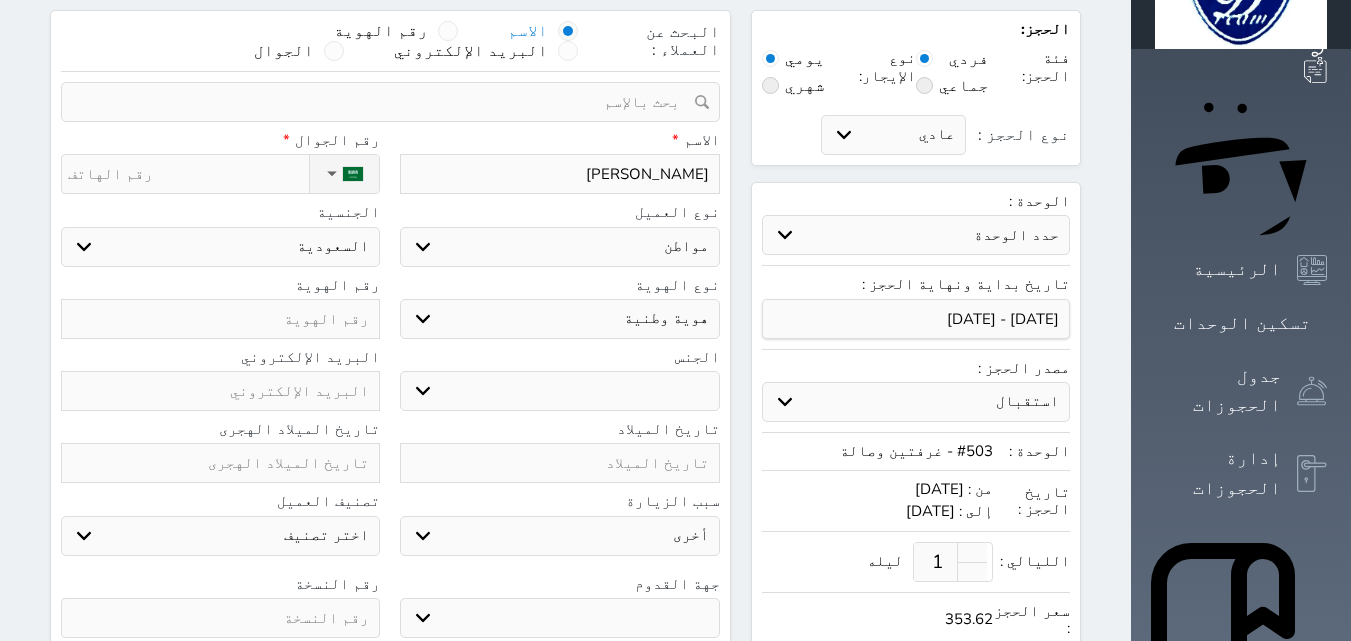 select 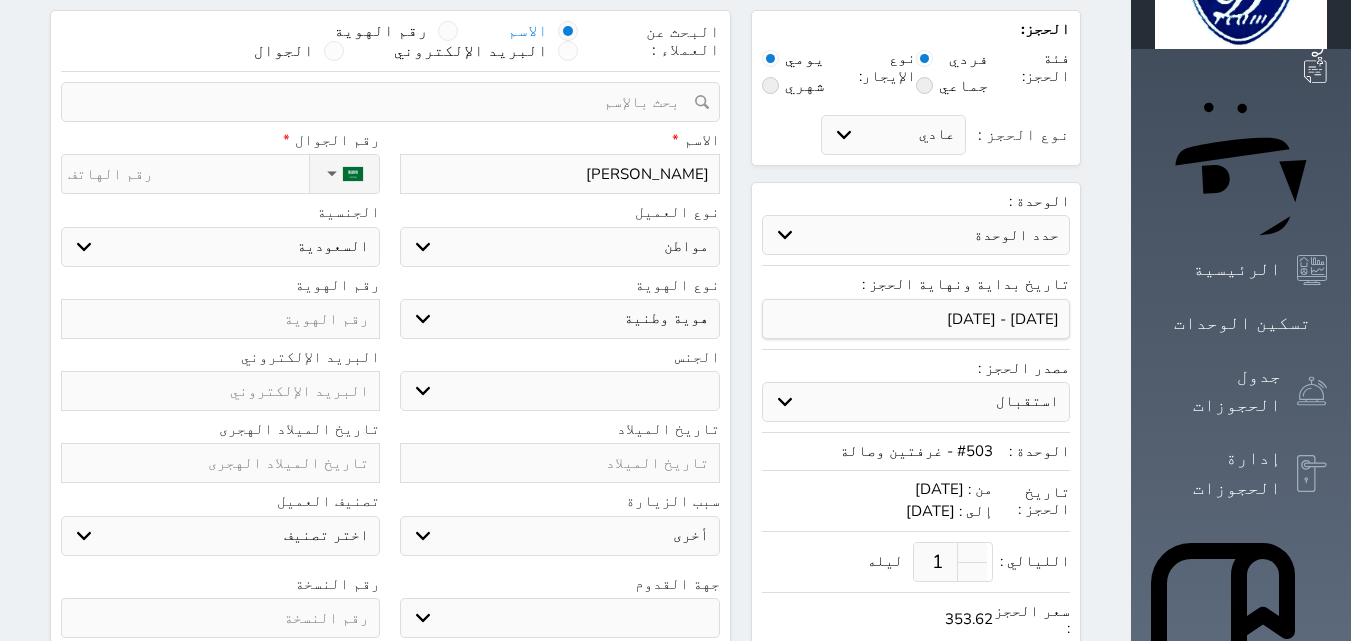 type on "[PERSON_NAME]" 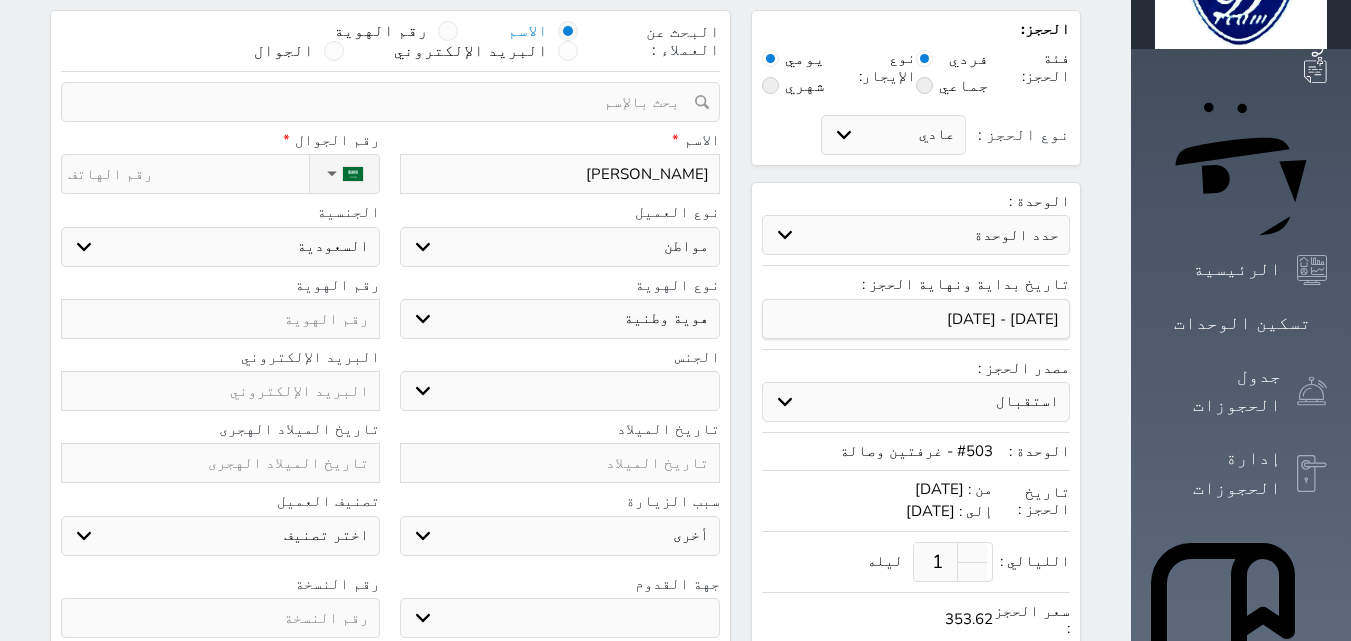select 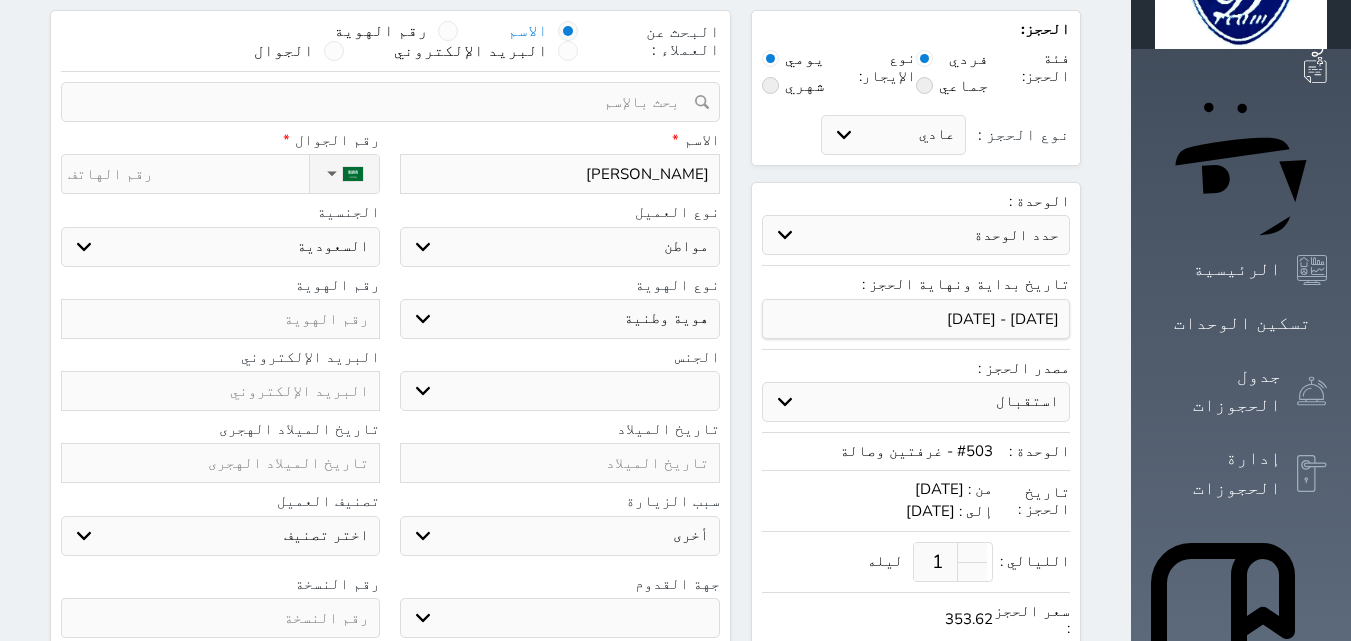 type on "[PERSON_NAME] ب" 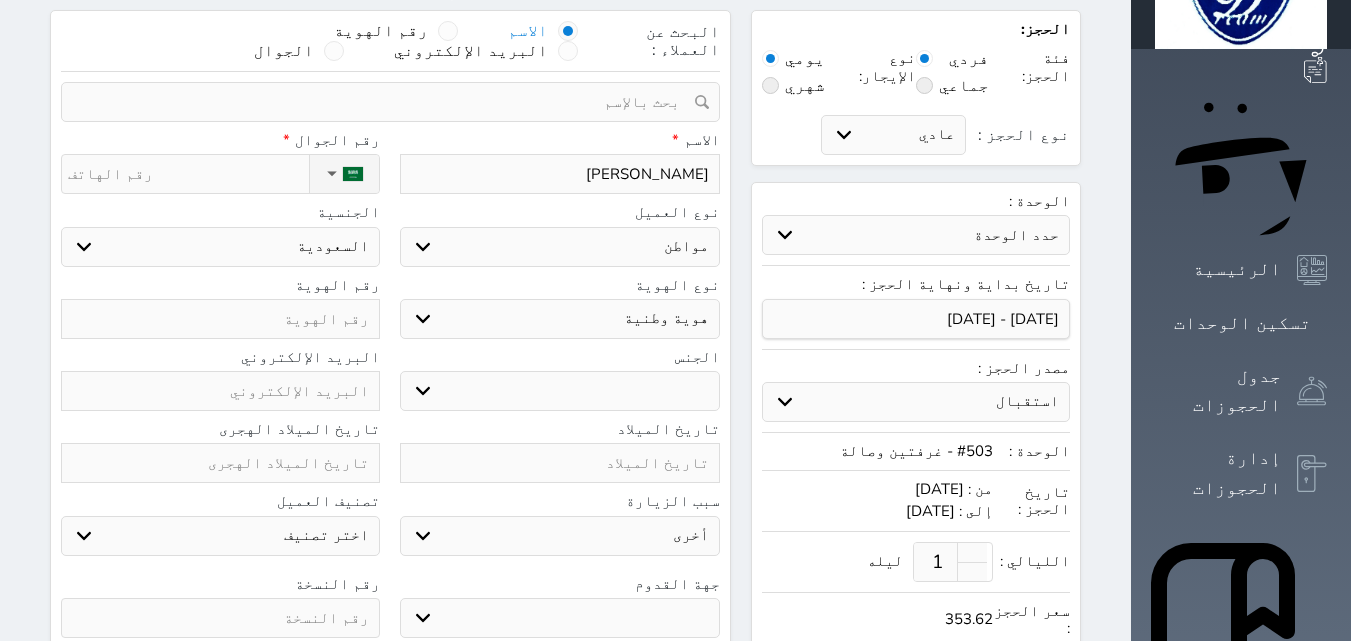 select 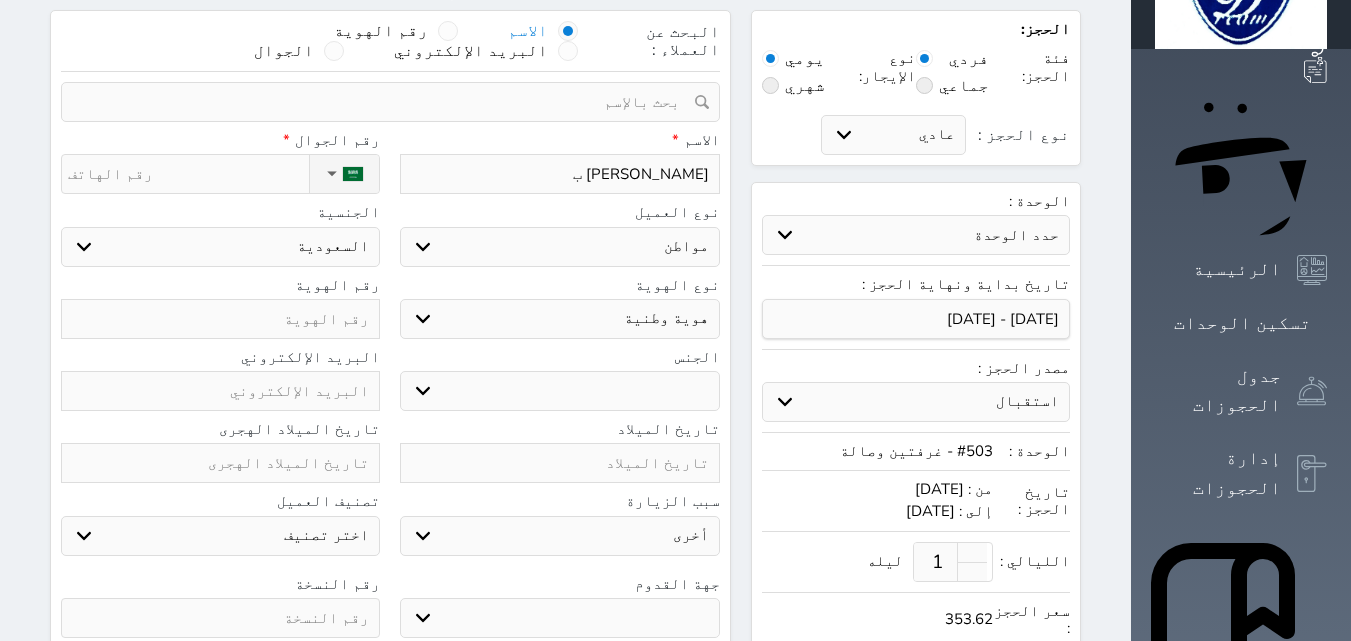 type on "[PERSON_NAME]" 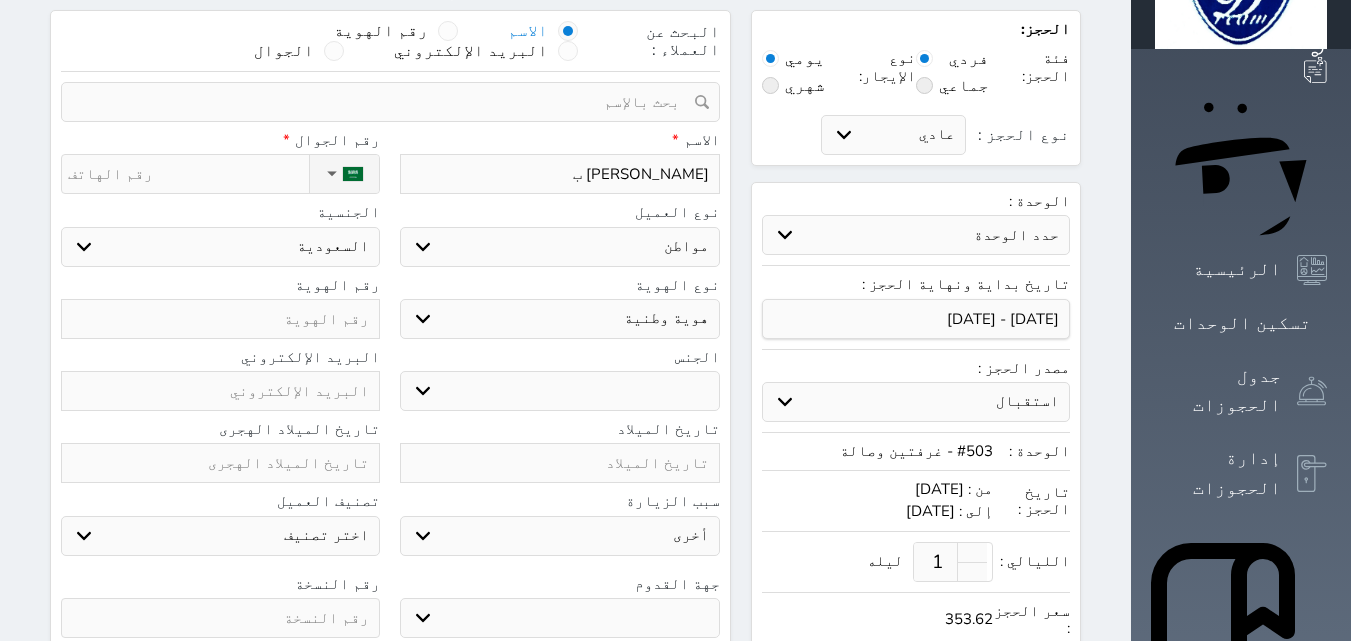 select 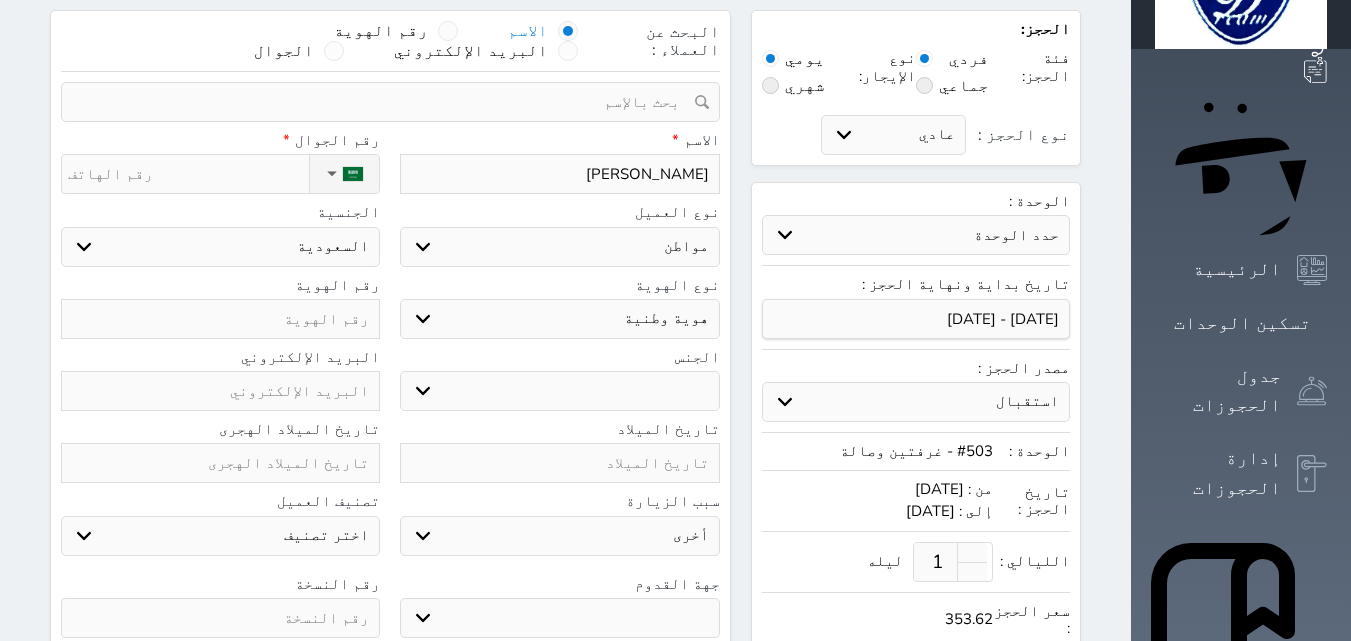 type on "[PERSON_NAME] بخي" 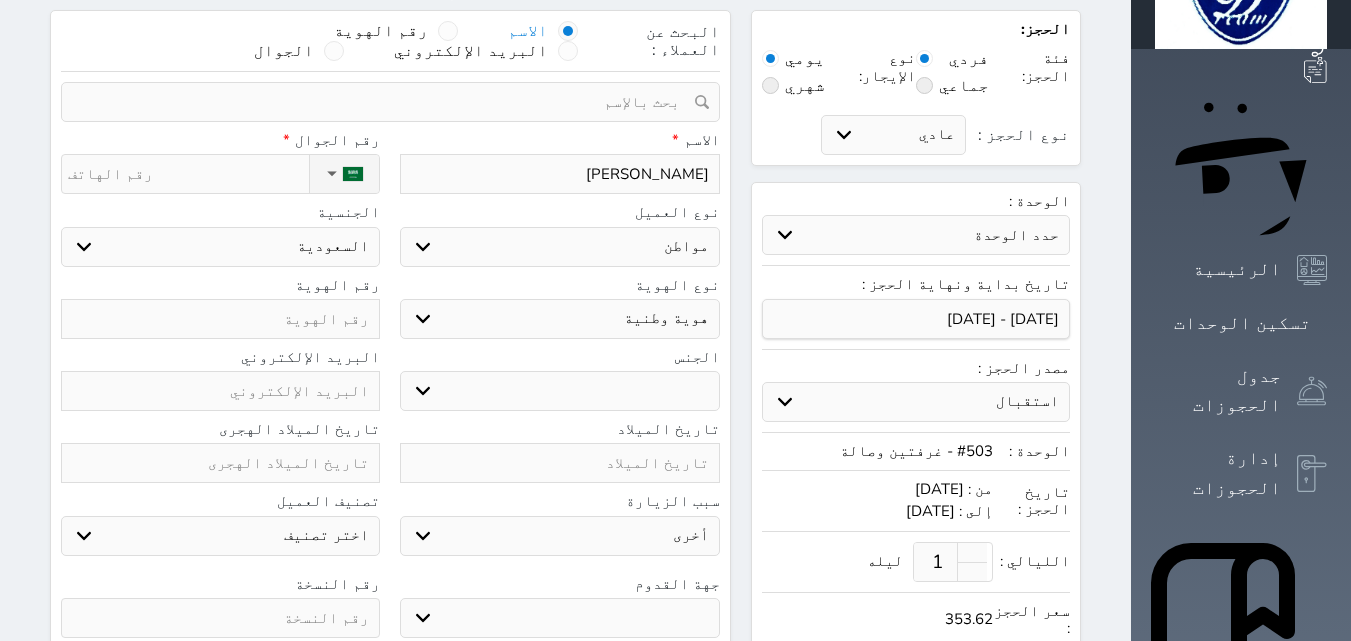 select 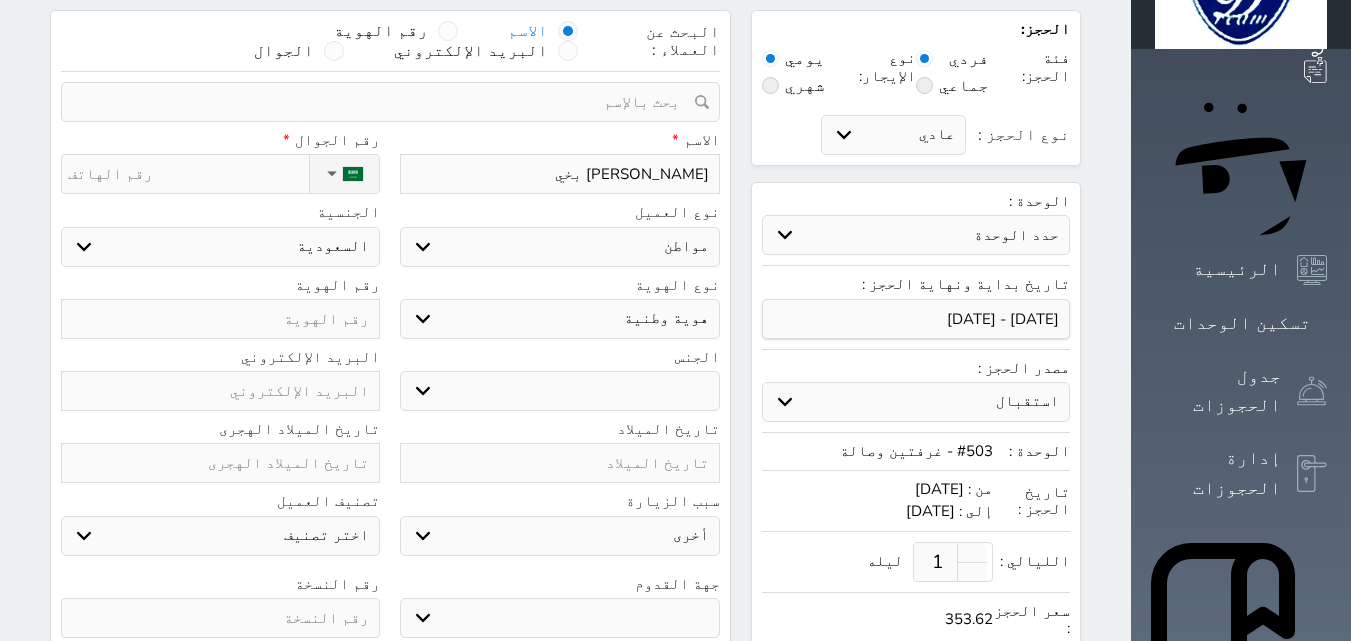 type on "[PERSON_NAME]" 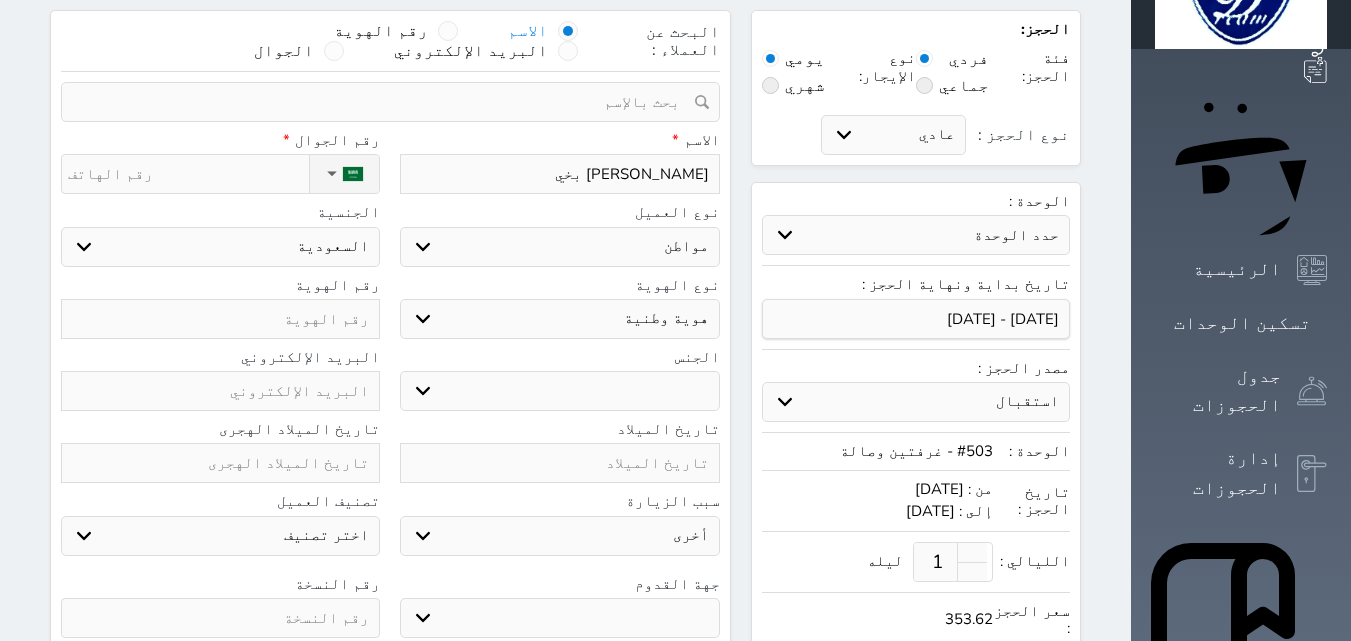 select 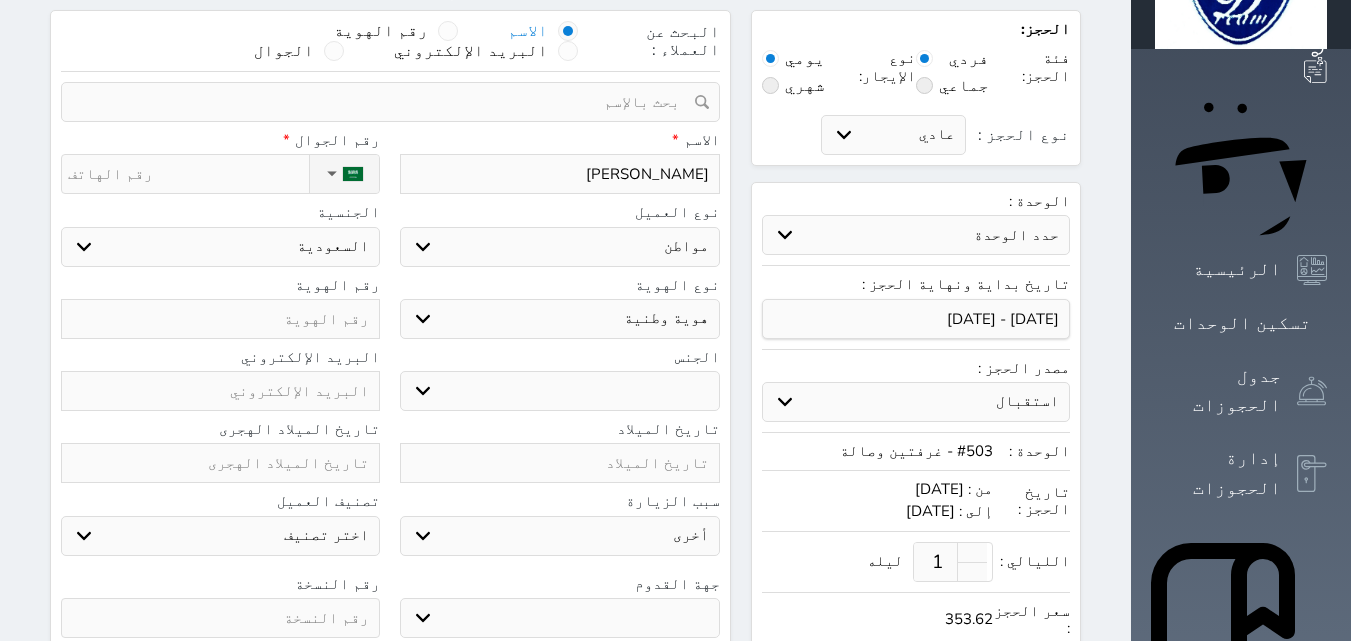 type on "[PERSON_NAME]" 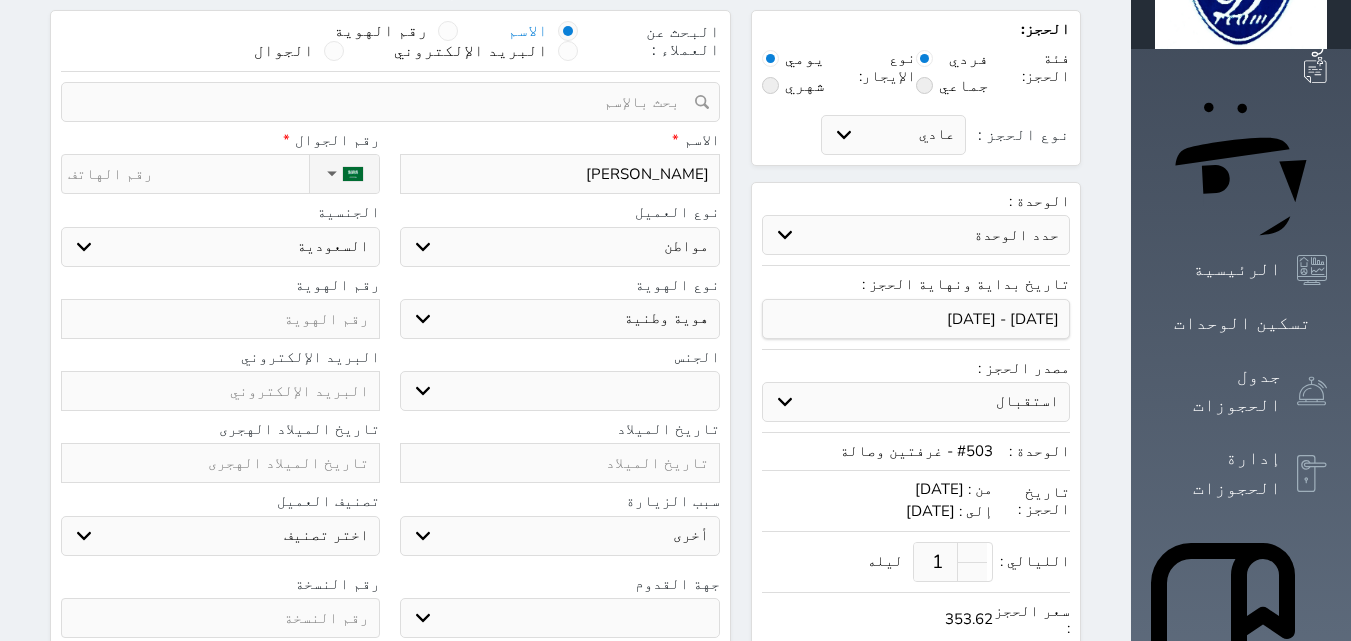 select 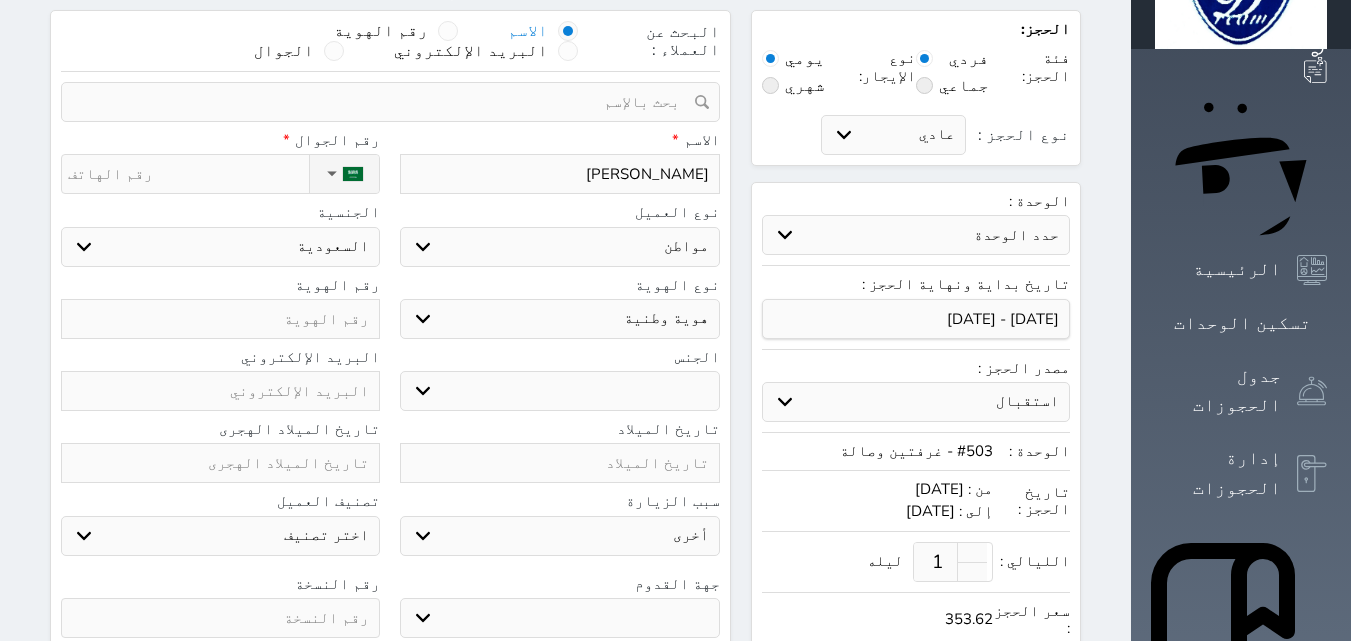 type on "[PERSON_NAME]" 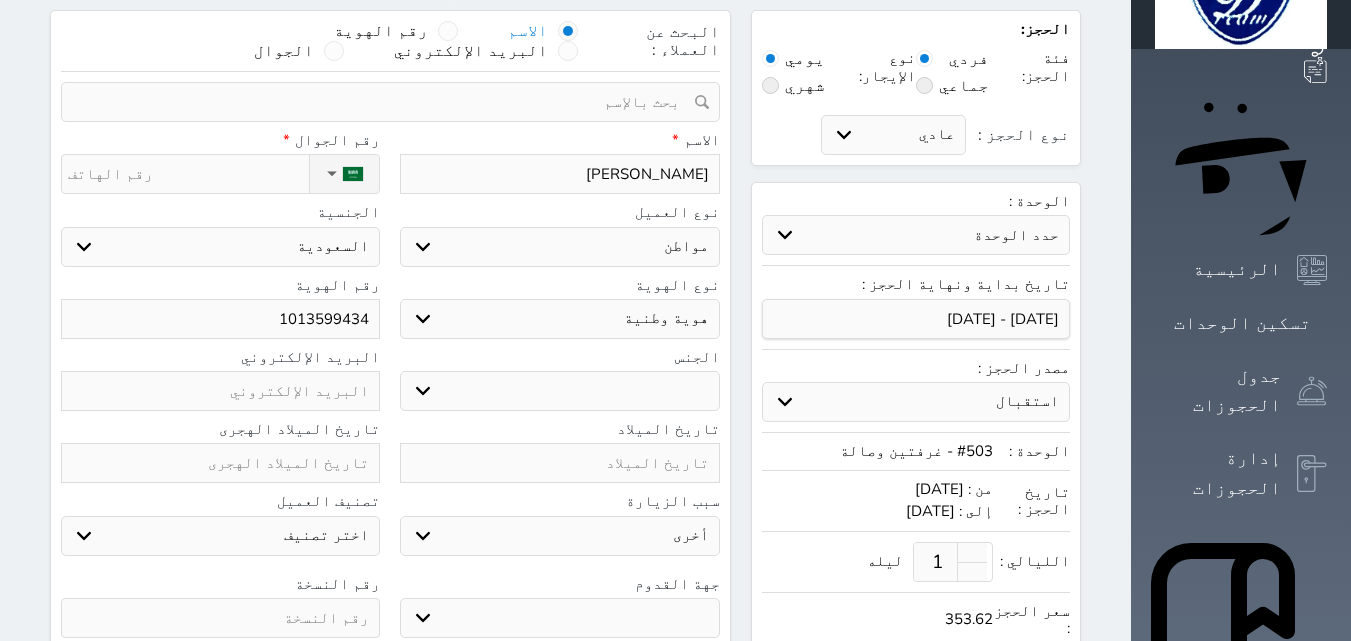 drag, startPoint x: 288, startPoint y: 261, endPoint x: 422, endPoint y: 285, distance: 136.1323 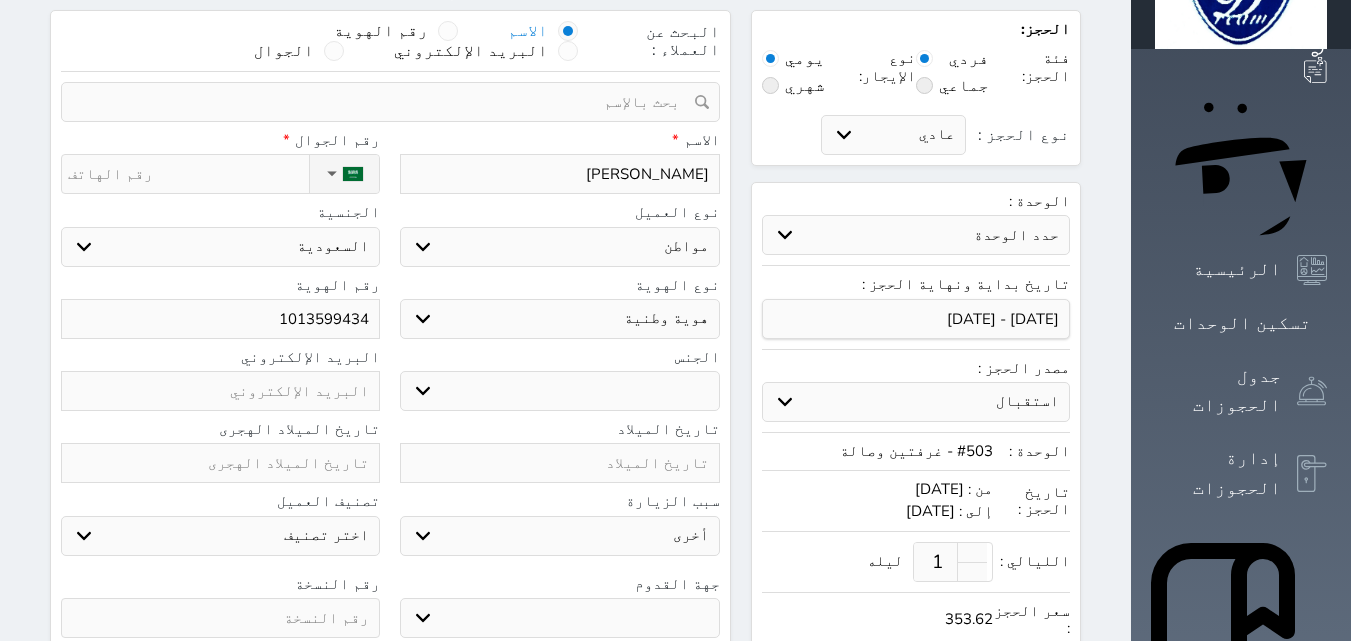 type 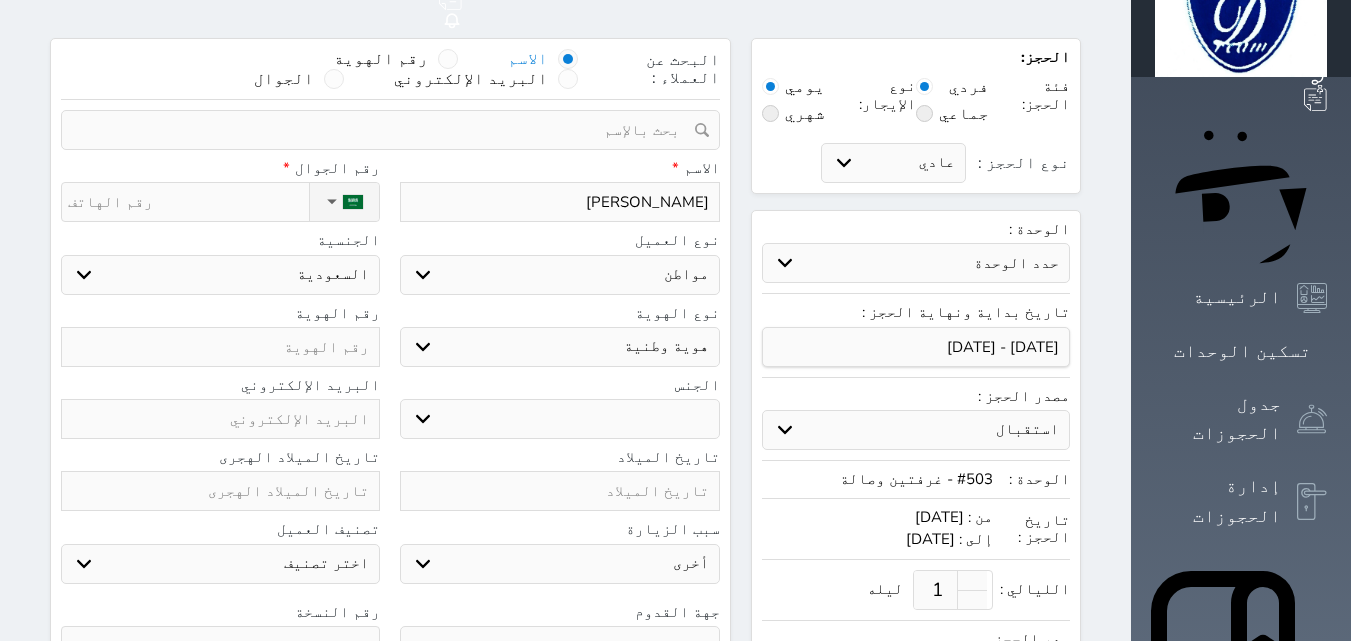 scroll, scrollTop: 0, scrollLeft: 0, axis: both 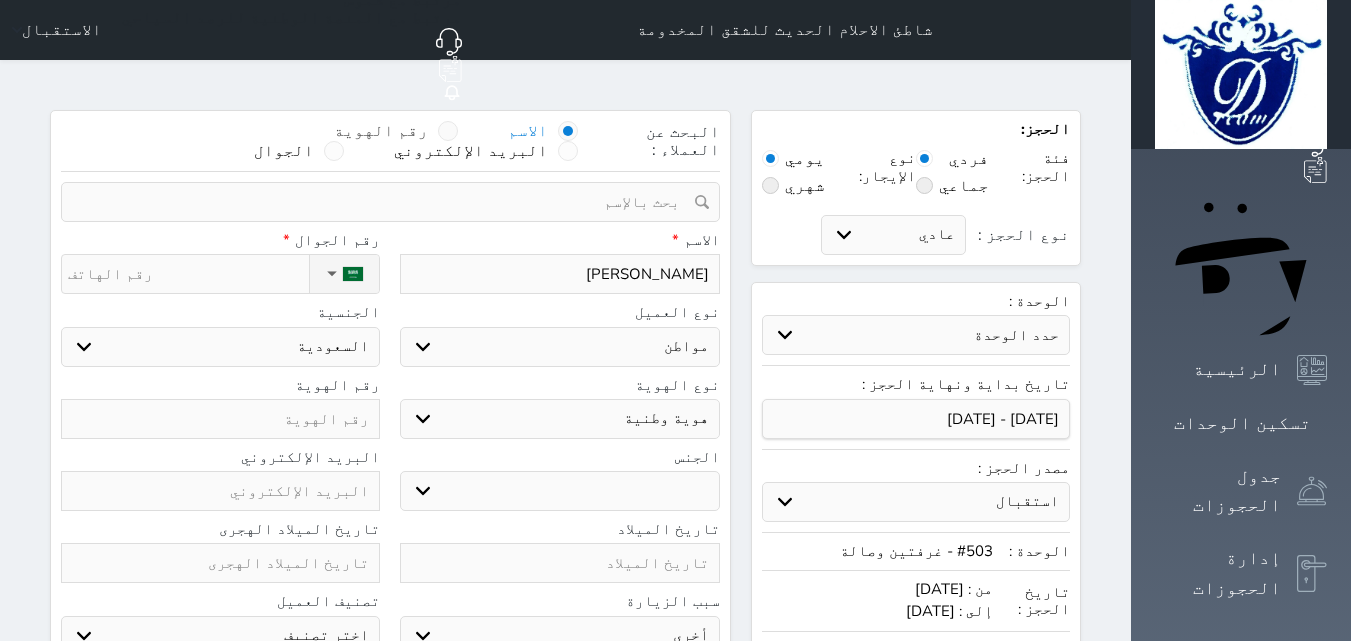 click at bounding box center [448, 131] 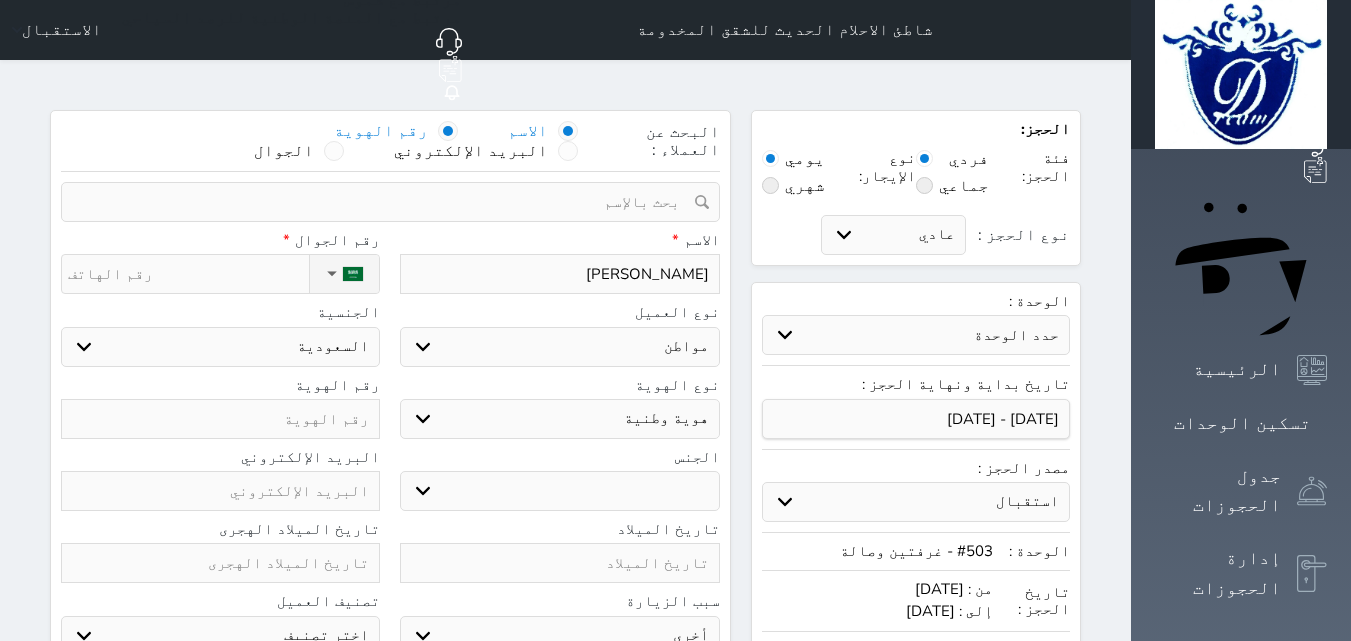 select 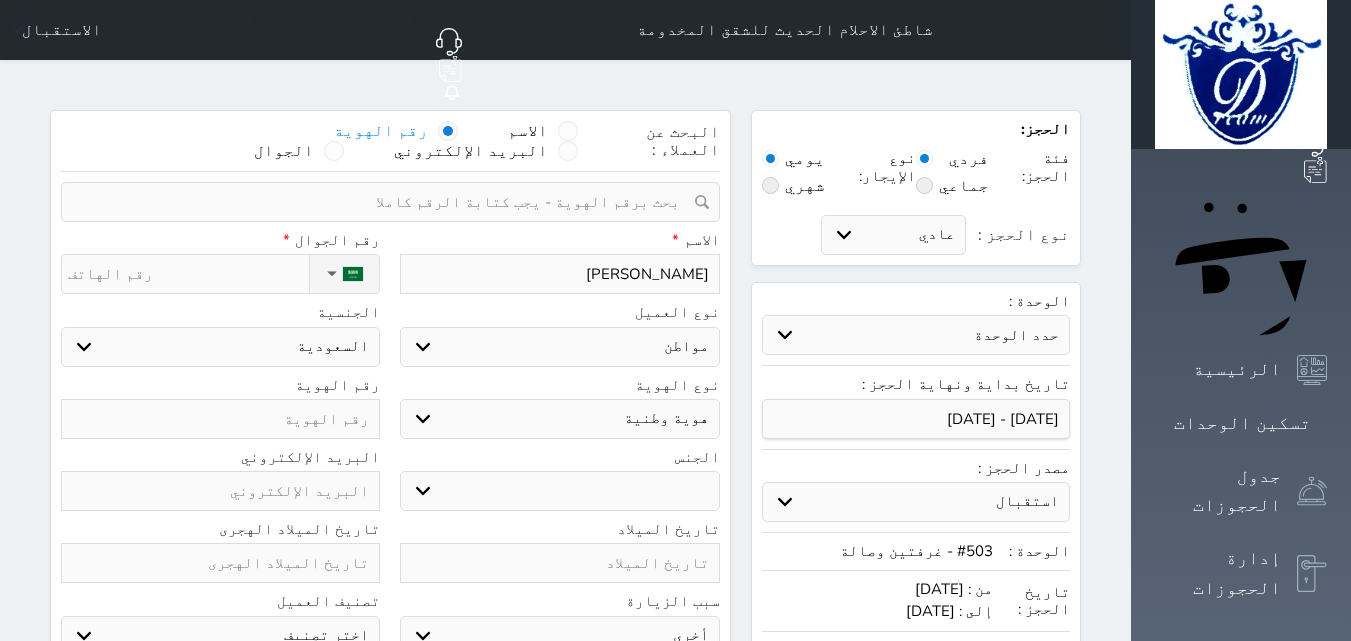 paste on "1013599434" 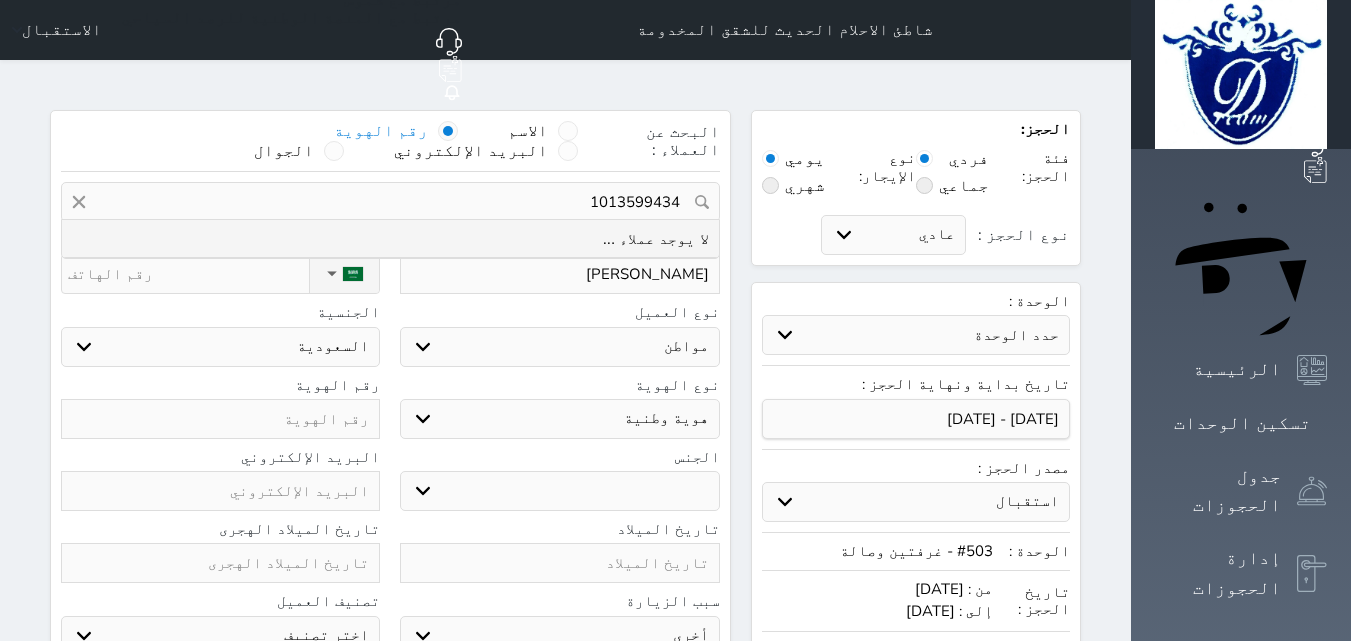 drag, startPoint x: 723, startPoint y: 156, endPoint x: 748, endPoint y: 160, distance: 25.317978 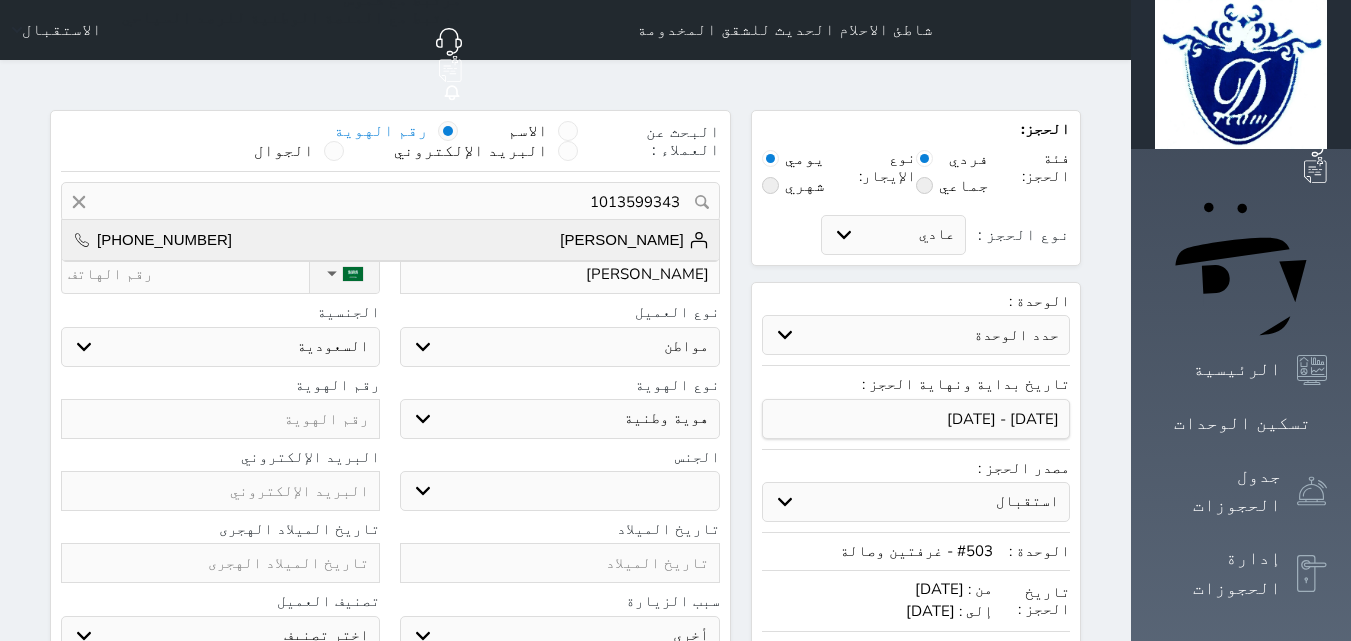click on "[PERSON_NAME]" at bounding box center (634, 240) 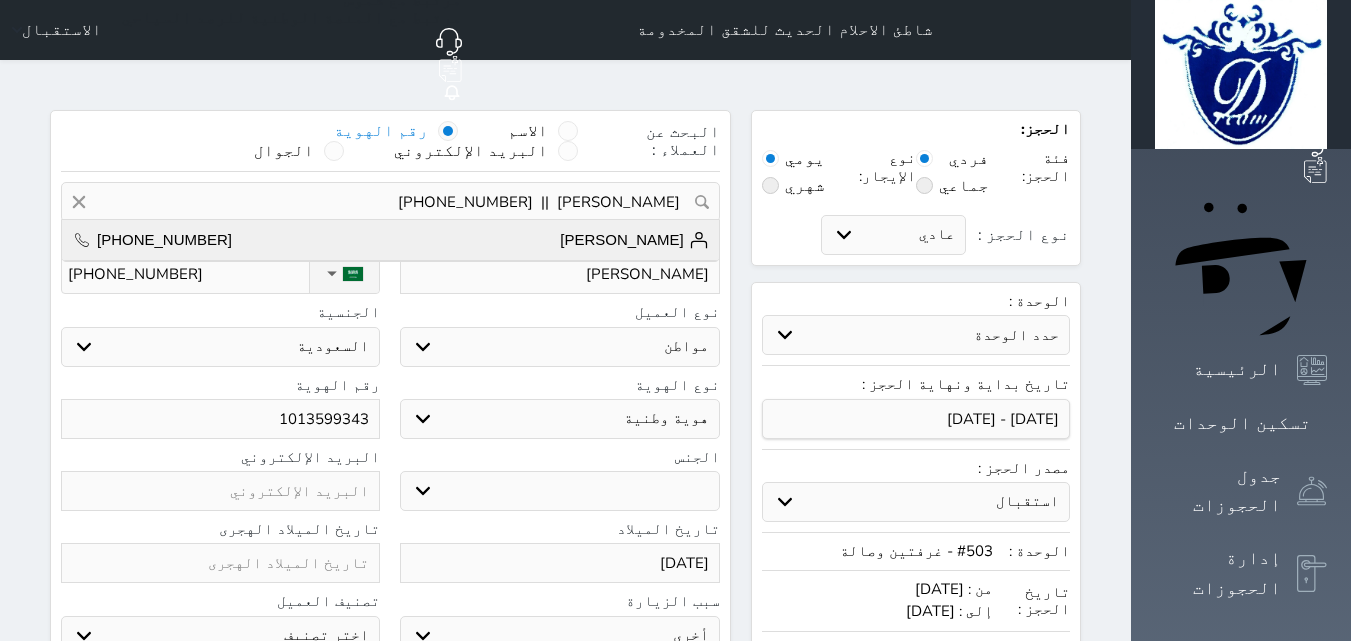 select on "9" 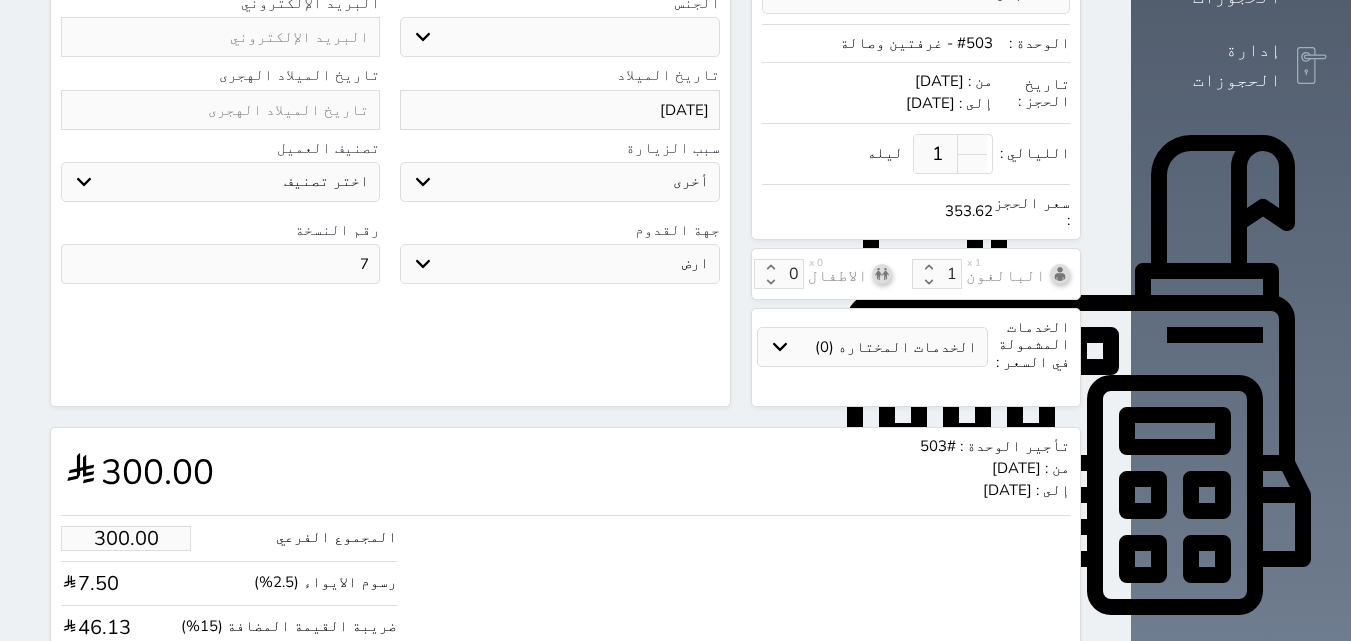 scroll, scrollTop: 586, scrollLeft: 0, axis: vertical 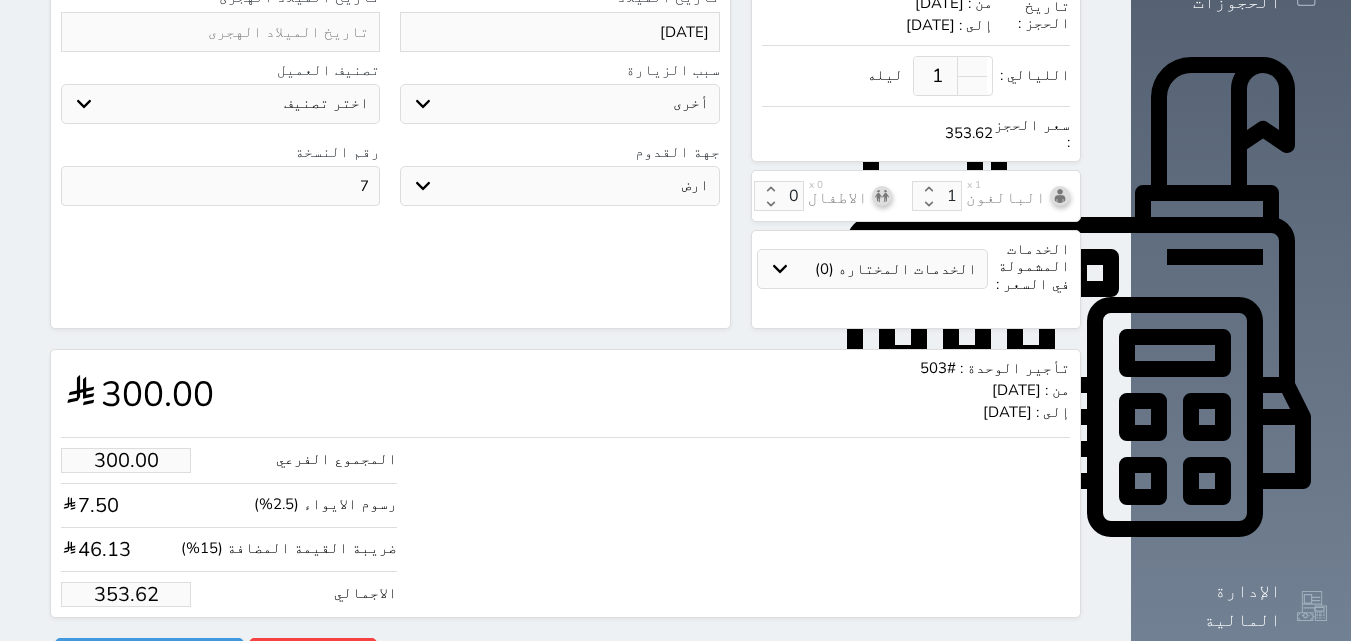 click on "353.62" at bounding box center (126, 594) 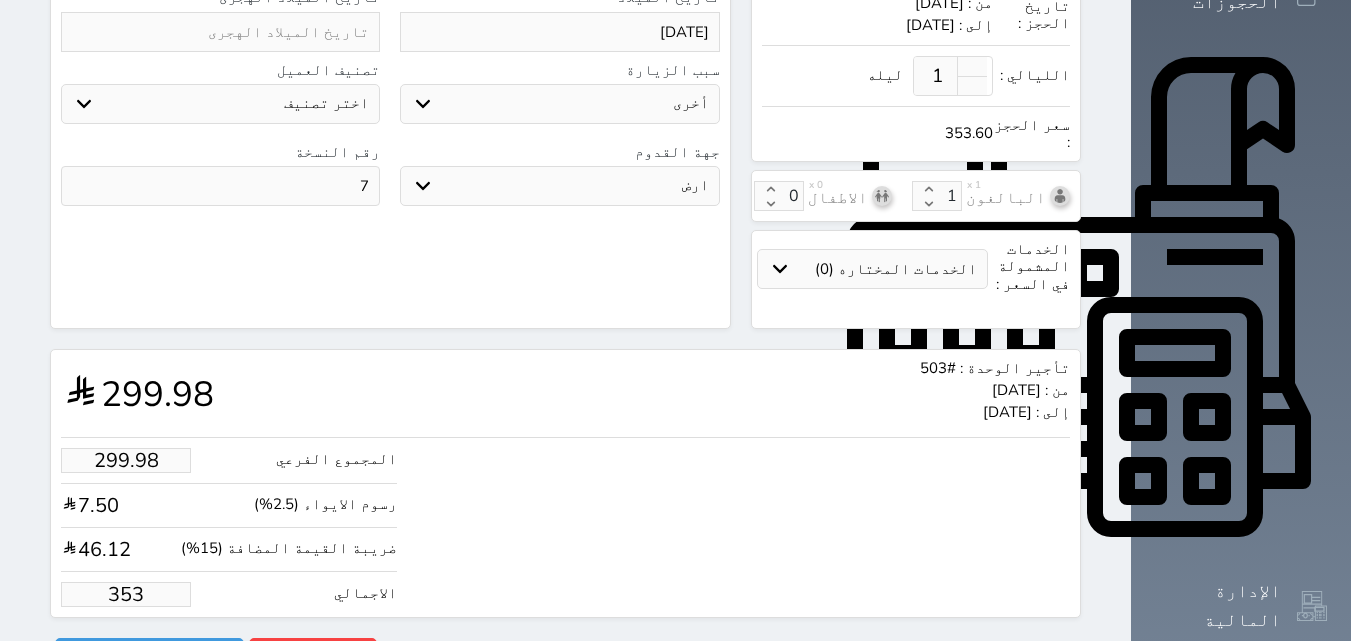 type on "35" 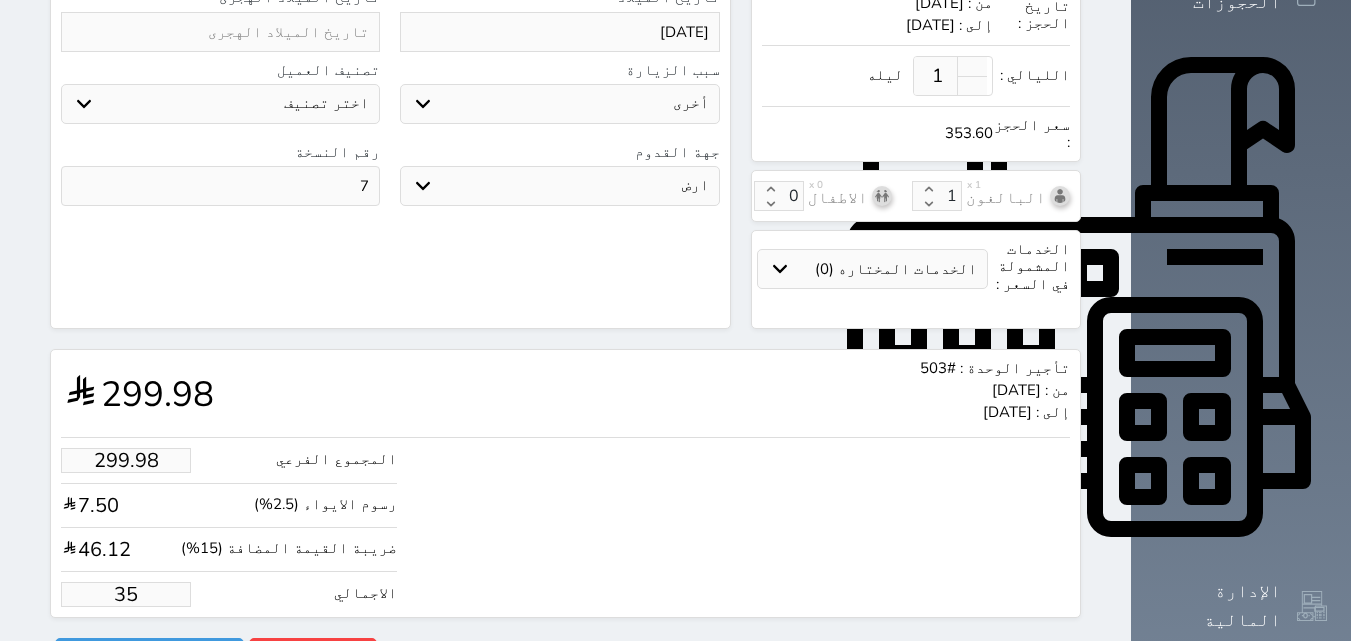 type on "2.55" 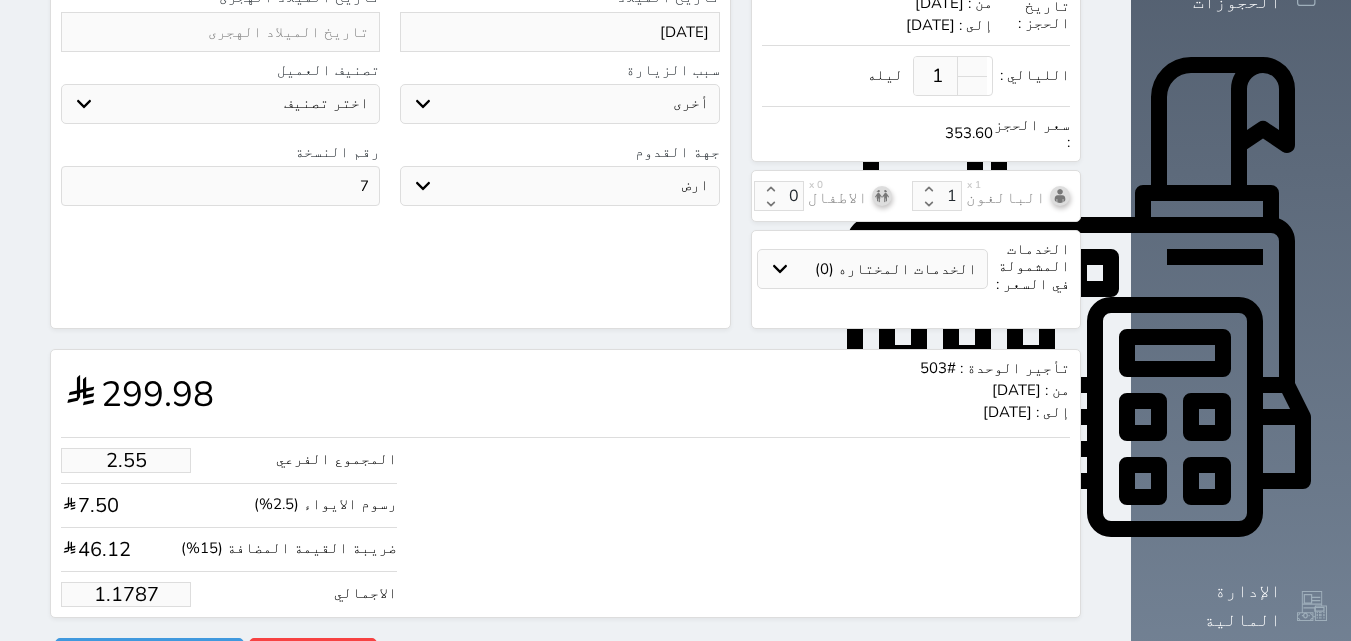 type on "1.178" 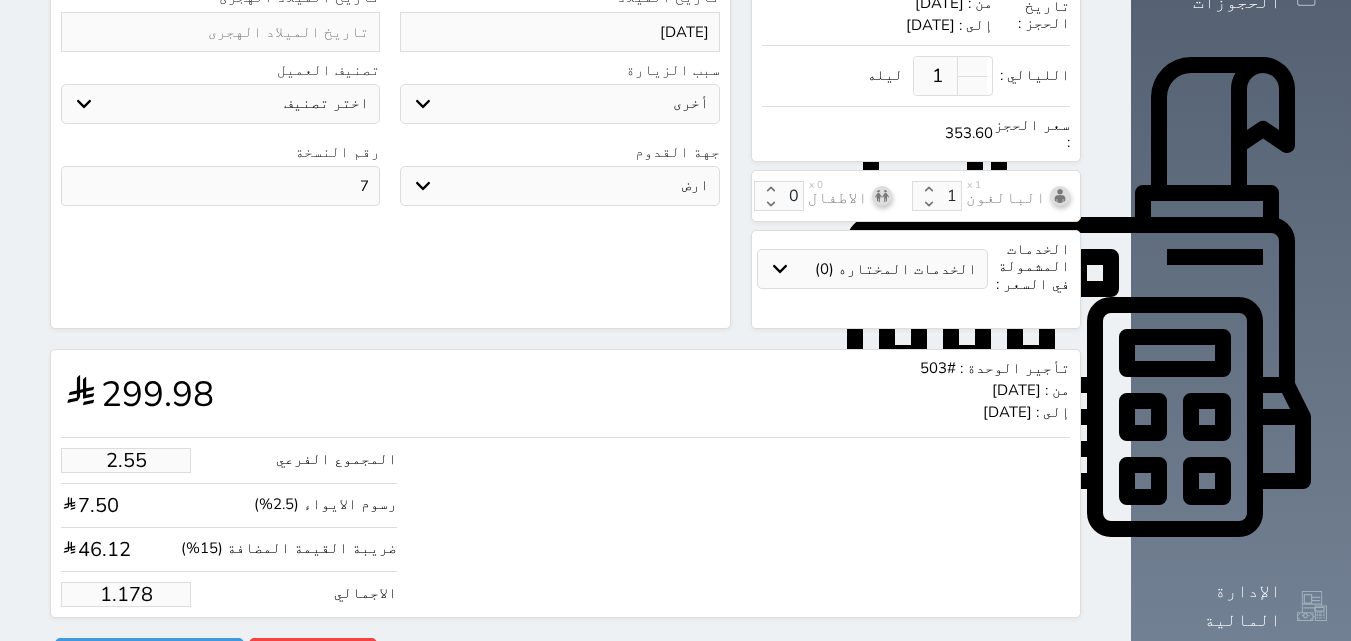 type on "1.00" 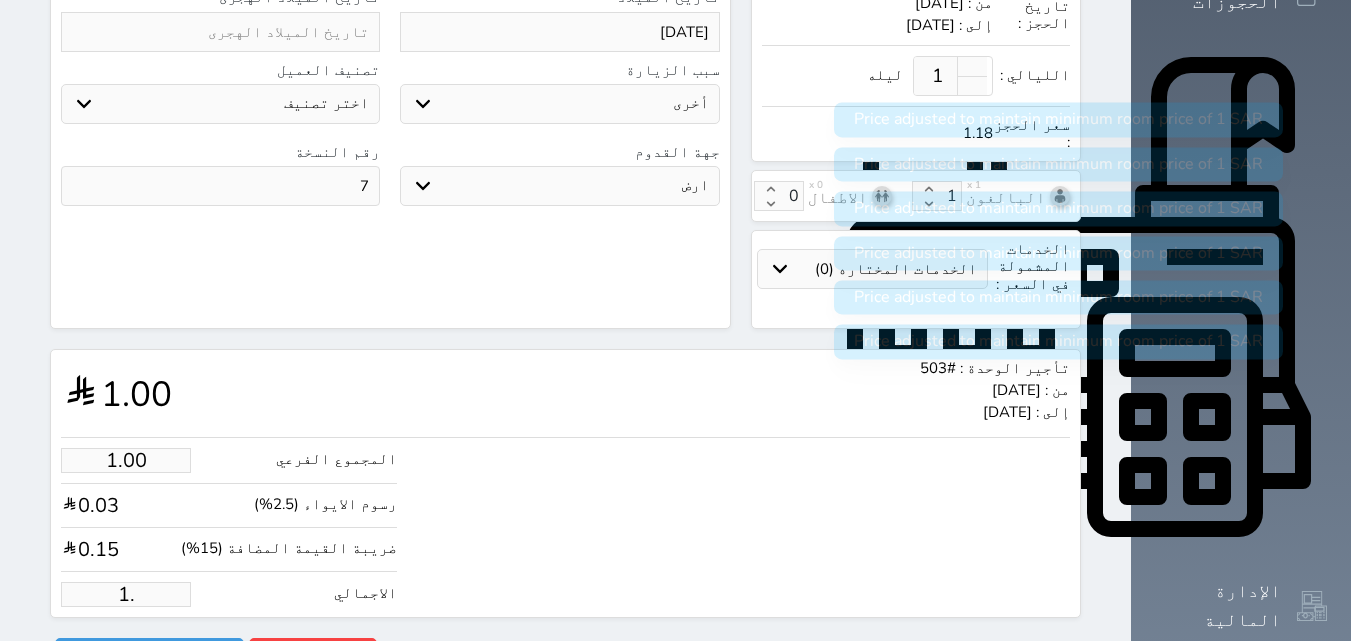 type on "1" 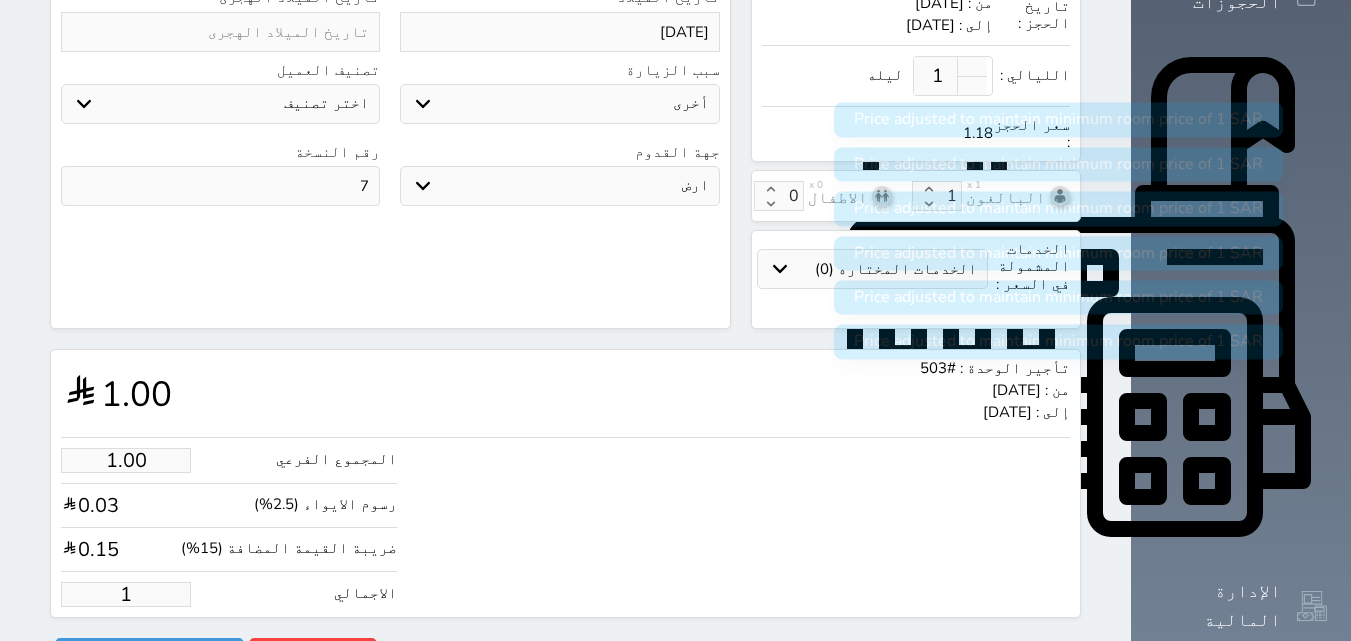 type 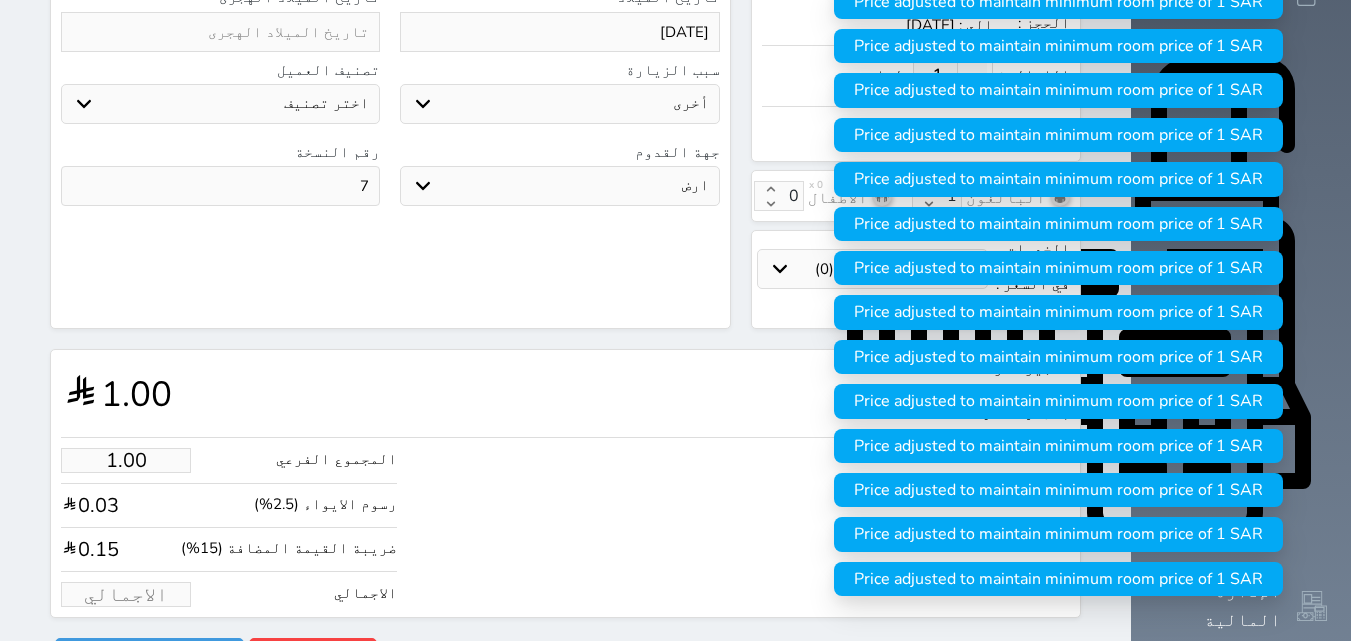 type on "2.55" 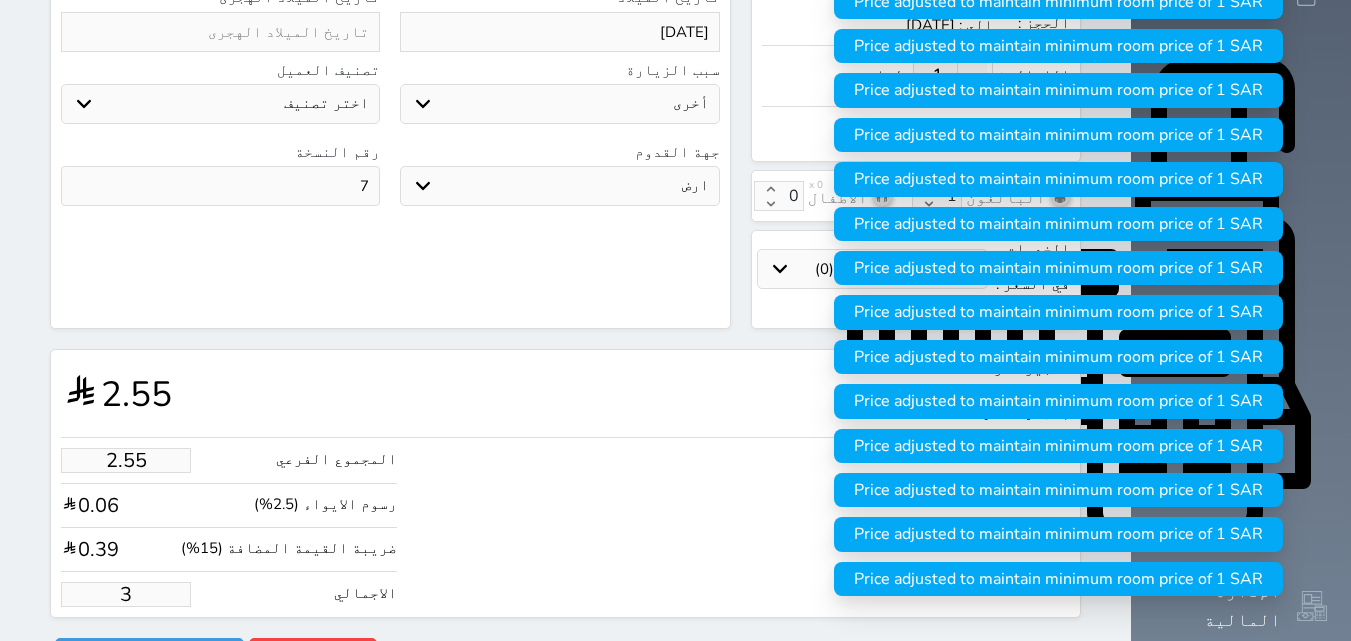 type on "25.45" 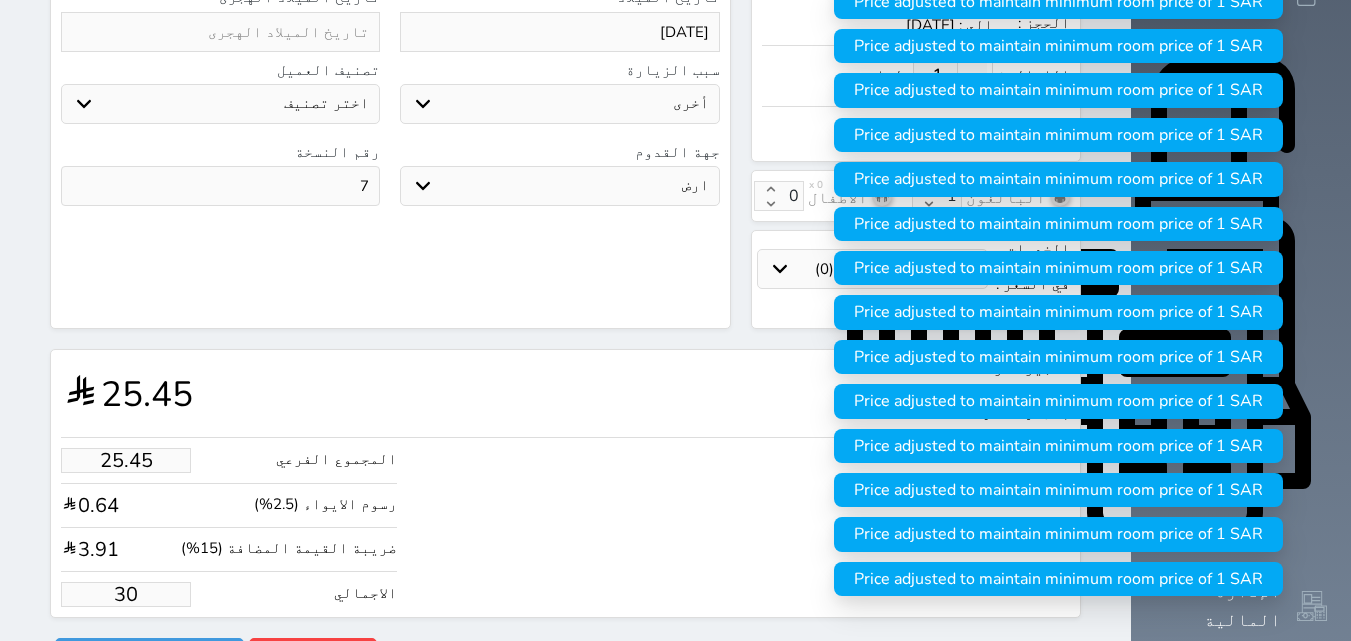 type on "254.51" 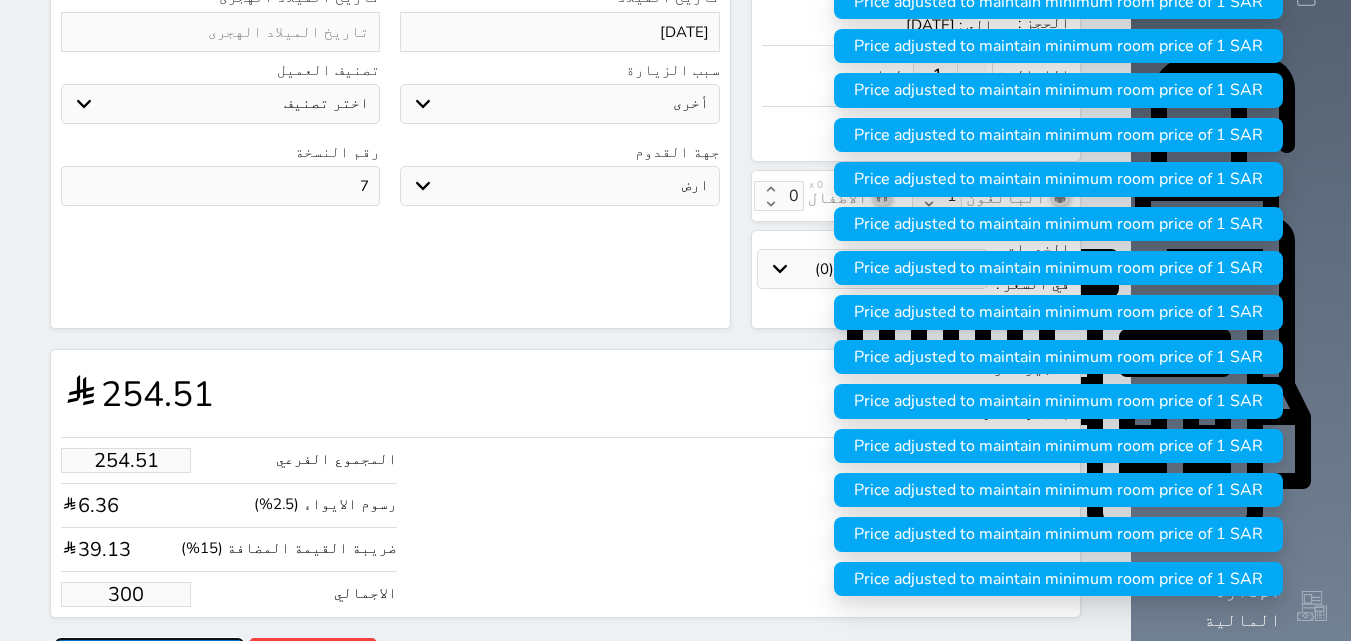 type on "300.00" 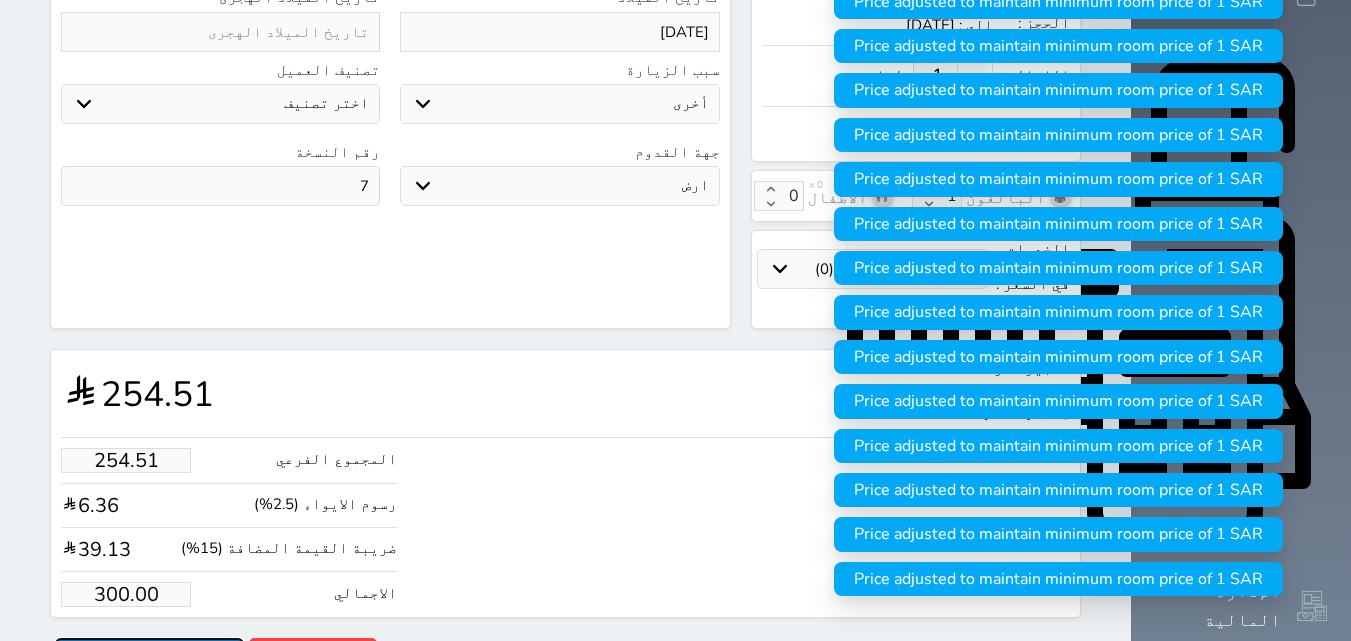 click on "حجز" at bounding box center [149, 655] 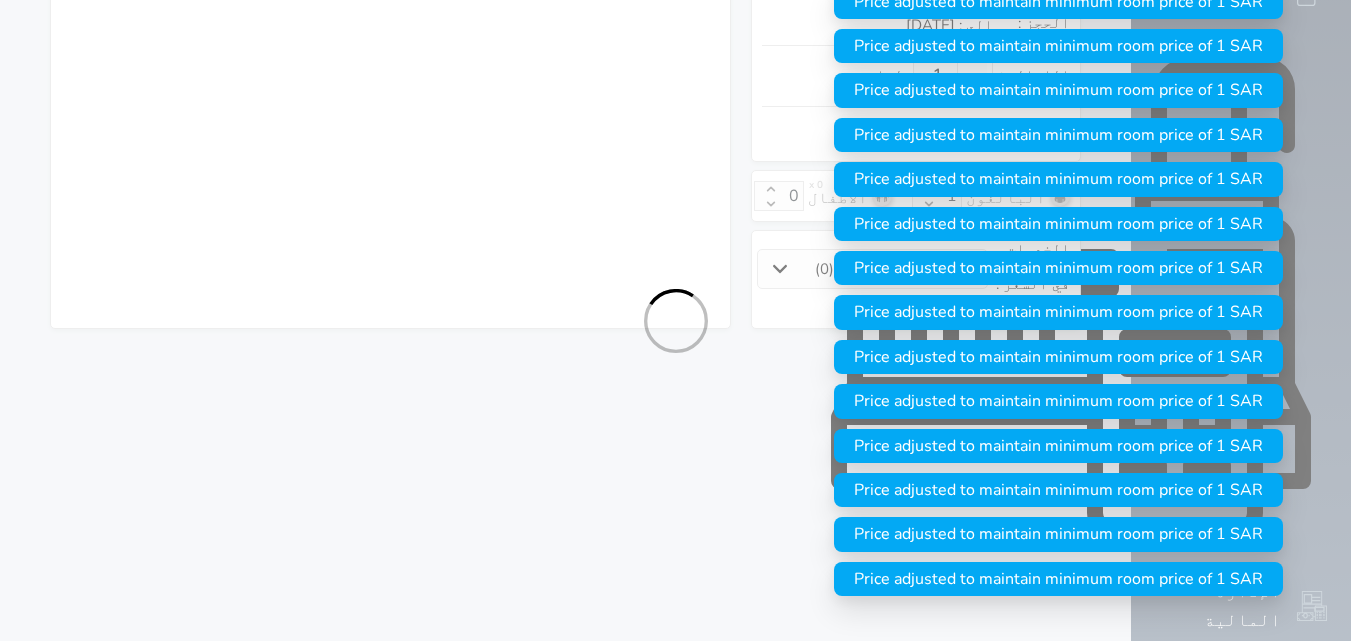 scroll, scrollTop: 379, scrollLeft: 0, axis: vertical 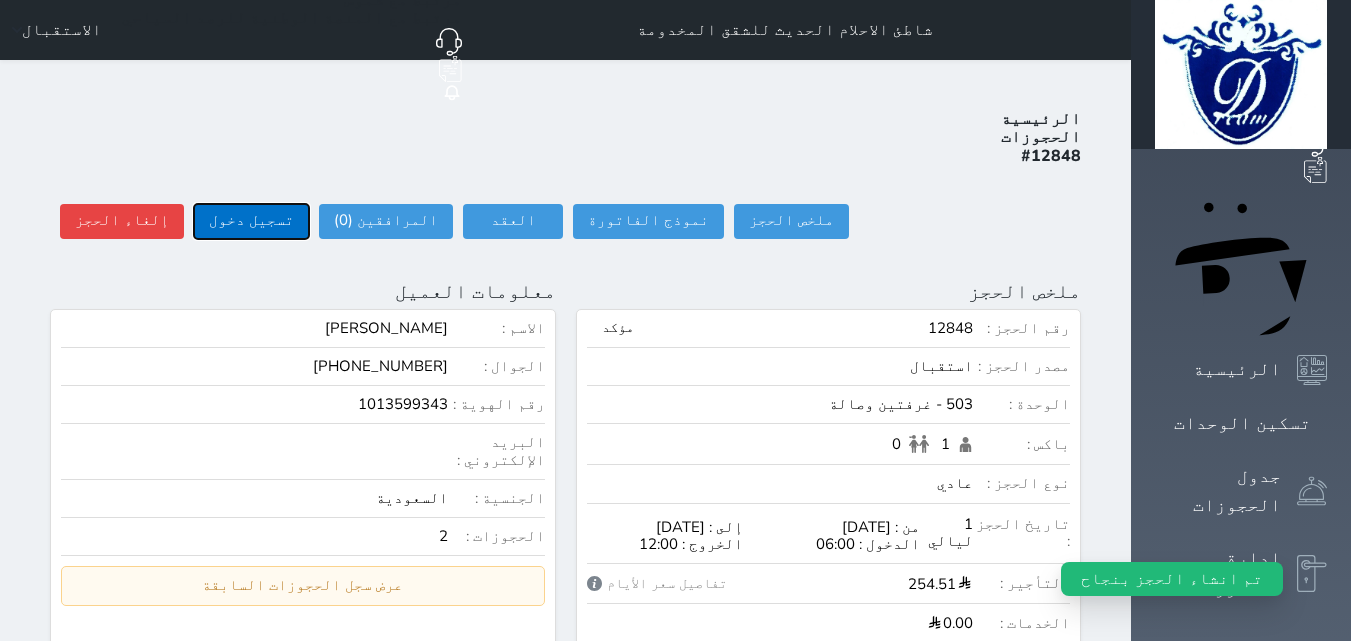click on "تسجيل دخول" at bounding box center [251, 221] 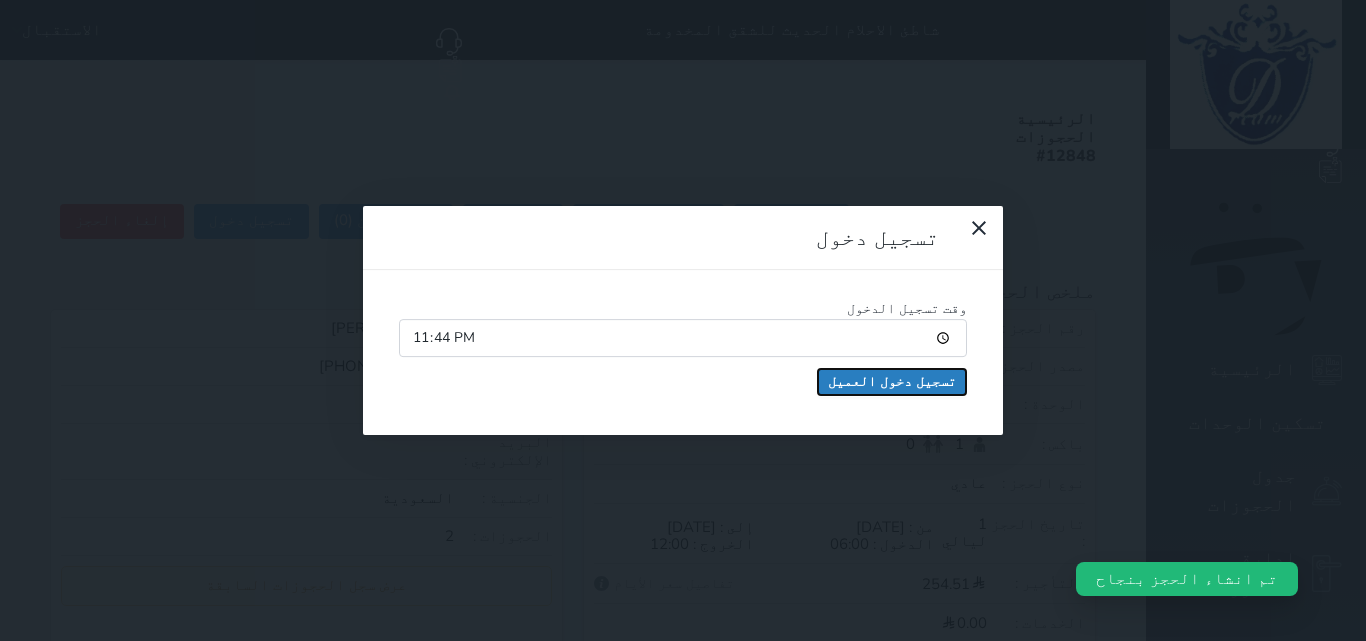 click on "تسجيل دخول العميل" at bounding box center (892, 382) 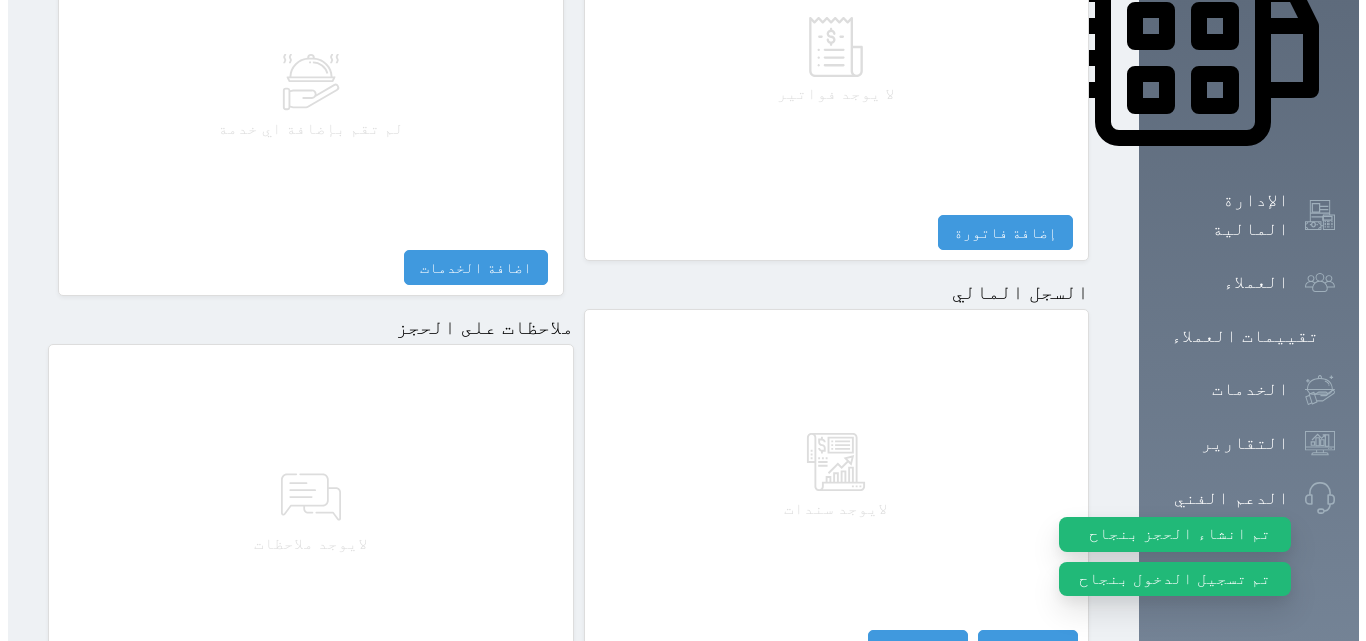 scroll, scrollTop: 1139, scrollLeft: 0, axis: vertical 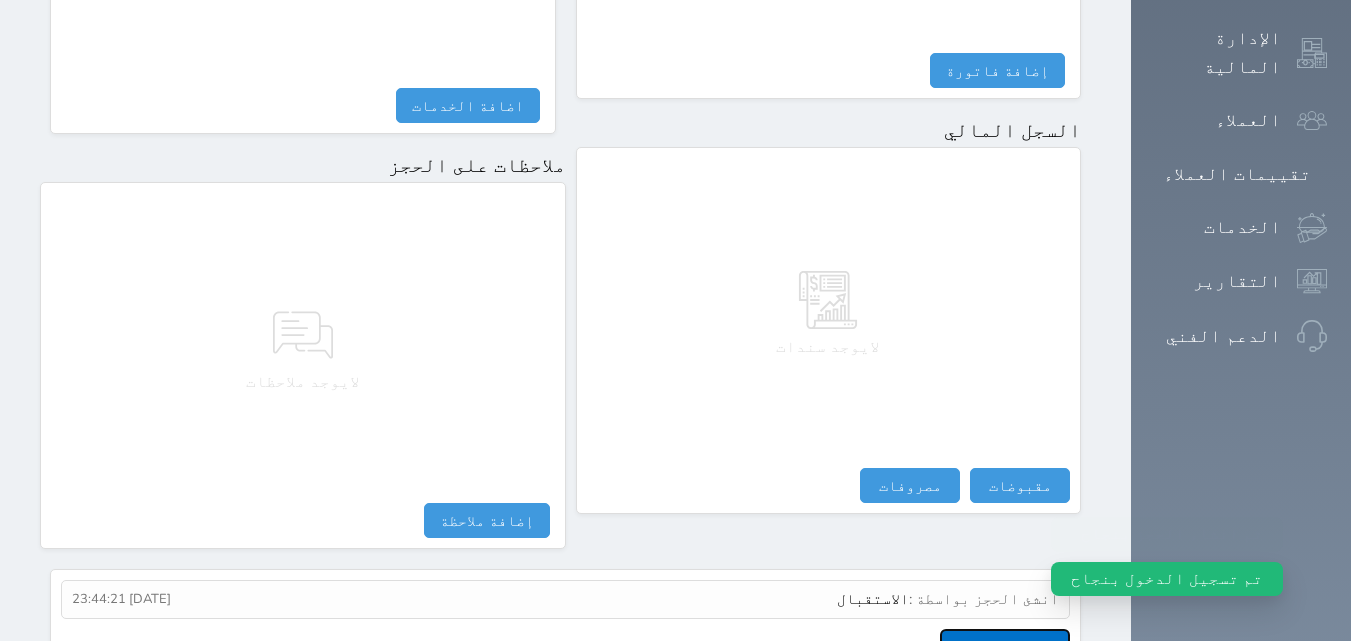 click on "عرض سجل شموس" at bounding box center [1005, 646] 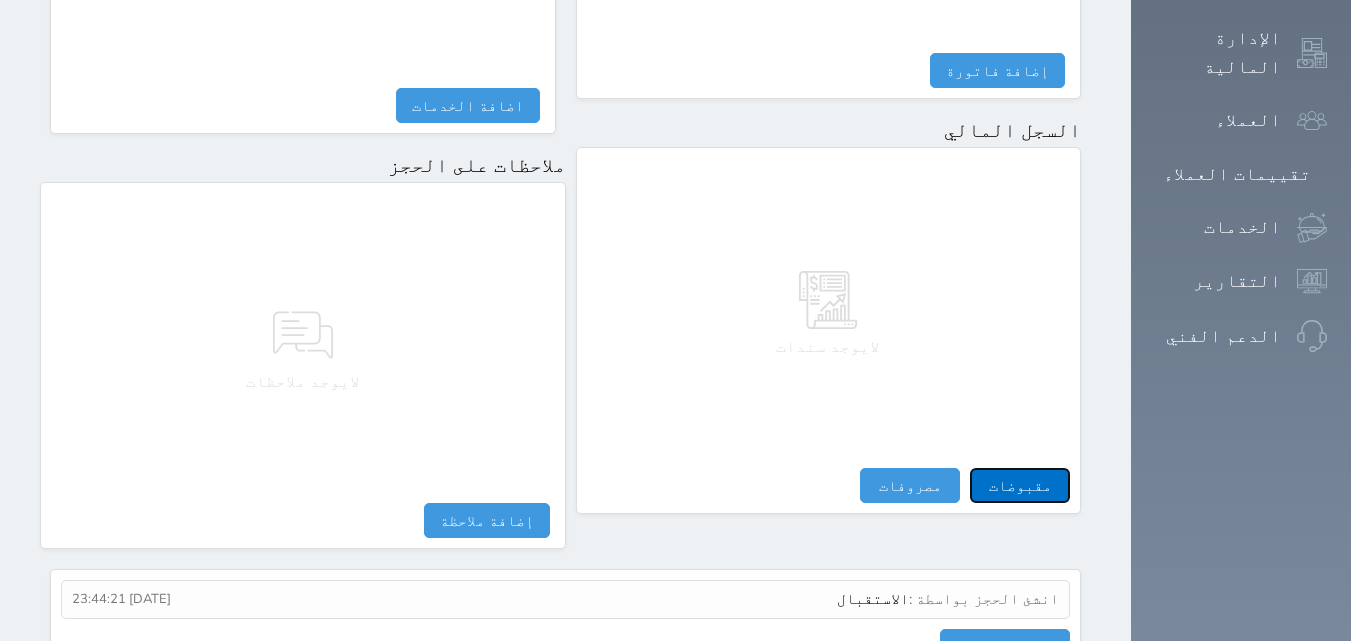 click on "مقبوضات" at bounding box center (1020, 485) 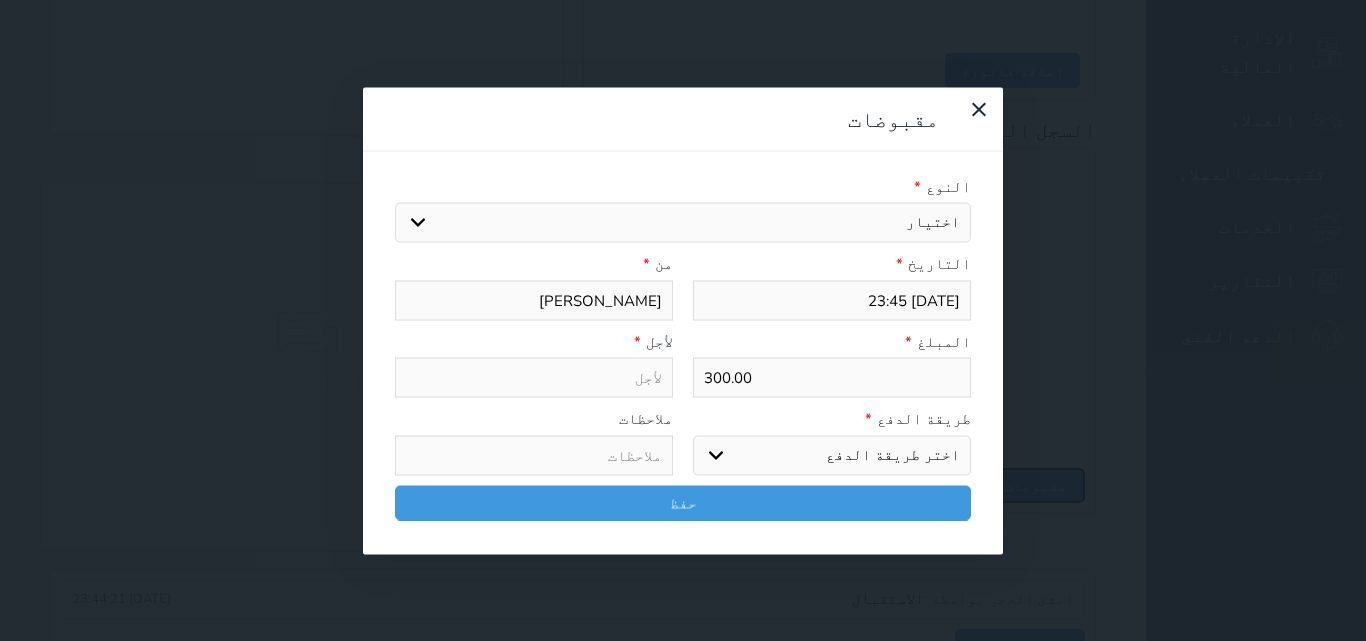 select 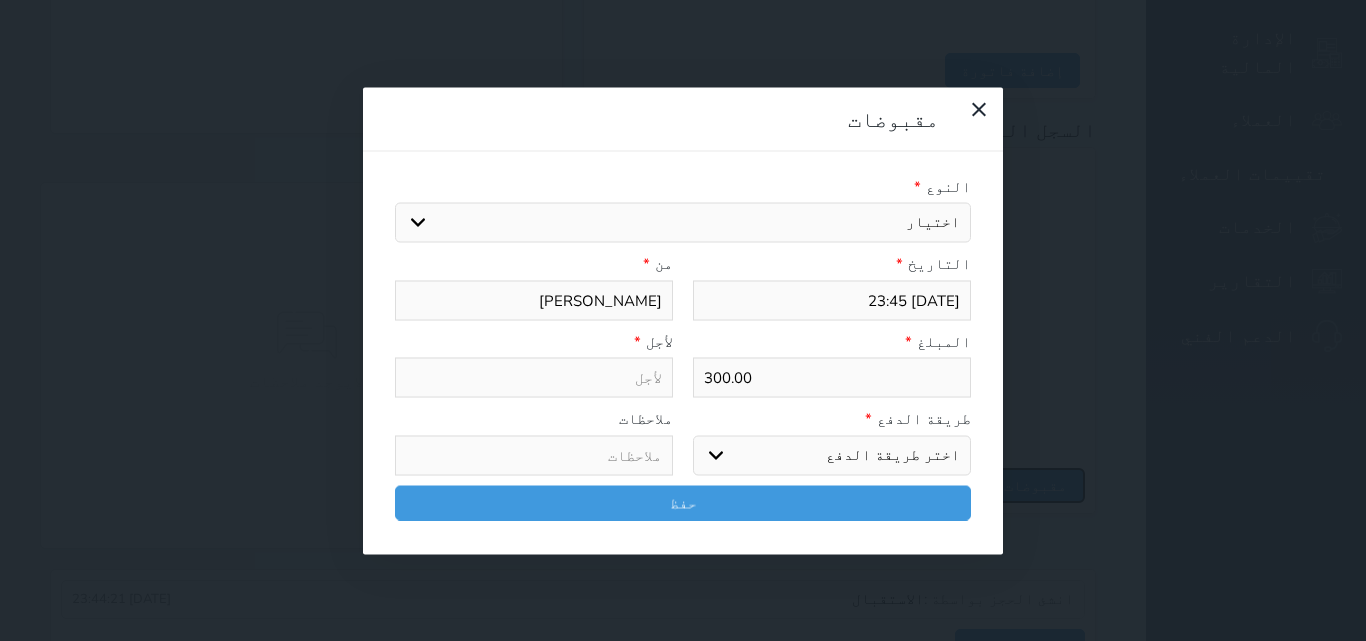 select 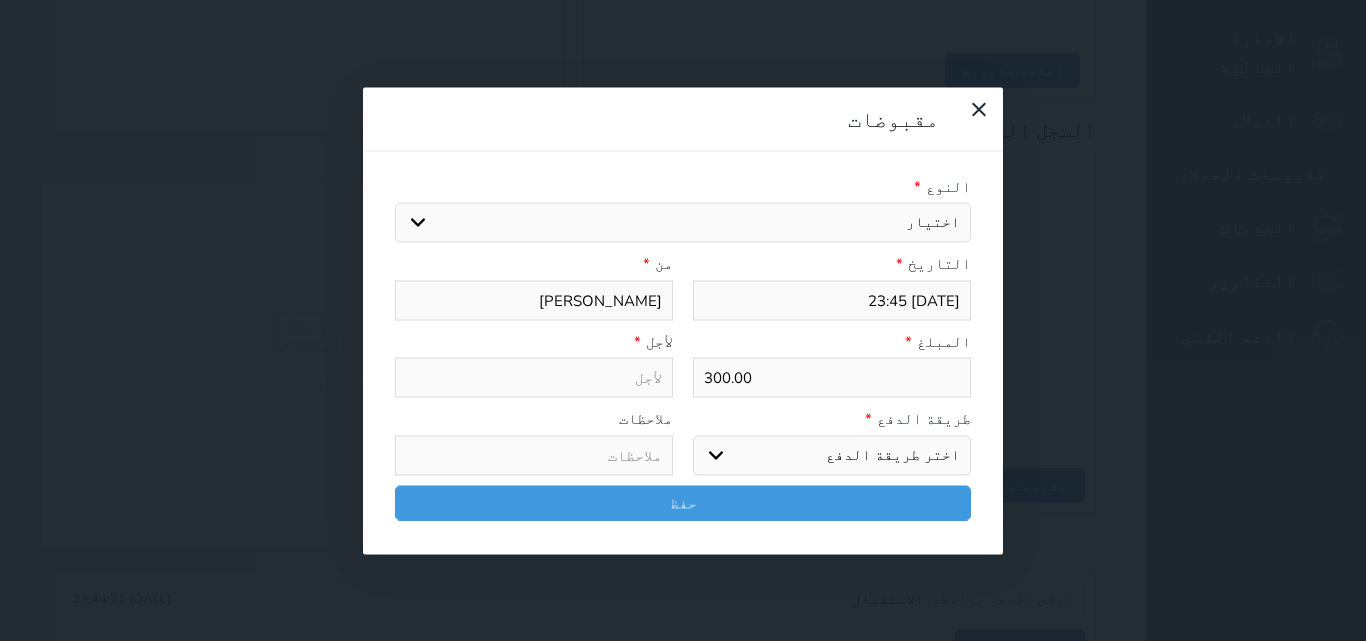 drag, startPoint x: 917, startPoint y: 142, endPoint x: 925, endPoint y: 156, distance: 16.124516 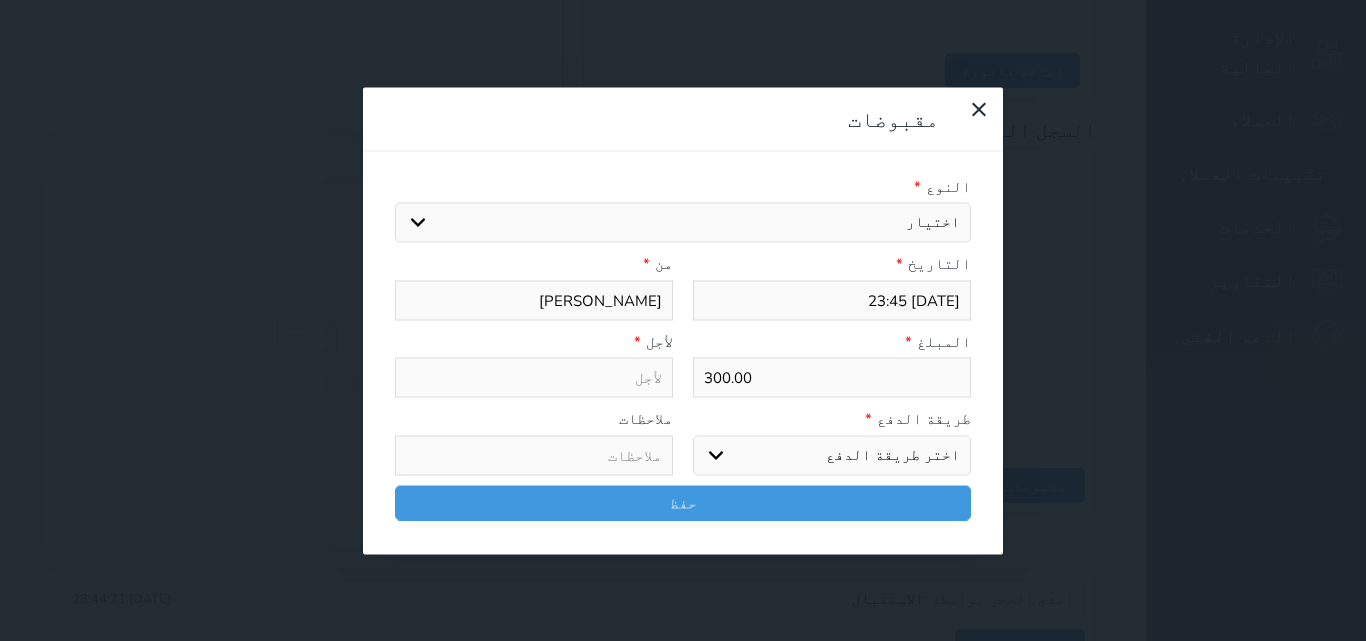 click on "اختيار   مقبوضات عامة قيمة إيجار فواتير تامين عربون لا ينطبق آخر مغسلة واي فاي - الإنترنت مواقف السيارات طعام الأغذية والمشروبات مشروبات المشروبات الباردة المشروبات الساخنة الإفطار غداء عشاء مخبز و كعك حمام سباحة الصالة الرياضية سبا و خدمات الجمال اختيار وإسقاط (خدمات النقل) ميني بار كابل - تلفزيون سرير إضافي تصفيف الشعر التسوق خدمات الجولات السياحية المنظمة خدمات الدليل السياحي" at bounding box center (683, 223) 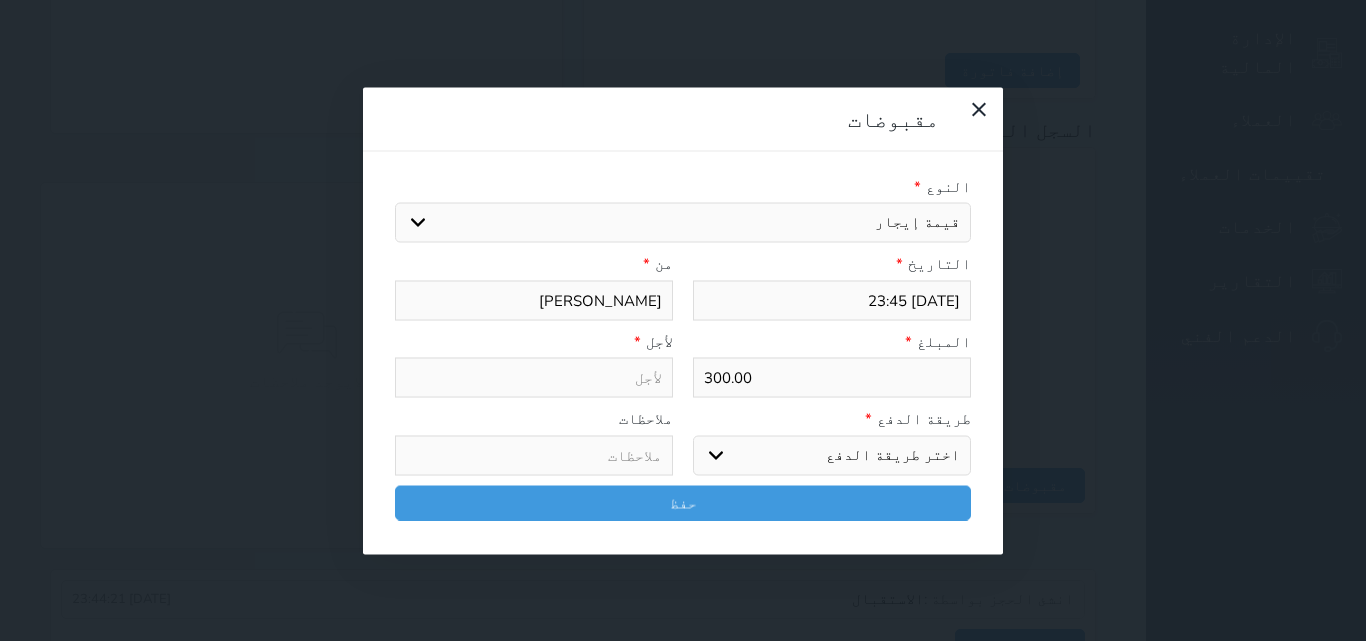 click on "اختيار   مقبوضات عامة قيمة إيجار فواتير تامين عربون لا ينطبق آخر مغسلة واي فاي - الإنترنت مواقف السيارات طعام الأغذية والمشروبات مشروبات المشروبات الباردة المشروبات الساخنة الإفطار غداء عشاء مخبز و كعك حمام سباحة الصالة الرياضية سبا و خدمات الجمال اختيار وإسقاط (خدمات النقل) ميني بار كابل - تلفزيون سرير إضافي تصفيف الشعر التسوق خدمات الجولات السياحية المنظمة خدمات الدليل السياحي" at bounding box center (683, 223) 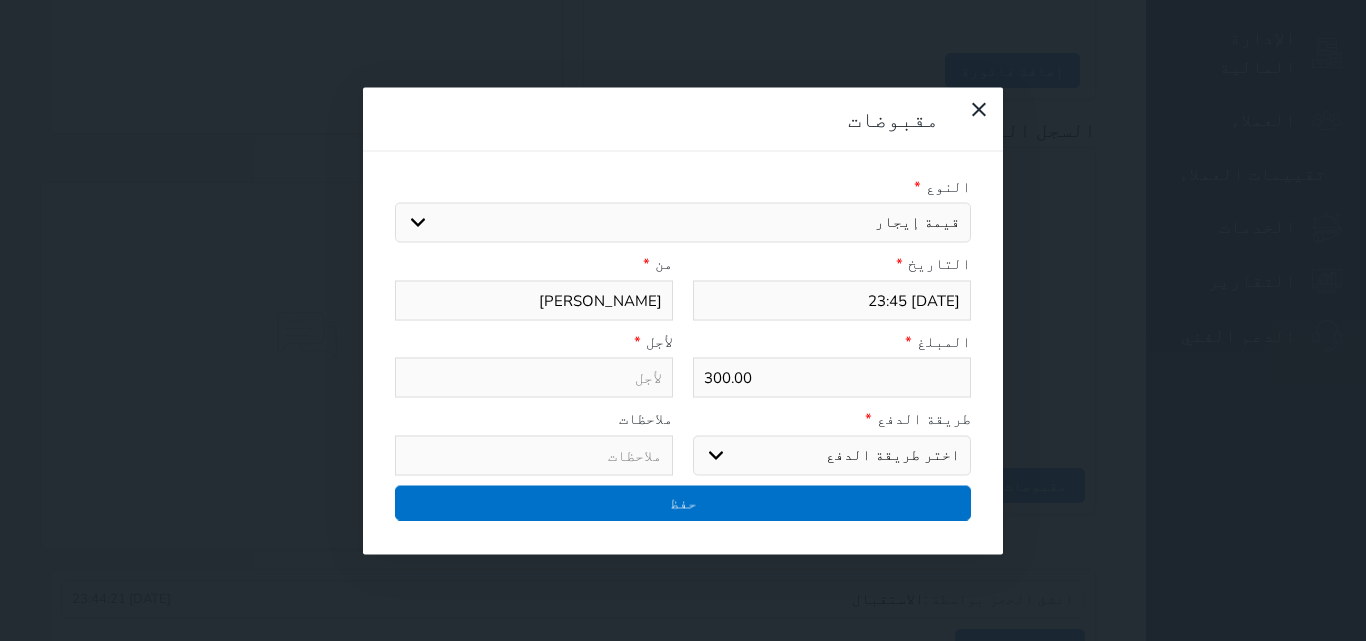 type on "قيمة إيجار - الوحدة - 503" 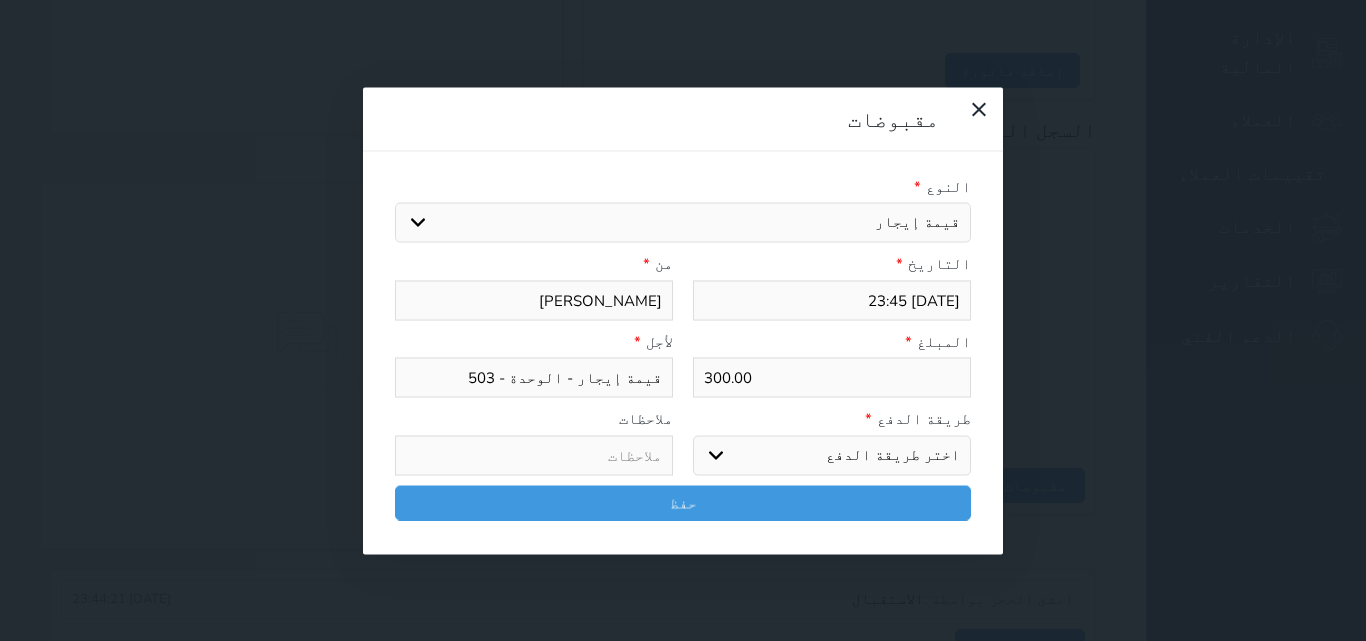 drag, startPoint x: 947, startPoint y: 360, endPoint x: 951, endPoint y: 381, distance: 21.377558 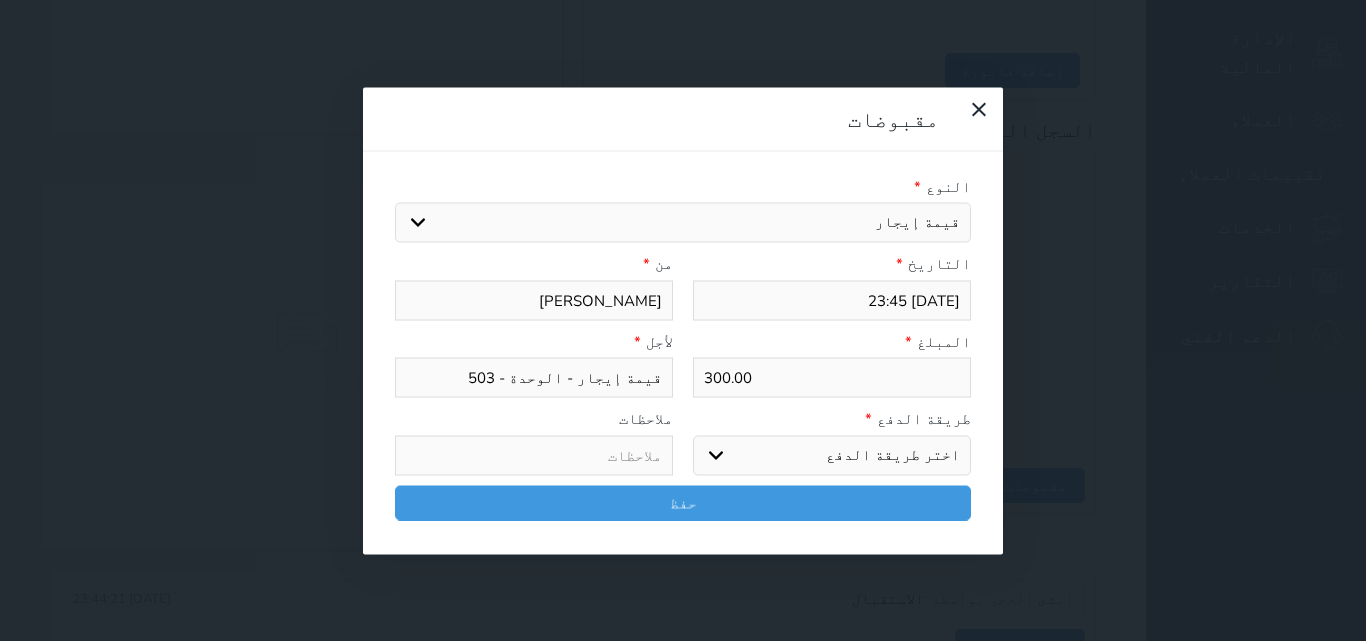 click on "اختر طريقة الدفع   دفع نقدى   تحويل بنكى   مدى   بطاقة ائتمان   آجل" at bounding box center (832, 455) 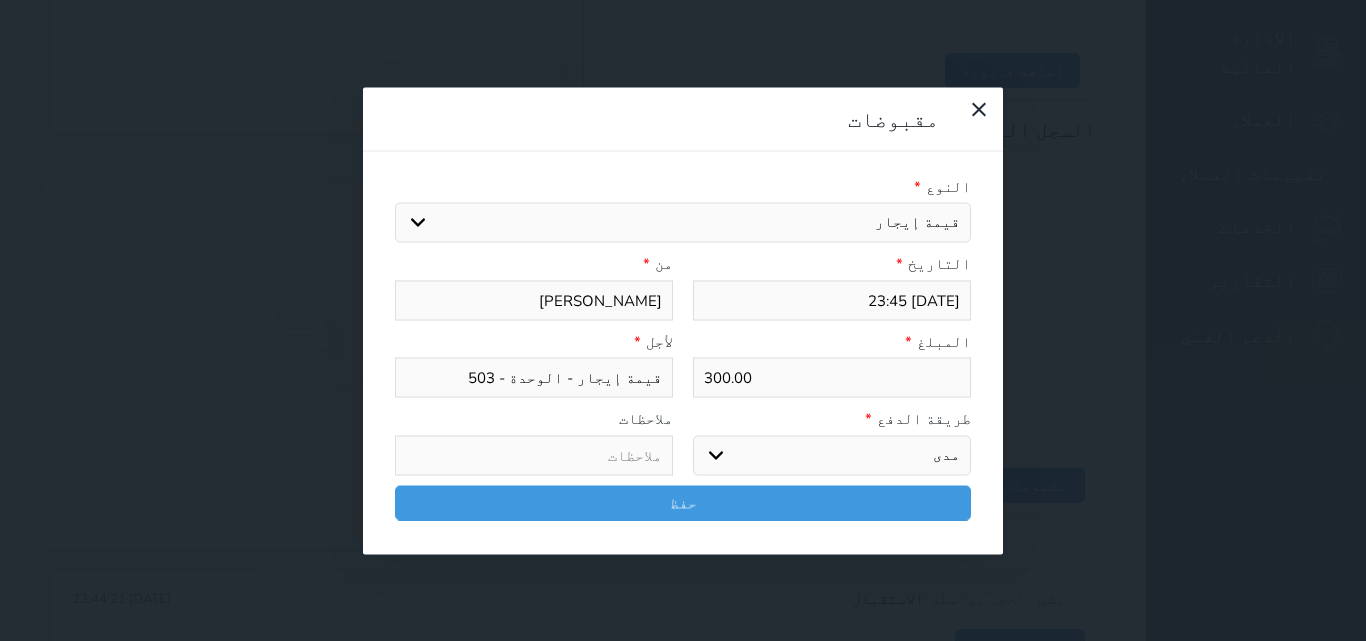 click on "اختر طريقة الدفع   دفع نقدى   تحويل بنكى   مدى   بطاقة ائتمان   آجل" at bounding box center [832, 455] 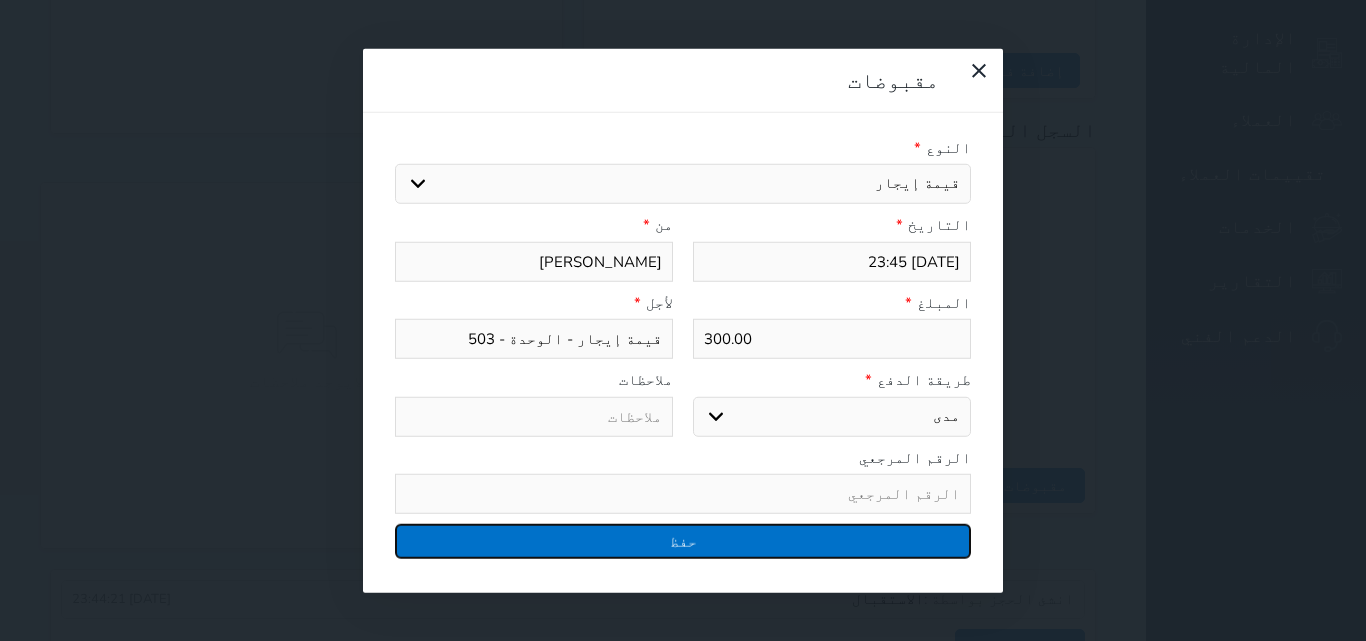 click on "حفظ" at bounding box center [683, 541] 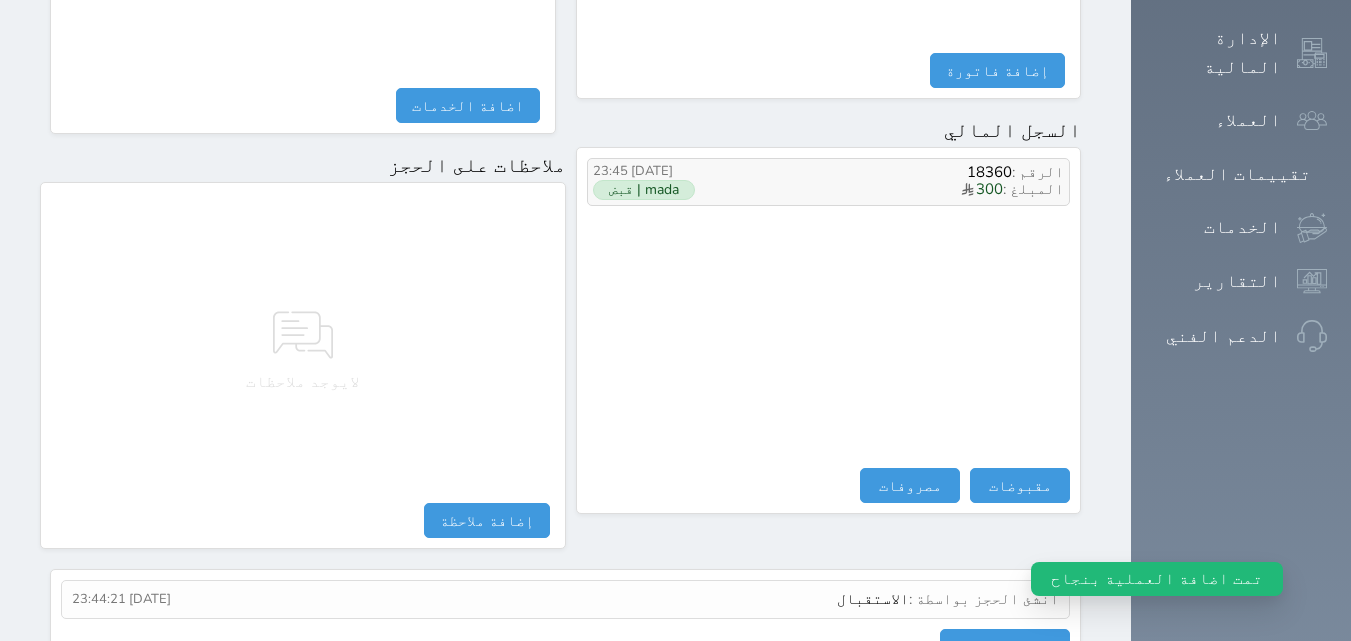 click on "المبلغ :  300" at bounding box center (899, 190) 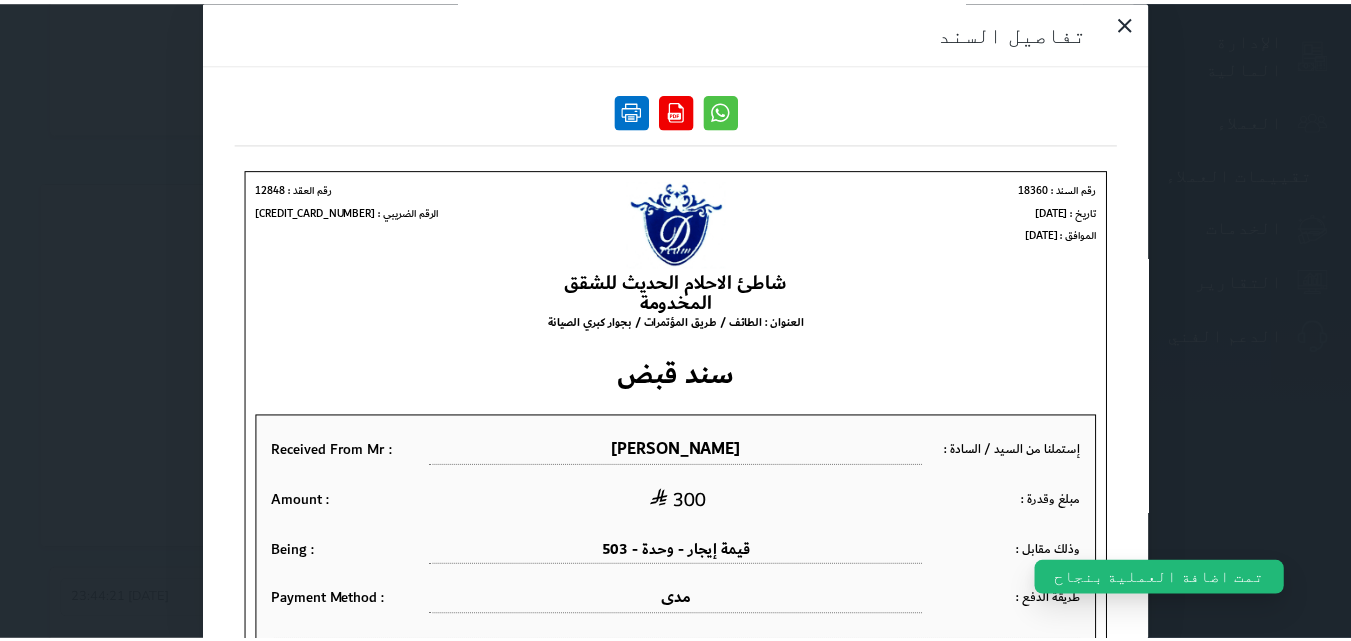 scroll, scrollTop: 0, scrollLeft: 0, axis: both 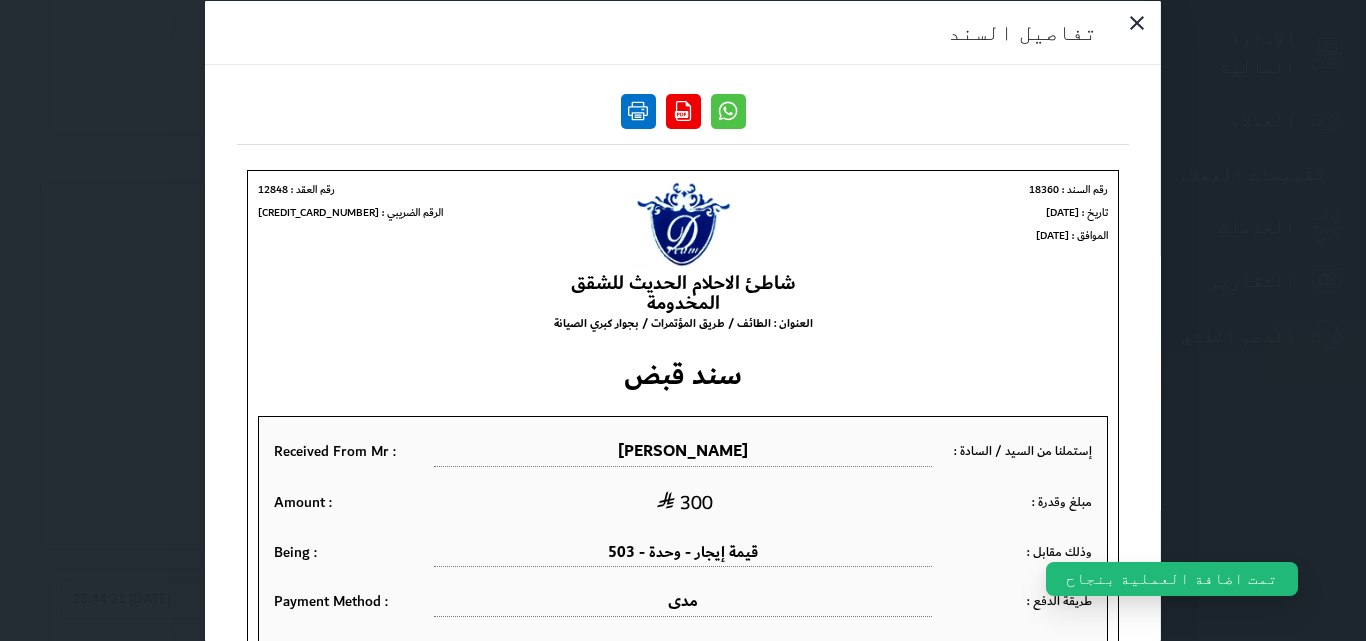 click at bounding box center (638, 110) 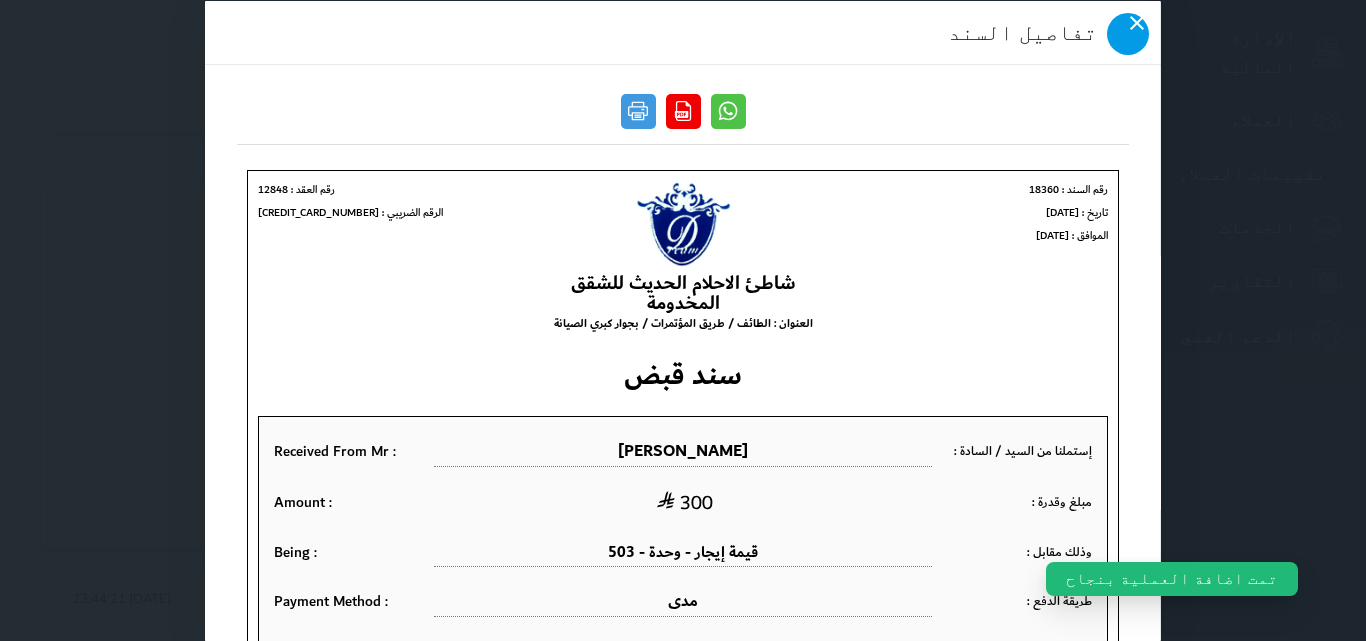 click 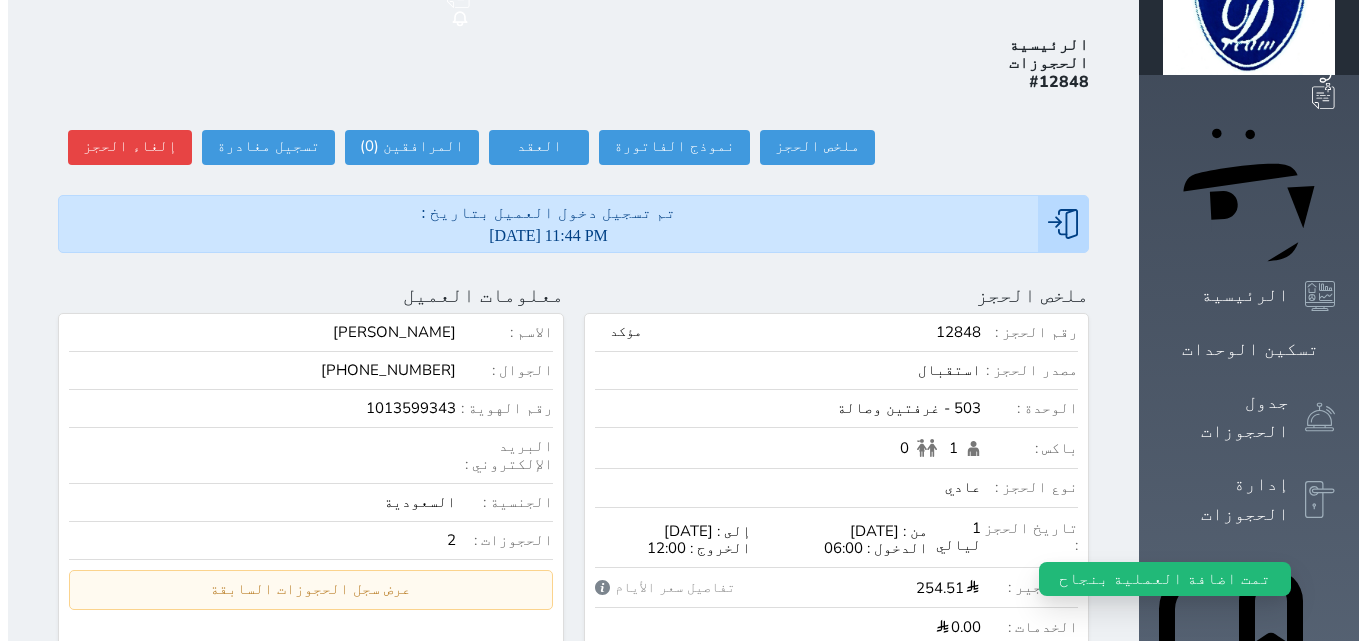 scroll, scrollTop: 39, scrollLeft: 0, axis: vertical 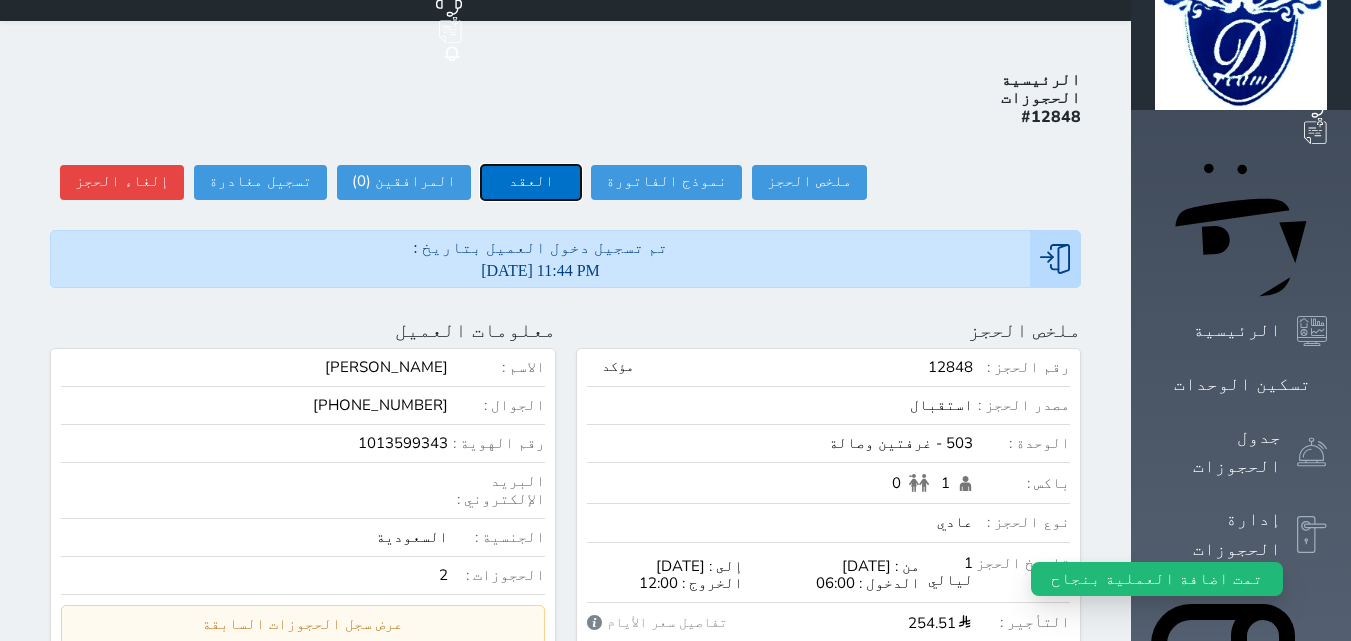 click on "العقد" at bounding box center [531, 182] 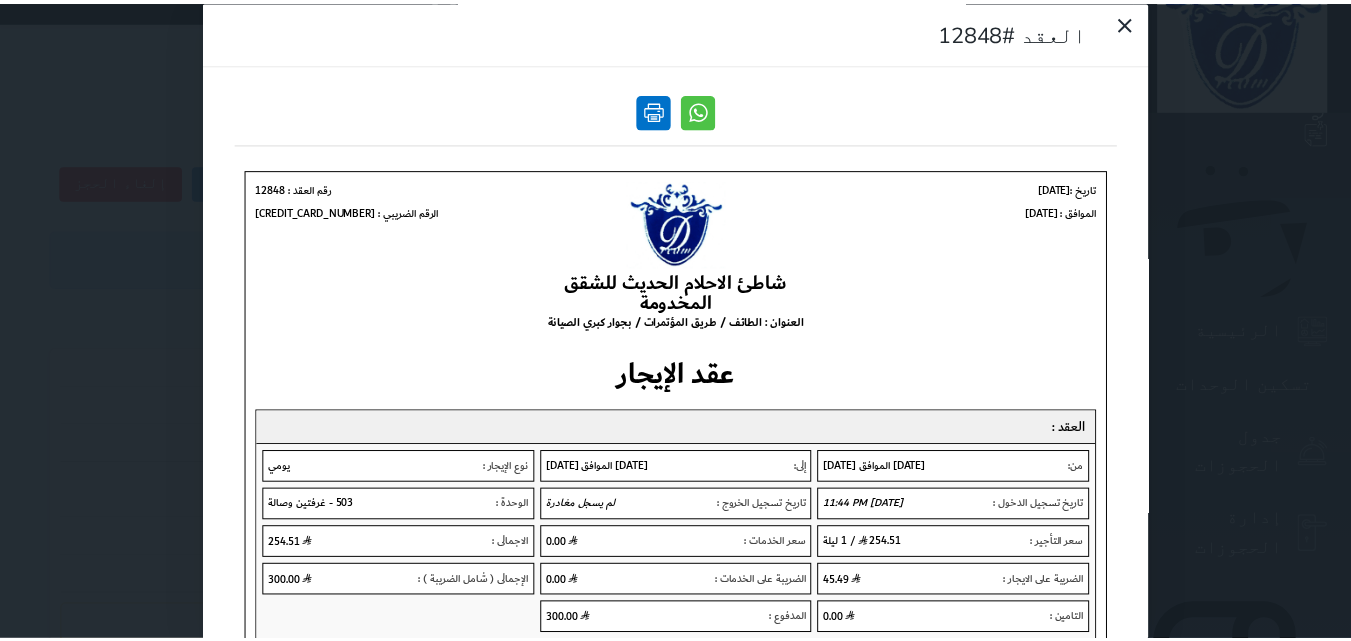 scroll, scrollTop: 0, scrollLeft: 0, axis: both 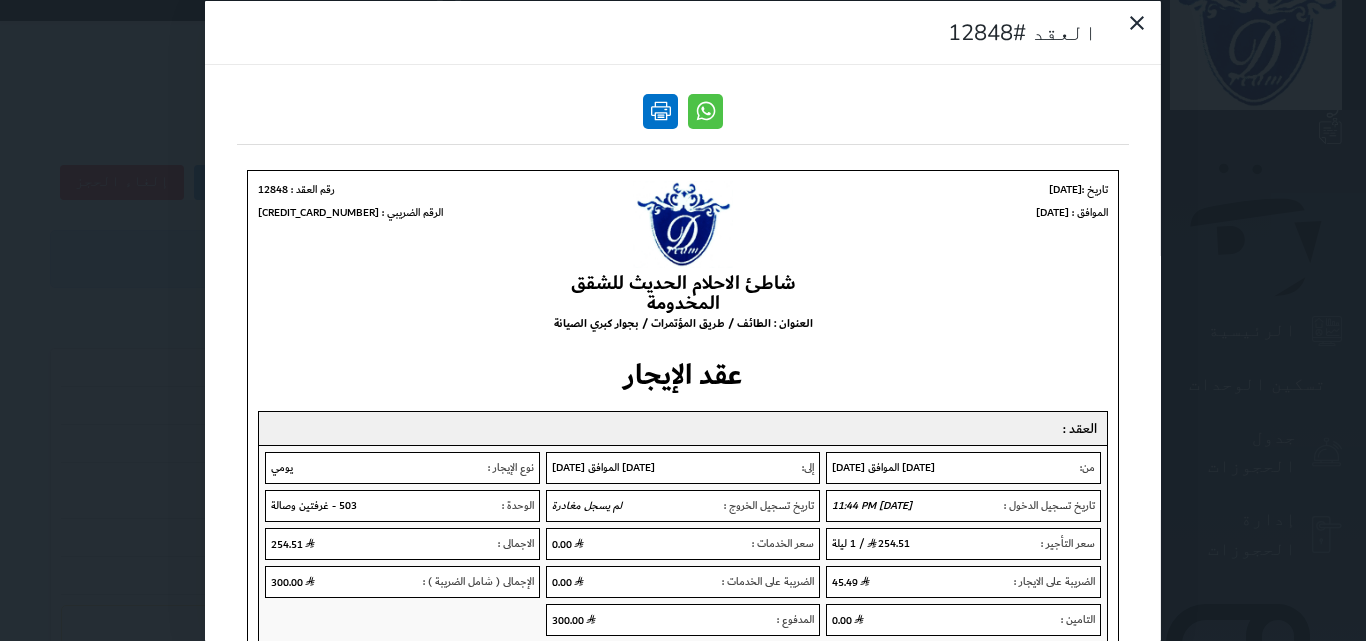 click at bounding box center (660, 110) 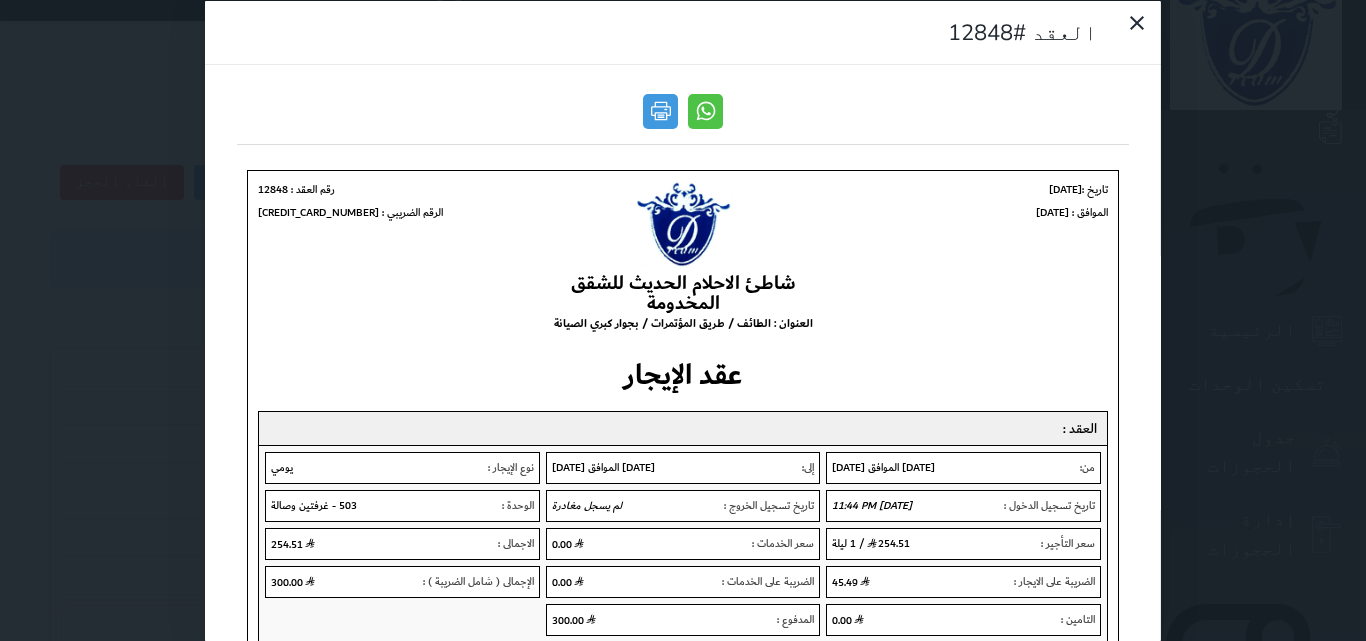 drag, startPoint x: 245, startPoint y: 58, endPoint x: 438, endPoint y: 106, distance: 198.87936 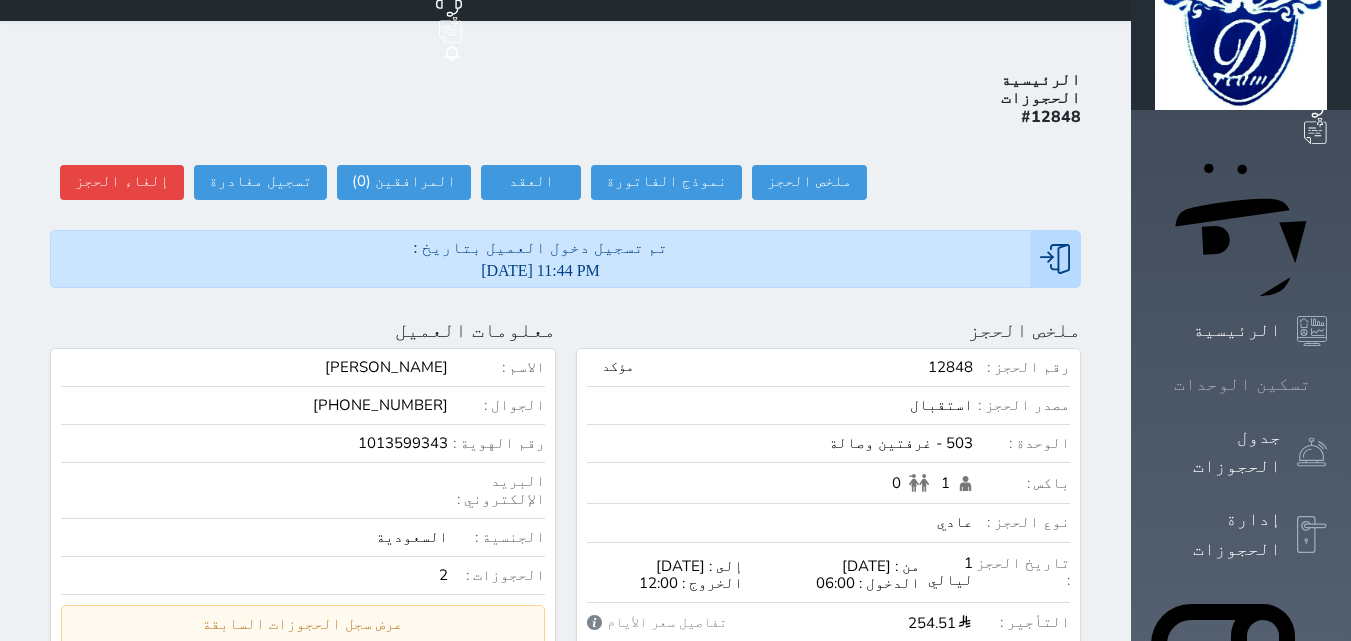click on "تسكين الوحدات" at bounding box center (1242, 384) 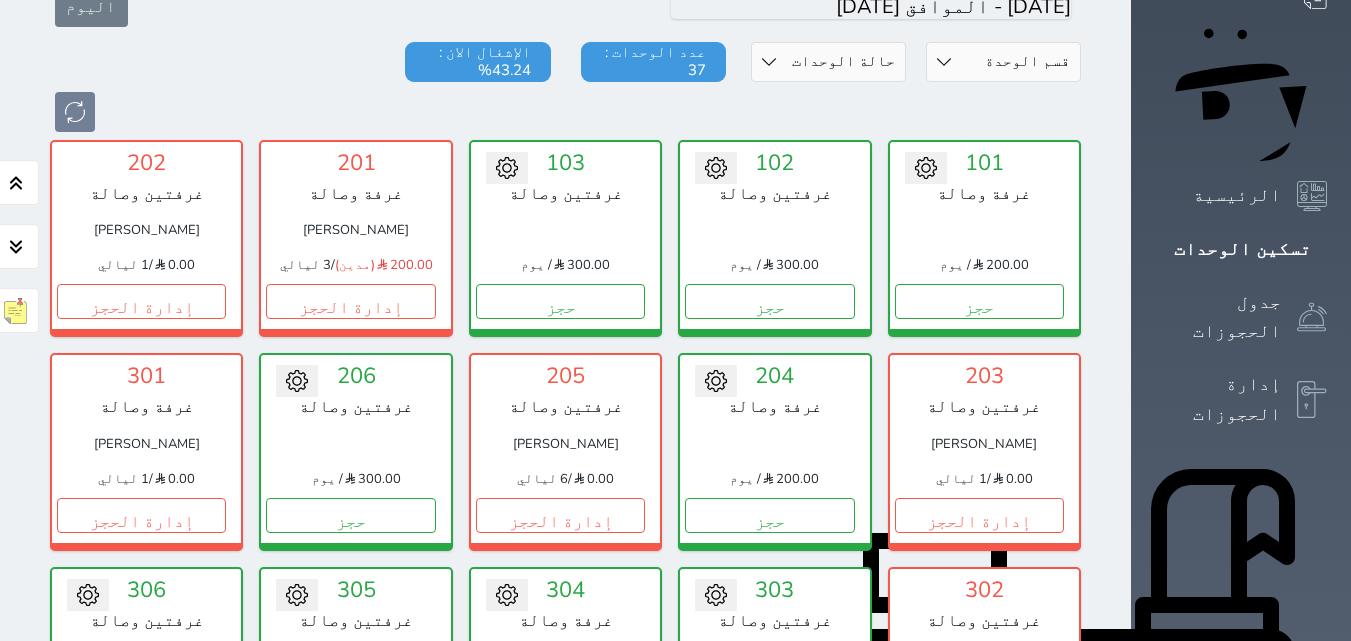 scroll, scrollTop: 278, scrollLeft: 0, axis: vertical 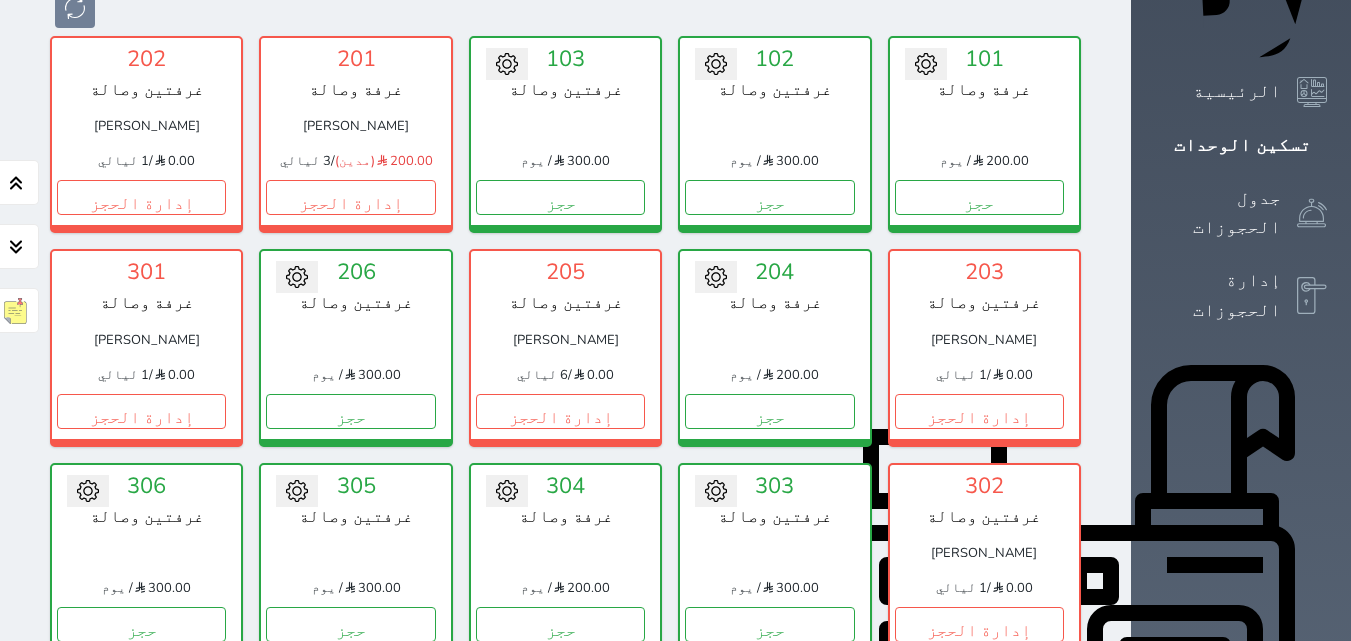 click on "حجز" at bounding box center (560, 838) 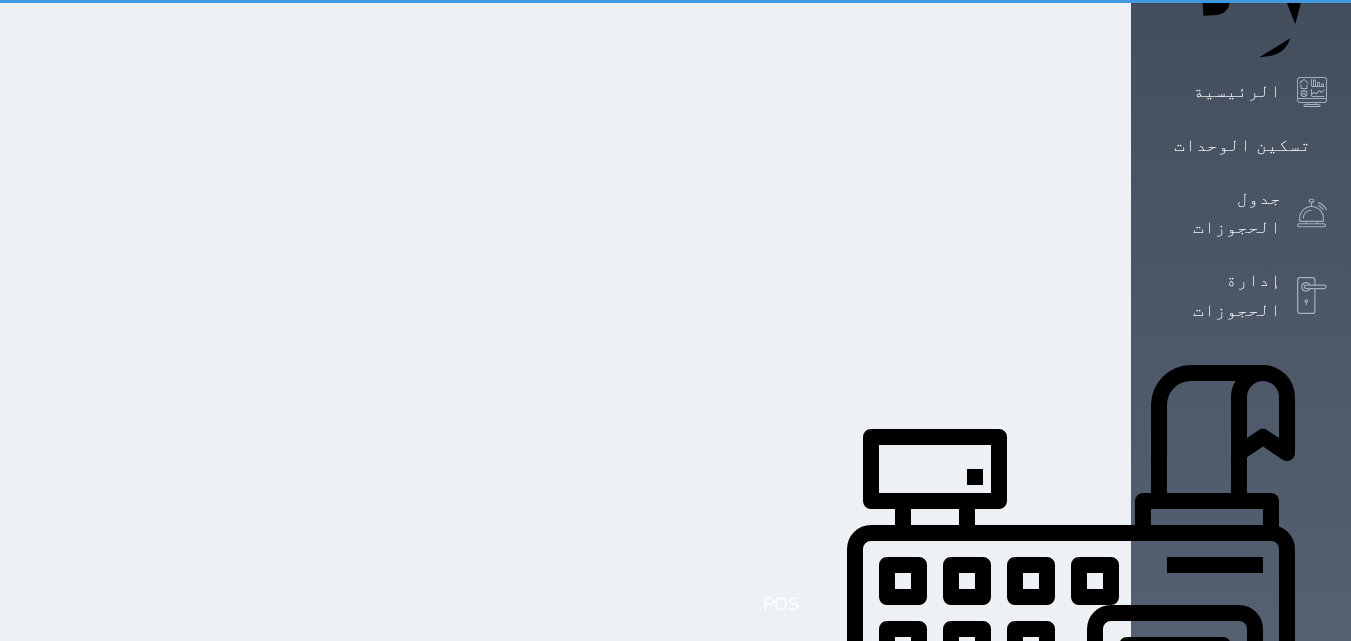 select on "1" 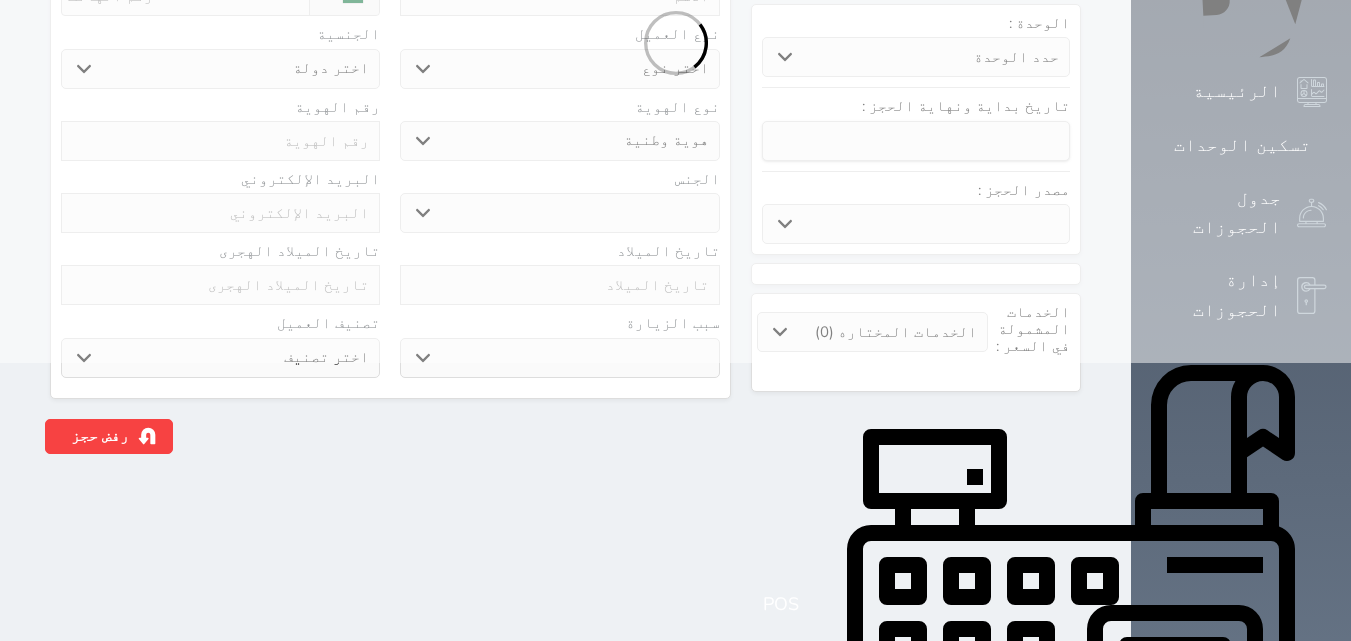 scroll, scrollTop: 0, scrollLeft: 0, axis: both 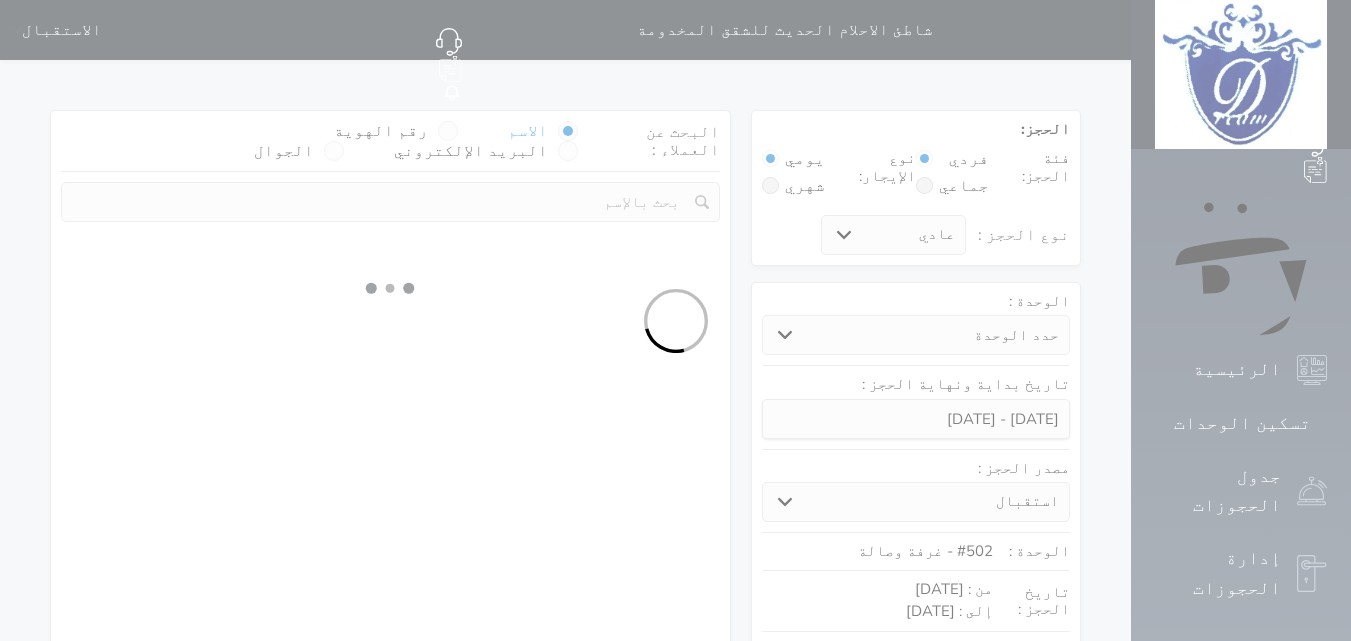 select 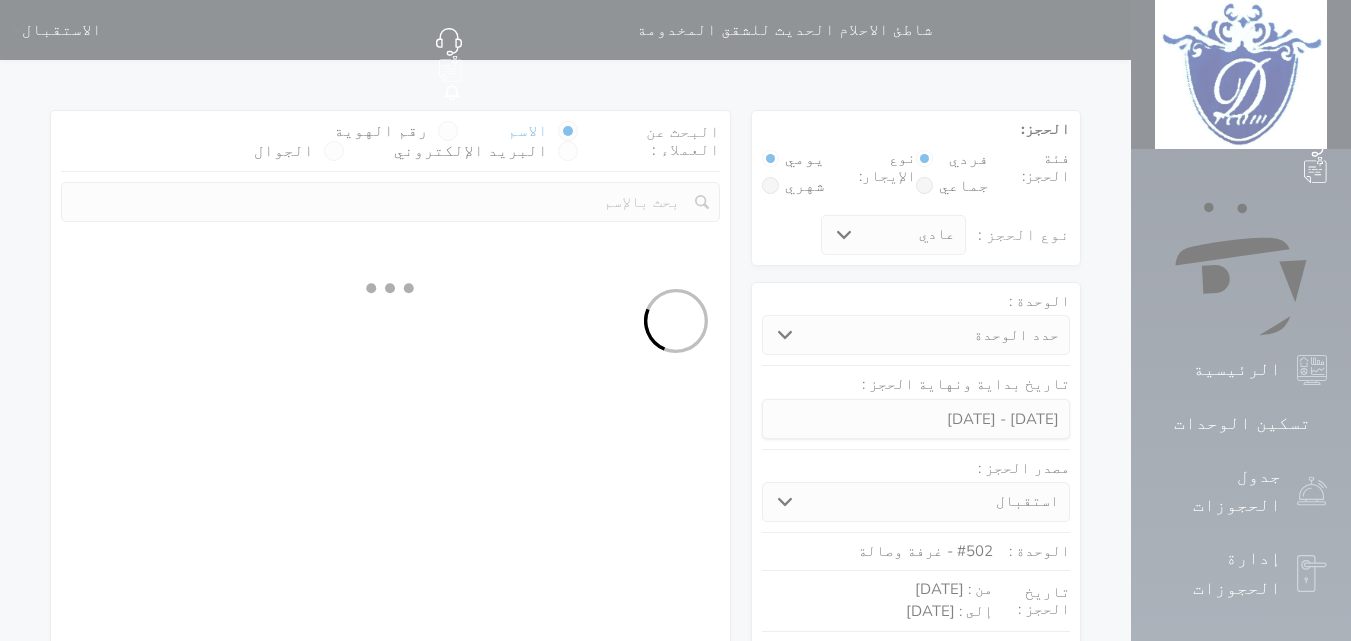 select on "1" 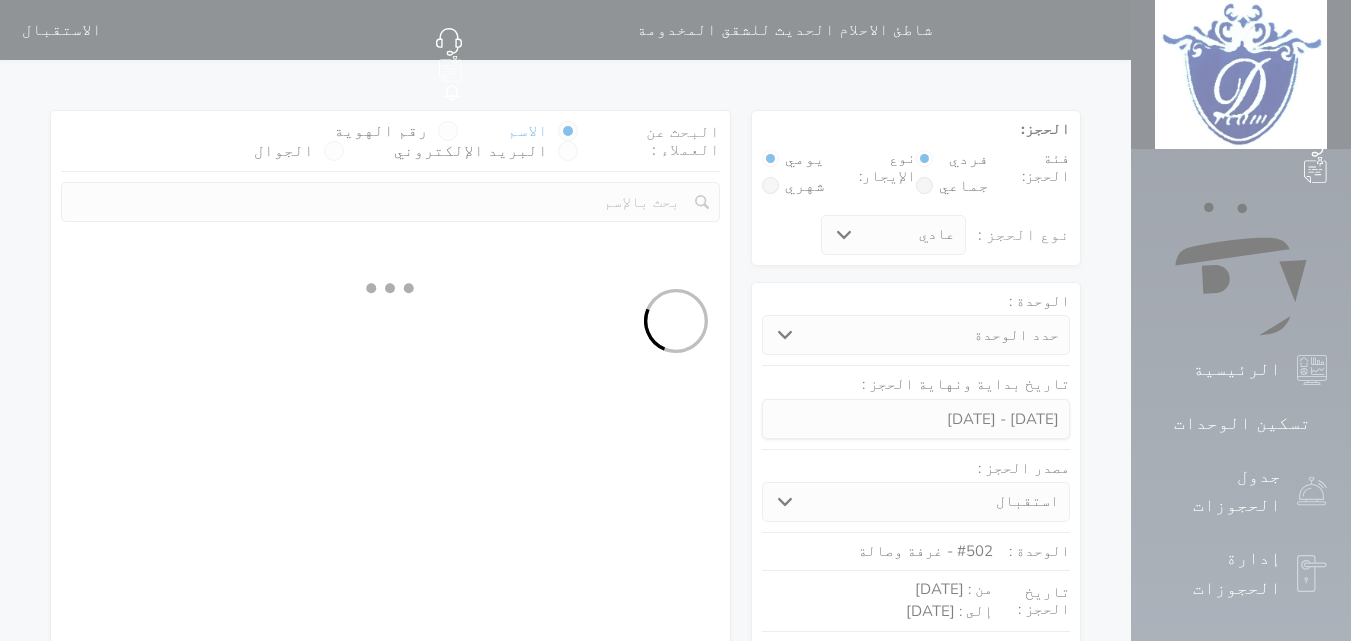 select on "113" 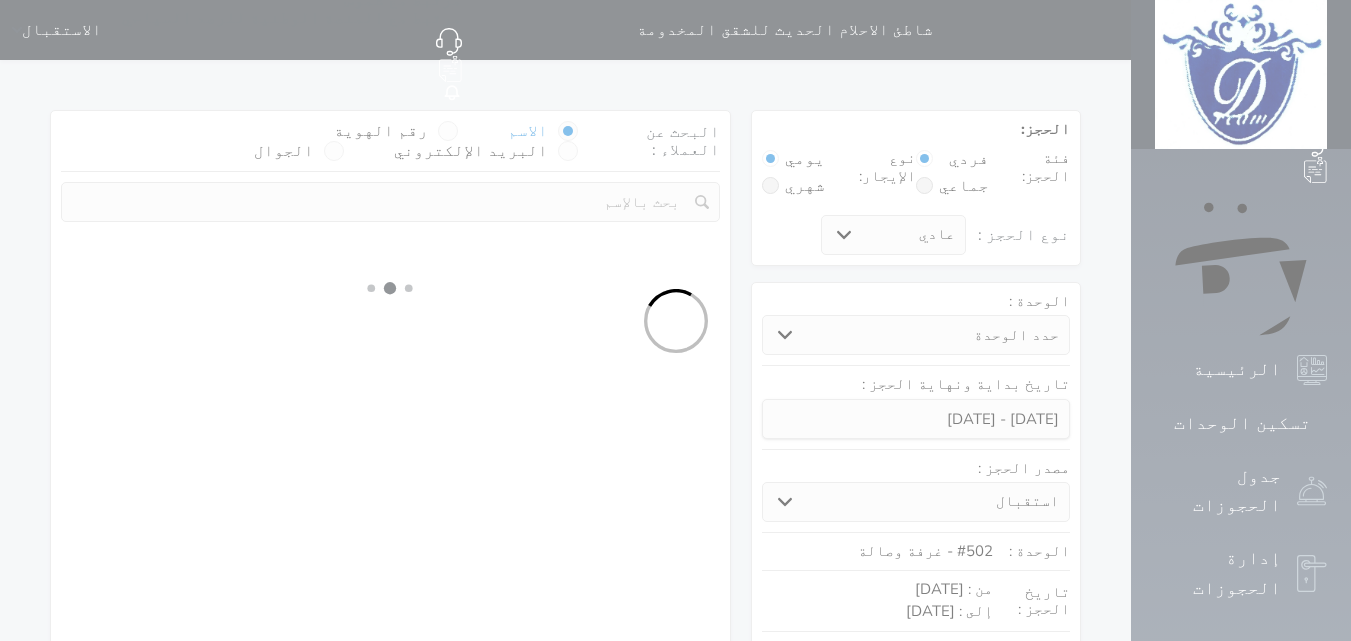 select on "1" 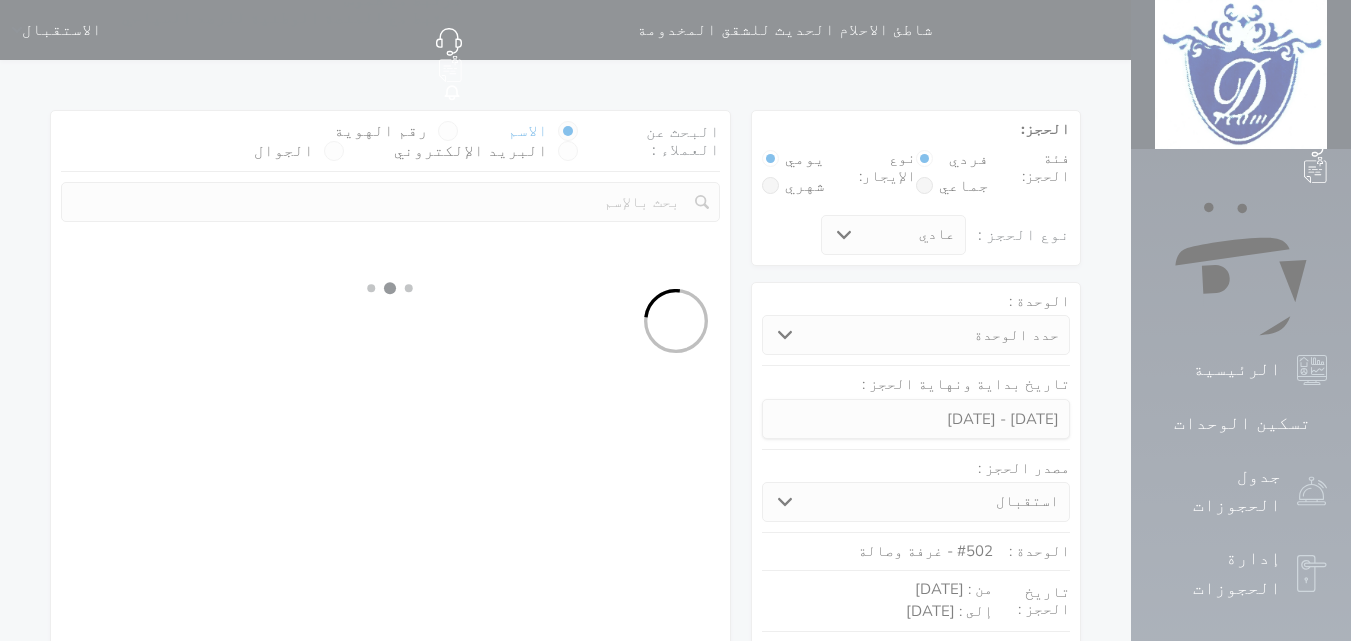 select 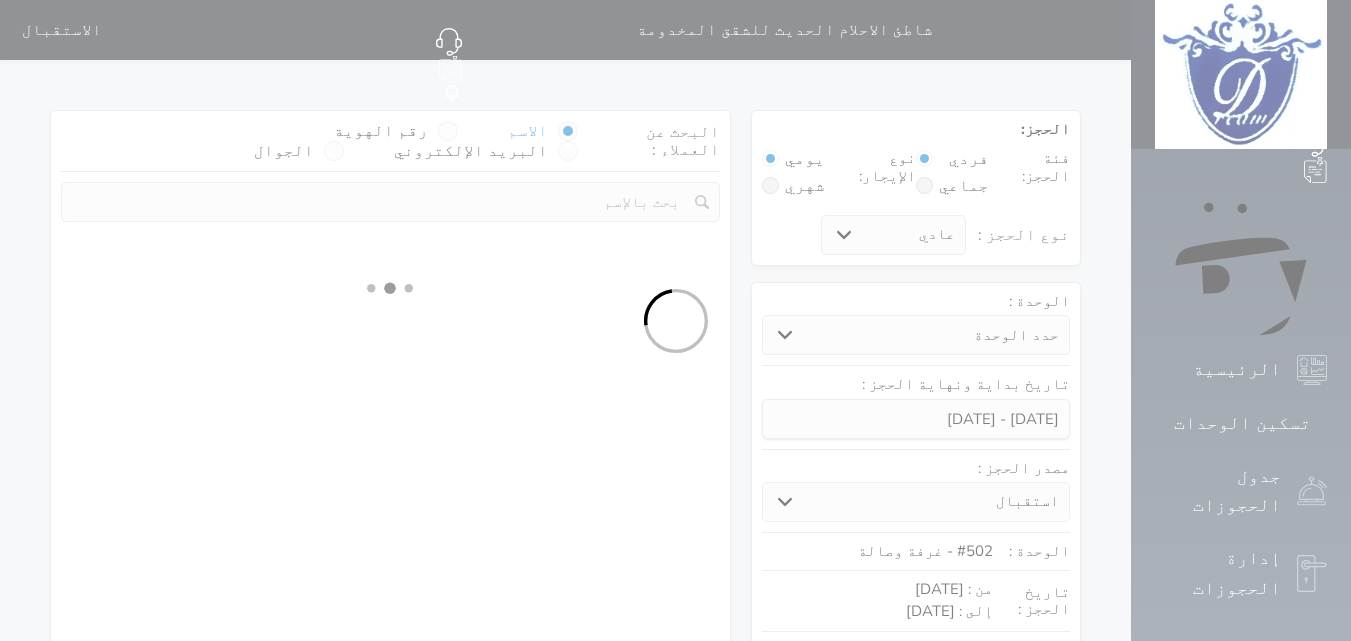 select on "7" 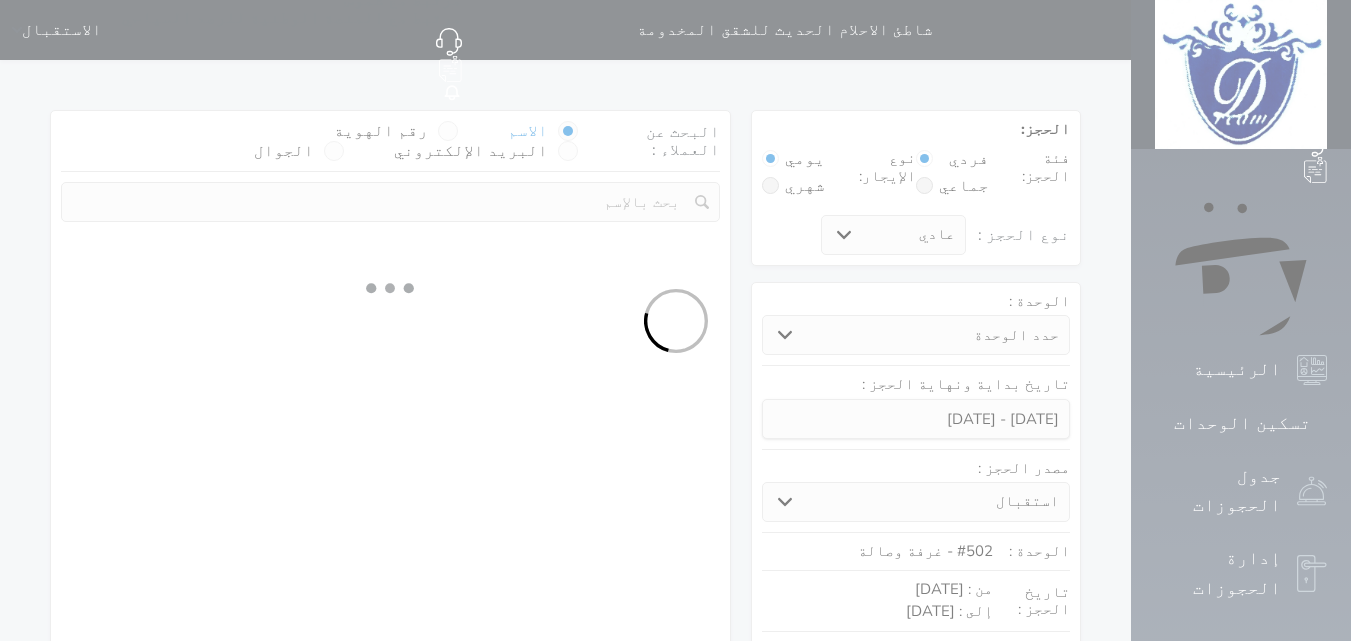 select 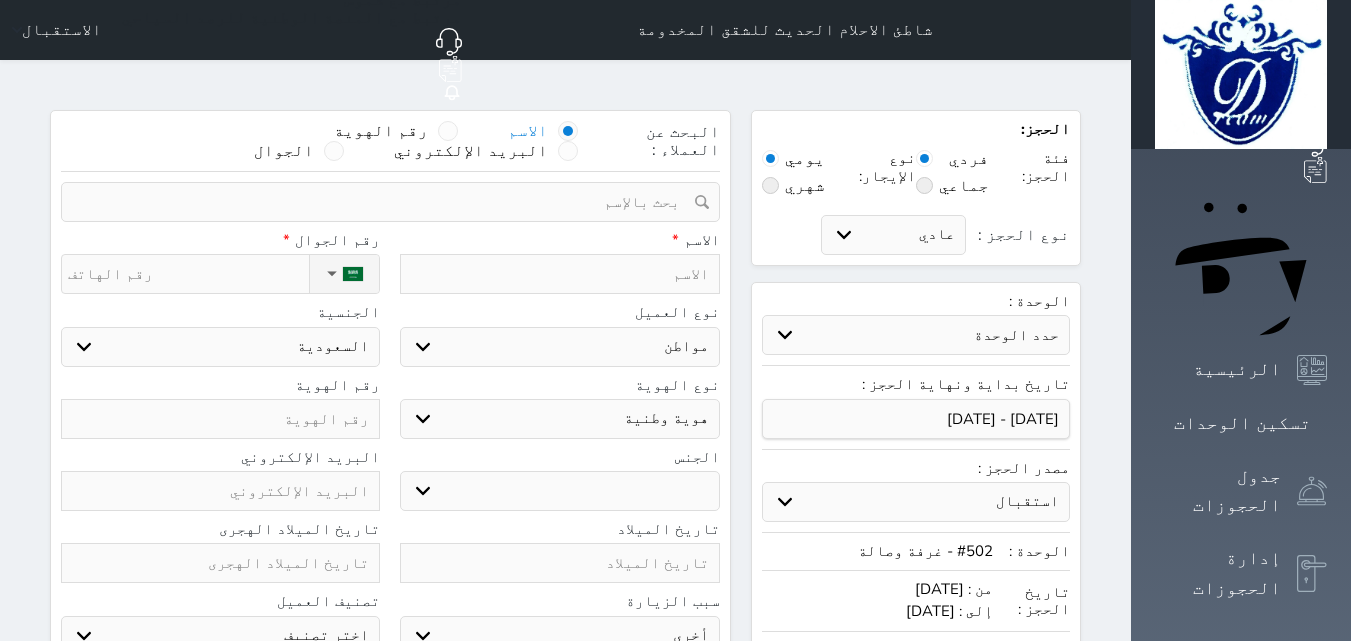select 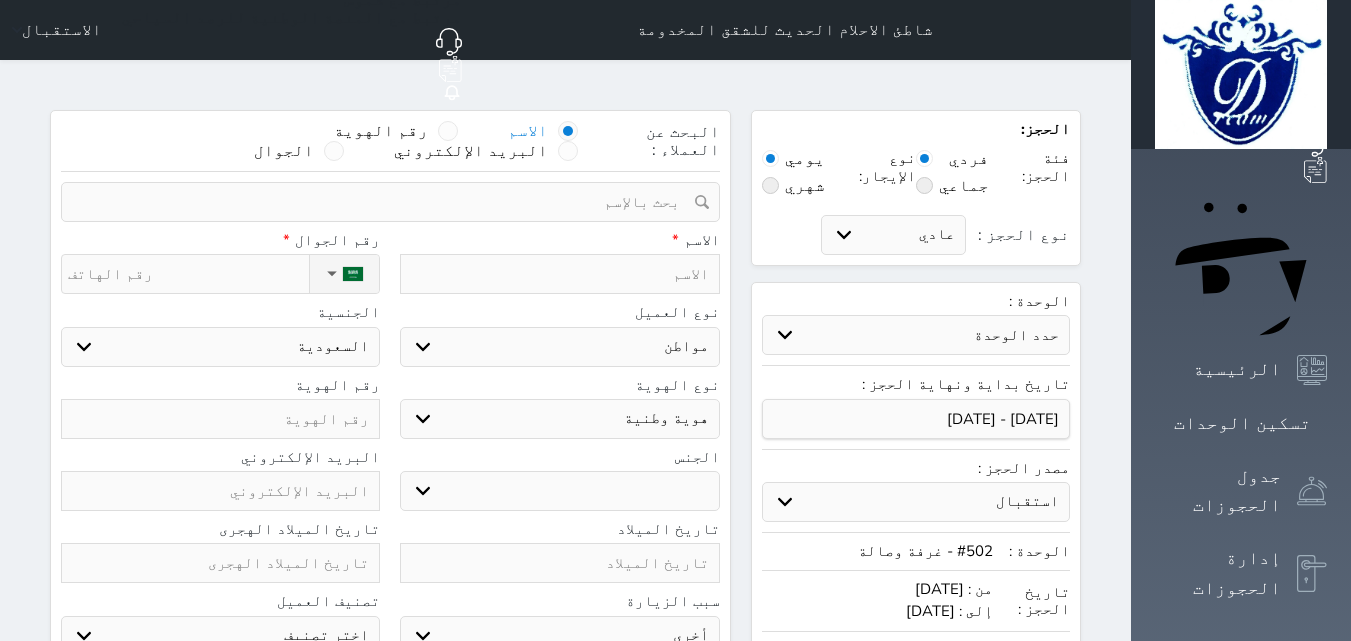 select 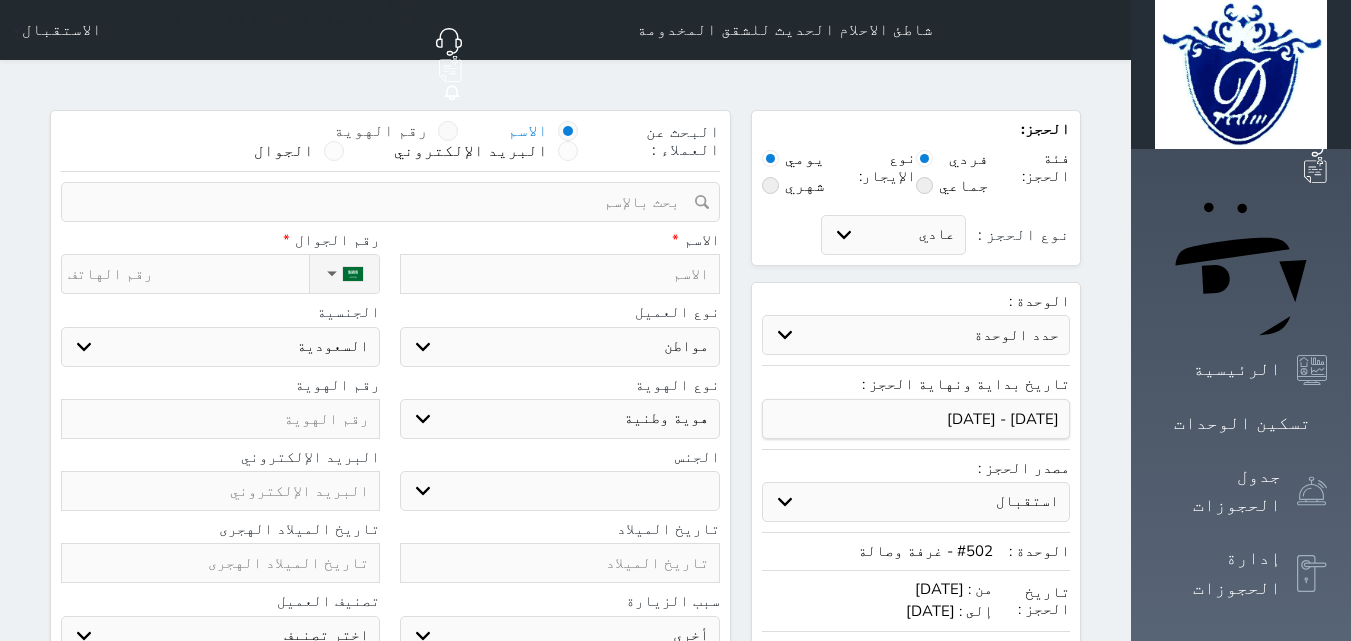 click at bounding box center (448, 131) 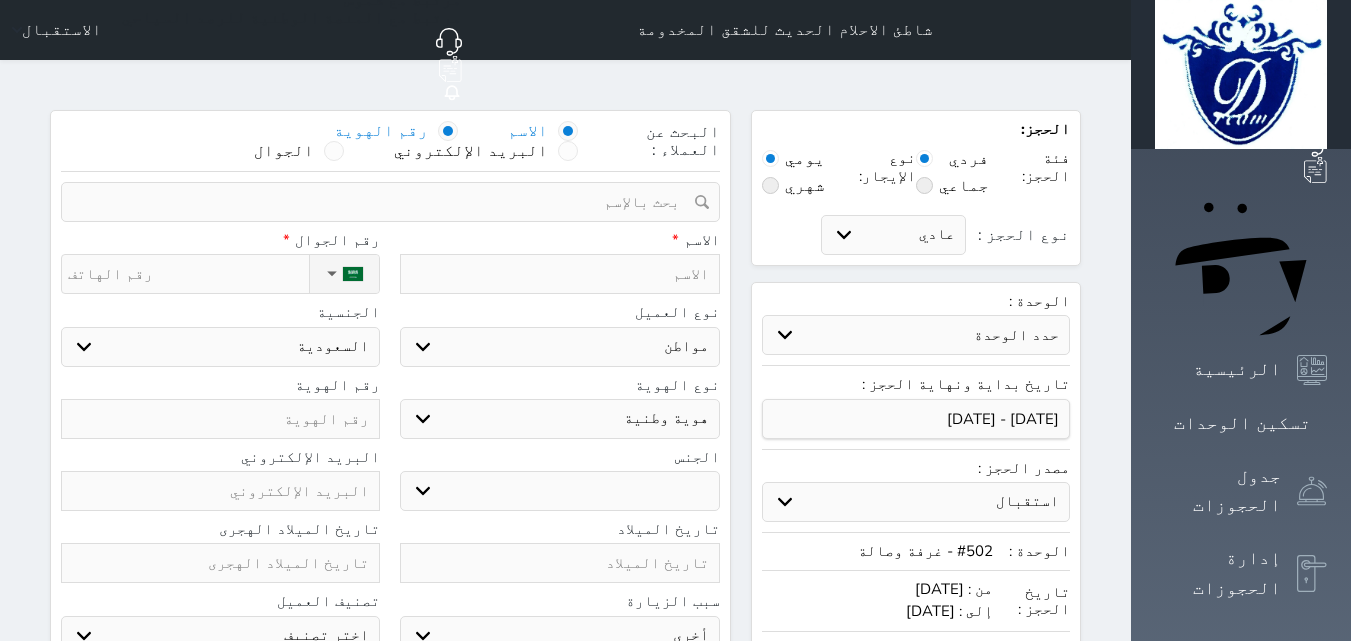 select 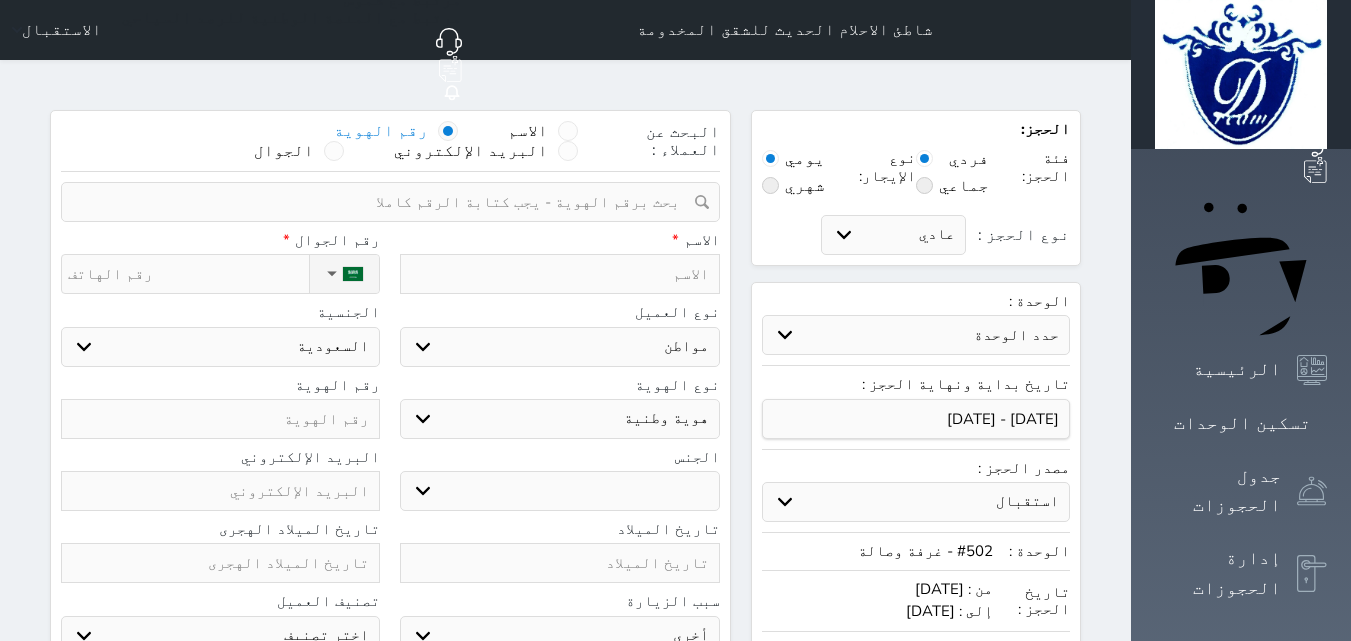 click at bounding box center (383, 202) 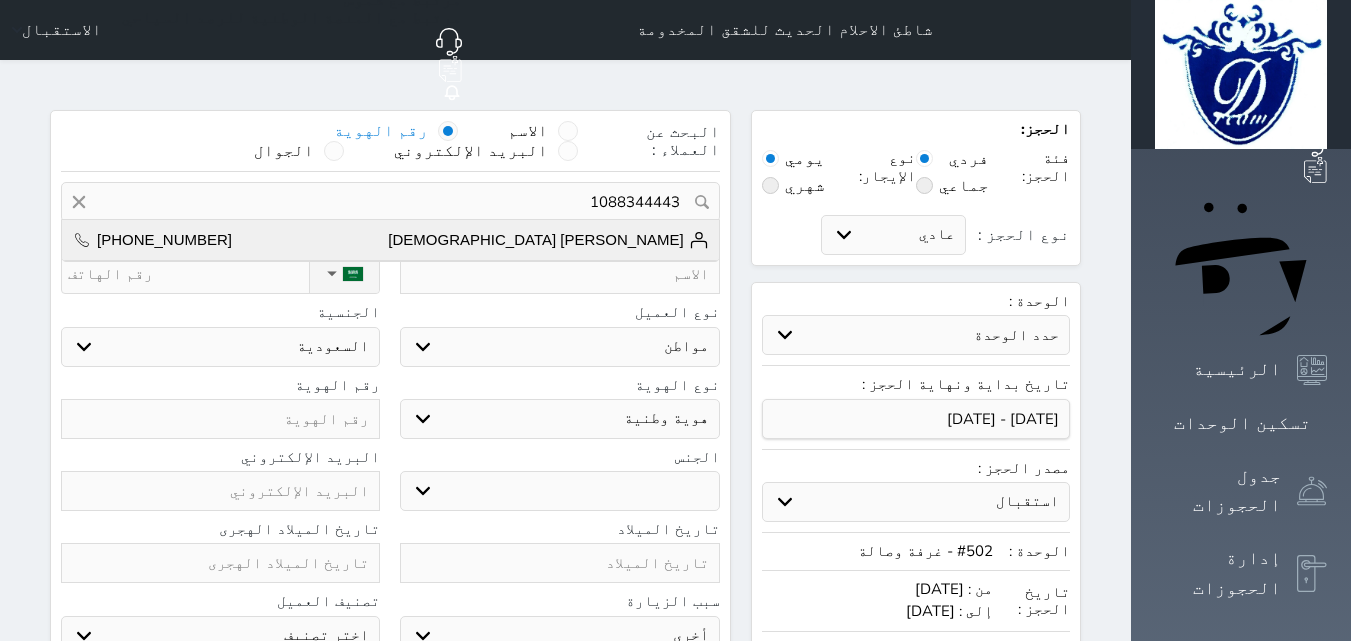 click on "[PERSON_NAME] [DEMOGRAPHIC_DATA]" at bounding box center (548, 240) 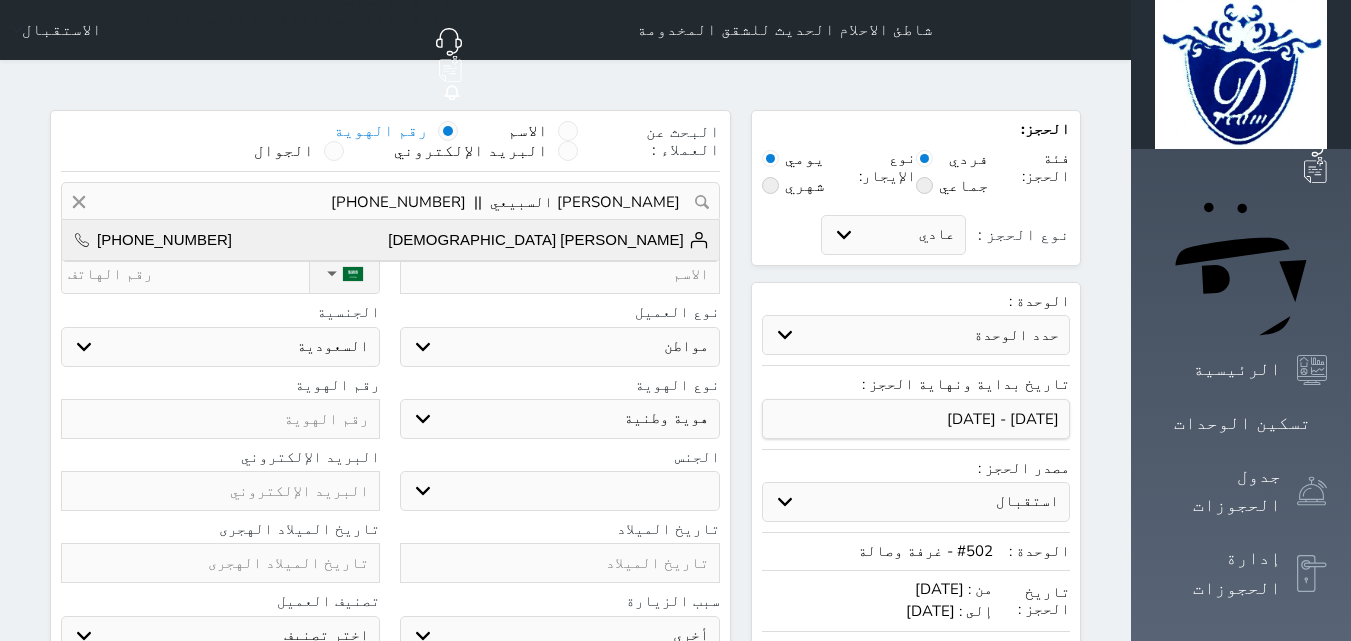type on "[PERSON_NAME] [DEMOGRAPHIC_DATA]" 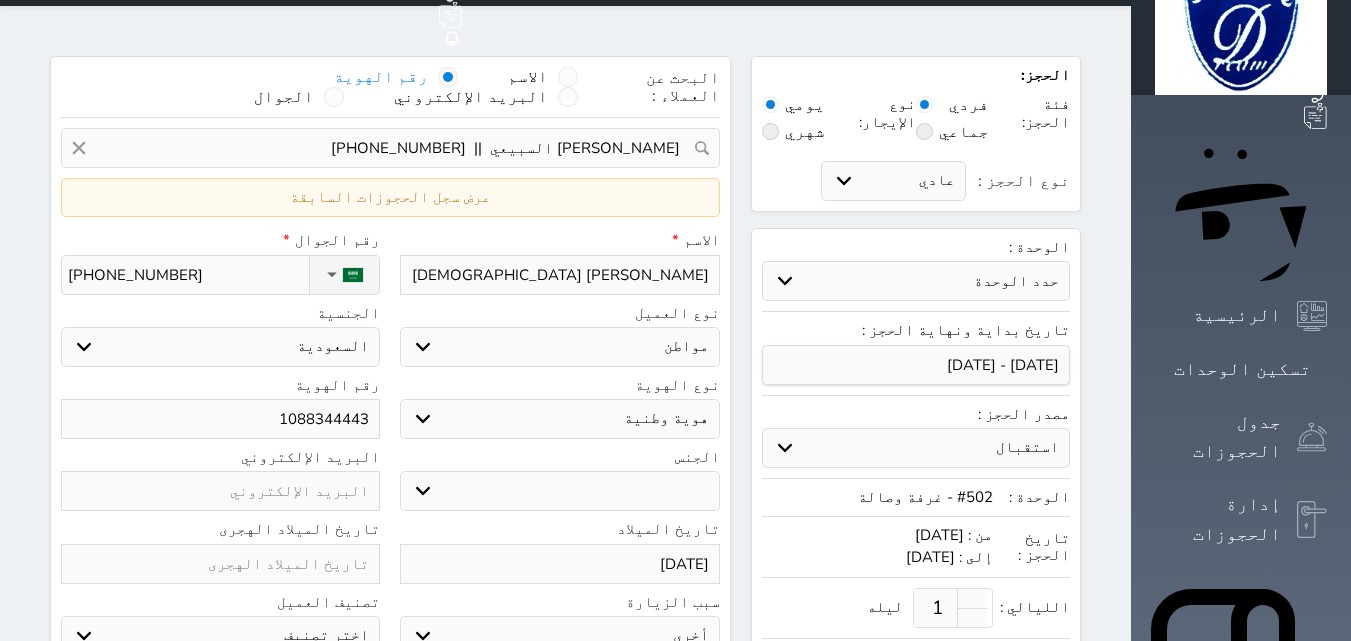 select 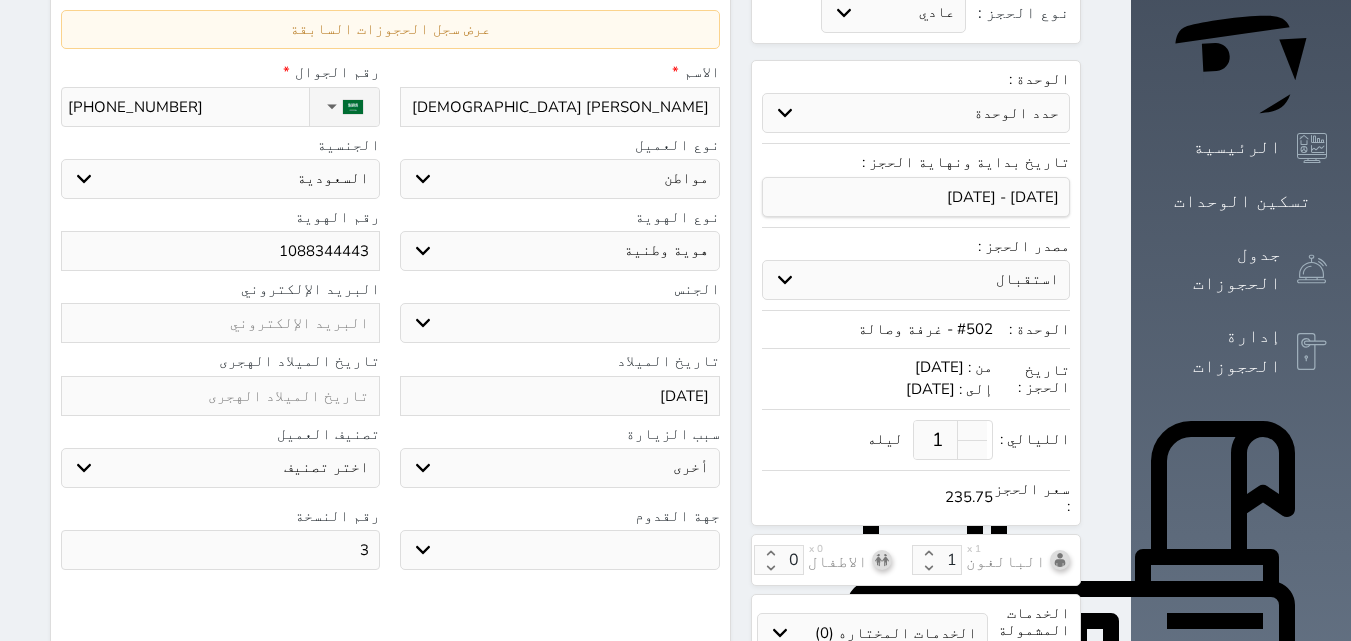 scroll, scrollTop: 586, scrollLeft: 0, axis: vertical 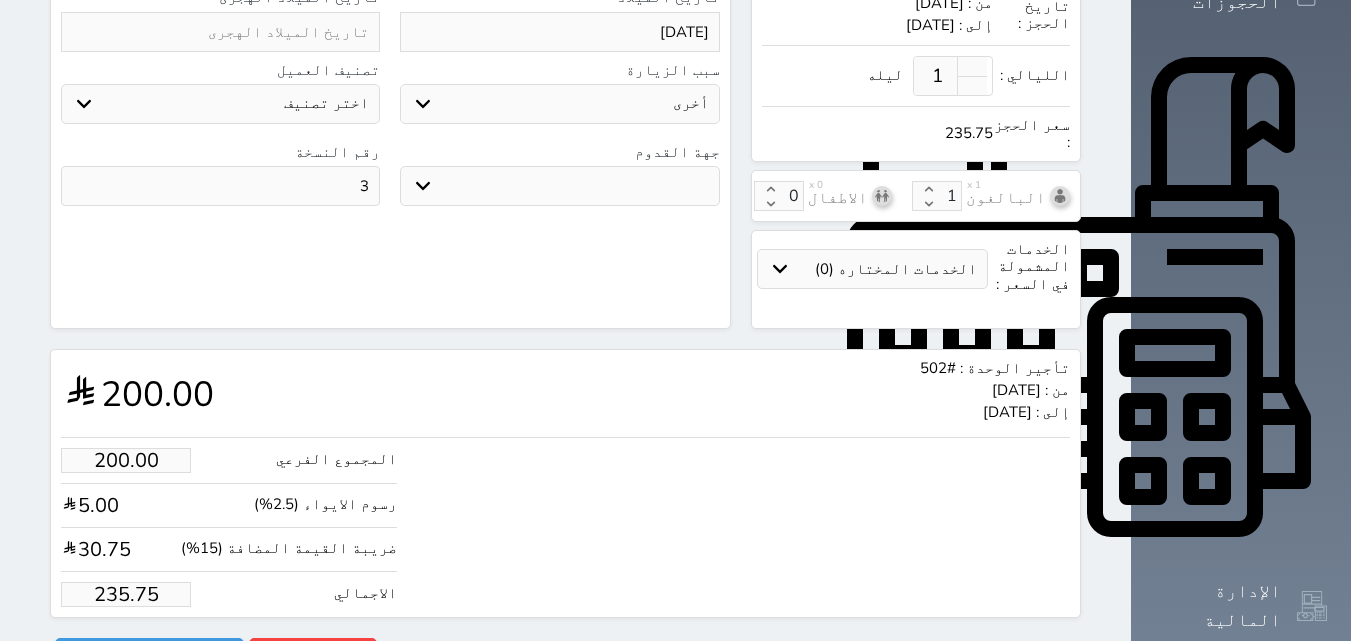 click on "235.75" at bounding box center [126, 594] 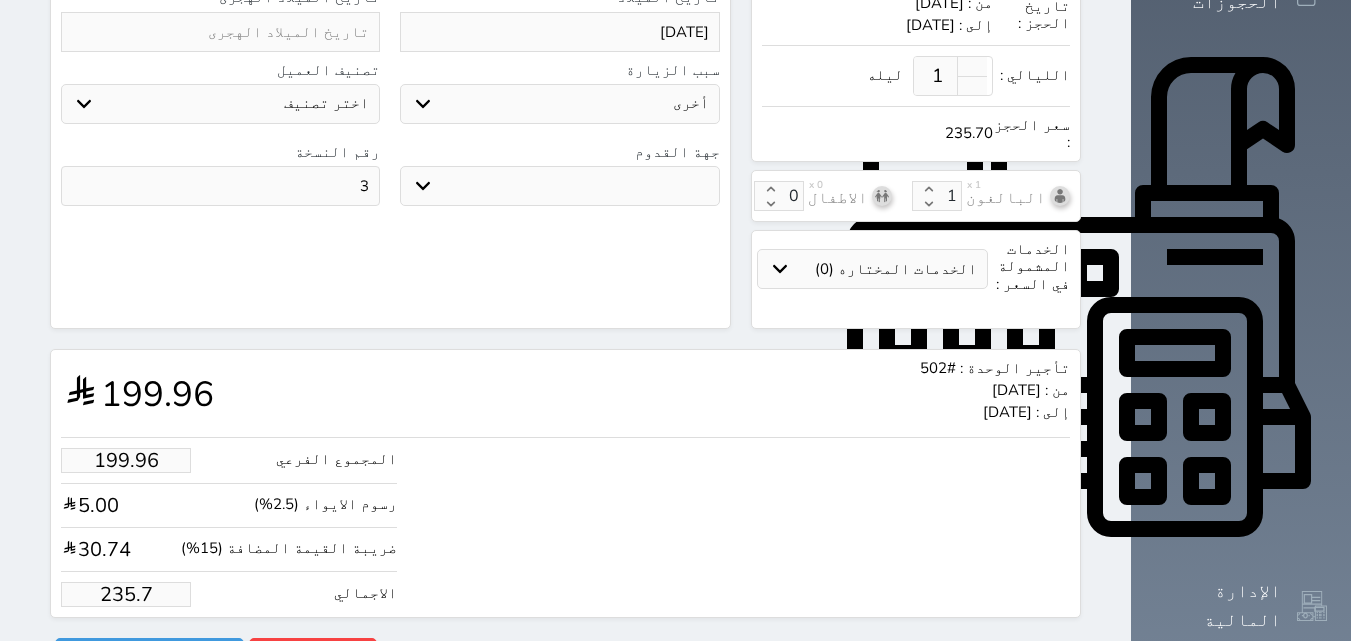 type on "199.36" 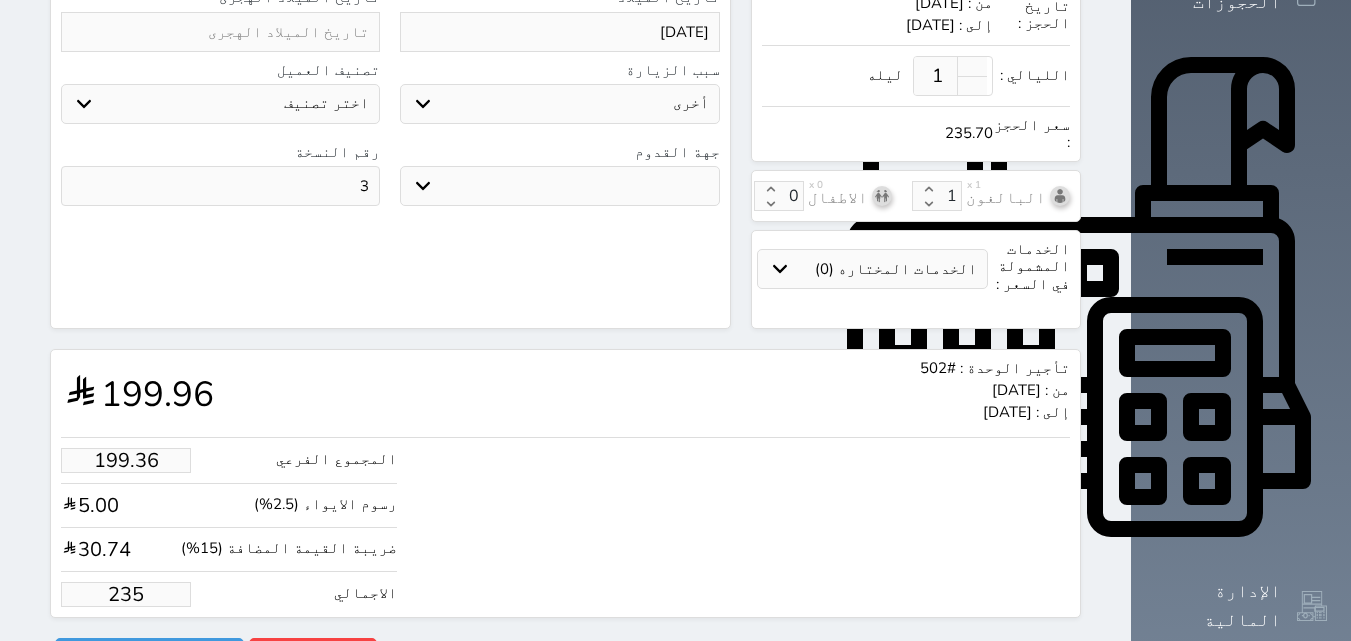type on "23" 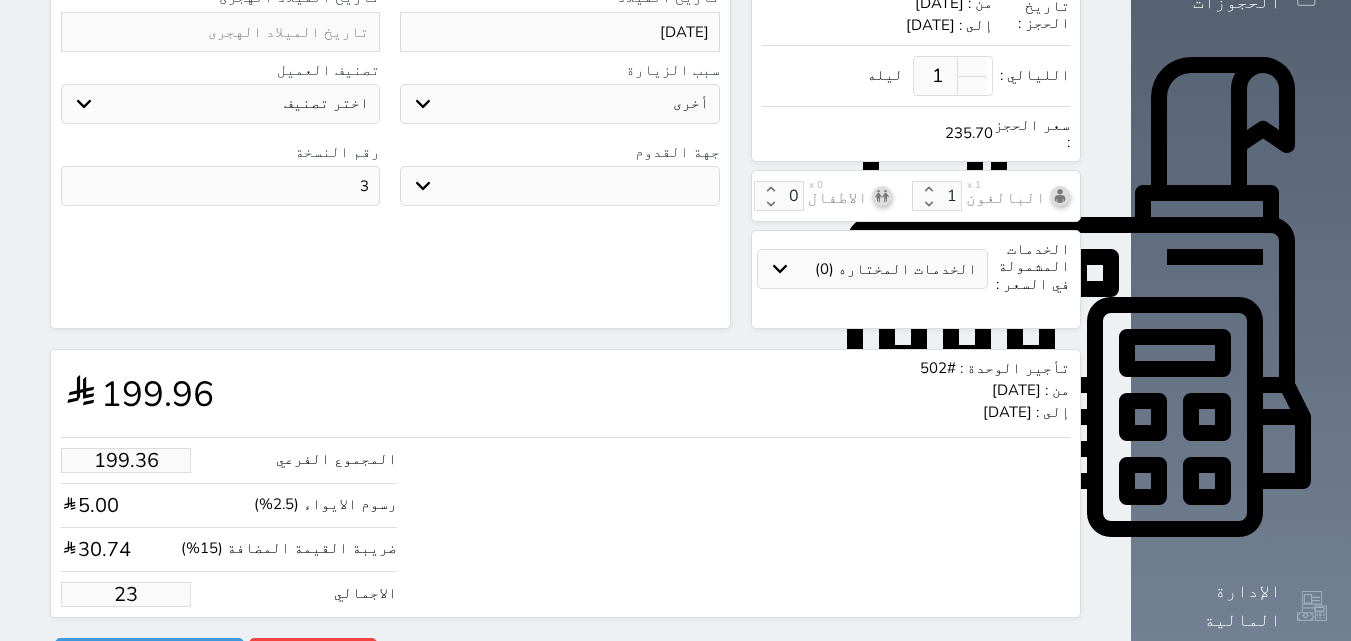 type on "1.70" 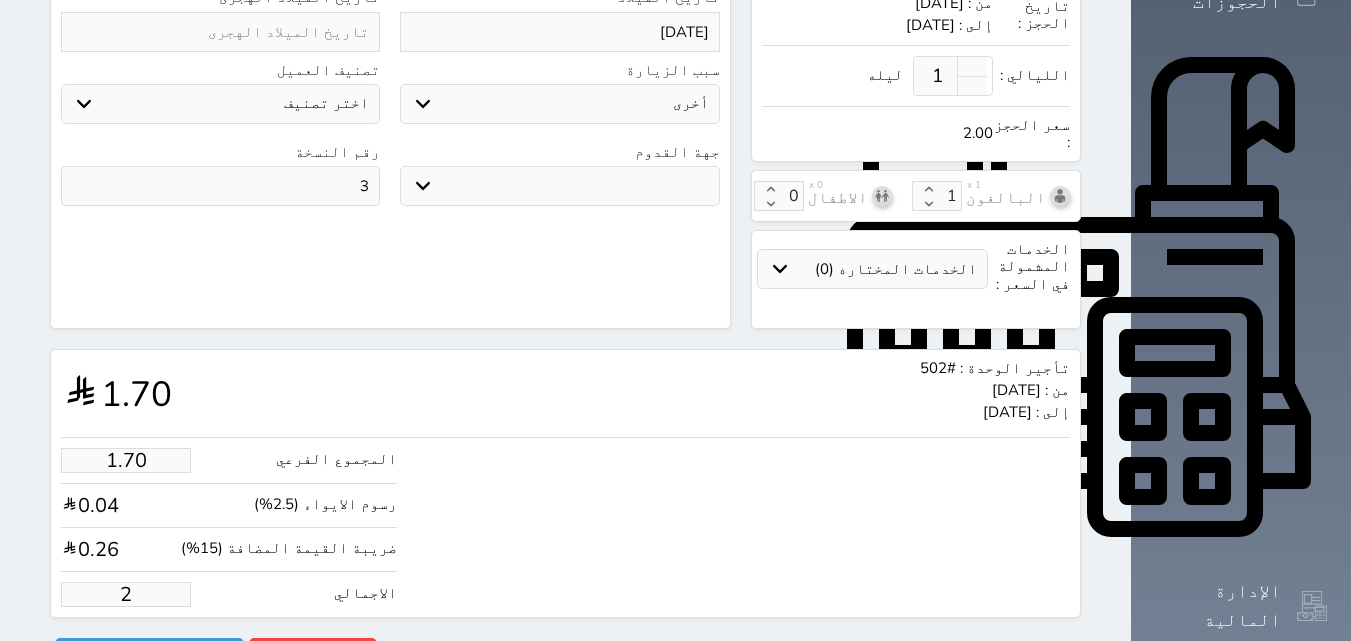 type on "1.17875" 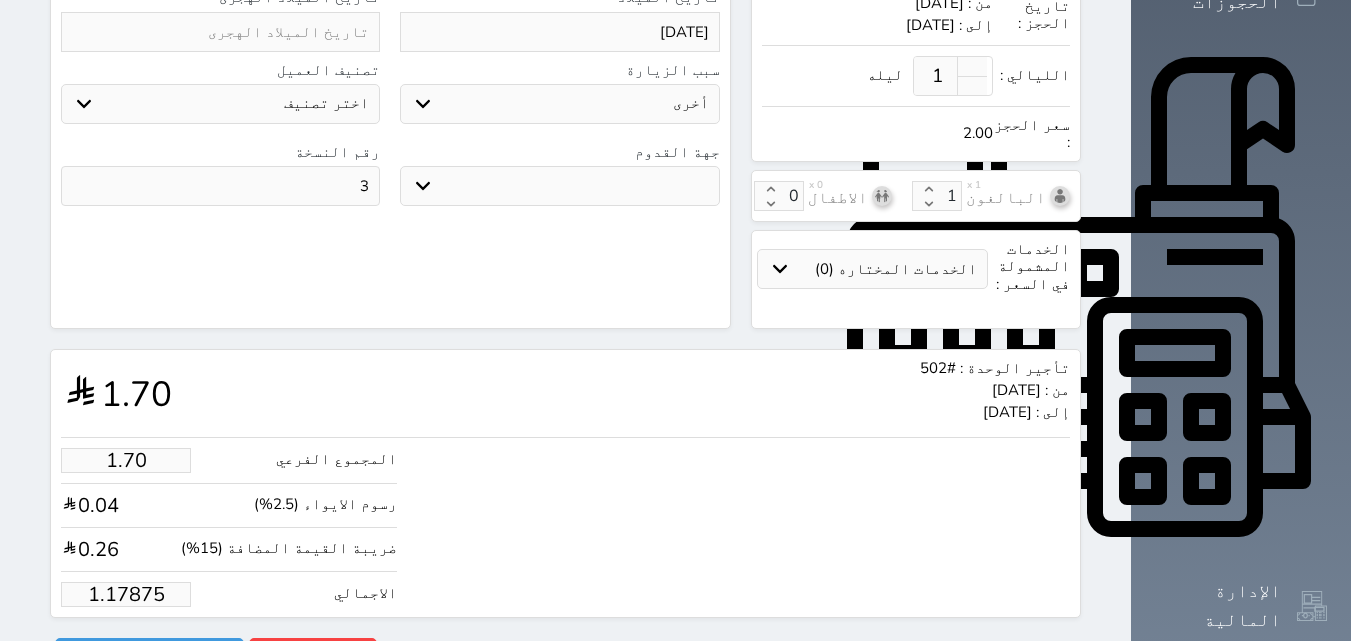 type on "1.00" 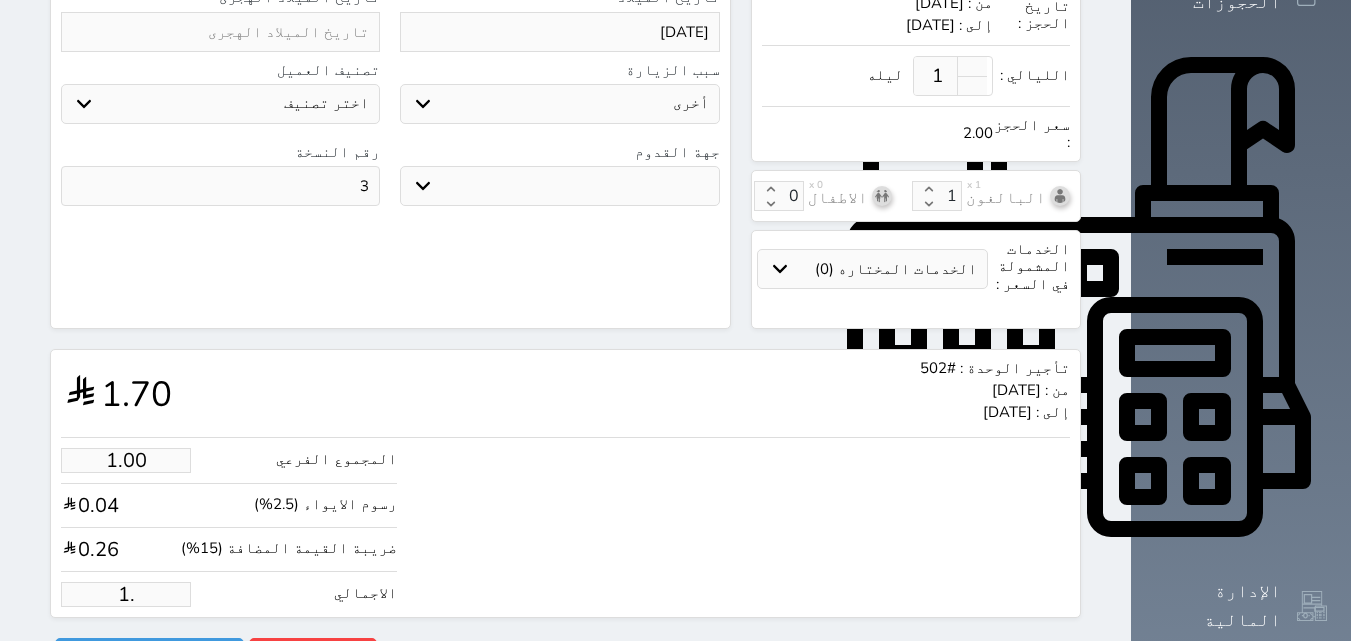 type on "1" 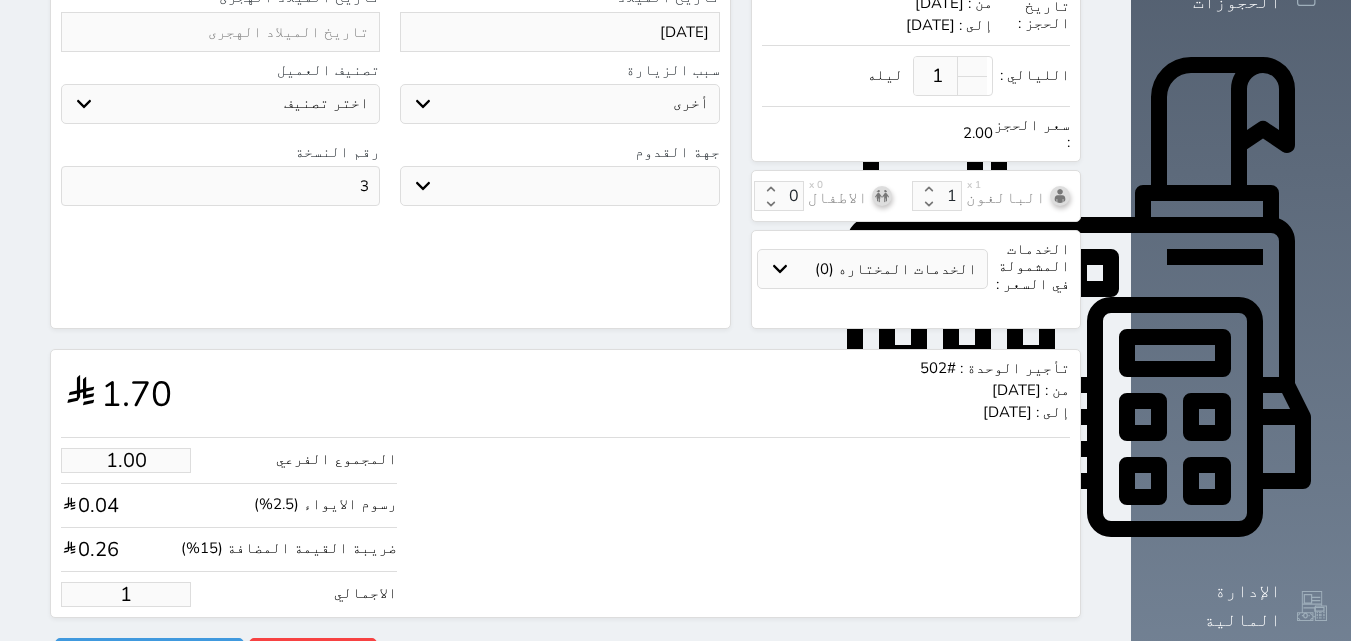 type 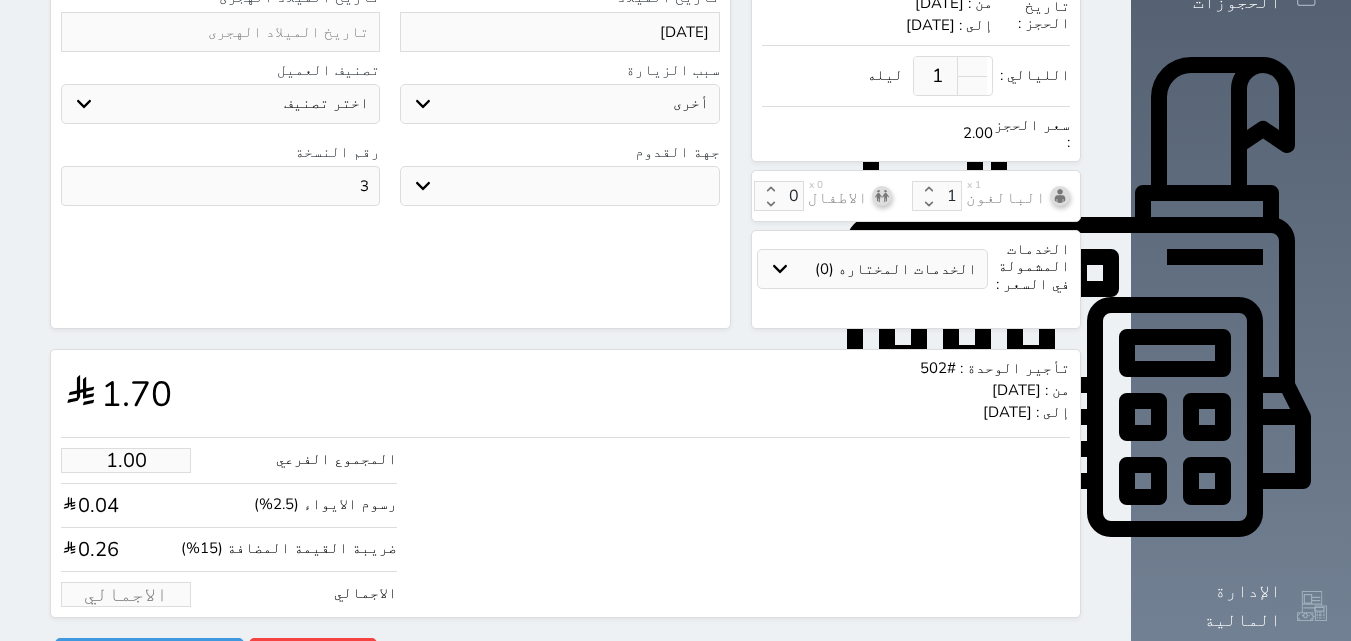 select 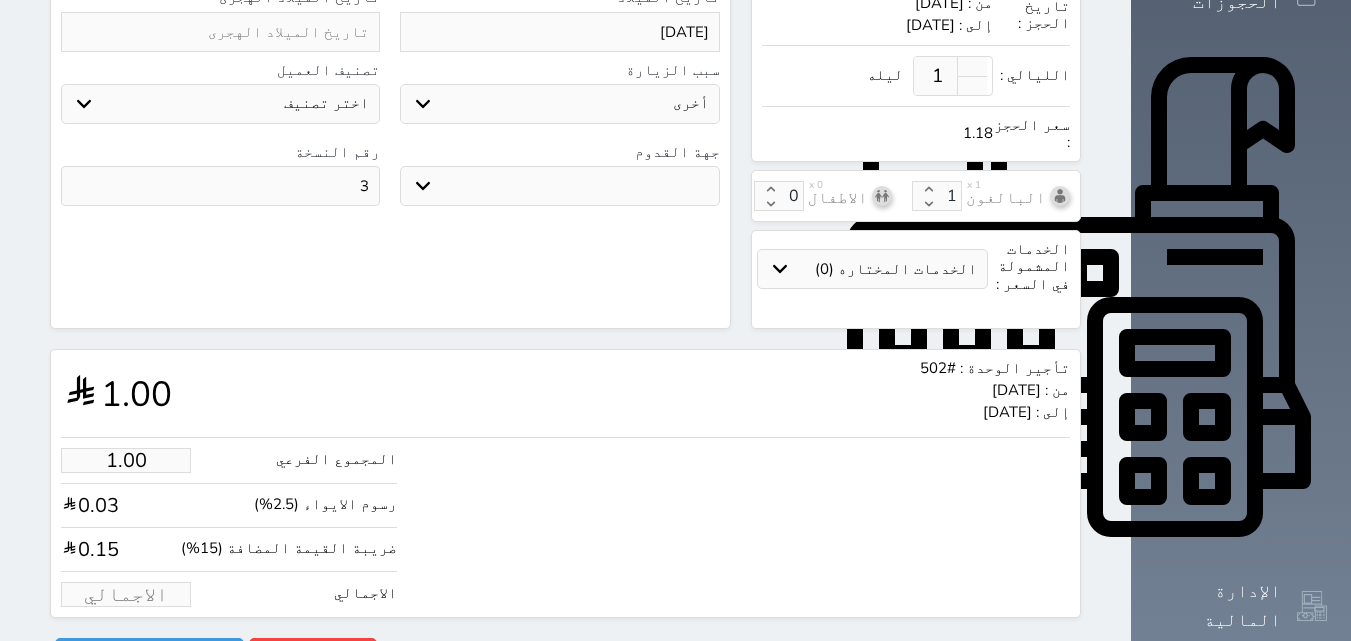 type on "2.55" 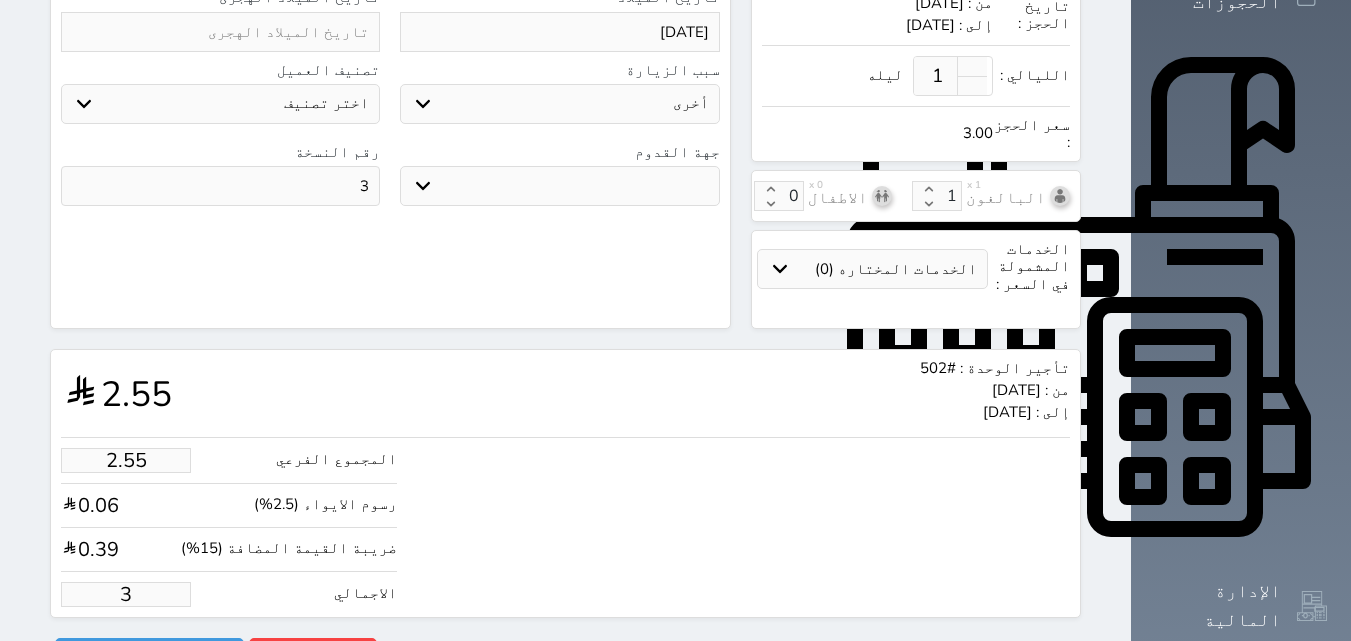 type on "25.45" 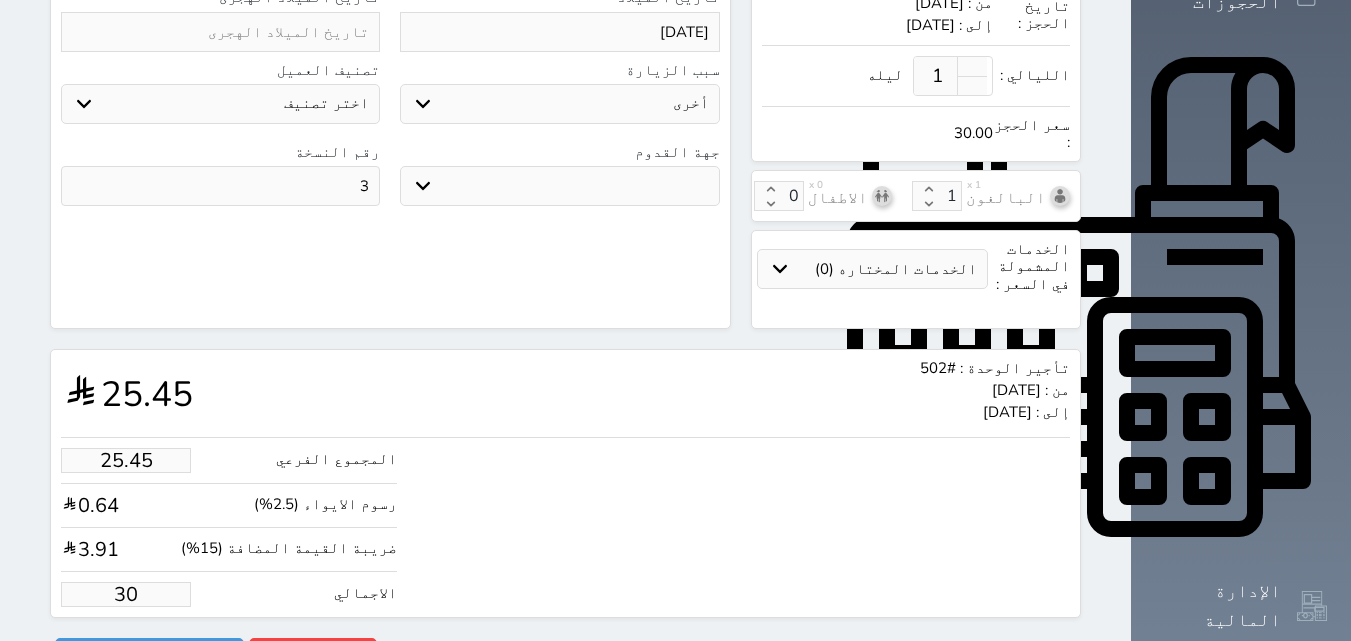type on "254.51" 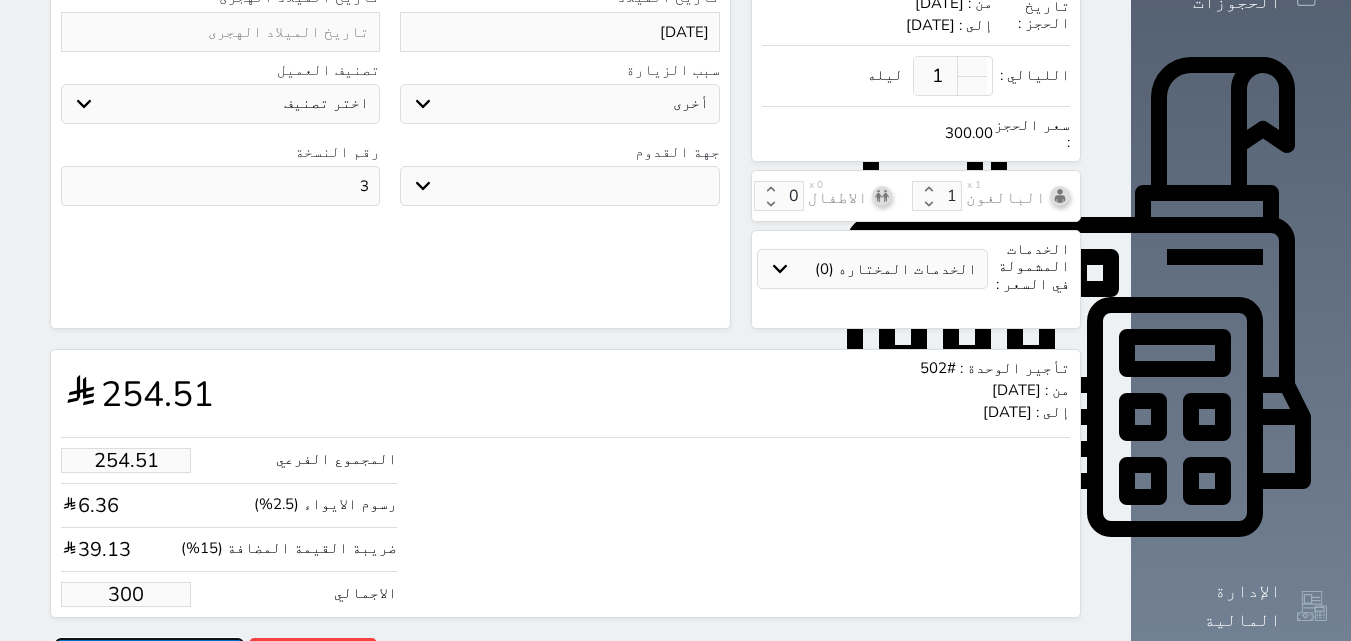 type on "300.00" 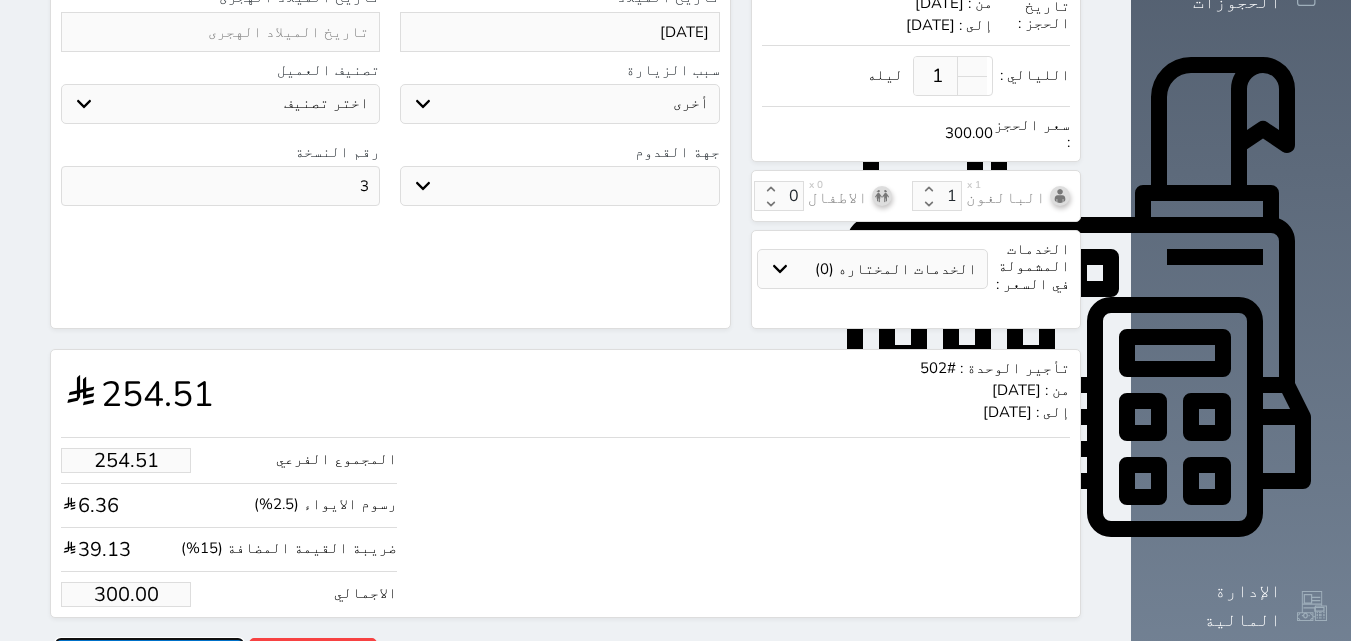 click on "حجز" at bounding box center (149, 655) 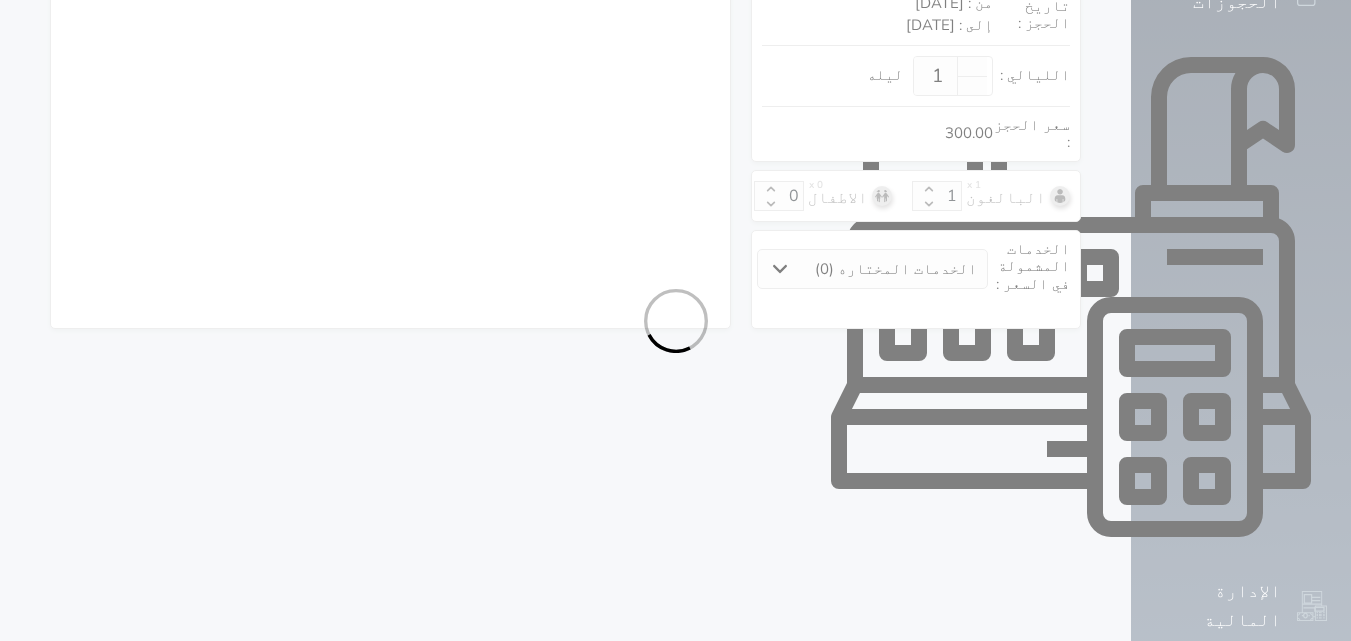 scroll, scrollTop: 379, scrollLeft: 0, axis: vertical 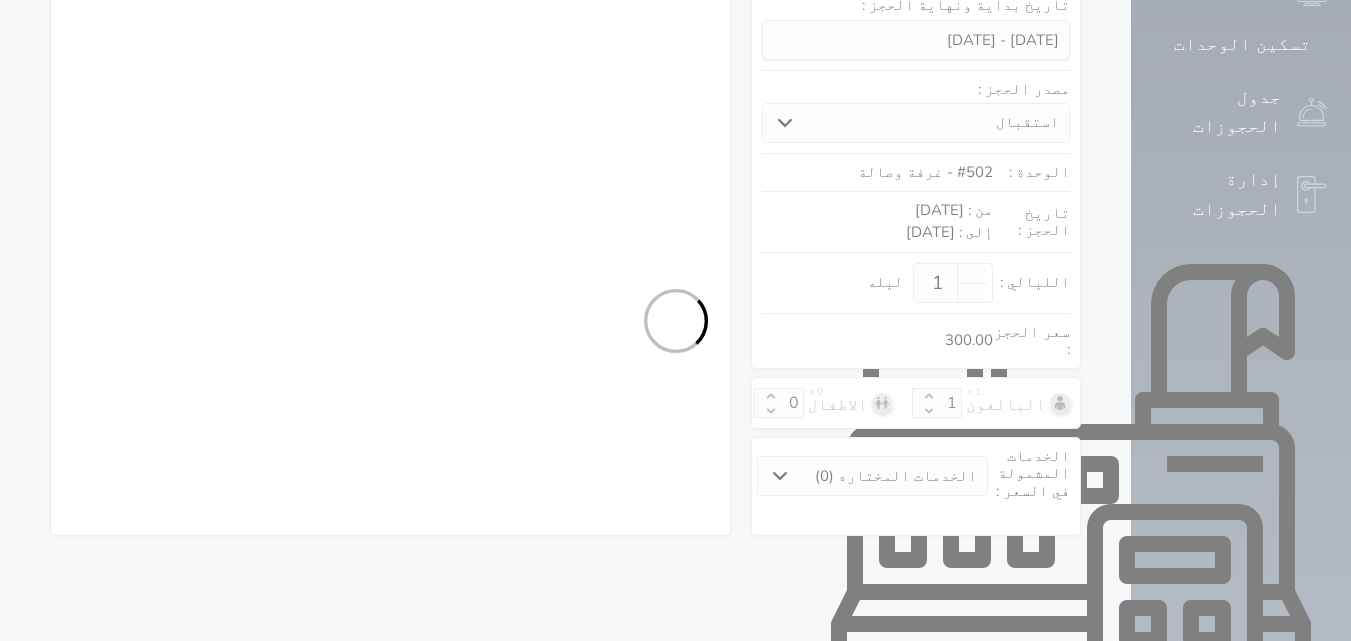 select on "1" 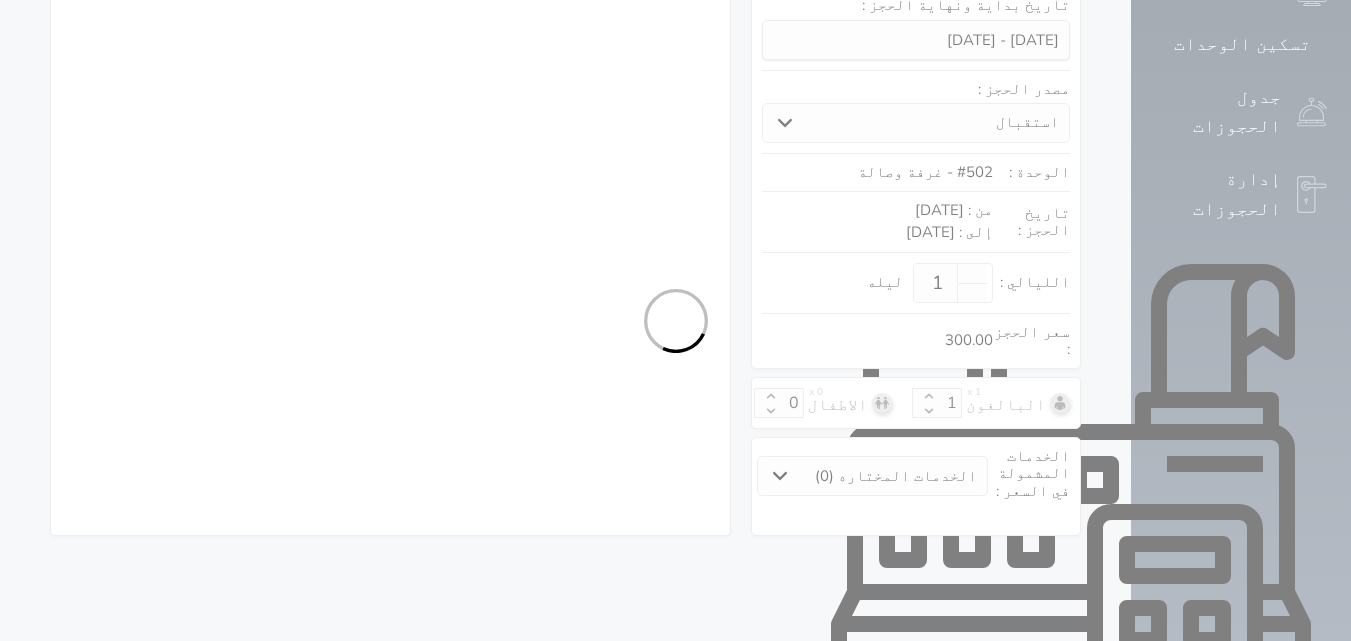select on "113" 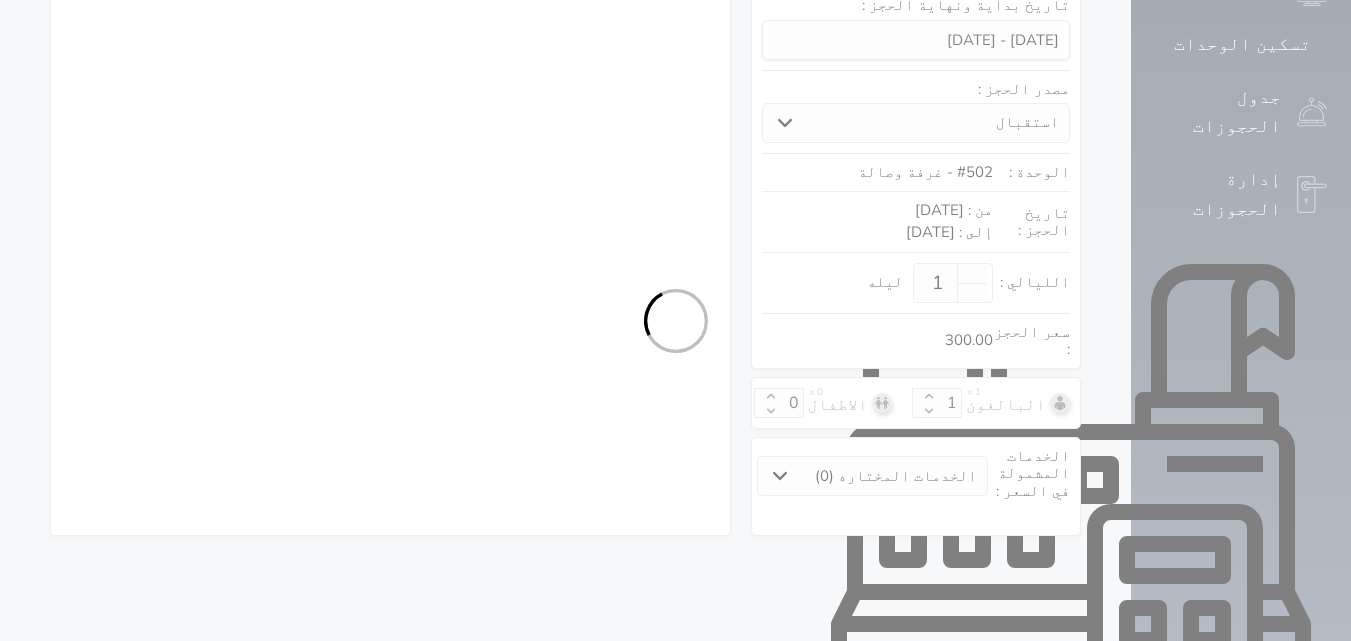 select on "1" 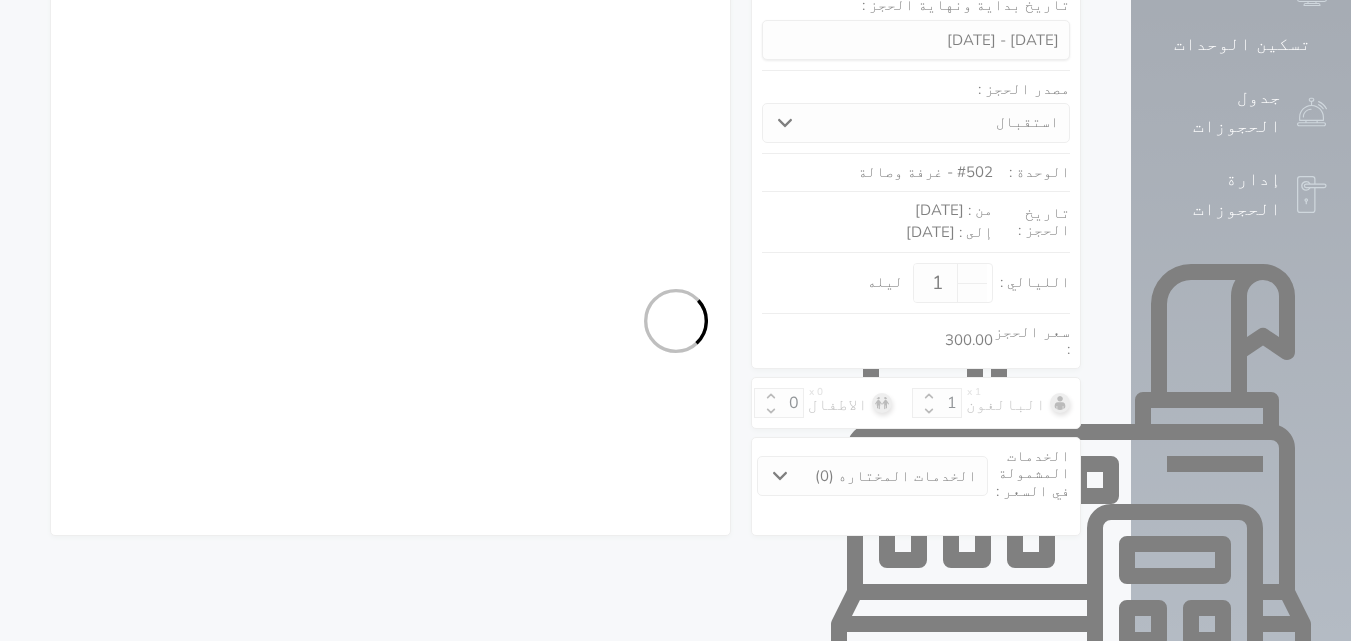 select on "7" 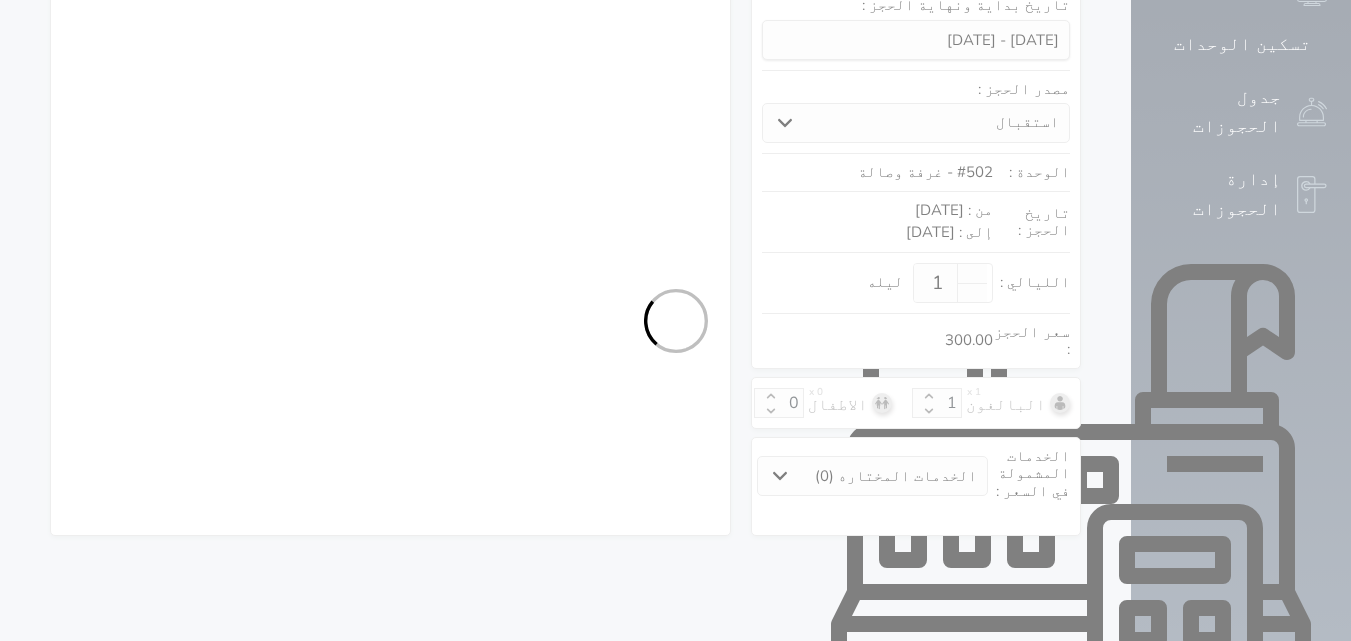 select 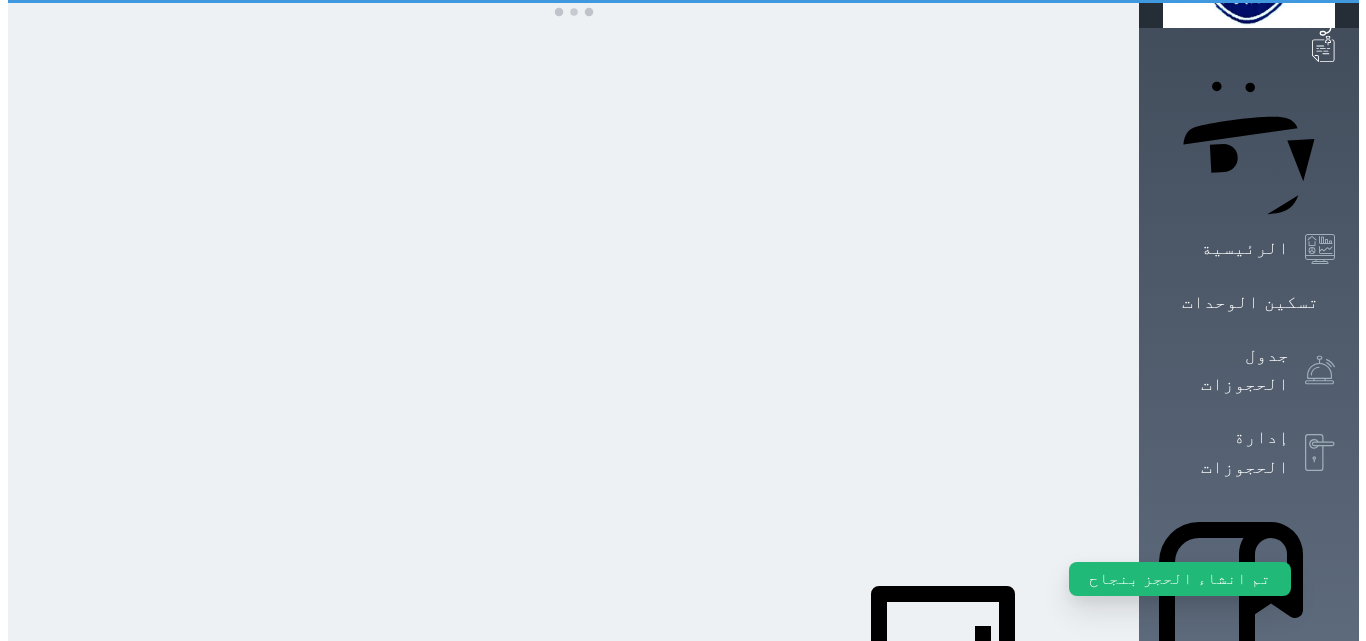 scroll, scrollTop: 0, scrollLeft: 0, axis: both 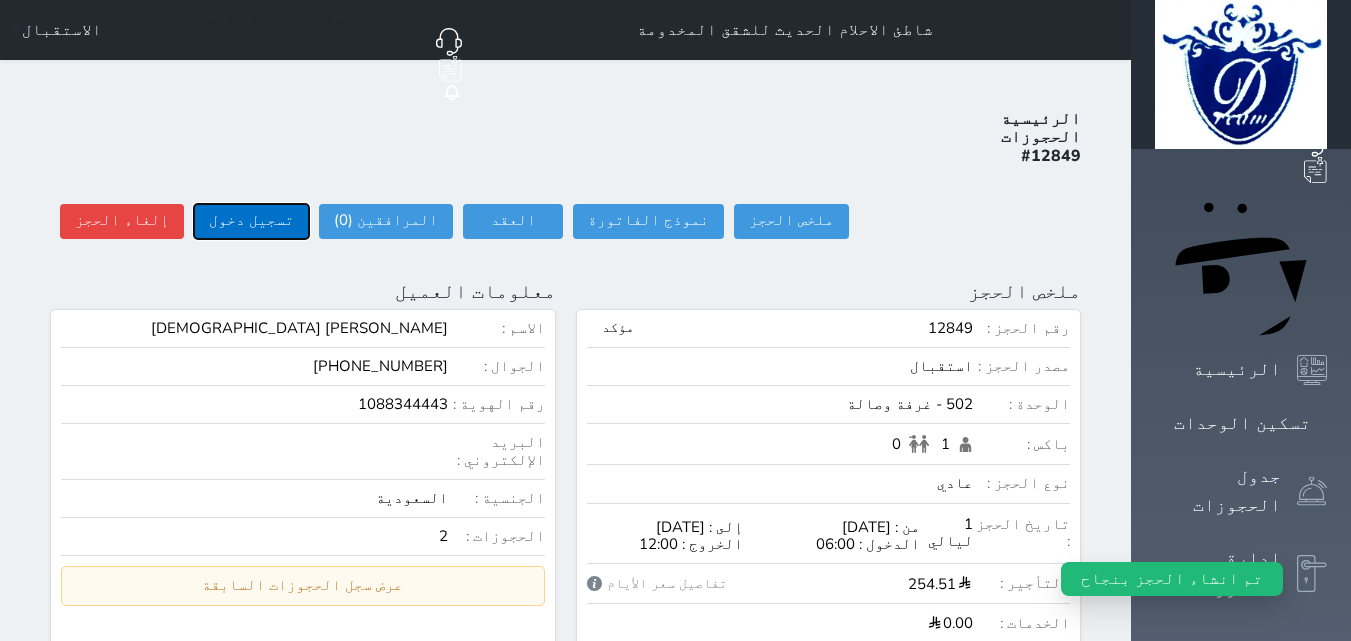 click on "تسجيل دخول" at bounding box center (251, 221) 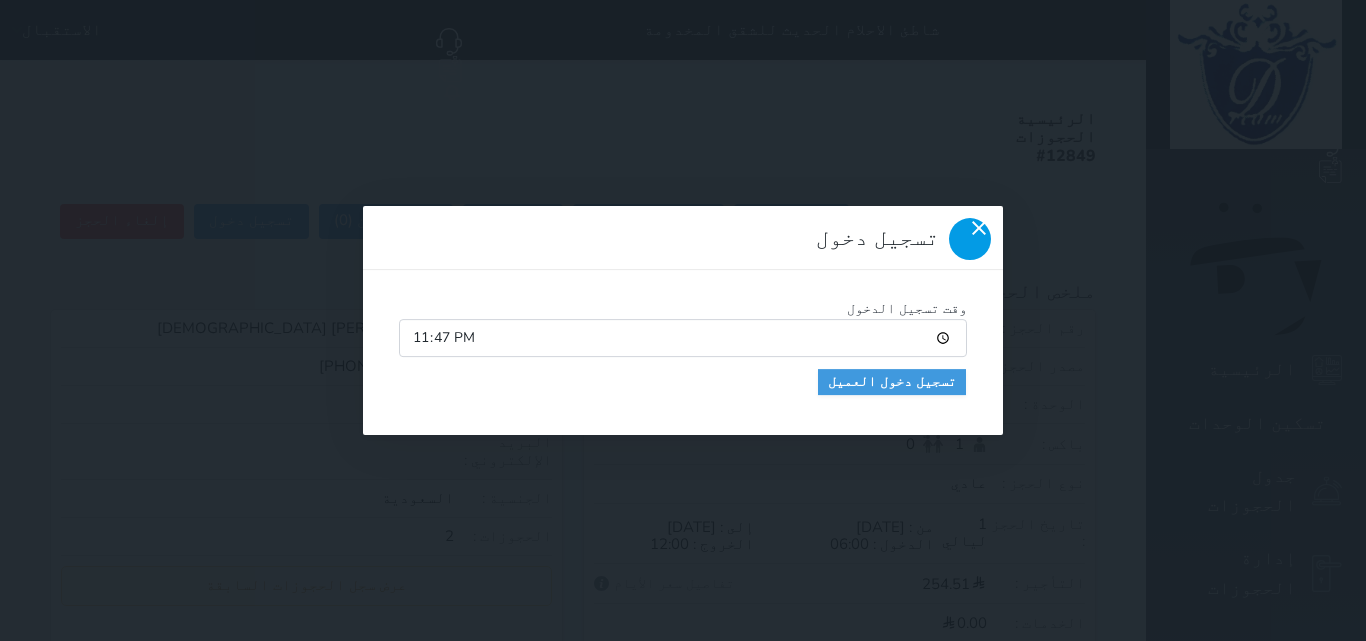 click at bounding box center (970, 239) 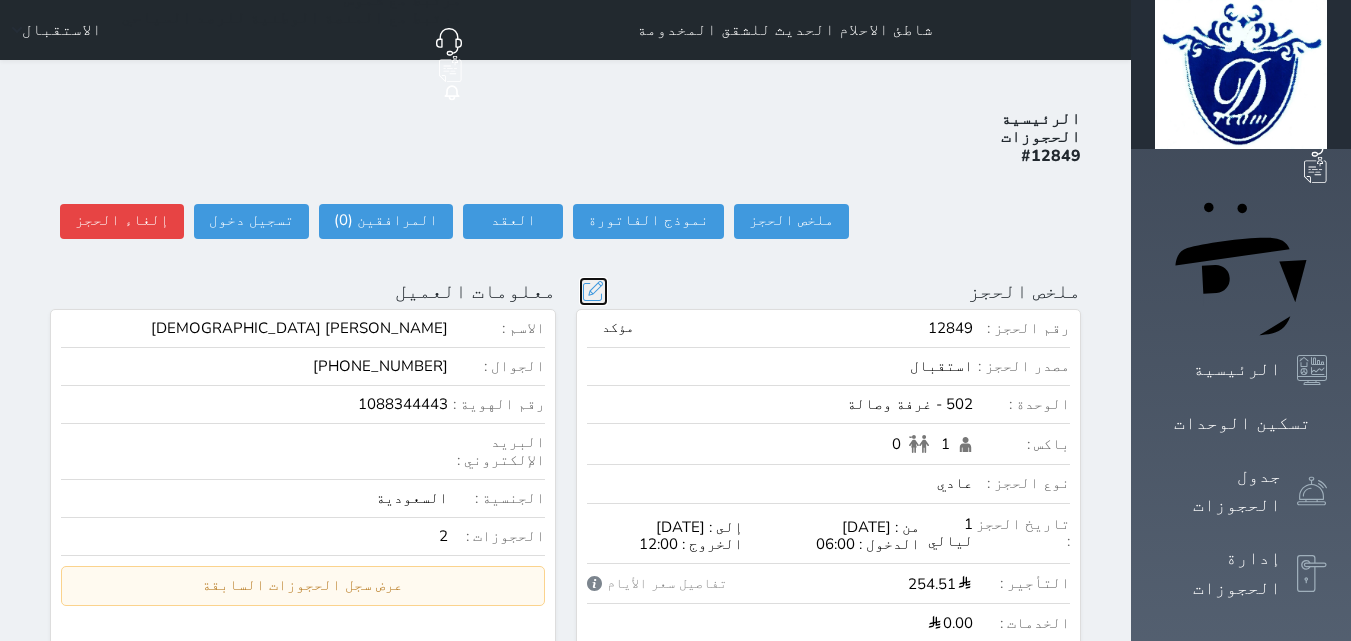 click at bounding box center [593, 291] 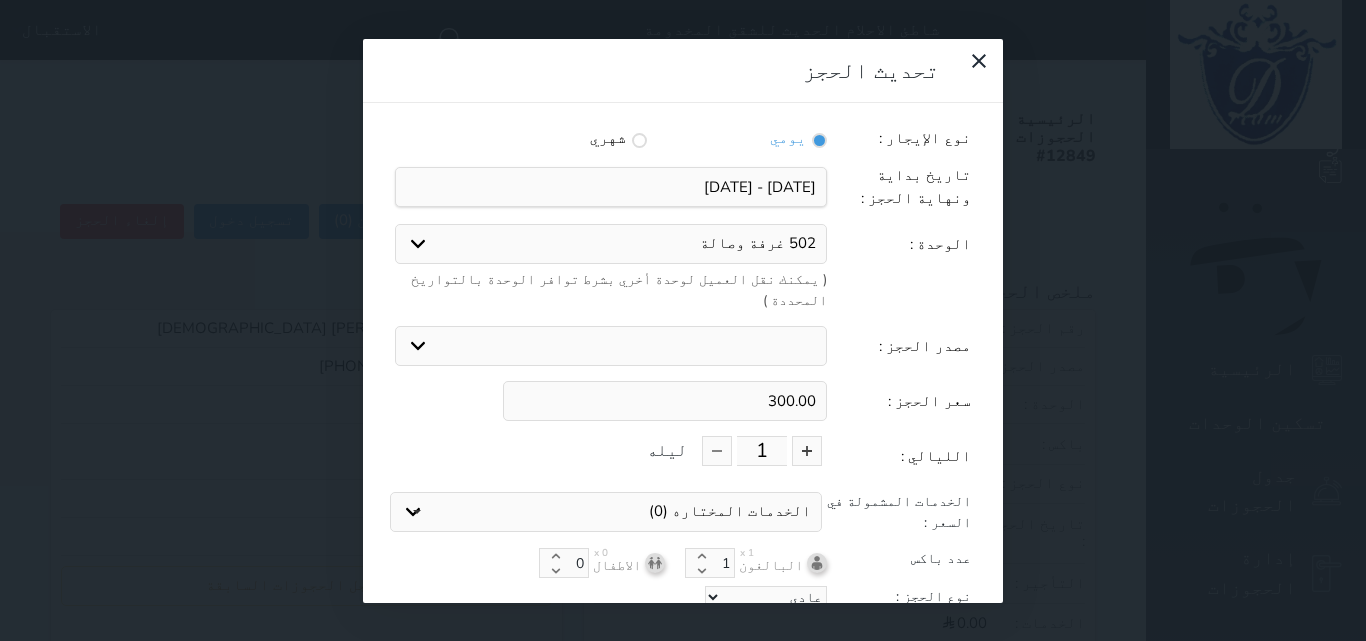 drag, startPoint x: 739, startPoint y: 339, endPoint x: 855, endPoint y: 341, distance: 116.01724 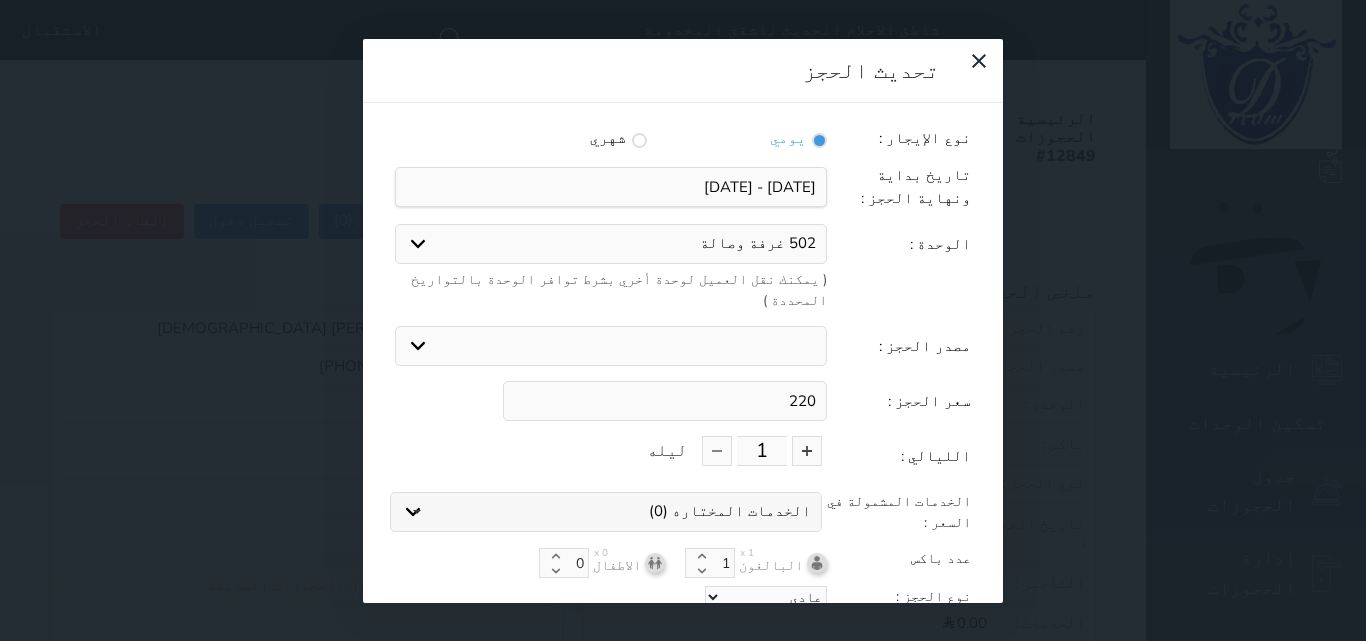 scroll, scrollTop: 2, scrollLeft: 0, axis: vertical 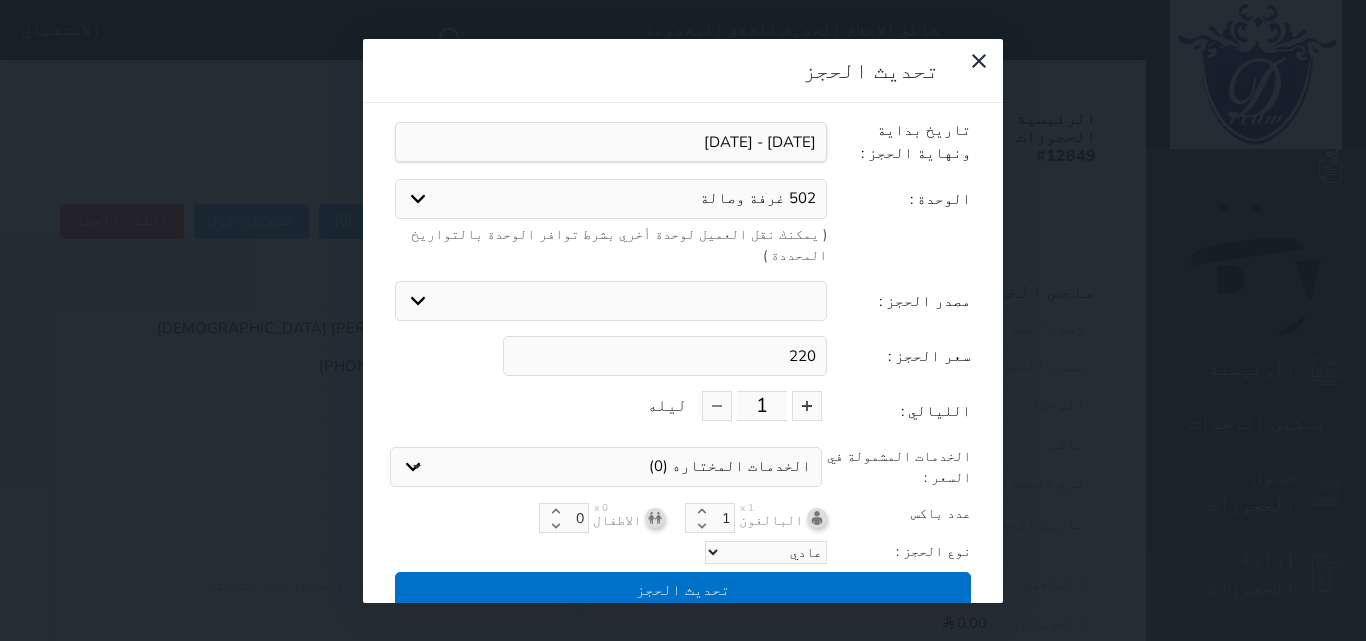 type on "220" 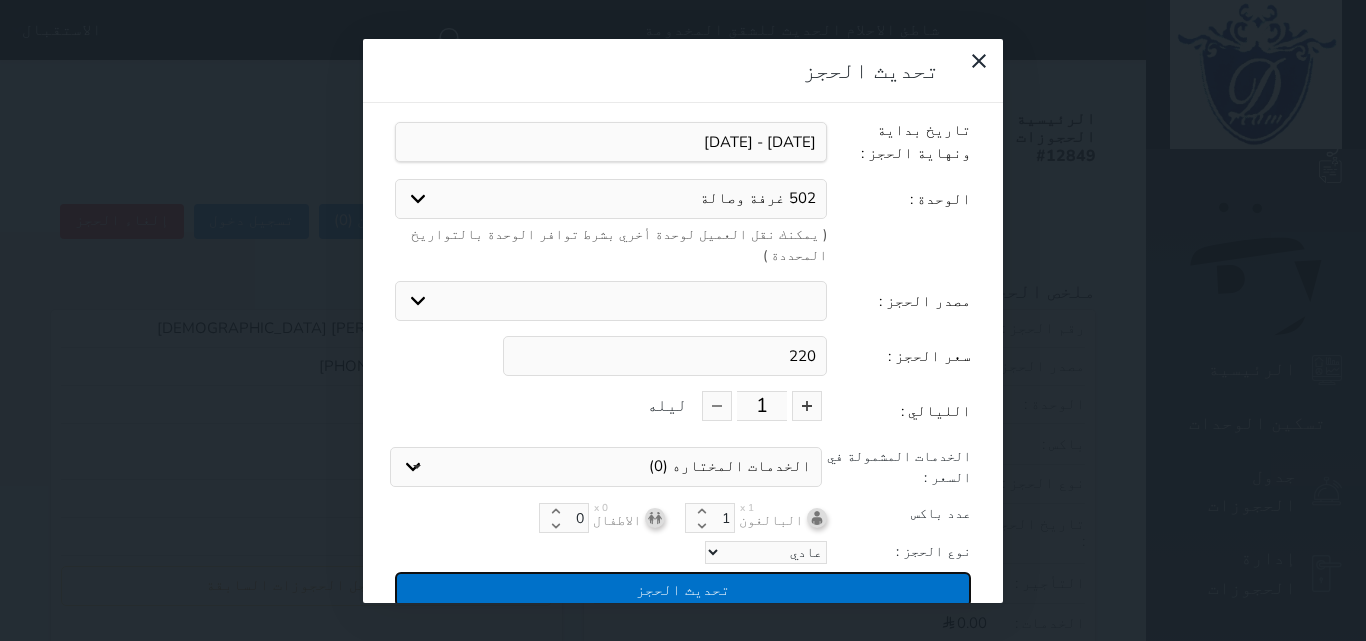 click on "تحديث الحجز" at bounding box center [683, 589] 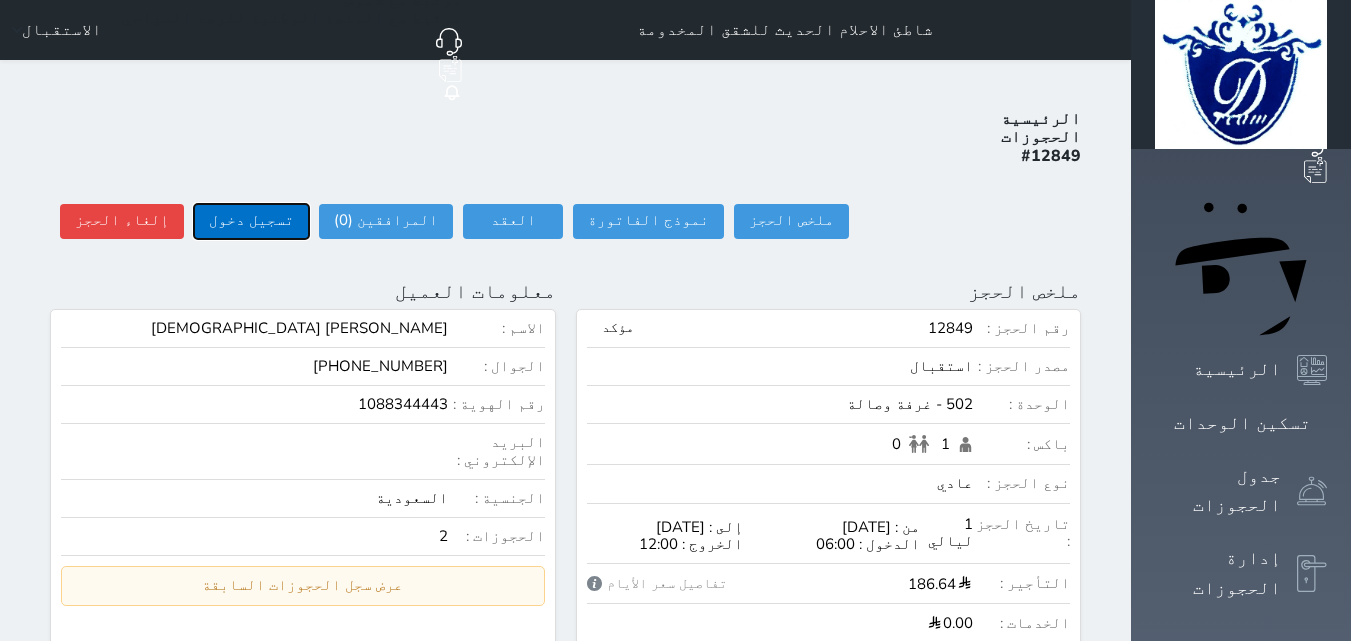 click on "تسجيل دخول" at bounding box center [251, 221] 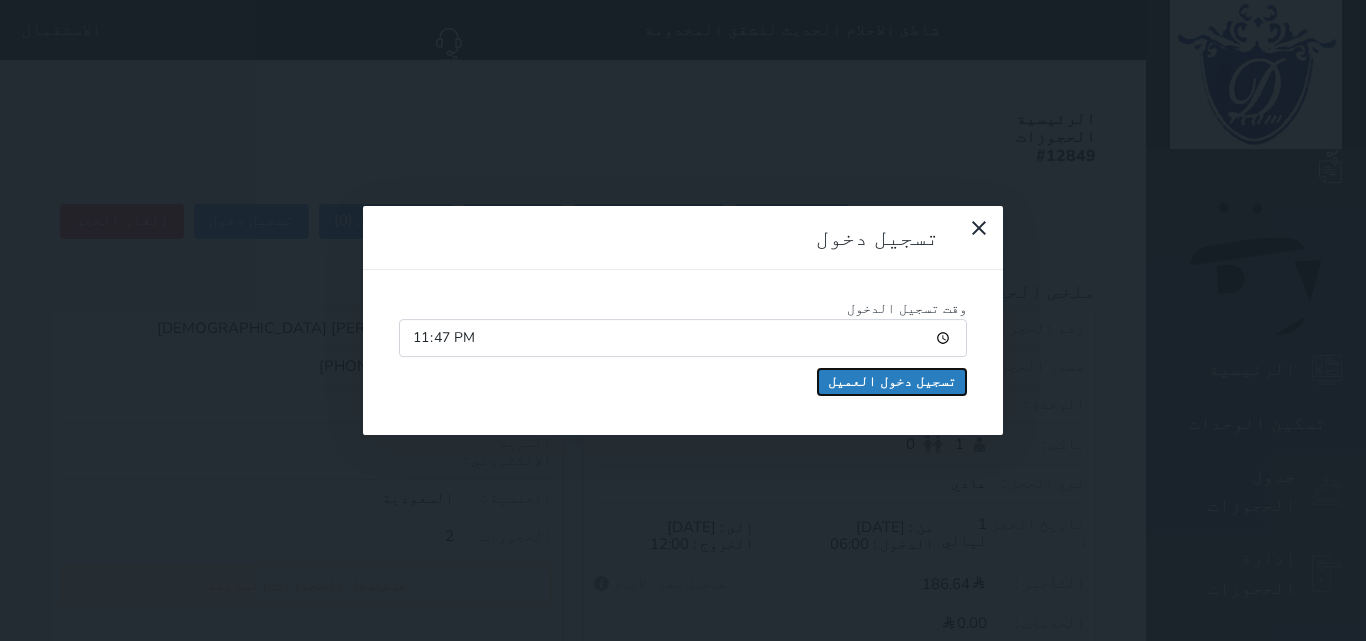 click on "تسجيل دخول العميل" at bounding box center [892, 382] 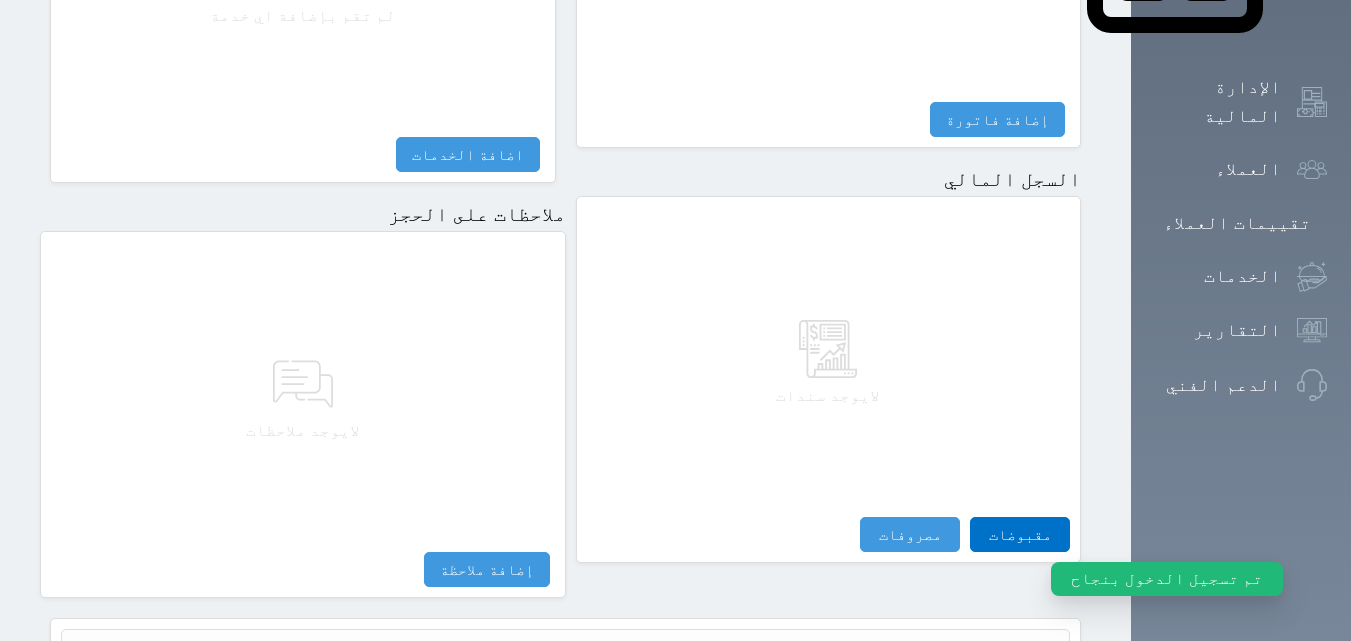 scroll, scrollTop: 1139, scrollLeft: 0, axis: vertical 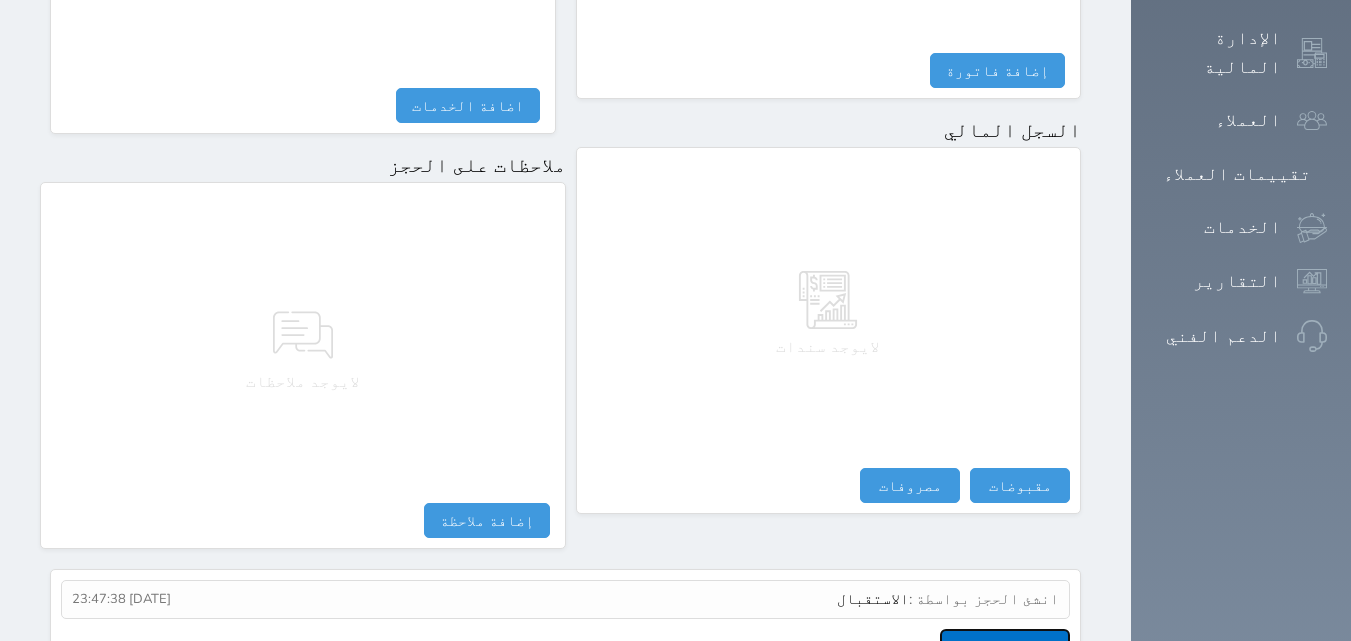 click on "عرض سجل شموس" at bounding box center (1005, 646) 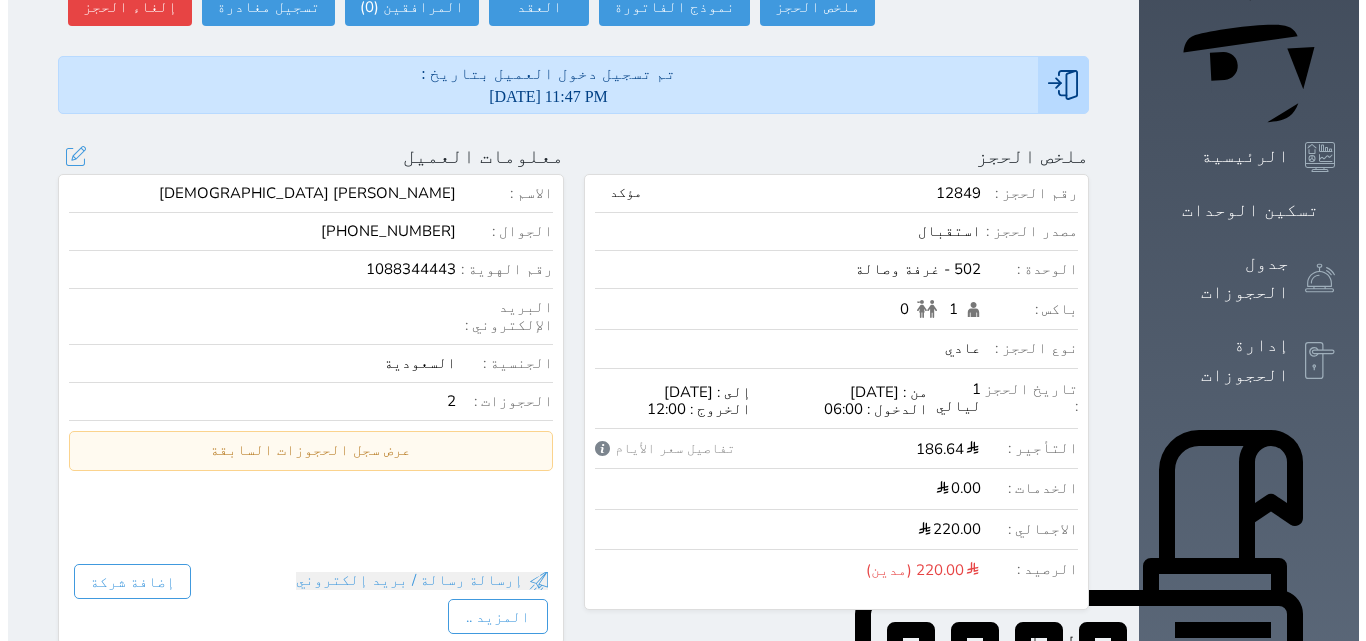 scroll, scrollTop: 139, scrollLeft: 0, axis: vertical 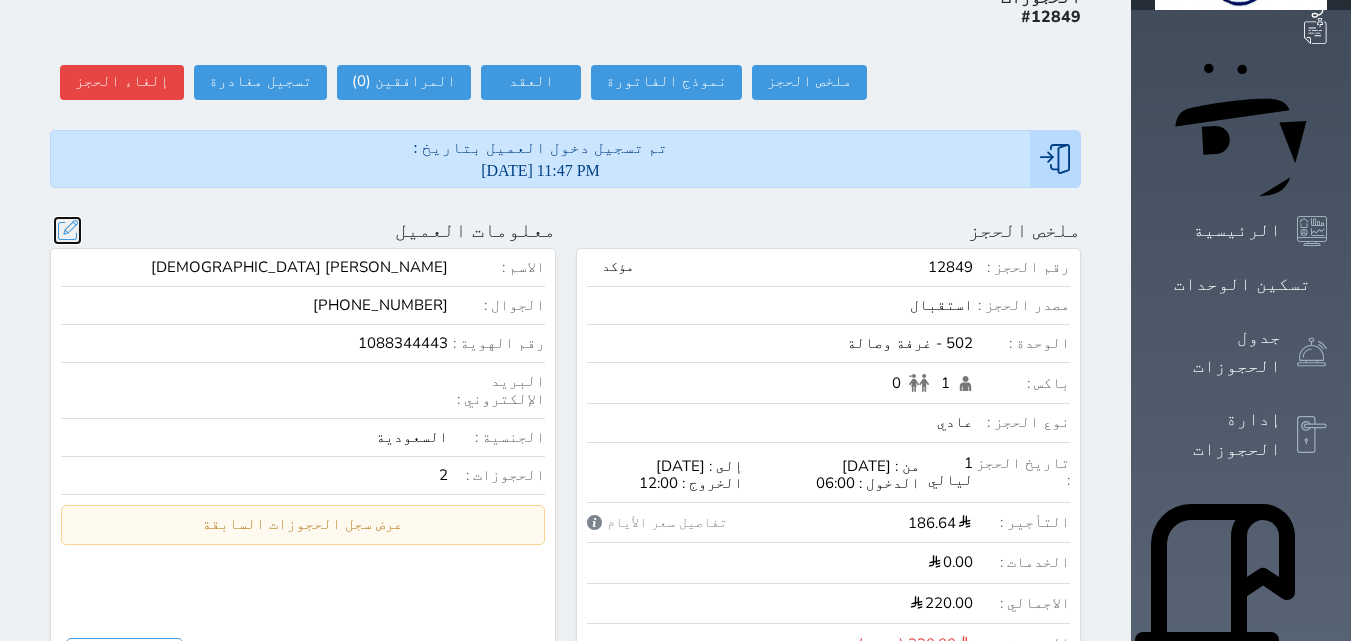 click at bounding box center (67, 230) 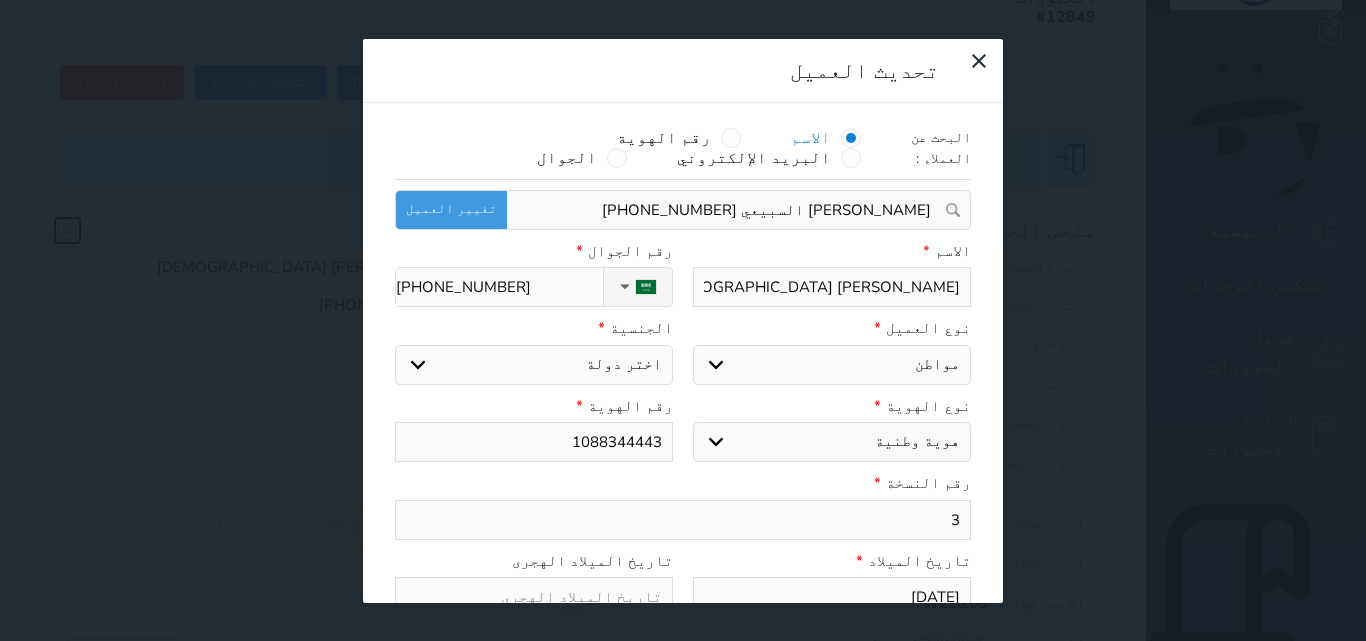 type 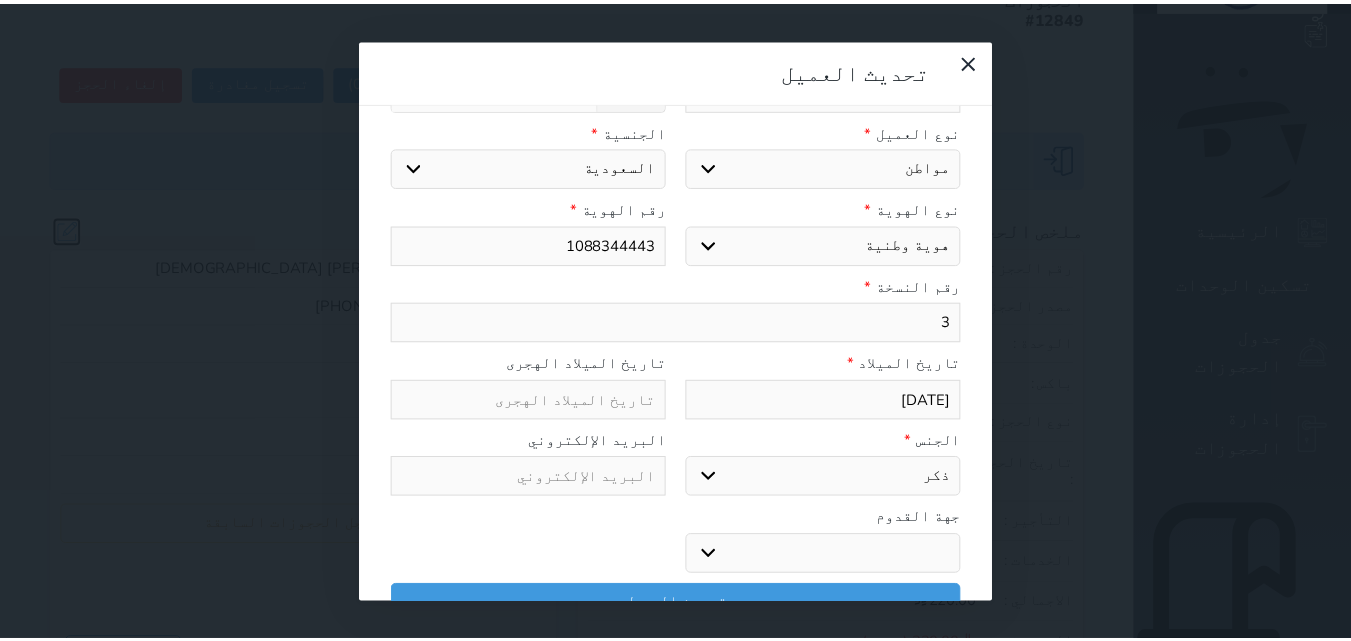 scroll, scrollTop: 254, scrollLeft: 0, axis: vertical 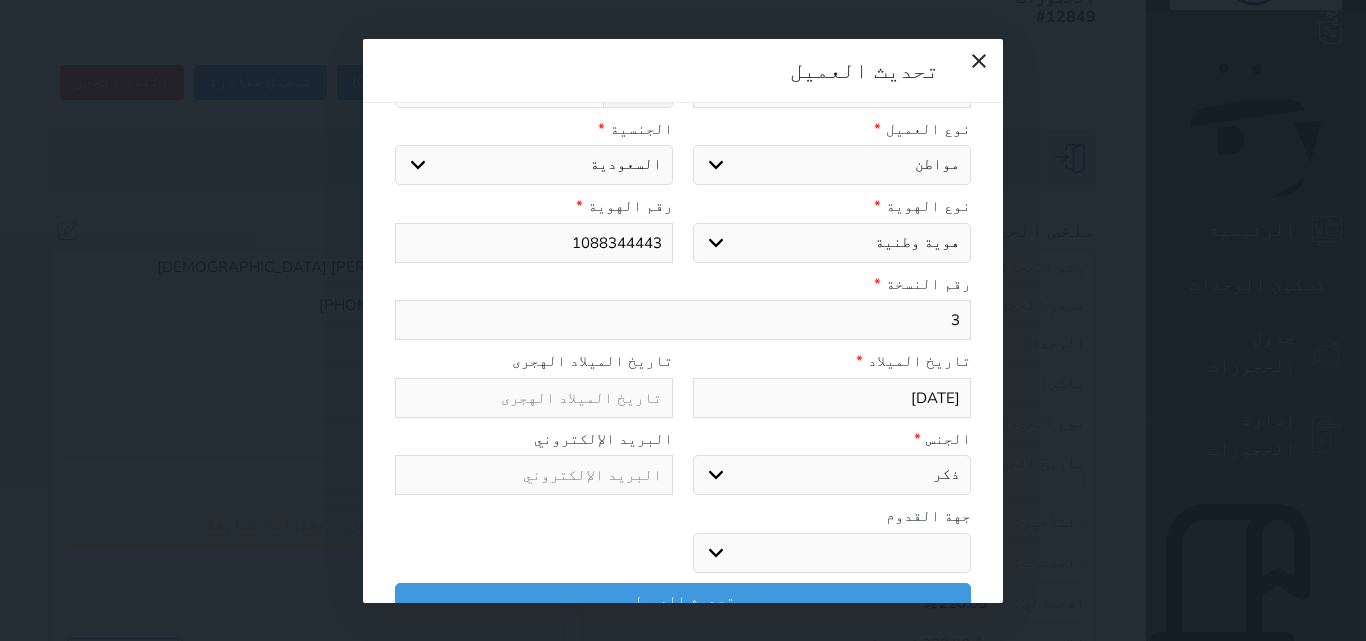 drag, startPoint x: 904, startPoint y: 494, endPoint x: 911, endPoint y: 511, distance: 18.384777 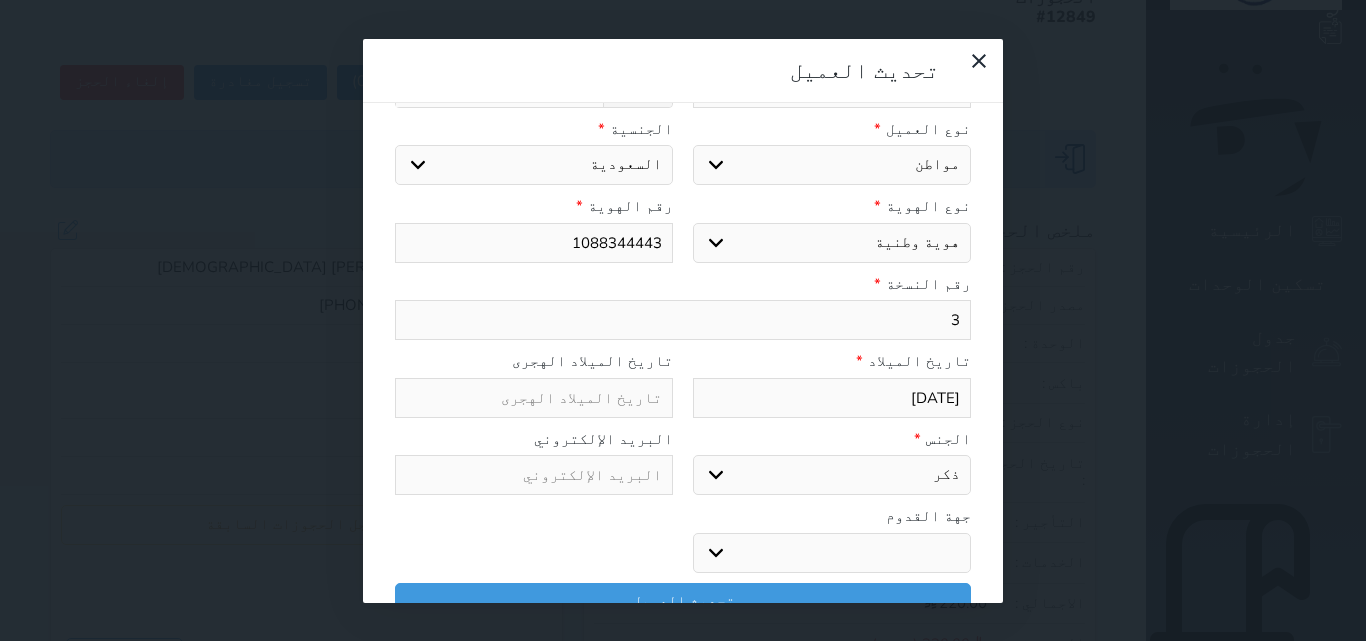 click on "جو
بحر
ارض" at bounding box center (832, 553) 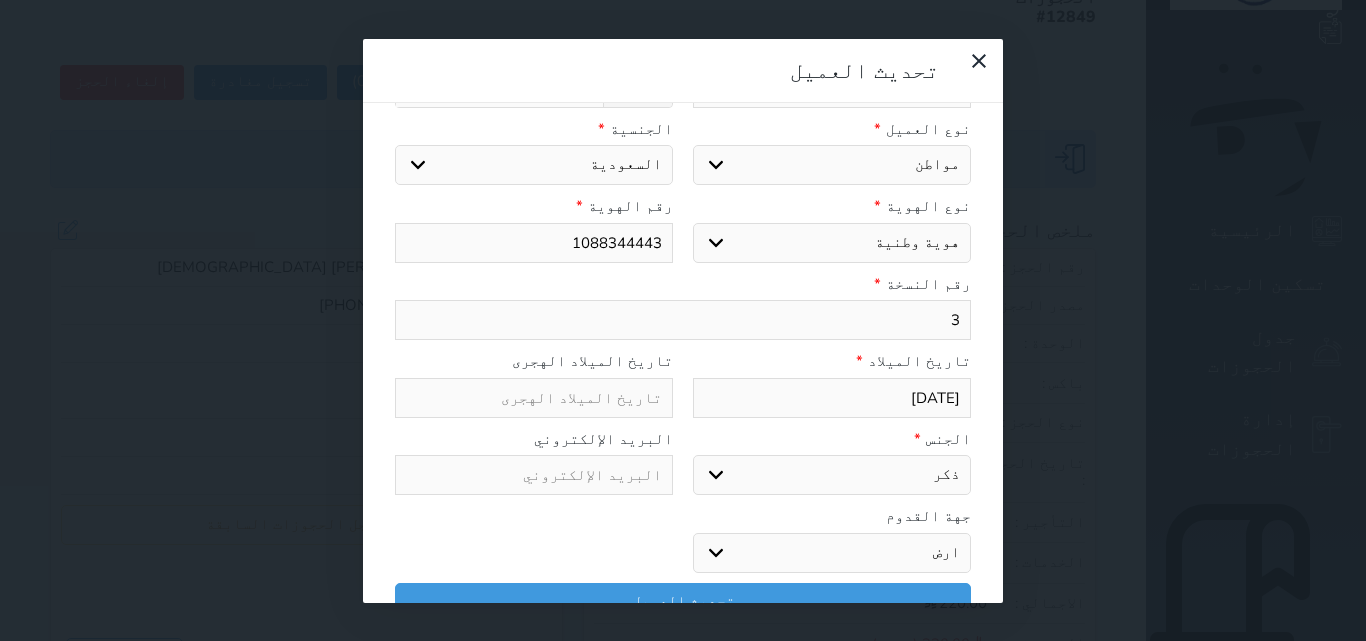 click on "جو
بحر
ارض" at bounding box center (832, 553) 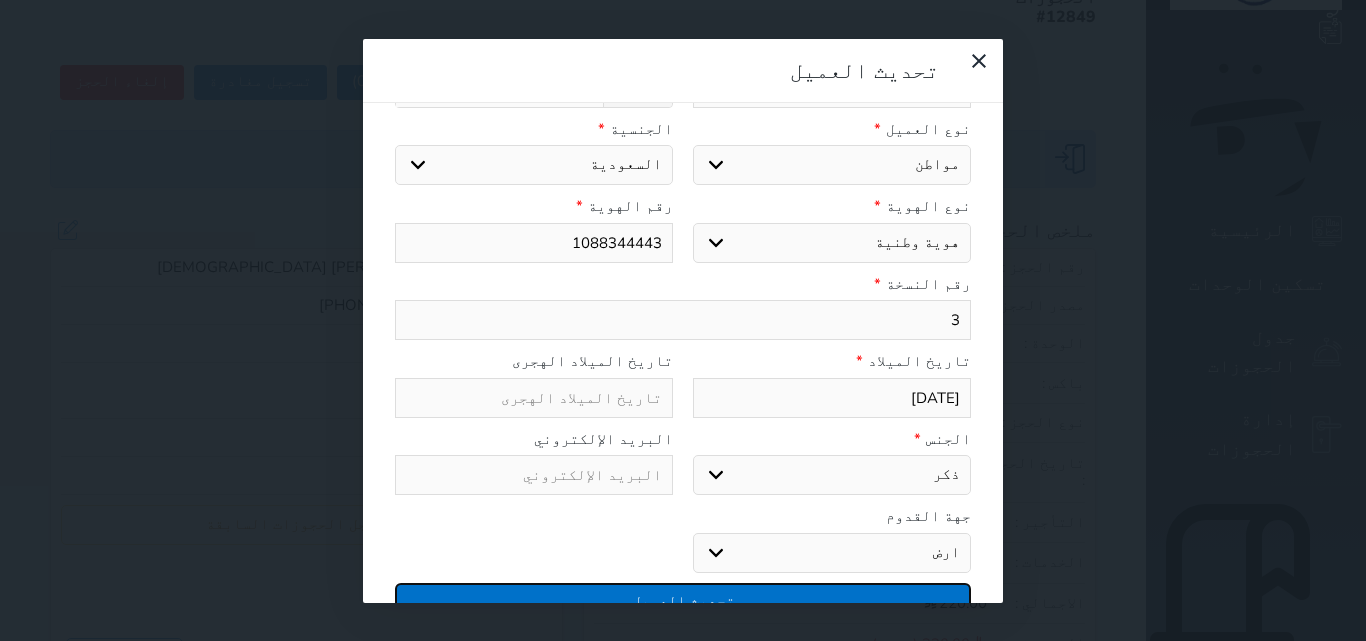 click on "تحديث العميل" at bounding box center (683, 600) 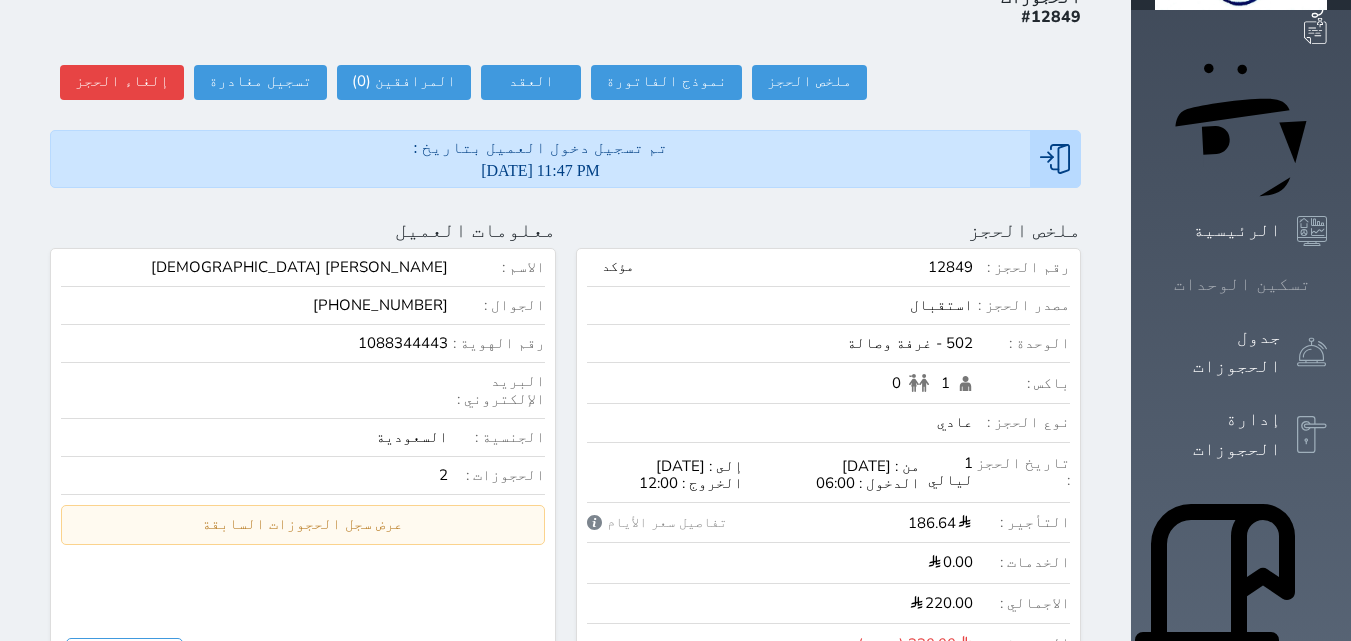 click 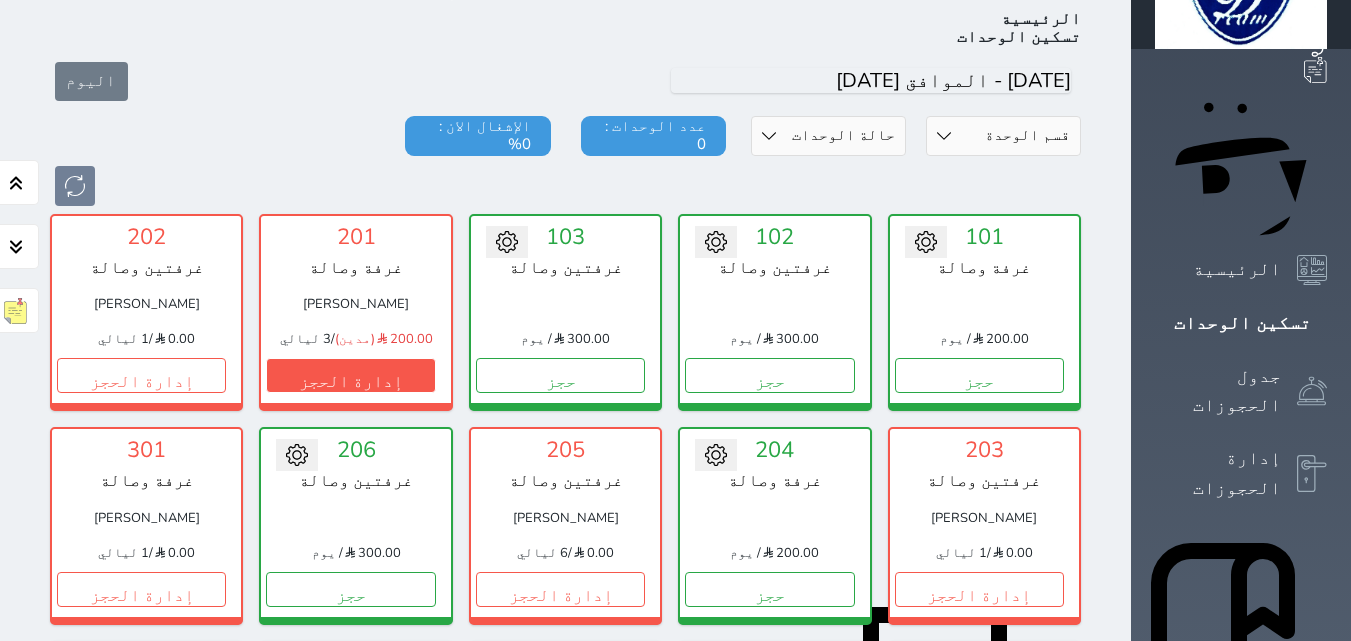 scroll, scrollTop: 78, scrollLeft: 0, axis: vertical 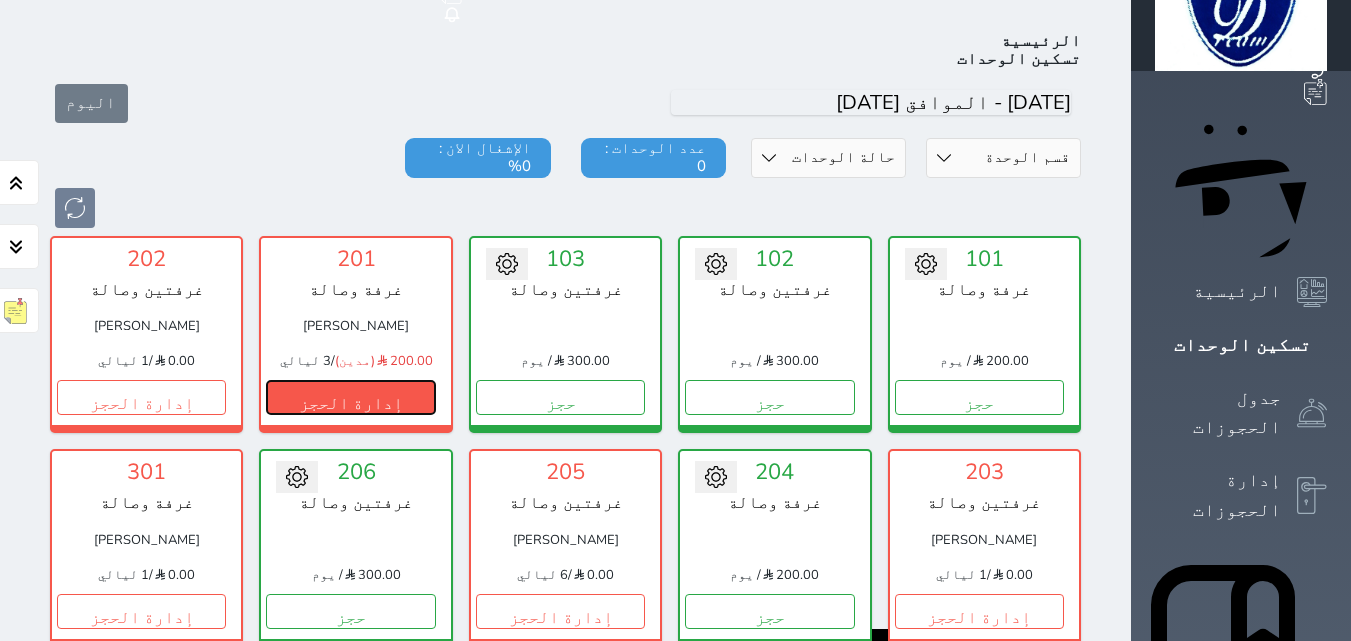 click on "إدارة الحجز" at bounding box center (350, 397) 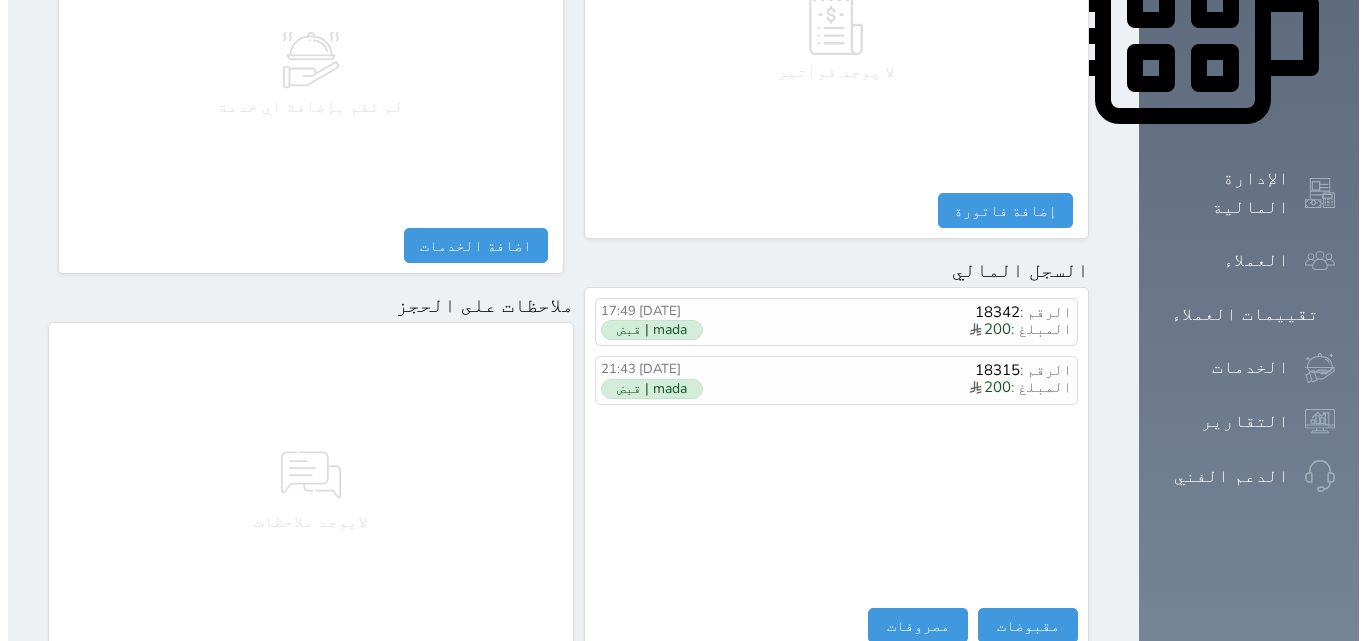 scroll, scrollTop: 1100, scrollLeft: 0, axis: vertical 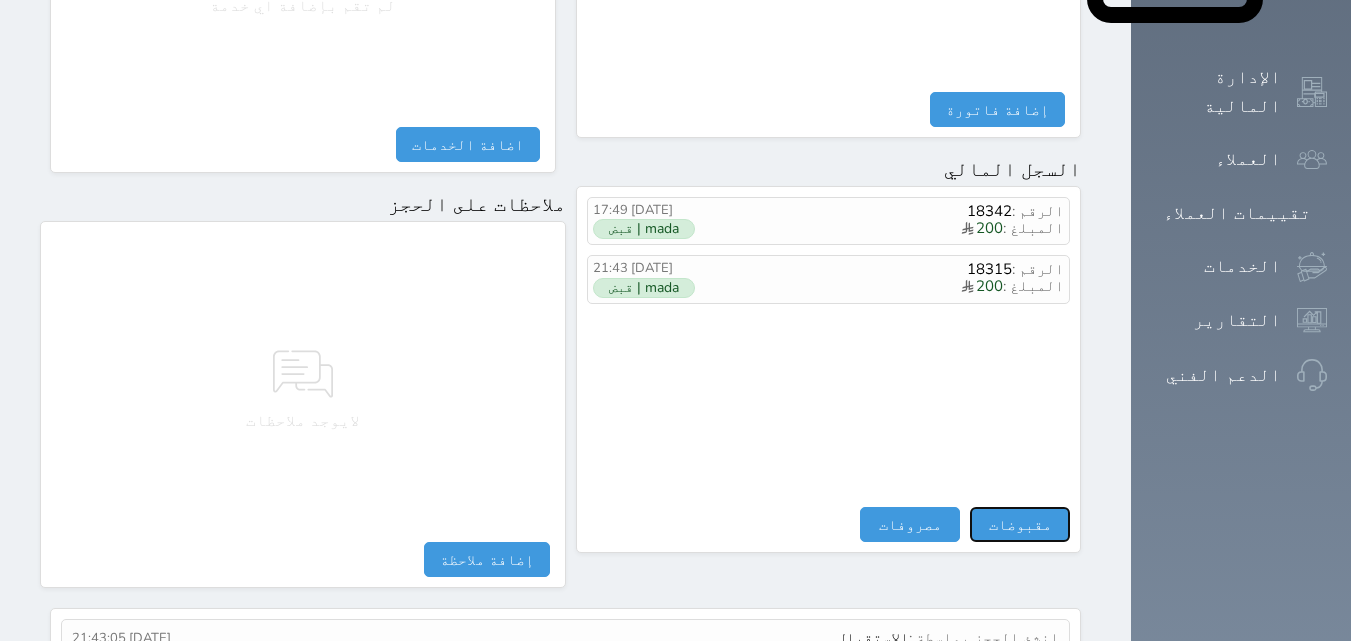click on "مقبوضات" at bounding box center (1020, 524) 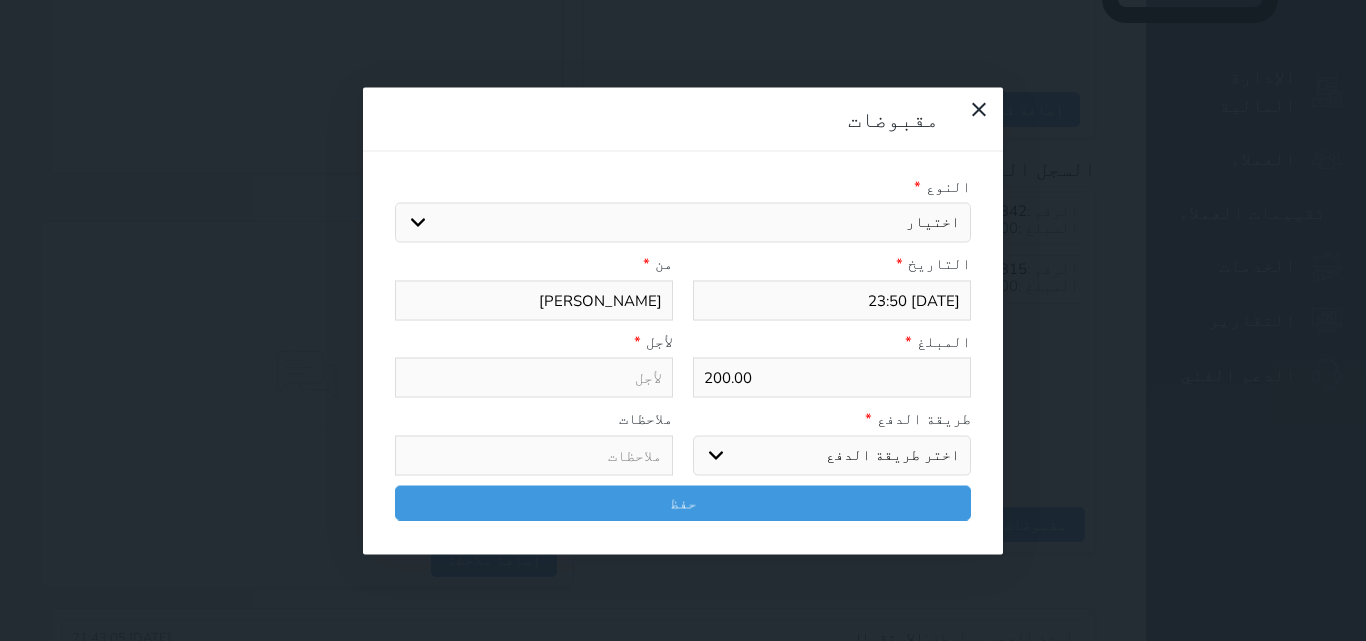 drag, startPoint x: 884, startPoint y: 124, endPoint x: 906, endPoint y: 154, distance: 37.202152 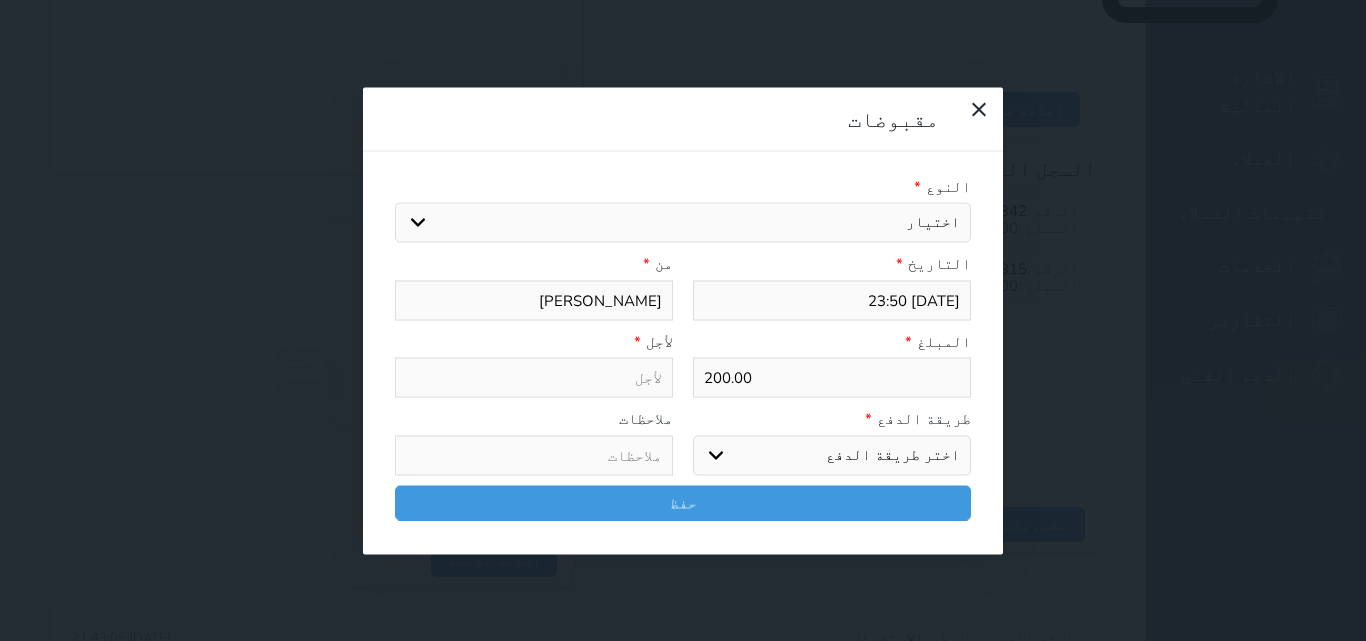 click on "اختيار   مقبوضات عامة قيمة إيجار فواتير تامين عربون لا ينطبق آخر مغسلة واي فاي - الإنترنت مواقف السيارات طعام الأغذية والمشروبات مشروبات المشروبات الباردة المشروبات الساخنة الإفطار غداء عشاء مخبز و كعك حمام سباحة الصالة الرياضية سبا و خدمات الجمال اختيار وإسقاط (خدمات النقل) ميني بار كابل - تلفزيون سرير إضافي تصفيف الشعر التسوق خدمات الجولات السياحية المنظمة خدمات الدليل السياحي" at bounding box center [683, 223] 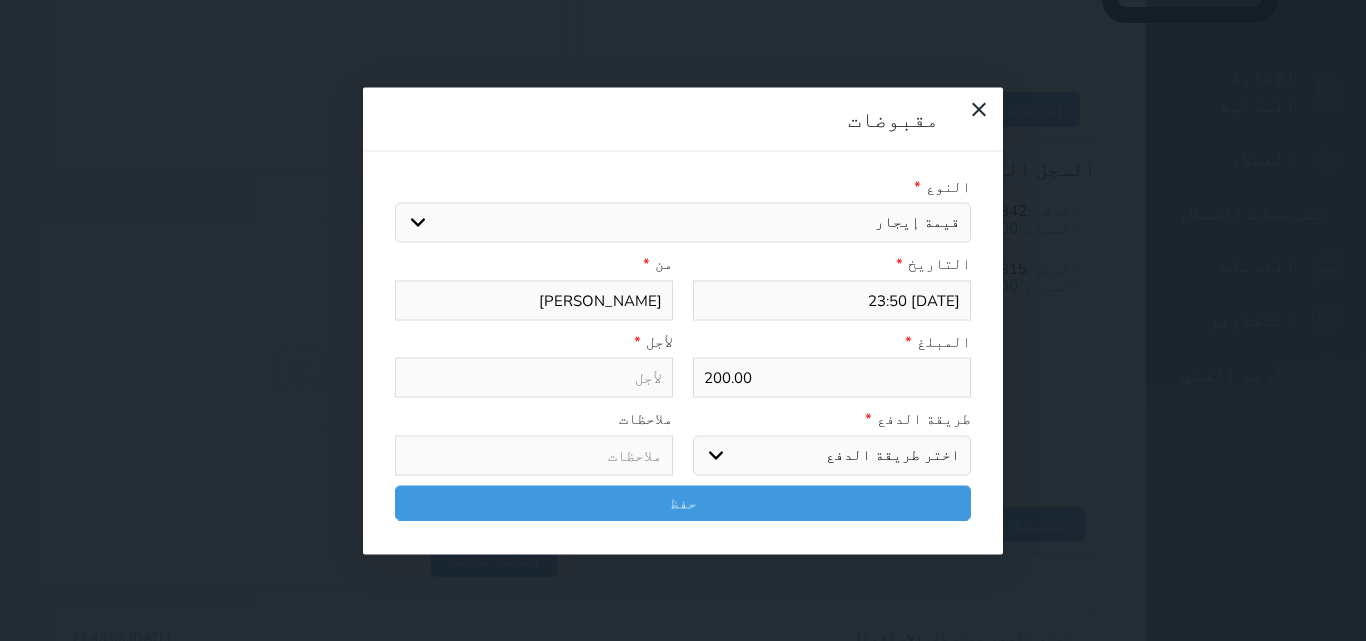 click on "اختيار   مقبوضات عامة قيمة إيجار فواتير تامين عربون لا ينطبق آخر مغسلة واي فاي - الإنترنت مواقف السيارات طعام الأغذية والمشروبات مشروبات المشروبات الباردة المشروبات الساخنة الإفطار غداء عشاء مخبز و كعك حمام سباحة الصالة الرياضية سبا و خدمات الجمال اختيار وإسقاط (خدمات النقل) ميني بار كابل - تلفزيون سرير إضافي تصفيف الشعر التسوق خدمات الجولات السياحية المنظمة خدمات الدليل السياحي" at bounding box center (683, 223) 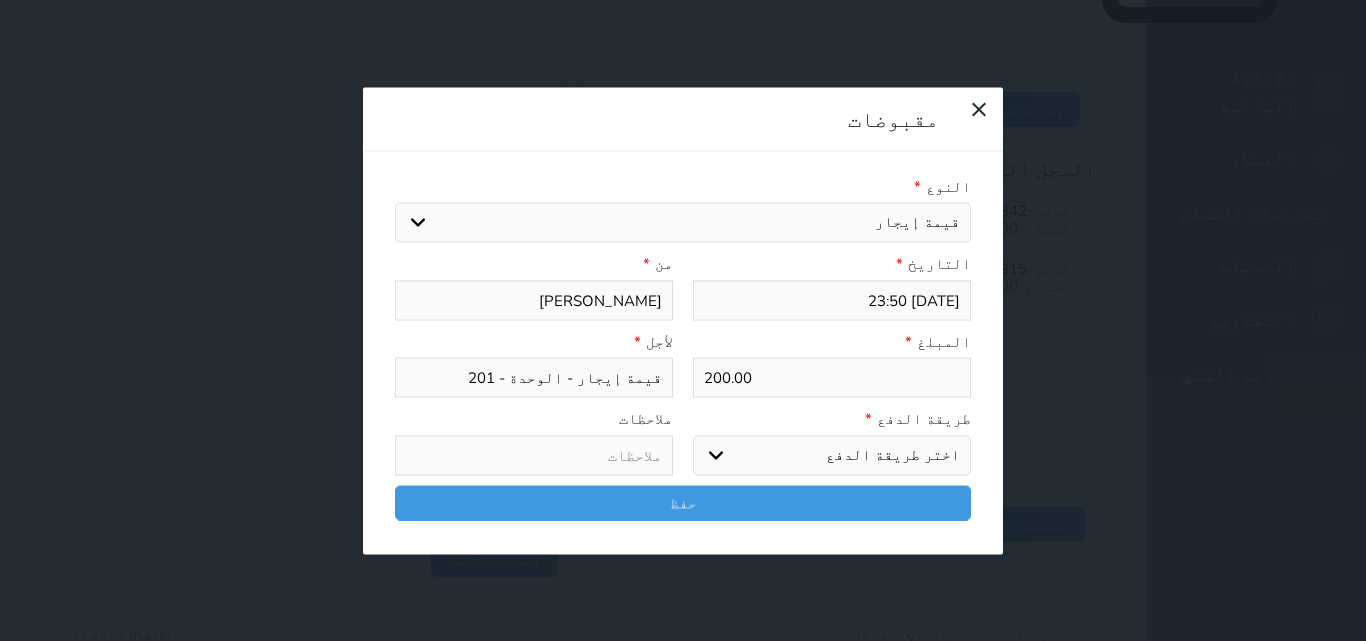 drag, startPoint x: 949, startPoint y: 344, endPoint x: 949, endPoint y: 386, distance: 42 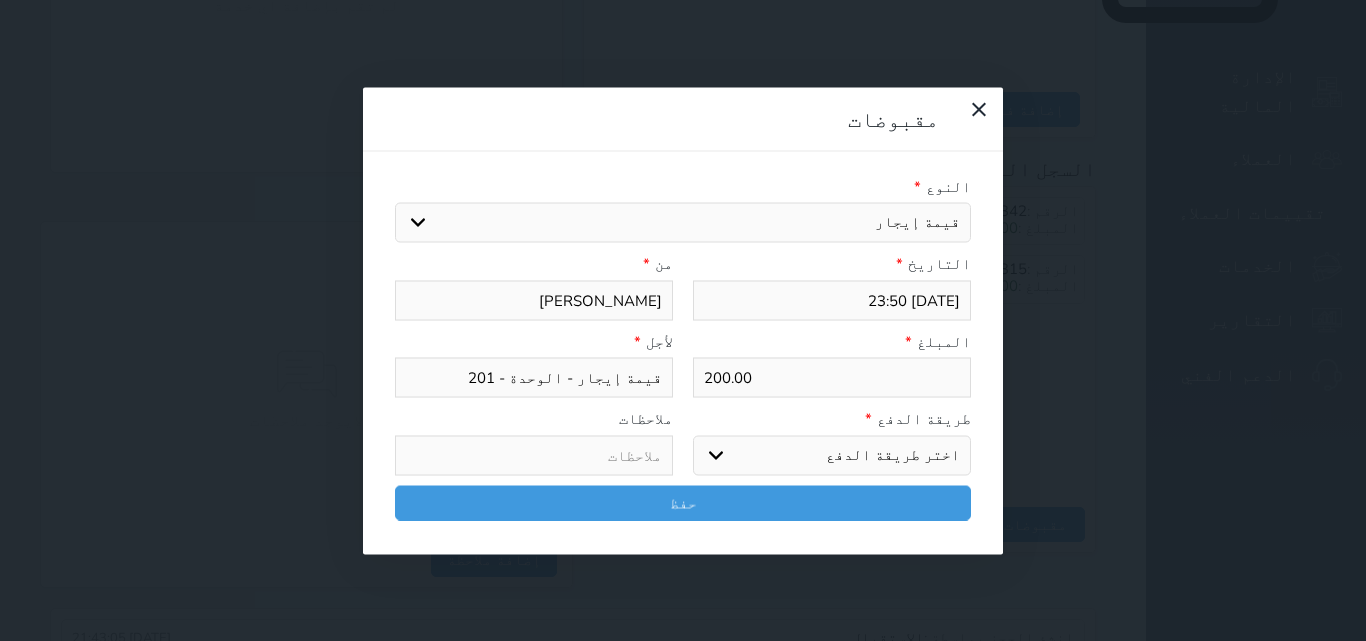 click on "طريقة الدفع *   اختر طريقة الدفع   دفع نقدى   تحويل بنكى   مدى   بطاقة ائتمان   آجل" at bounding box center [832, 442] 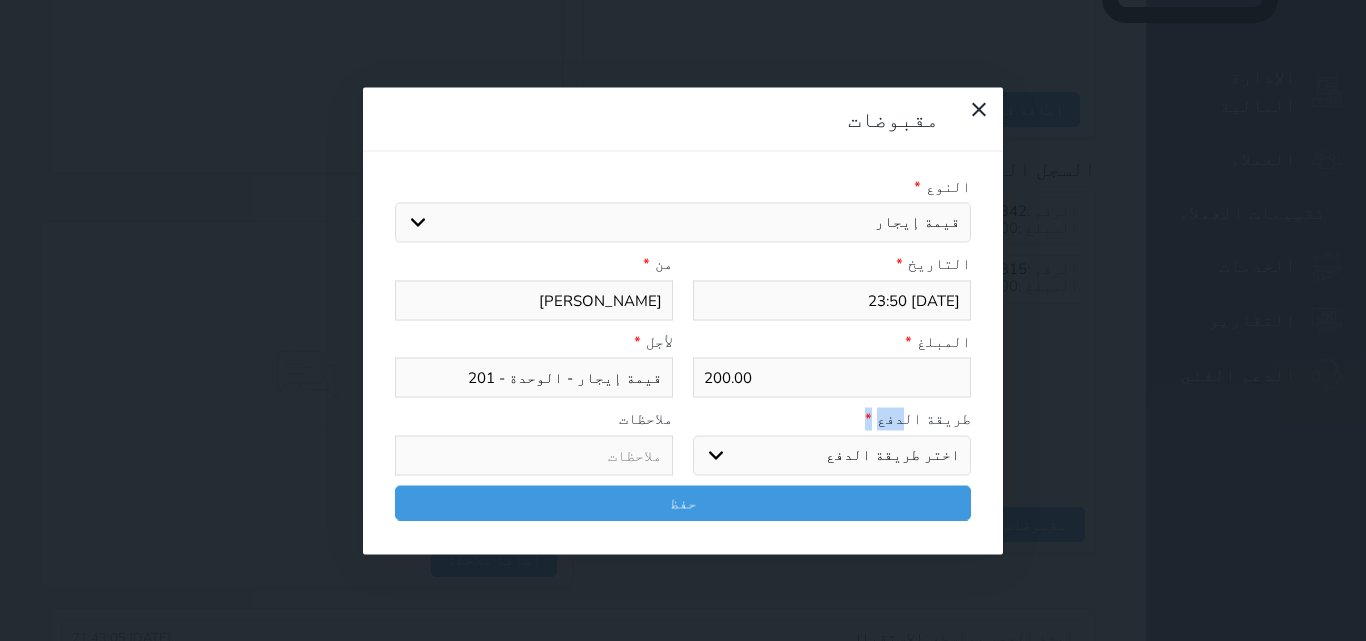 click on "اختر طريقة الدفع   دفع نقدى   تحويل بنكى   مدى   بطاقة ائتمان   آجل" at bounding box center (832, 455) 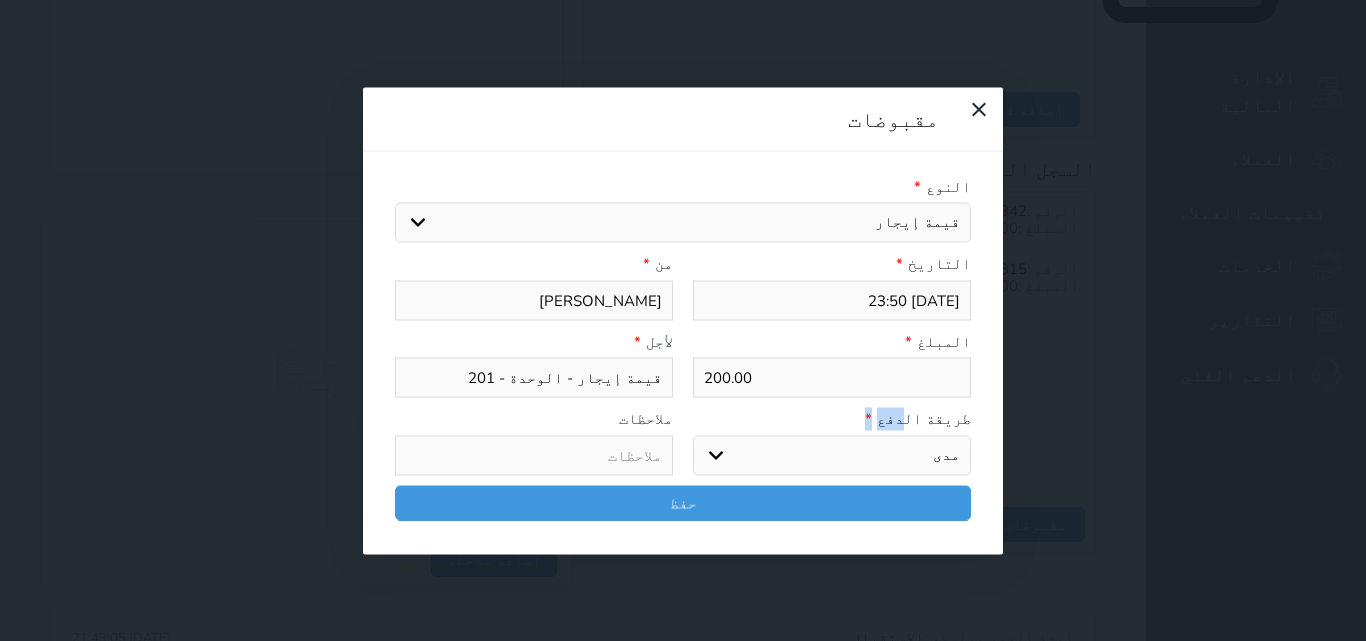 click on "اختر طريقة الدفع   دفع نقدى   تحويل بنكى   مدى   بطاقة ائتمان   آجل" at bounding box center (832, 455) 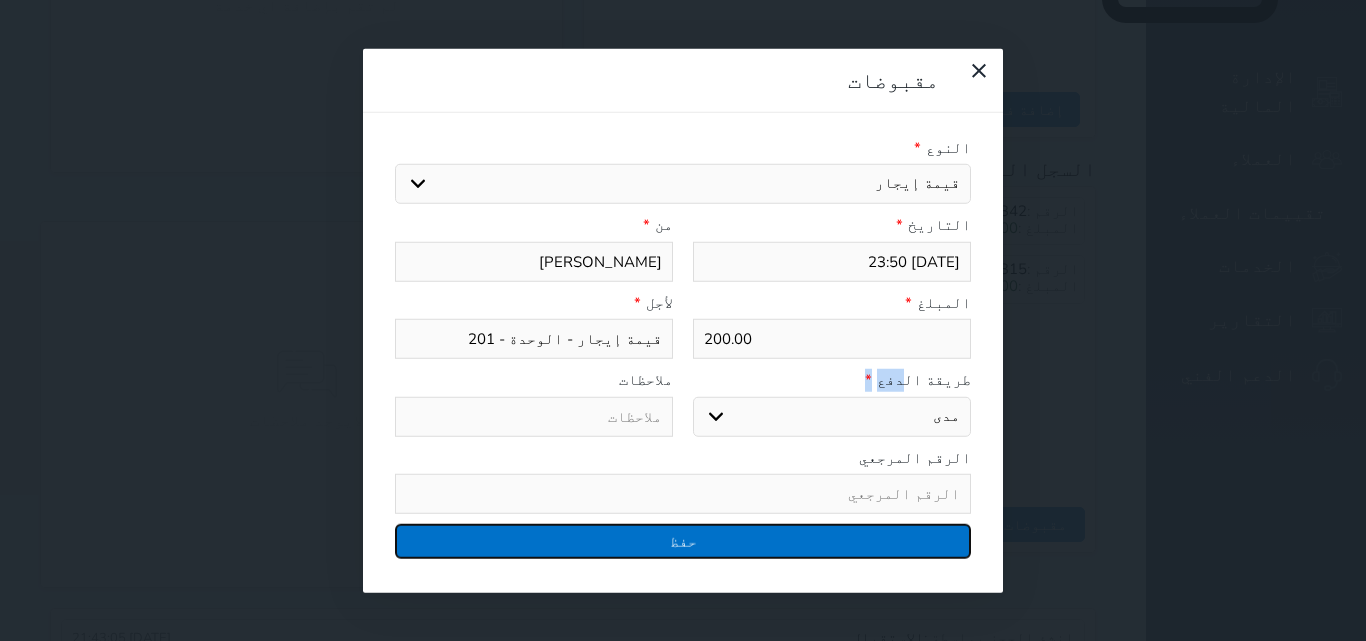 drag, startPoint x: 783, startPoint y: 500, endPoint x: 804, endPoint y: 495, distance: 21.587032 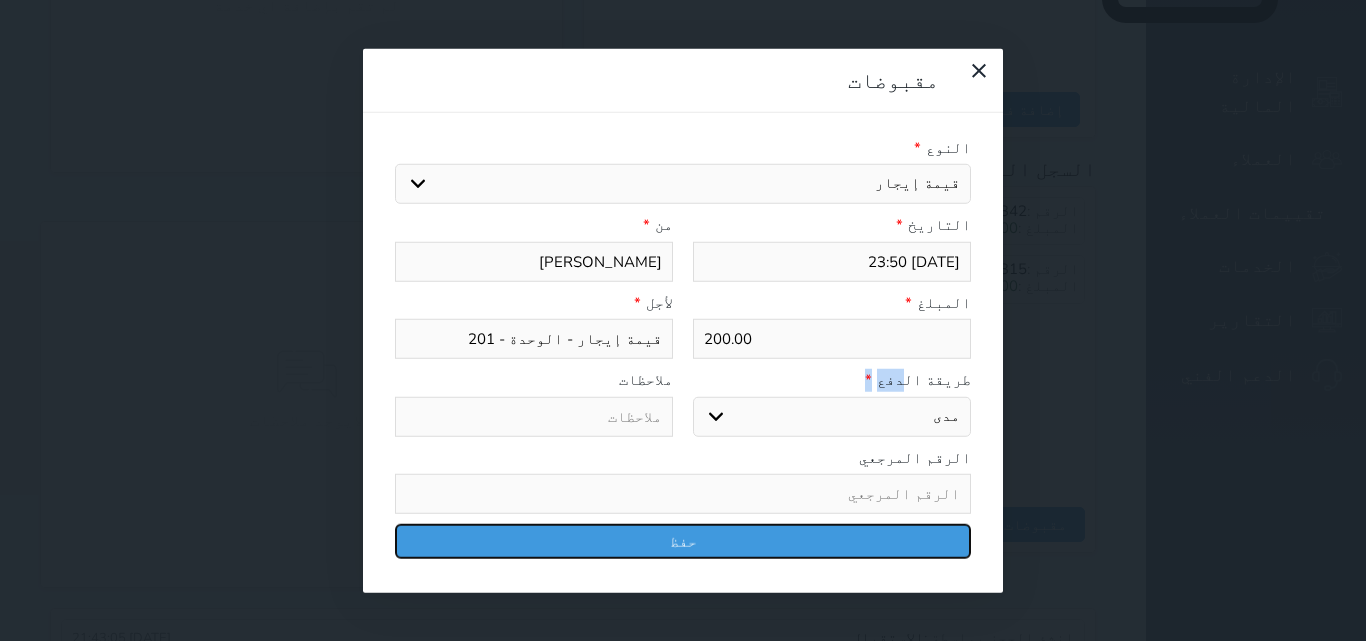 click on "حفظ" at bounding box center [683, 541] 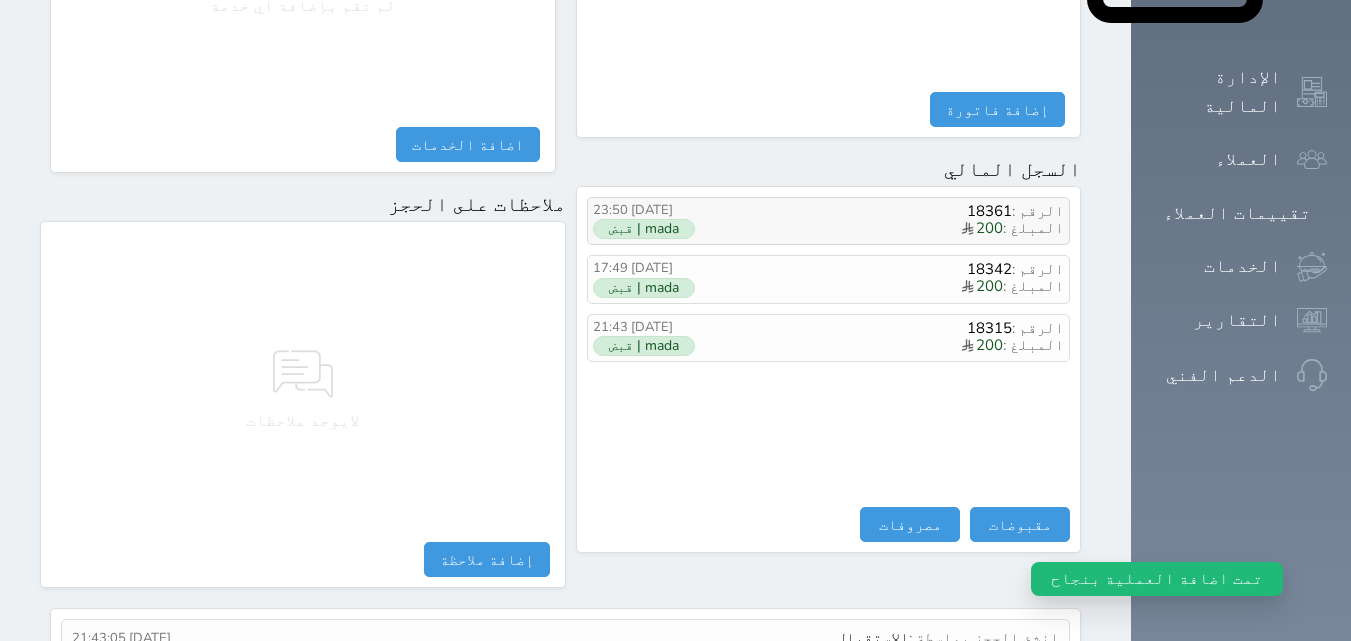 click on "المبلغ :  200" at bounding box center [899, 229] 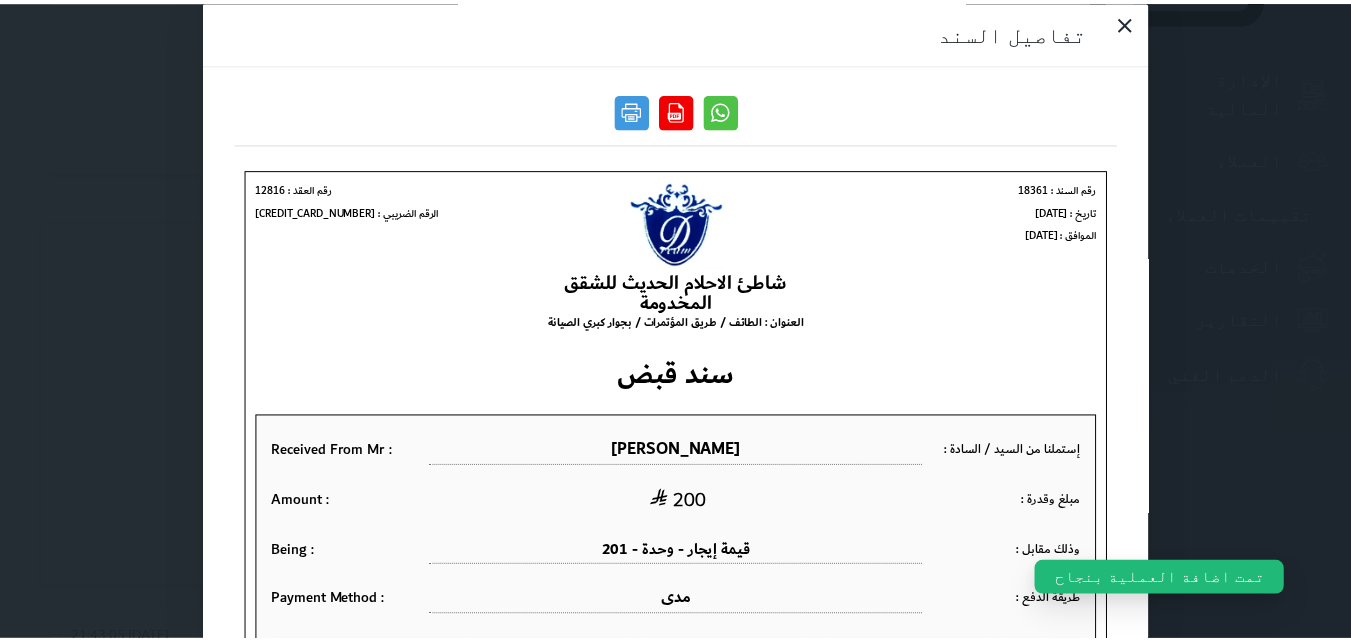 scroll, scrollTop: 0, scrollLeft: 0, axis: both 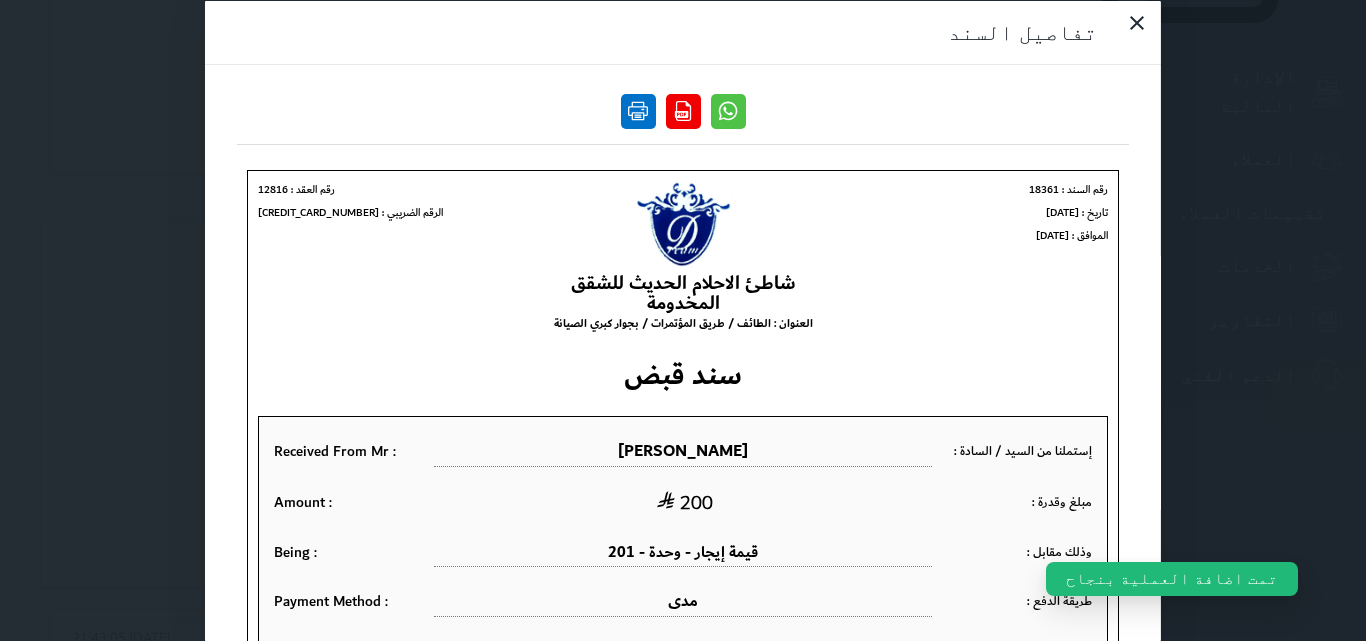 click at bounding box center (638, 110) 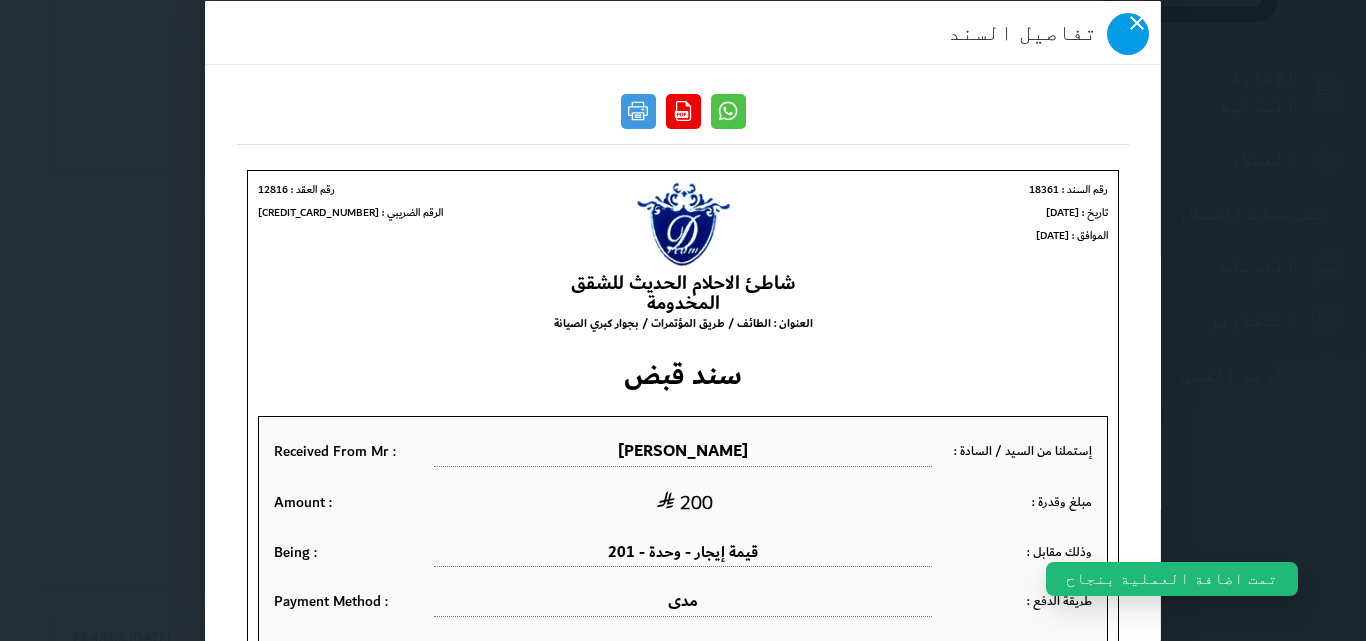 click 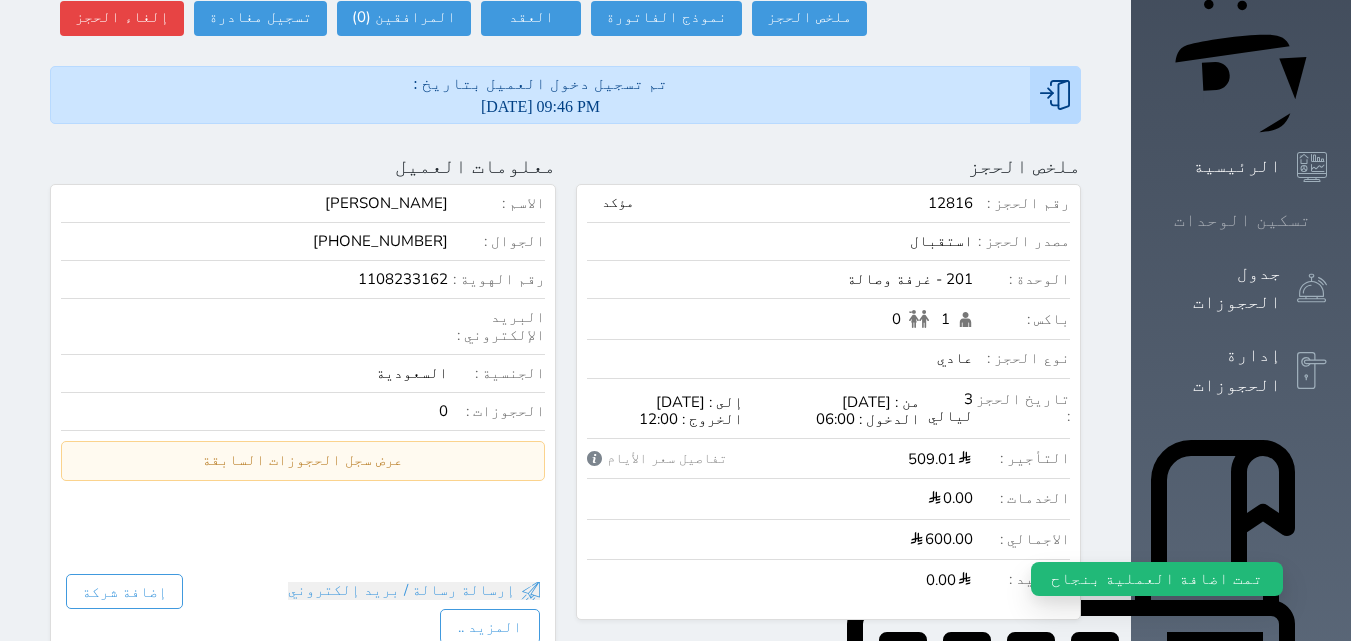 scroll, scrollTop: 0, scrollLeft: 0, axis: both 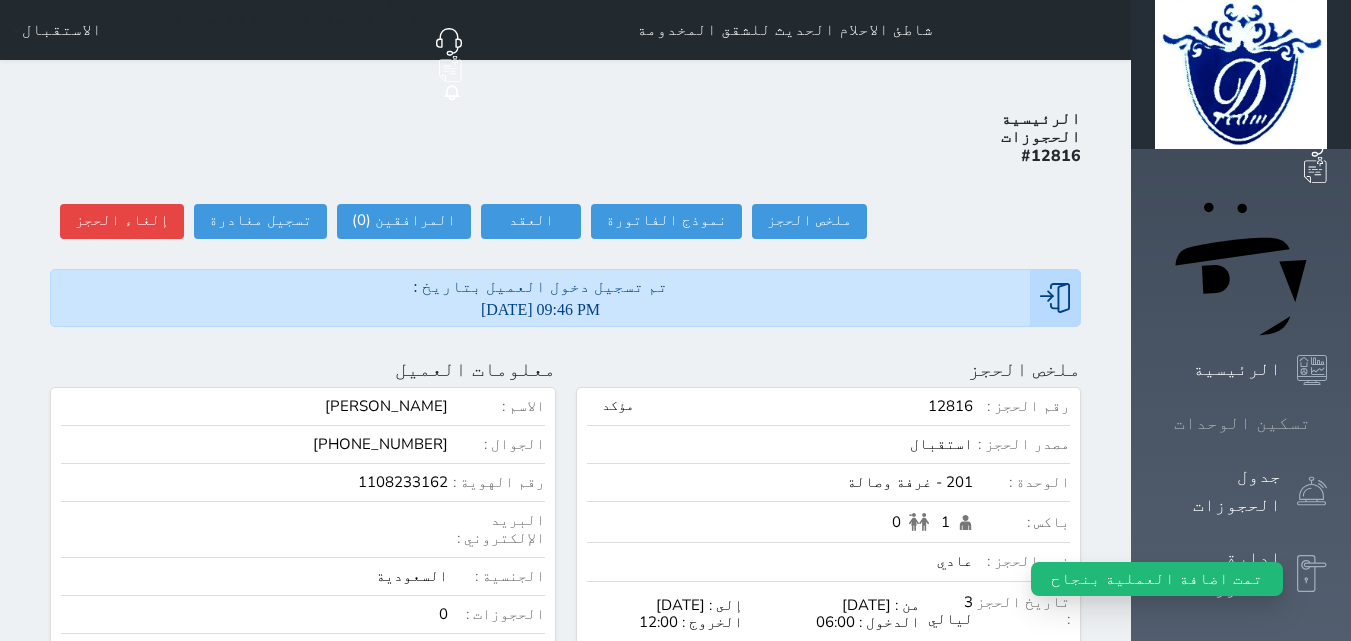 click 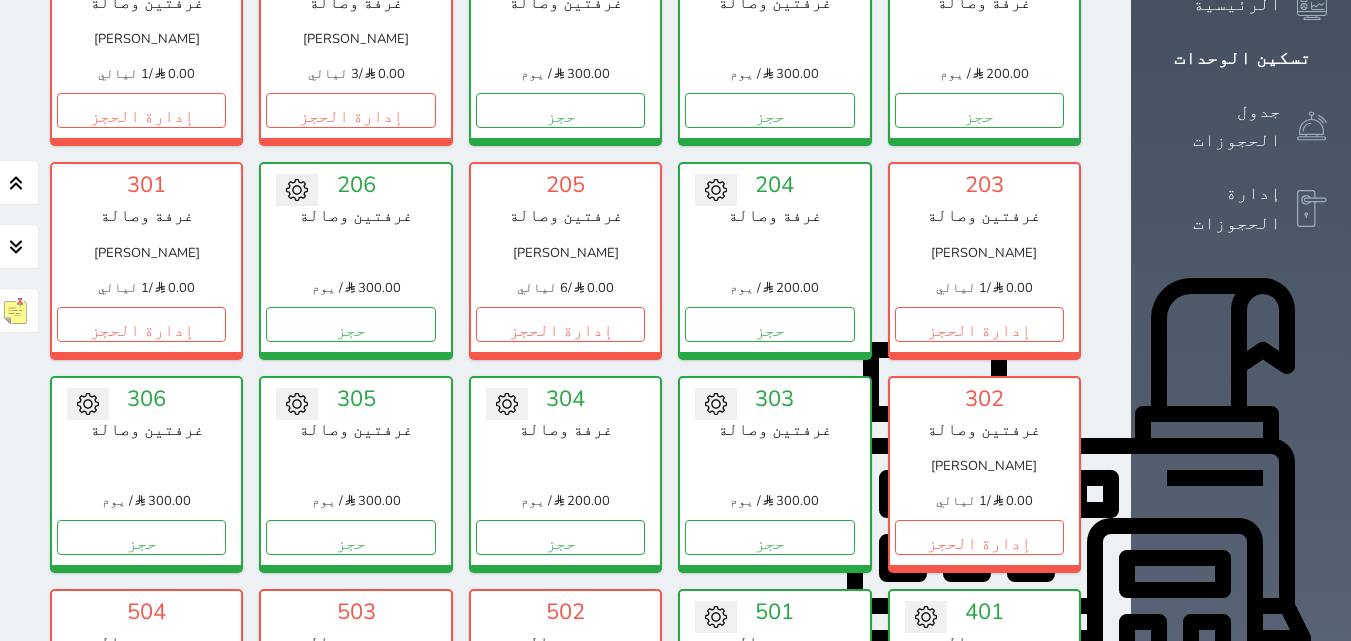 scroll, scrollTop: 278, scrollLeft: 0, axis: vertical 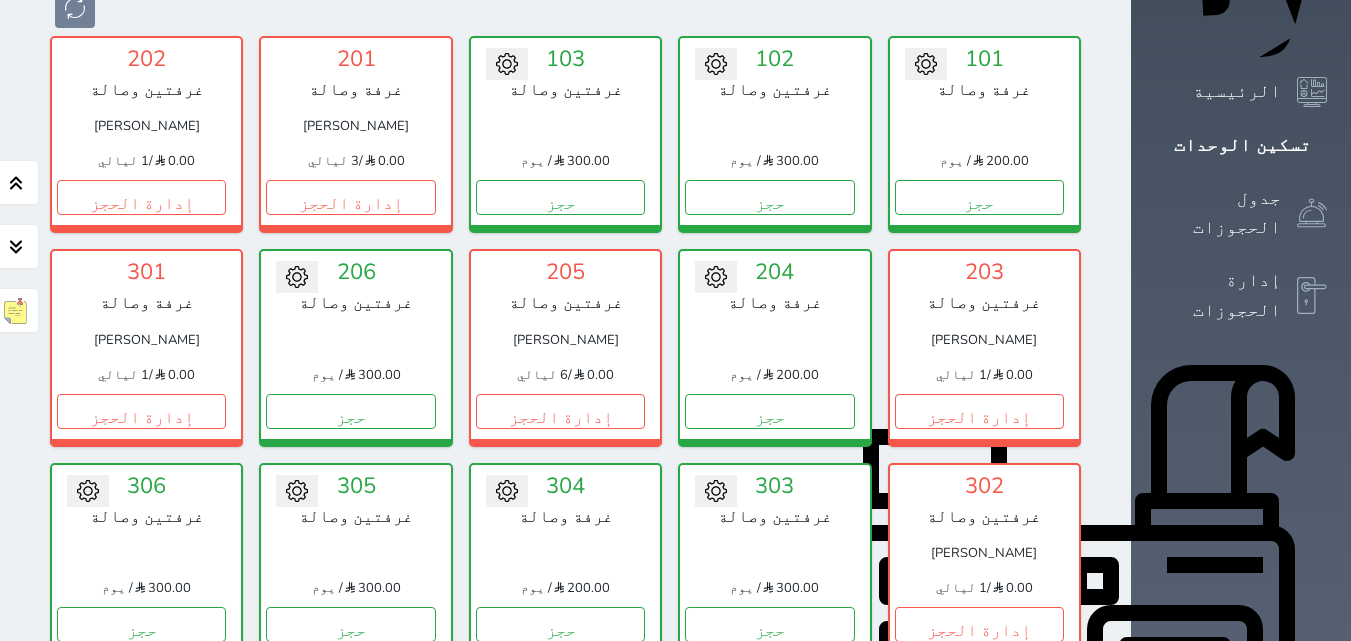 click on "إدارة الحجز" at bounding box center (560, 838) 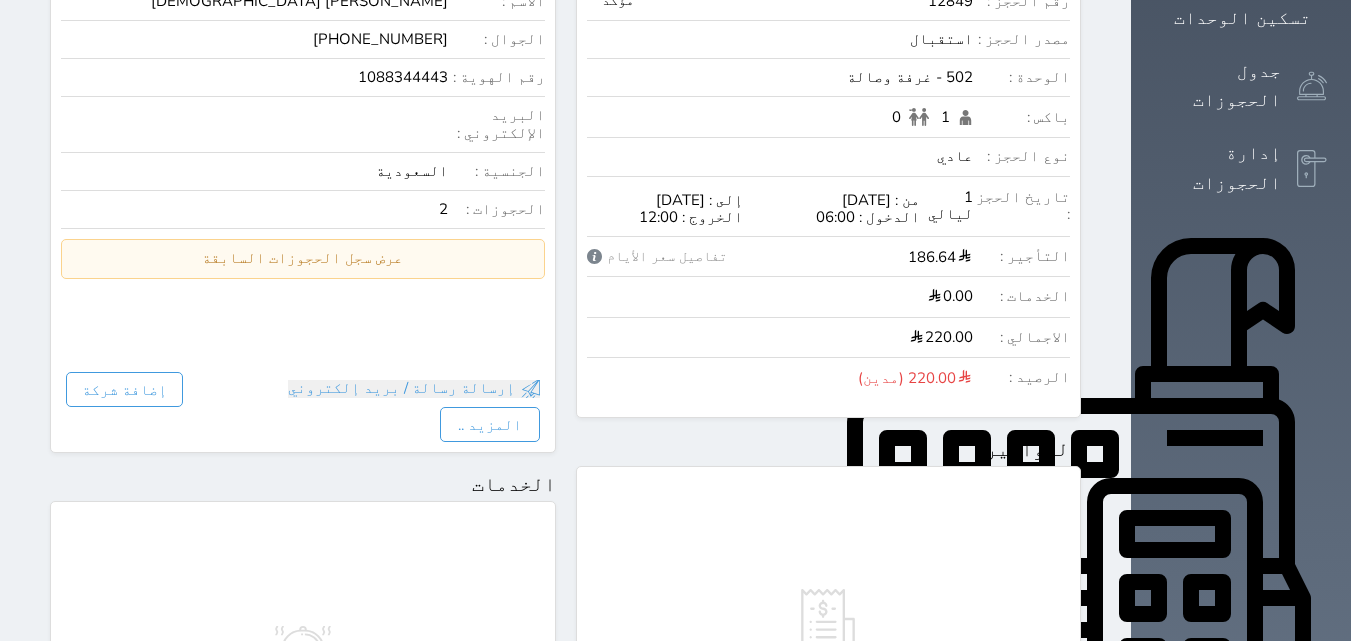 scroll, scrollTop: 1139, scrollLeft: 0, axis: vertical 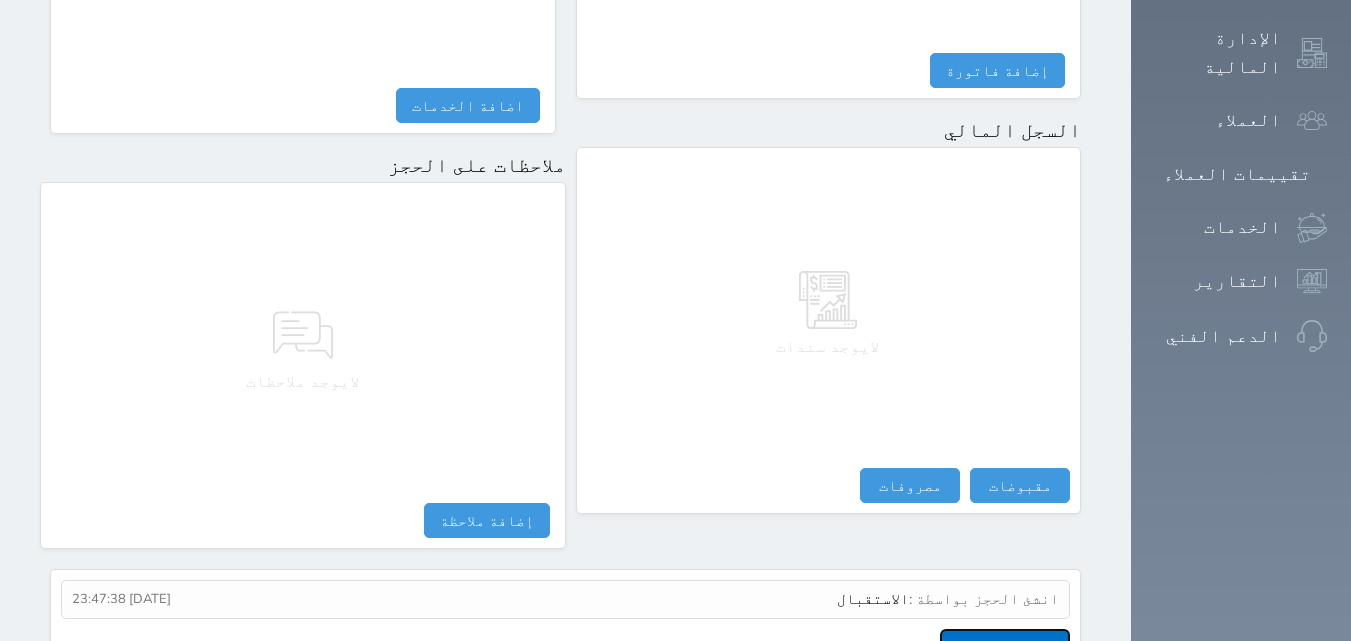 click on "عرض سجل شموس" at bounding box center [1005, 646] 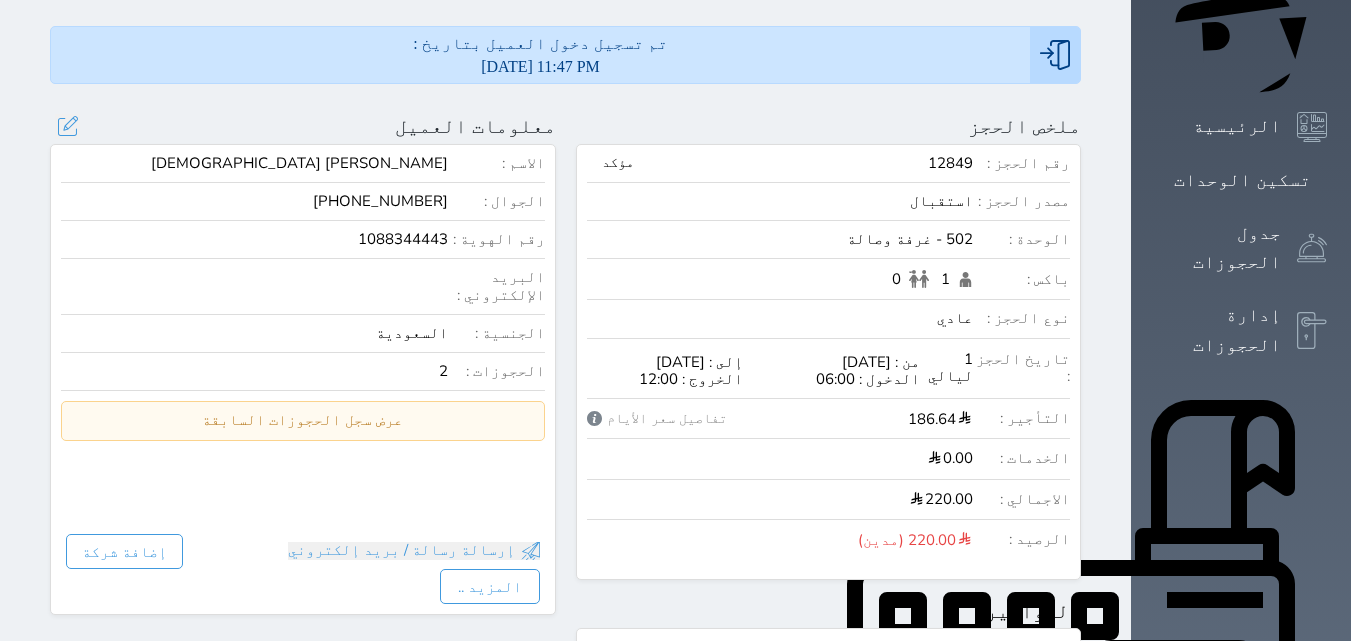 scroll, scrollTop: 139, scrollLeft: 0, axis: vertical 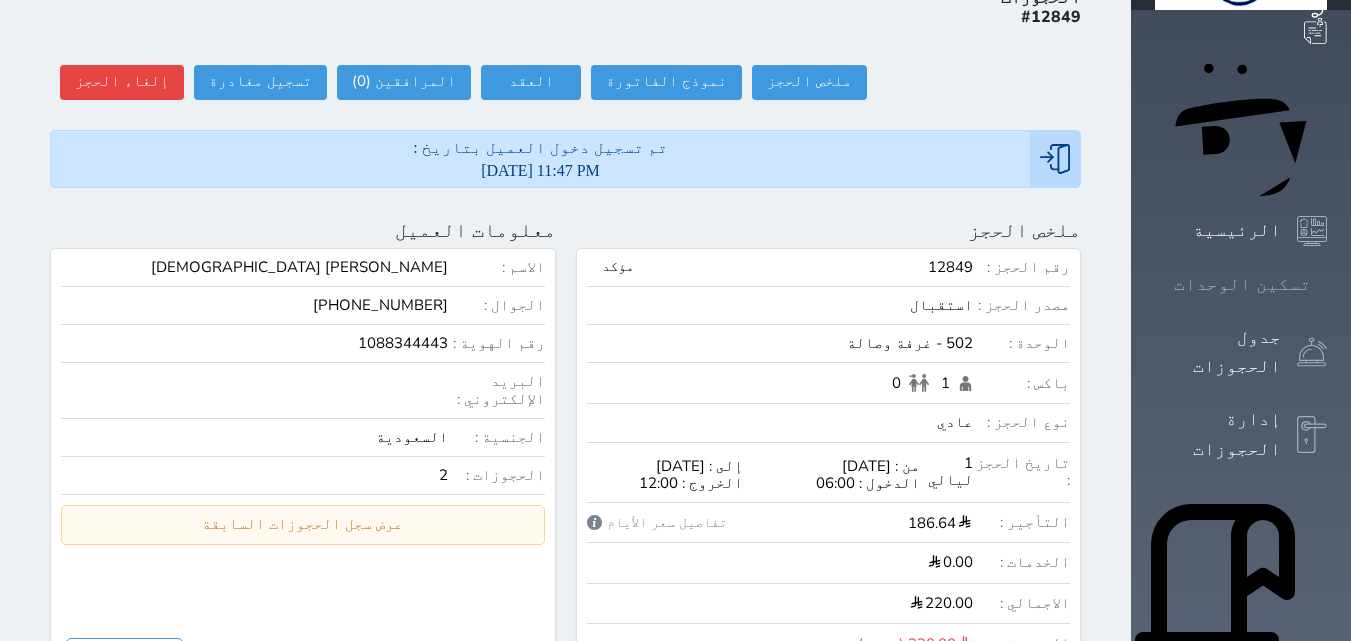 click on "تسكين الوحدات" at bounding box center (1242, 284) 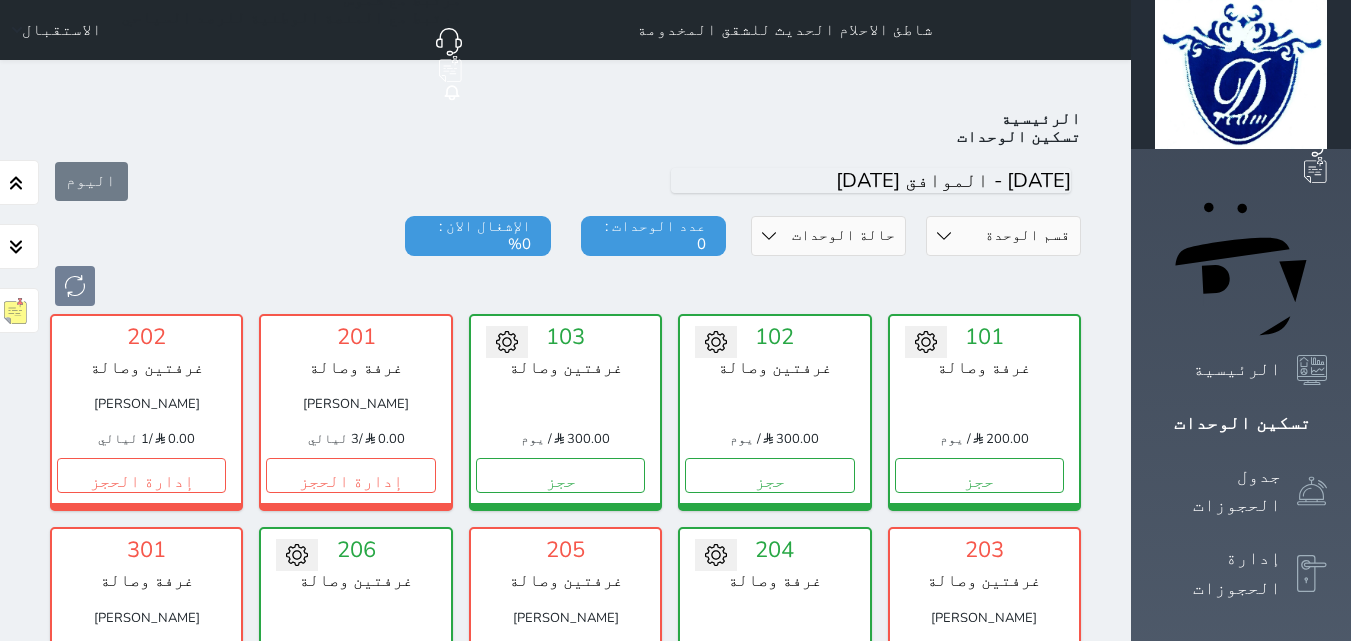 scroll, scrollTop: 578, scrollLeft: 0, axis: vertical 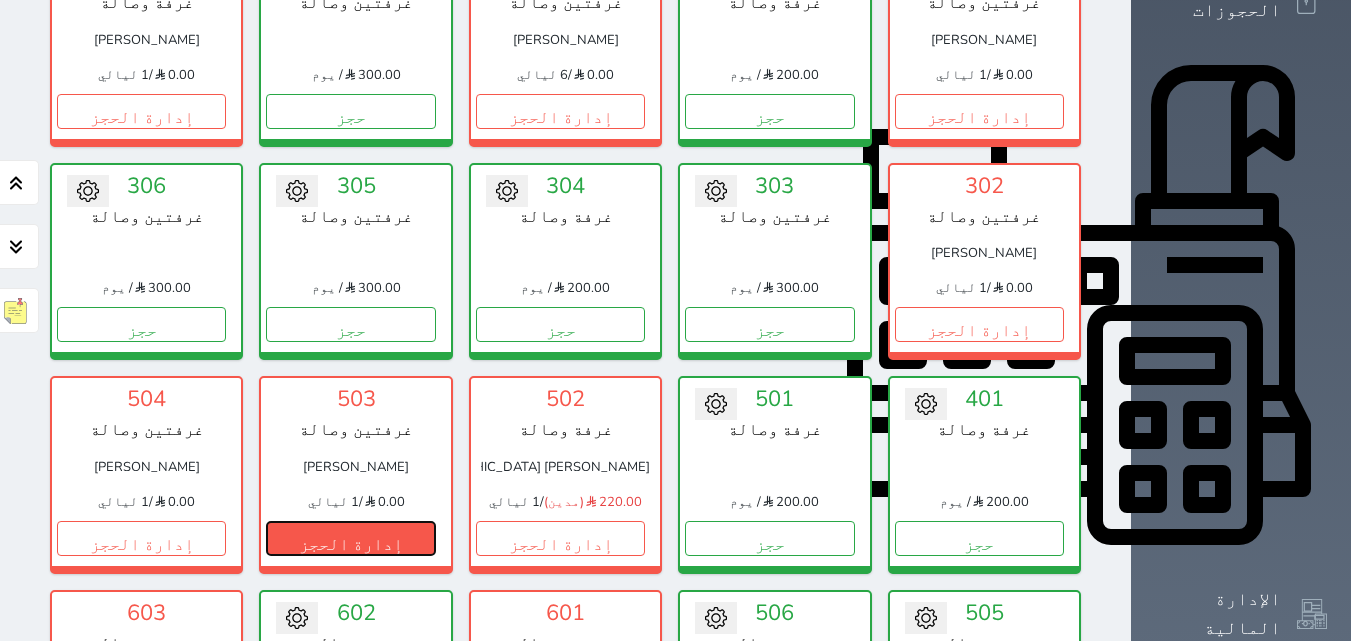click on "إدارة الحجز" at bounding box center (350, 538) 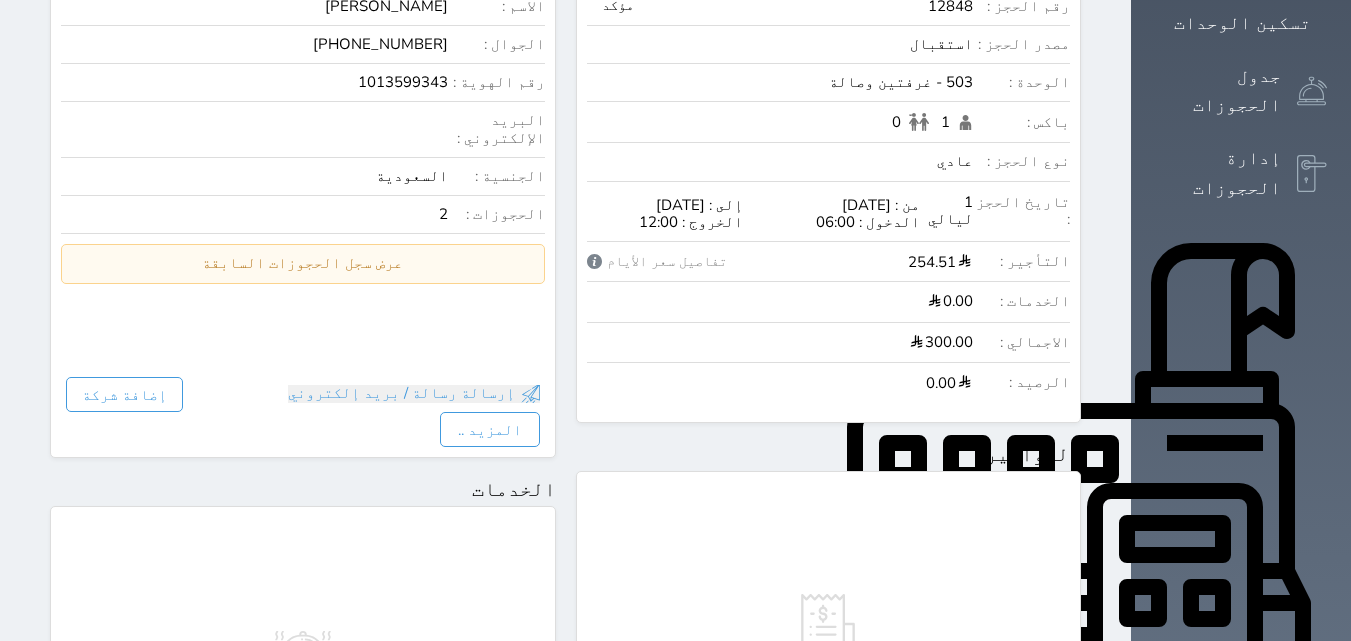 scroll, scrollTop: 454, scrollLeft: 0, axis: vertical 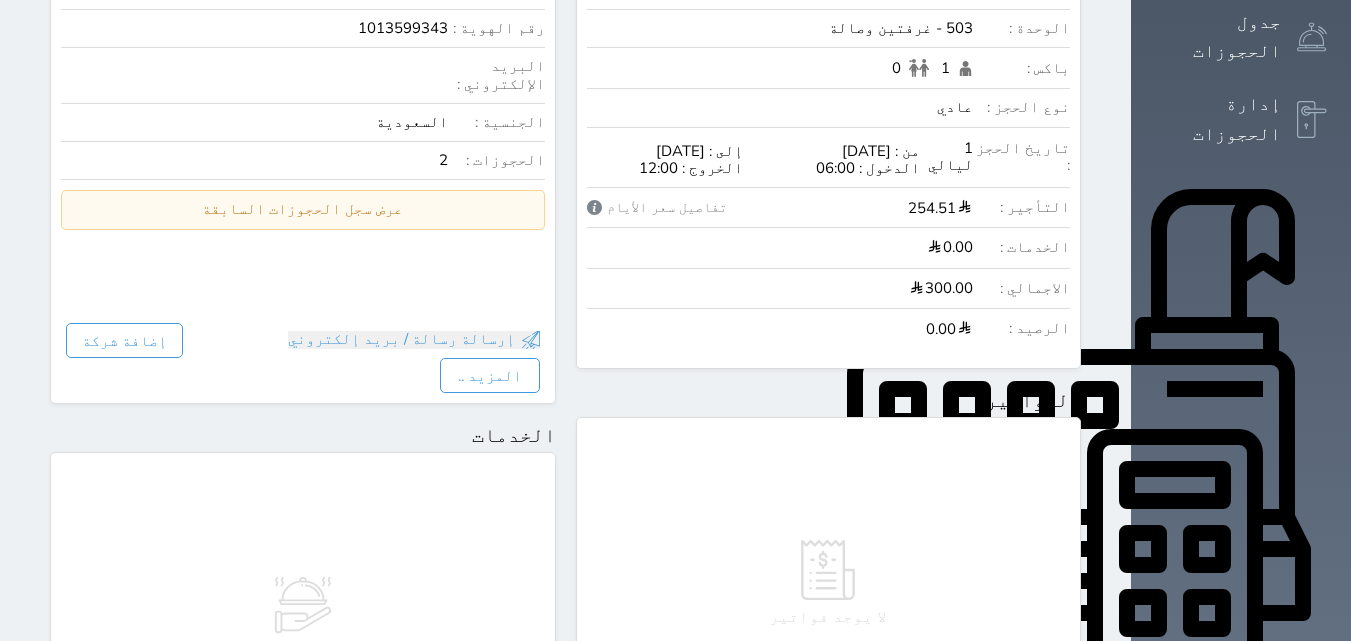 click on "تم تسجيل دخول العميل بتاريخ :   [DATE] 11:44 PM         ملخص الحجز           تحديث الحجز                       نوع الإيجار :     يومي     تاريخ بداية ونهاية الحجز :     الوحدة :   503 غرفتين وصالة     ( يمكنك نقل العميل لوحدة أخري بشرط توافر الوحدة بالتواريخ المحددة )   مصدر الحجز :       سعر الحجز :           الليالي :     1     ليله    الخدمات المشمولة في السعر :   الخدمات المختاره (0)  تحديد الكل  ×  فطار   عدد باكس           البالغون     1                             الاطفال     0               نوع الحجز :
عادي
إقامة مجانية
إستخدام داخلي
تحديث الحجز           مؤكد" at bounding box center [565, 598] 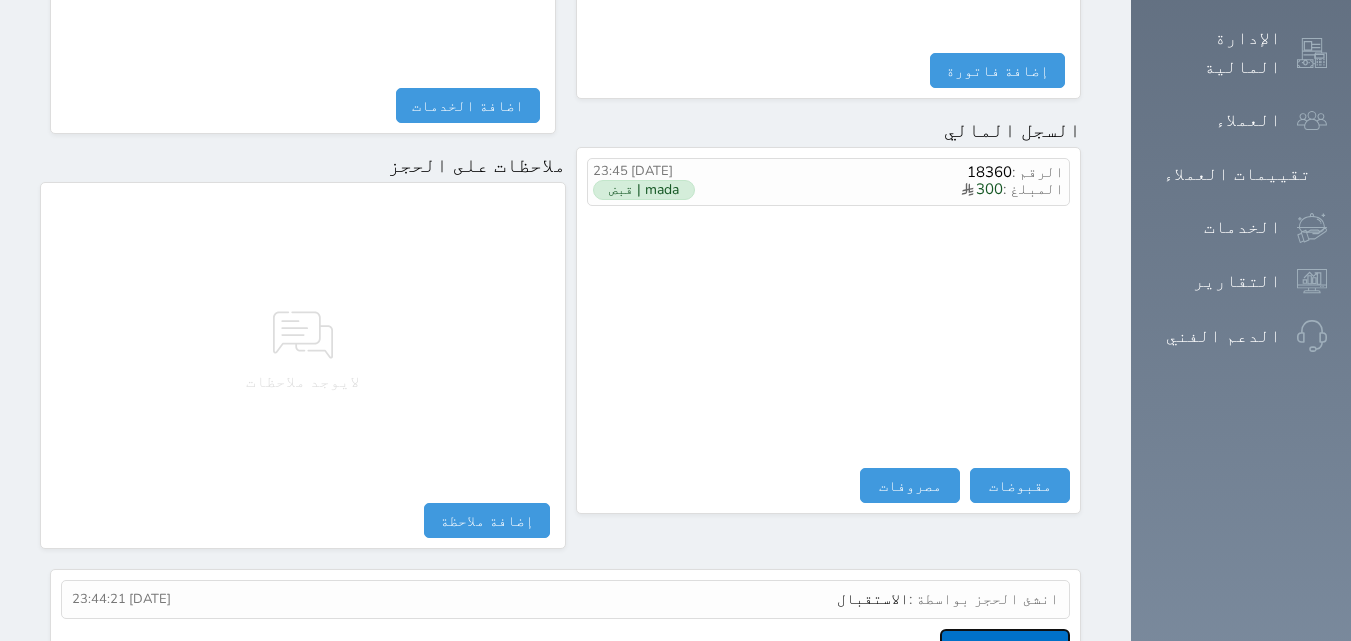 click on "عرض سجل شموس" at bounding box center [1005, 646] 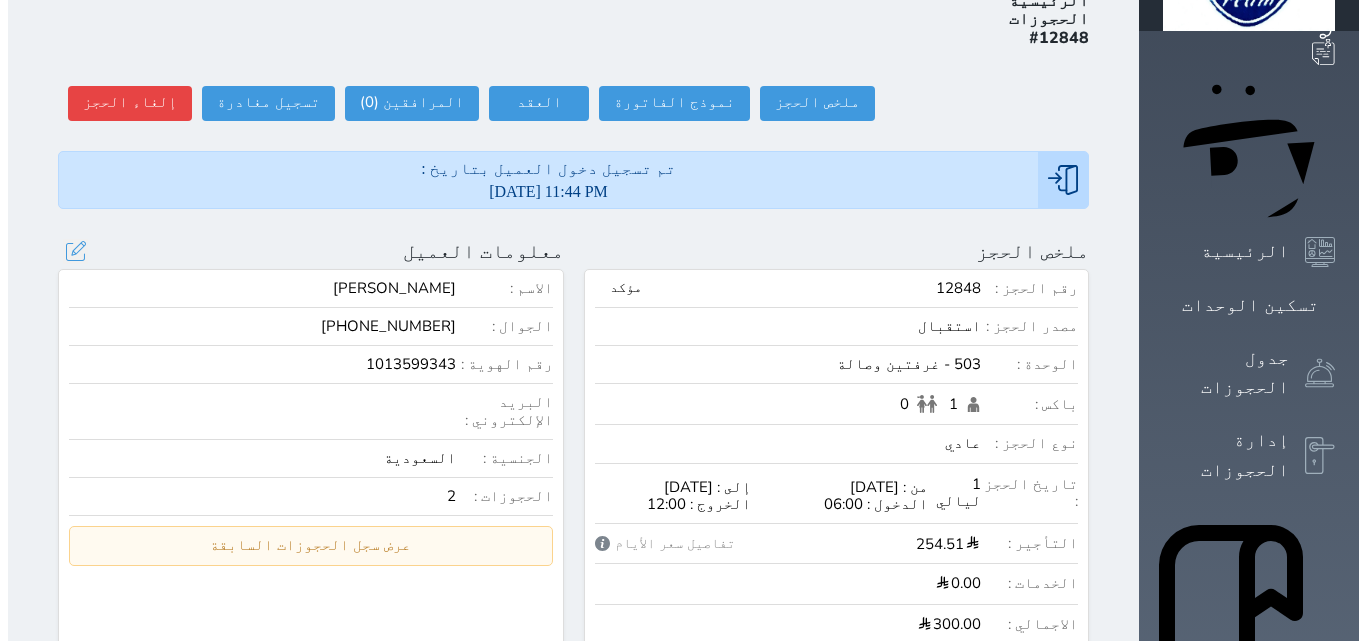 scroll, scrollTop: 39, scrollLeft: 0, axis: vertical 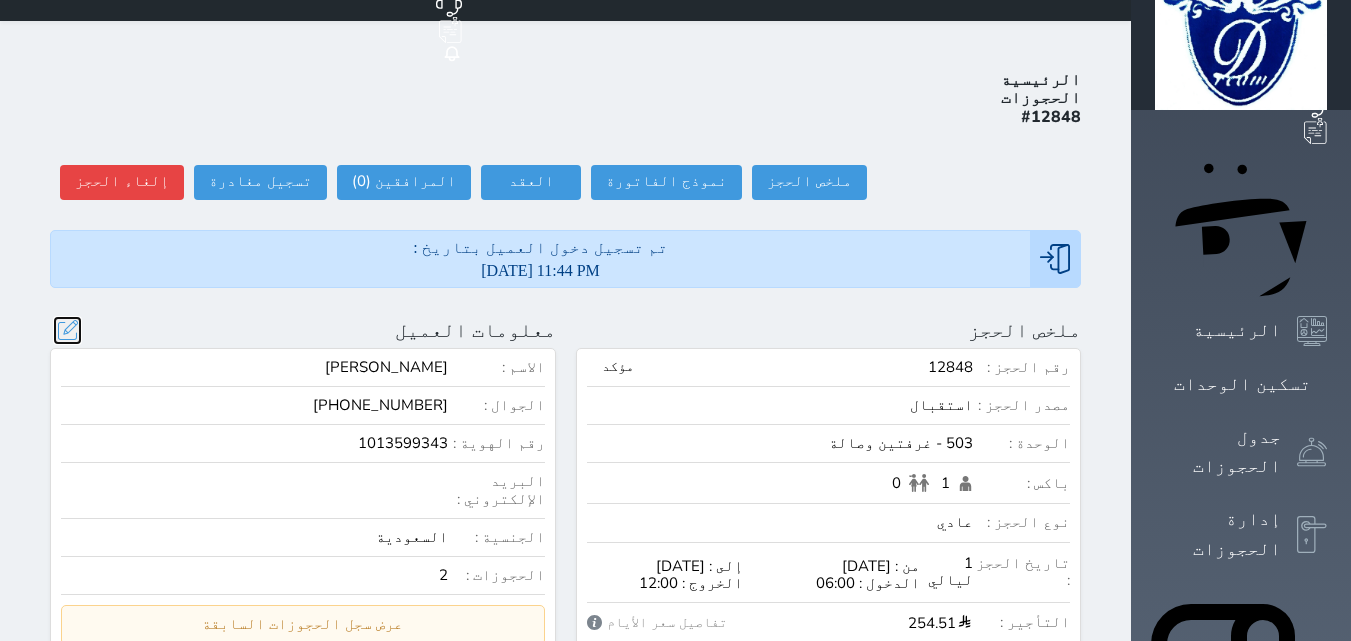 click at bounding box center [67, 330] 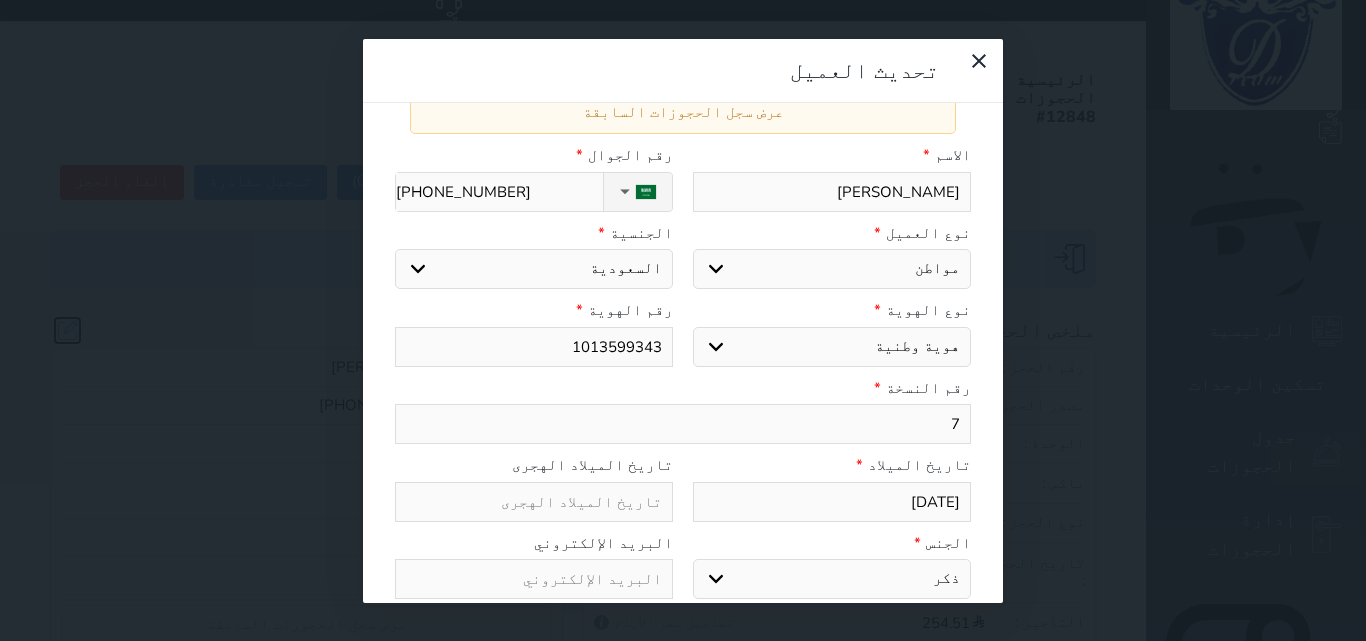 scroll, scrollTop: 254, scrollLeft: 0, axis: vertical 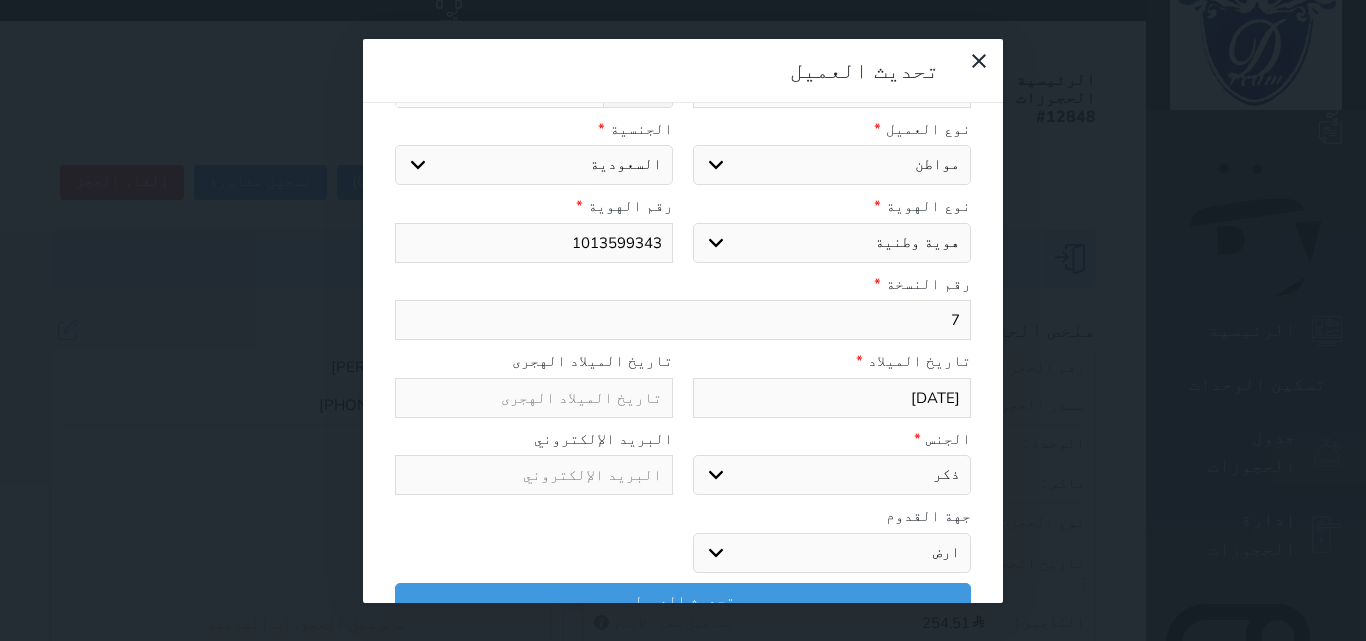 drag, startPoint x: 954, startPoint y: 255, endPoint x: 976, endPoint y: 261, distance: 22.803509 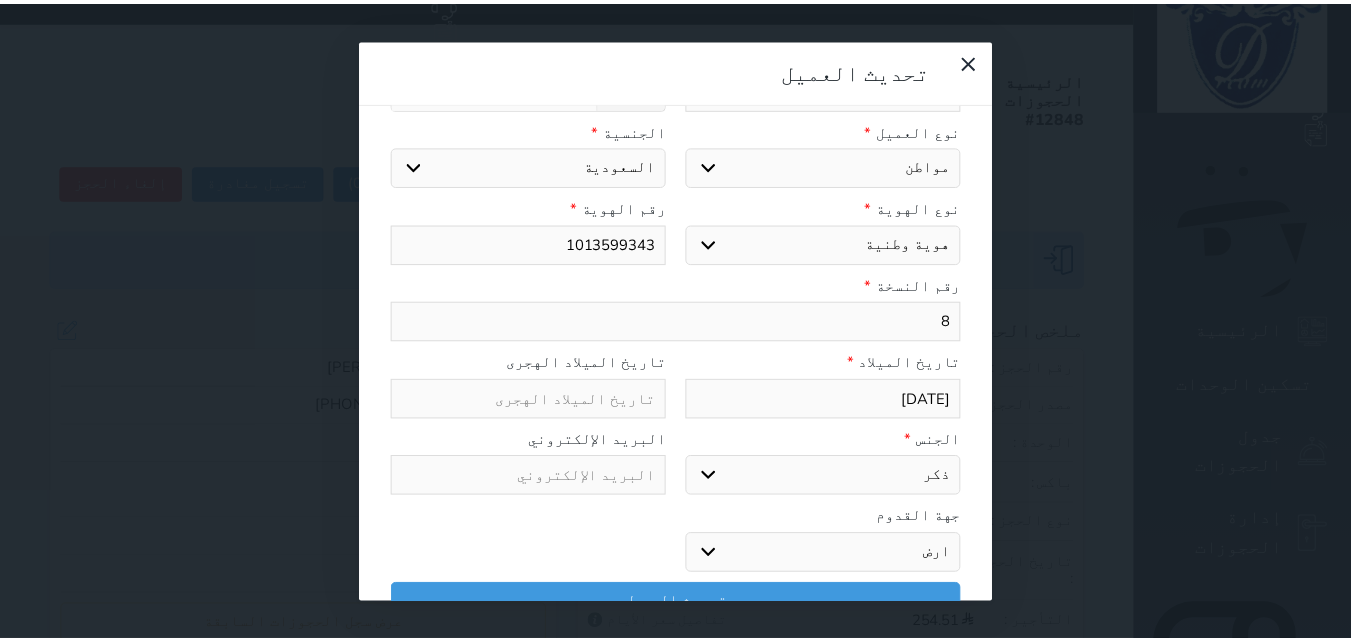 scroll, scrollTop: 254, scrollLeft: 0, axis: vertical 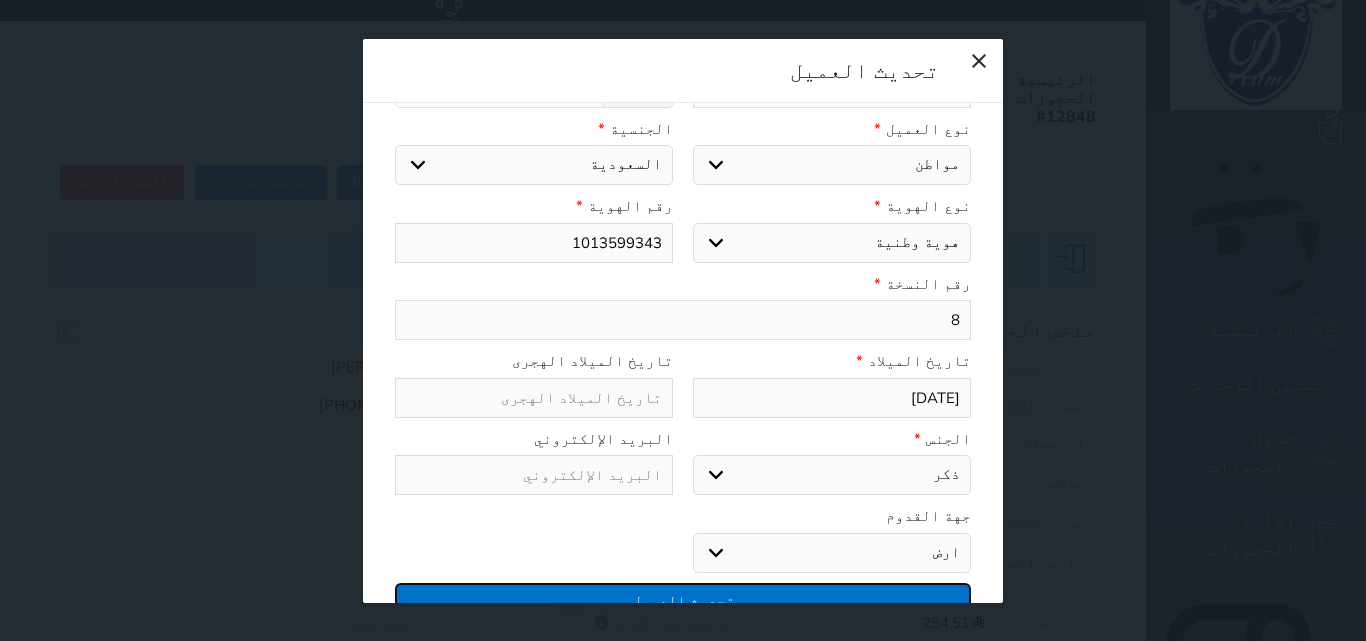 click on "تحديث العميل" at bounding box center [683, 600] 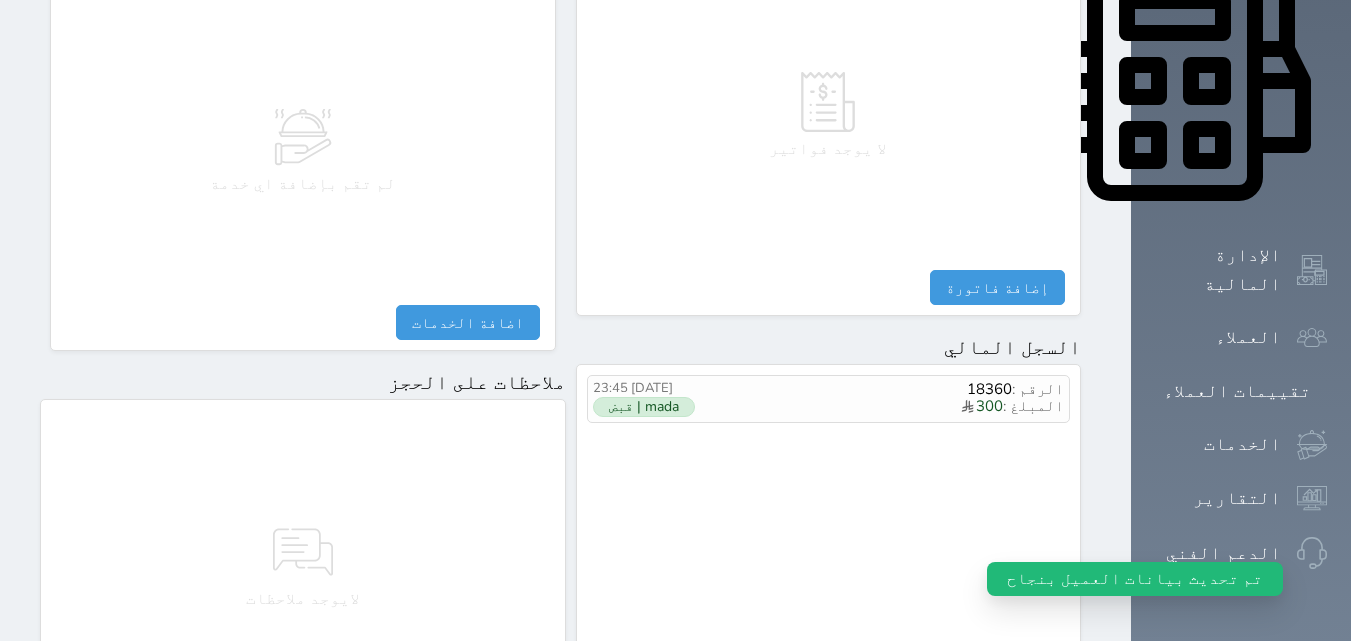 scroll, scrollTop: 1139, scrollLeft: 0, axis: vertical 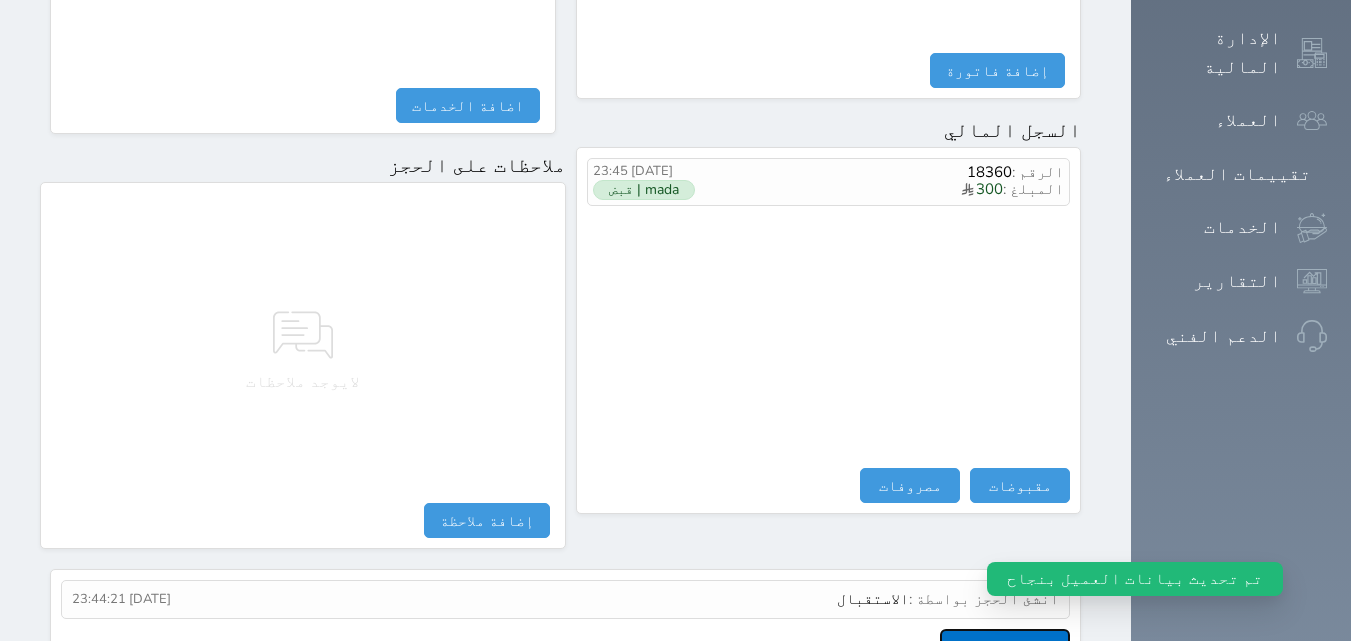 click on "عرض سجل شموس" at bounding box center [1005, 646] 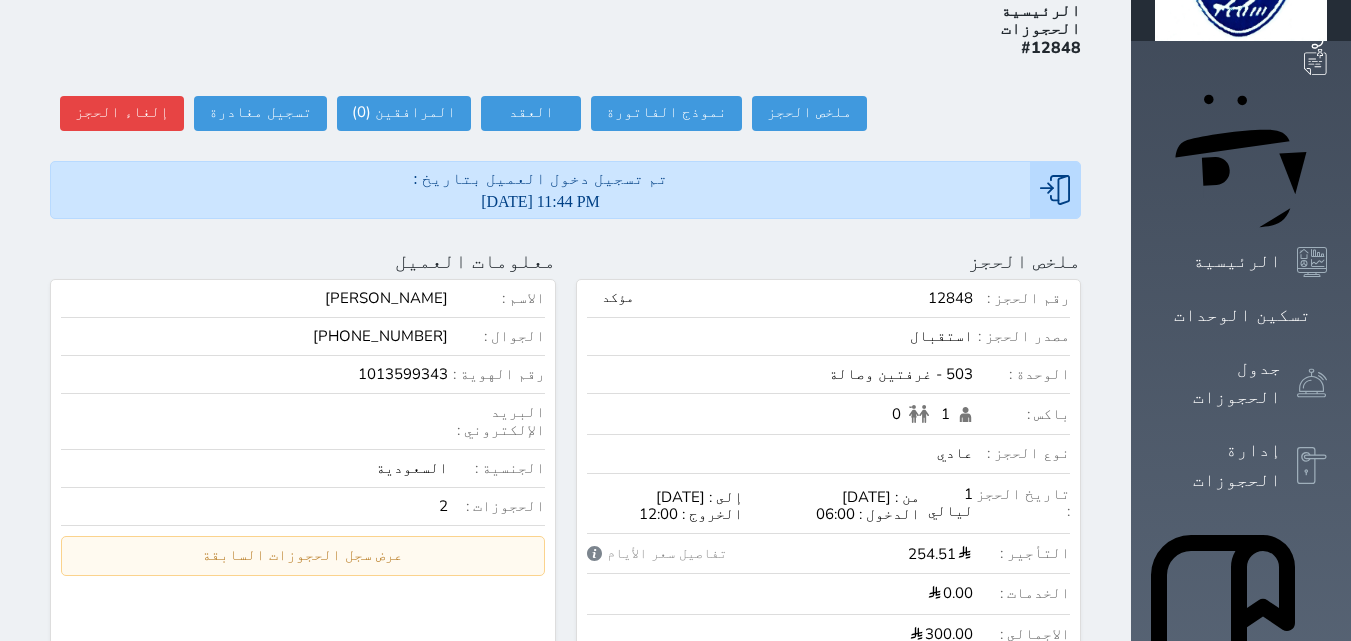 scroll, scrollTop: 39, scrollLeft: 0, axis: vertical 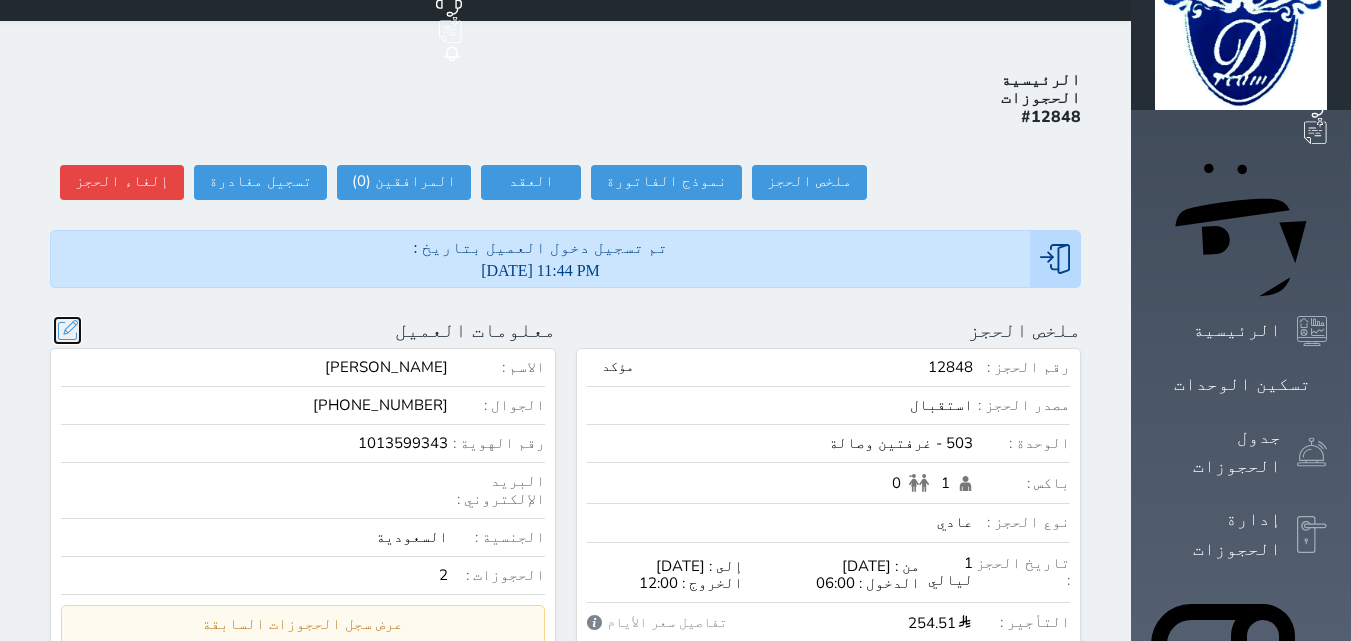 click at bounding box center [67, 330] 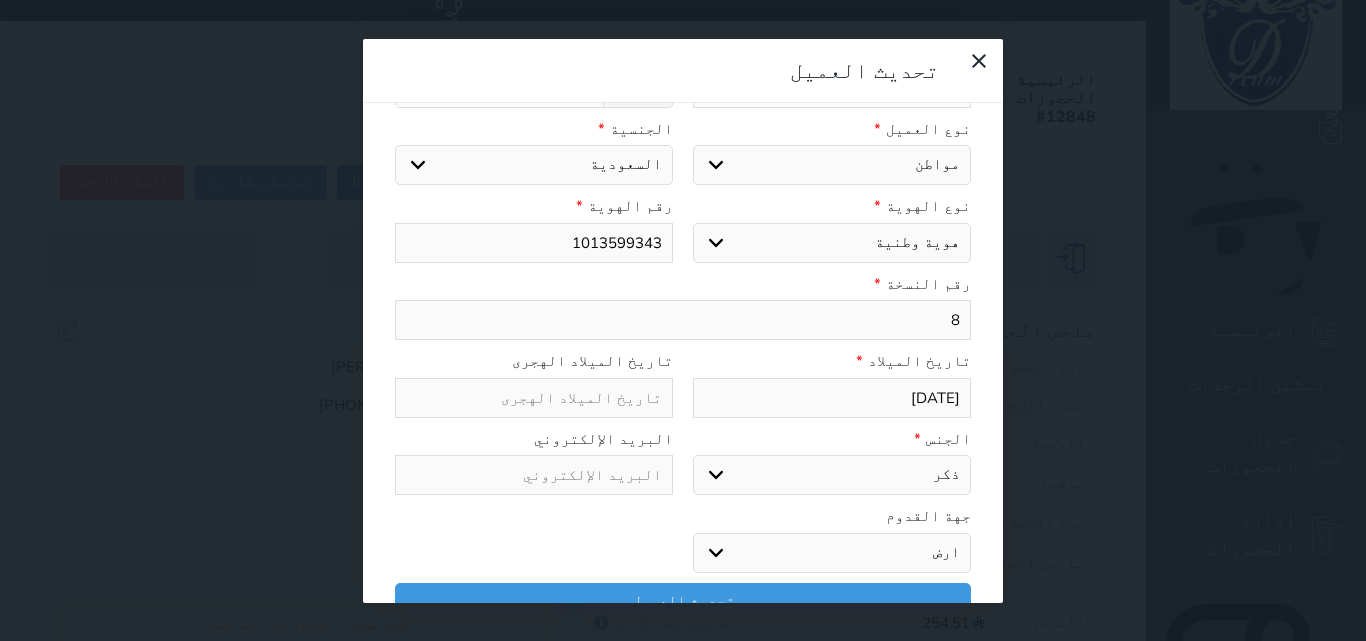 drag, startPoint x: 899, startPoint y: 266, endPoint x: 996, endPoint y: 276, distance: 97.5141 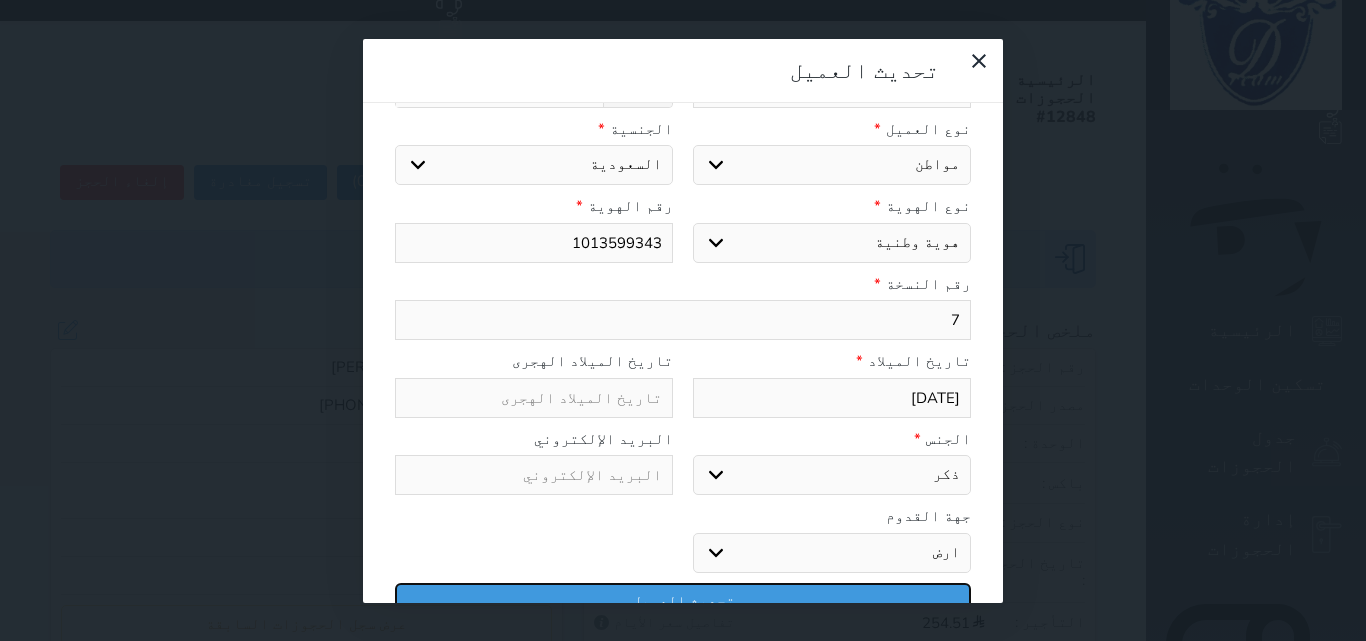 click on "تحديث العميل" at bounding box center (683, 600) 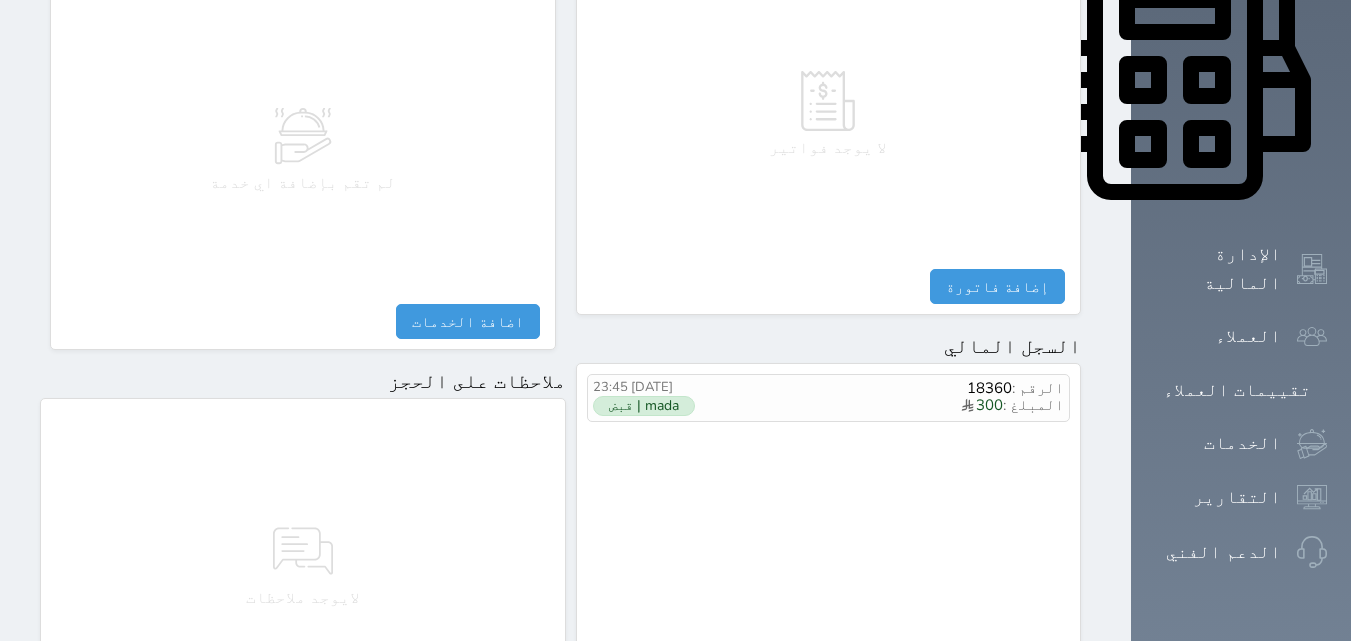 scroll, scrollTop: 1139, scrollLeft: 0, axis: vertical 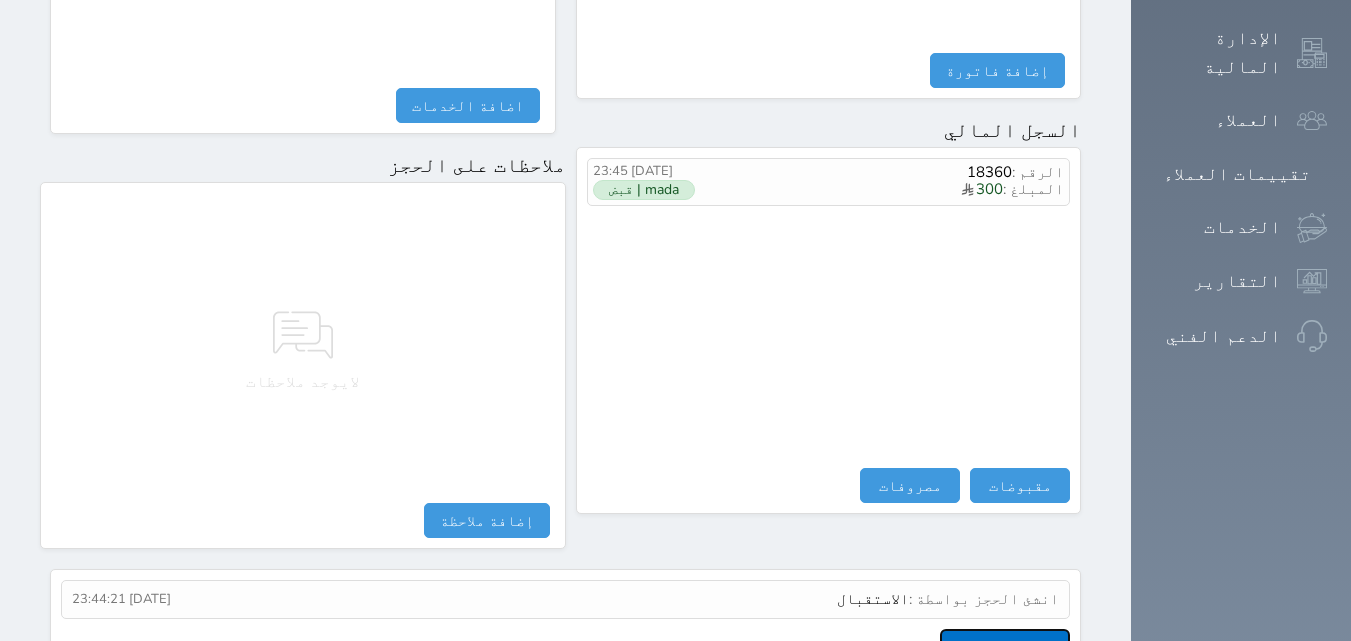 click on "عرض سجل شموس" at bounding box center (1005, 646) 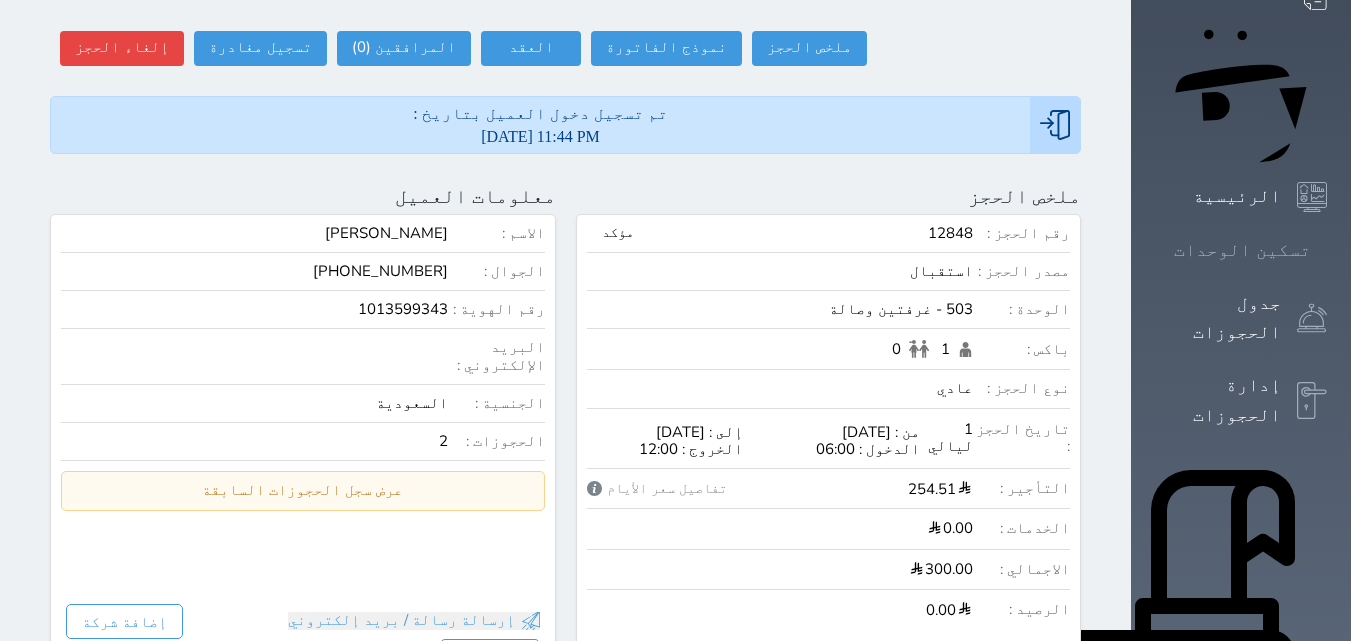 scroll, scrollTop: 39, scrollLeft: 0, axis: vertical 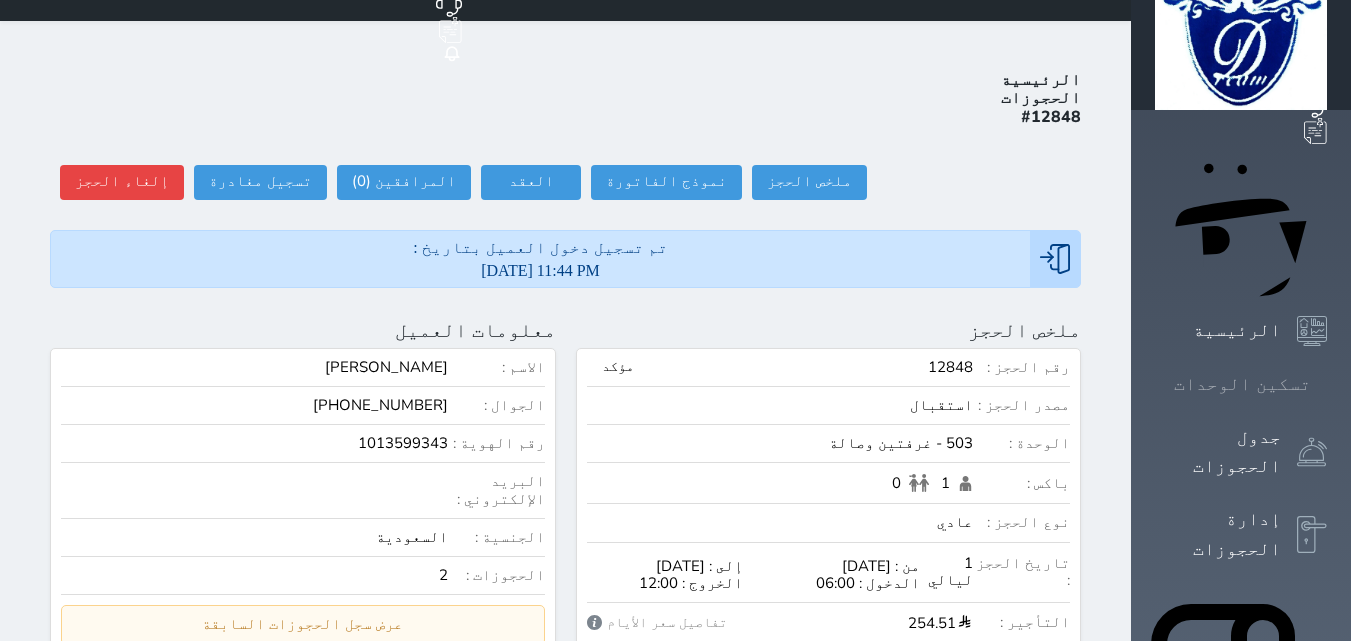 click on "تسكين الوحدات" at bounding box center (1241, 384) 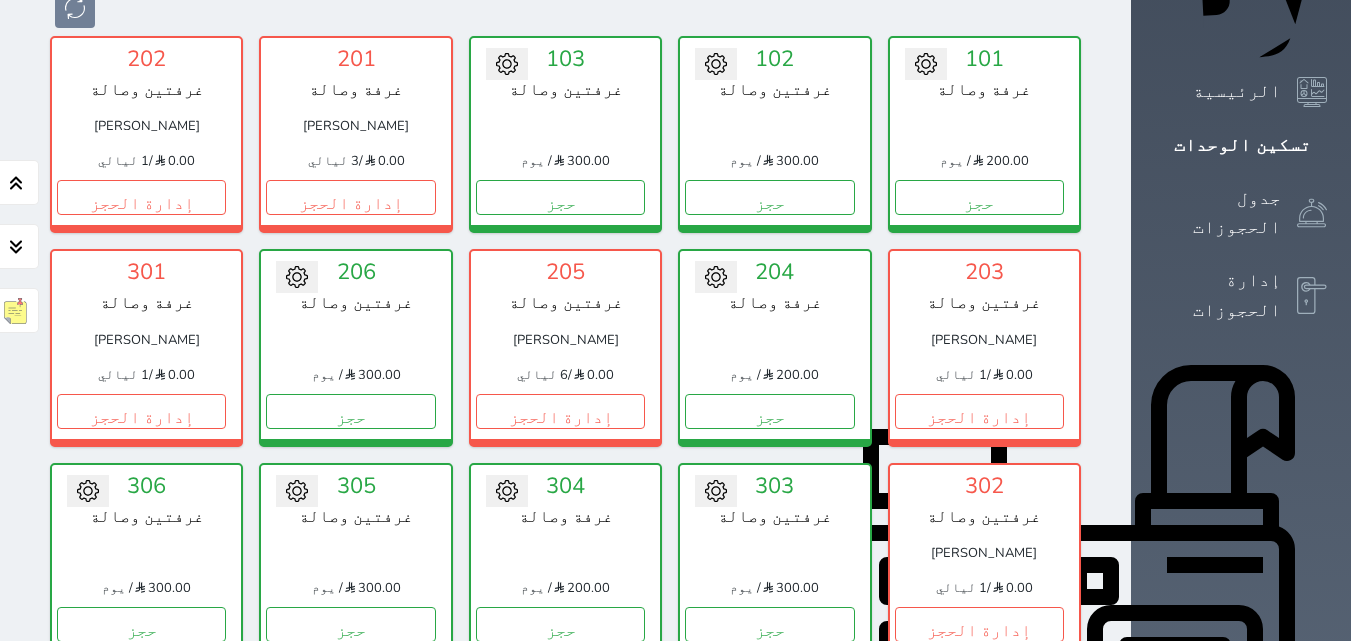 scroll, scrollTop: 478, scrollLeft: 0, axis: vertical 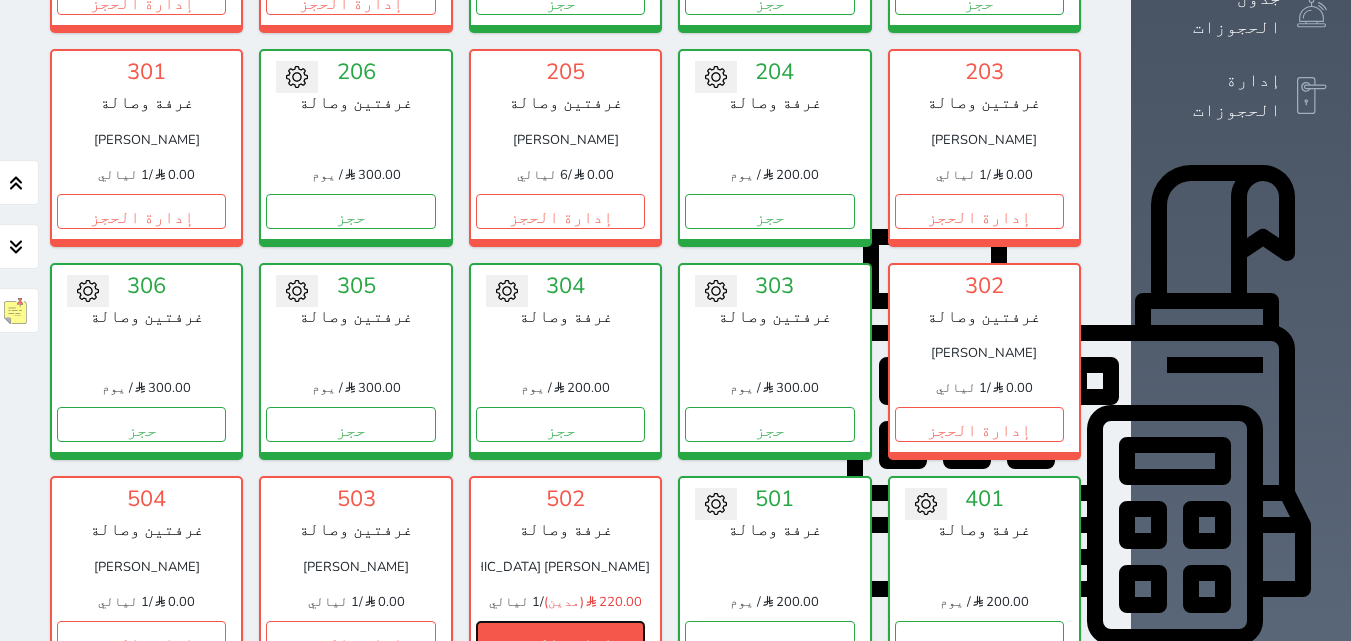 click on "إدارة الحجز" at bounding box center [560, 638] 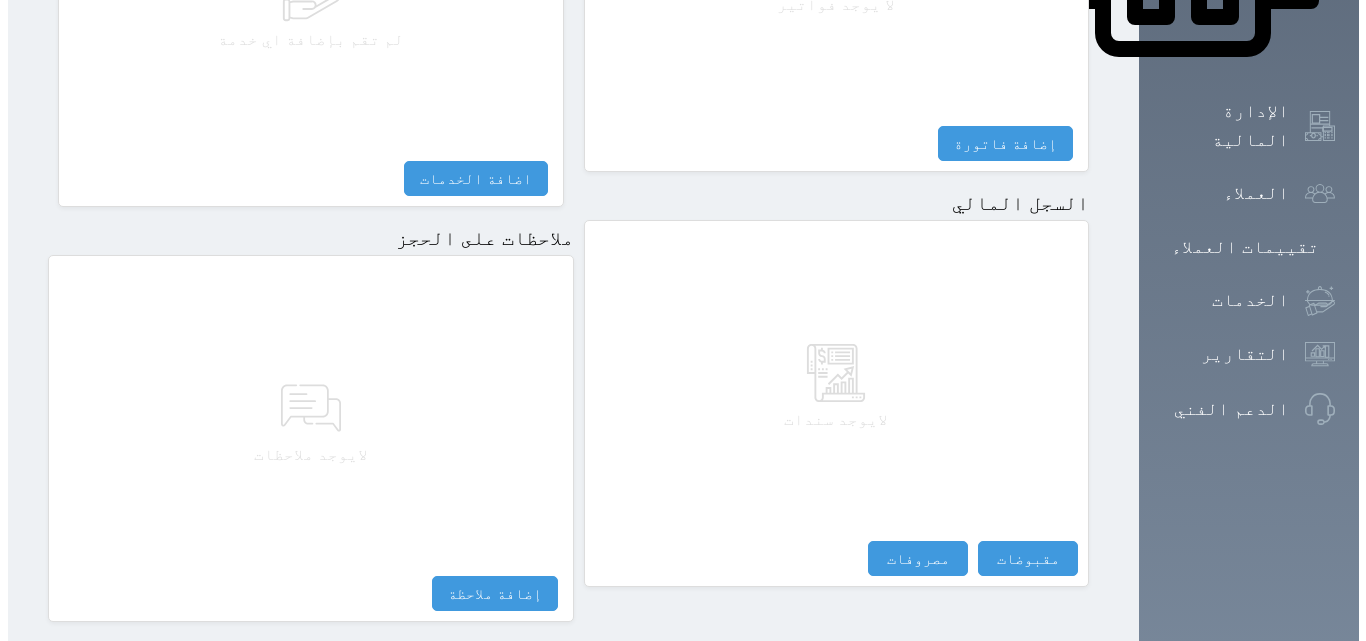 scroll, scrollTop: 1139, scrollLeft: 0, axis: vertical 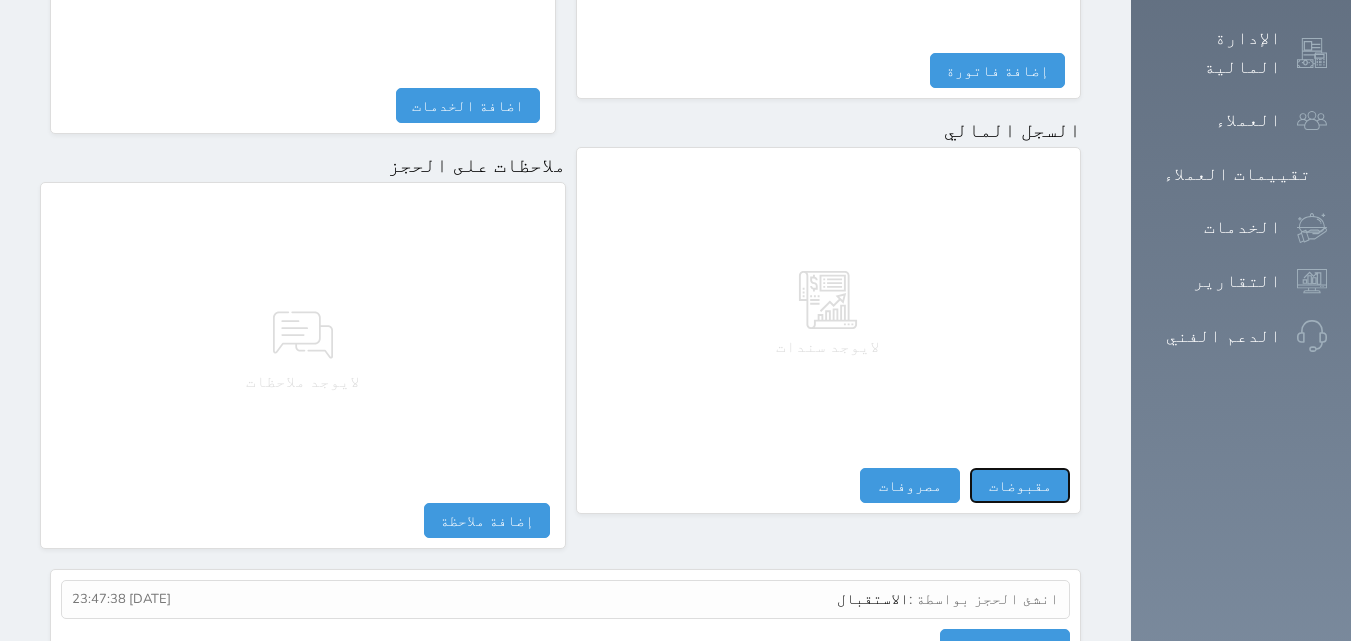 drag, startPoint x: 1122, startPoint y: 426, endPoint x: 1107, endPoint y: 425, distance: 15.033297 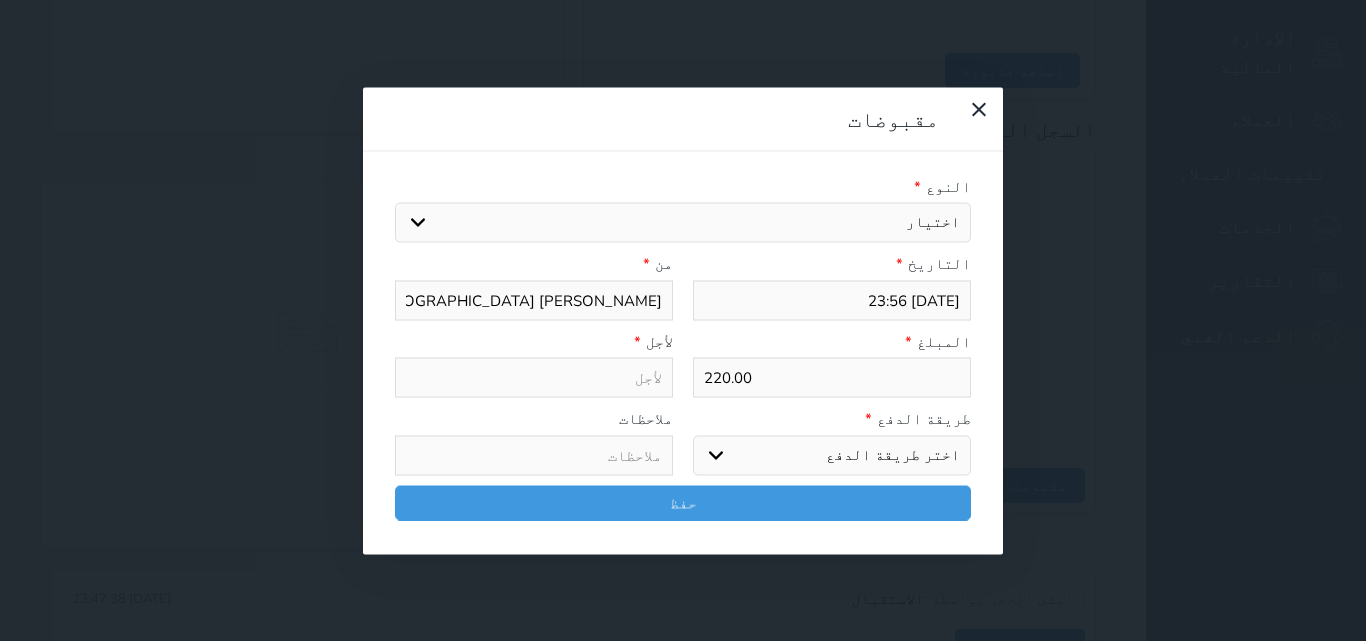 drag, startPoint x: 798, startPoint y: 108, endPoint x: 812, endPoint y: 141, distance: 35.846897 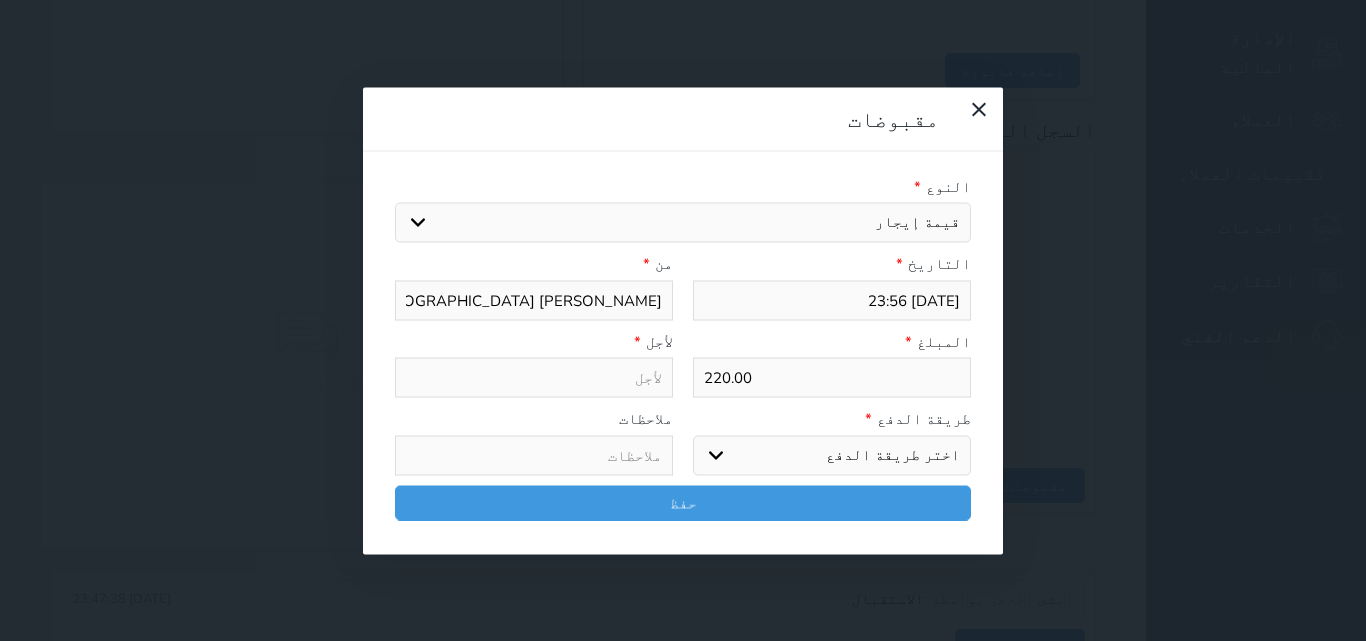 click on "اختيار   مقبوضات عامة قيمة إيجار فواتير تامين عربون لا ينطبق آخر مغسلة واي فاي - الإنترنت مواقف السيارات طعام الأغذية والمشروبات مشروبات المشروبات الباردة المشروبات الساخنة الإفطار غداء عشاء مخبز و كعك حمام سباحة الصالة الرياضية سبا و خدمات الجمال اختيار وإسقاط (خدمات النقل) ميني بار كابل - تلفزيون سرير إضافي تصفيف الشعر التسوق خدمات الجولات السياحية المنظمة خدمات الدليل السياحي" at bounding box center (683, 223) 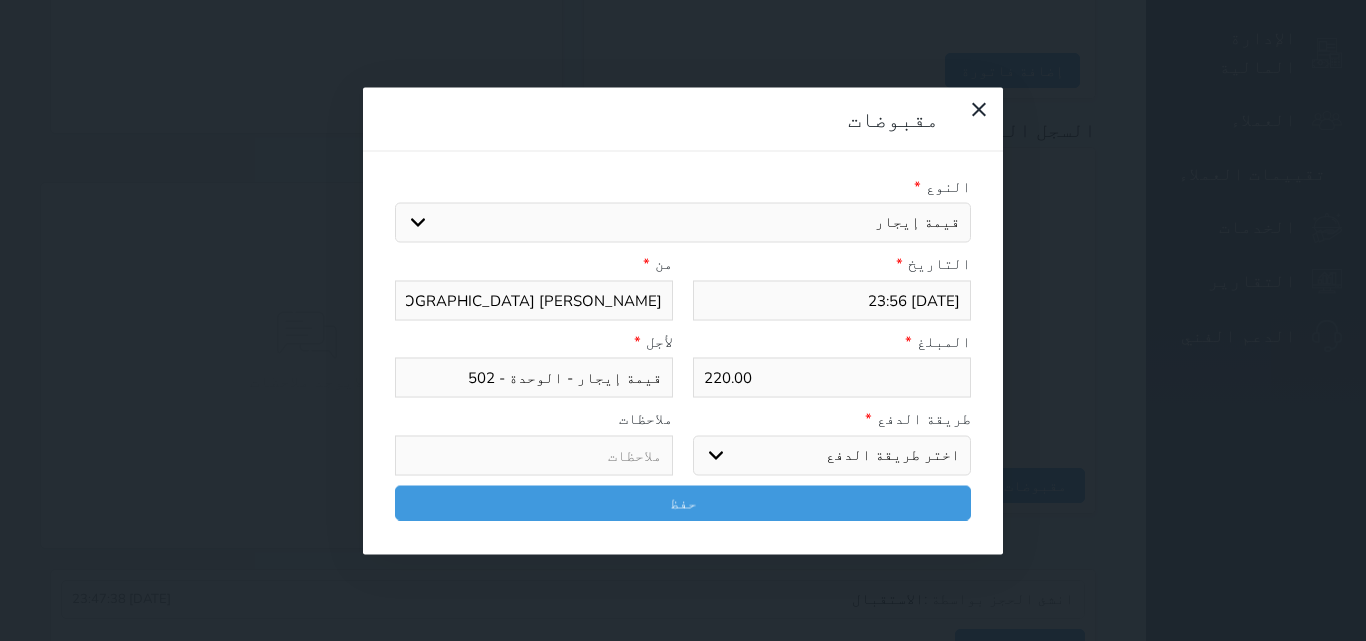 click on "اختر طريقة الدفع   دفع نقدى   تحويل بنكى   مدى   بطاقة ائتمان   آجل" at bounding box center (832, 455) 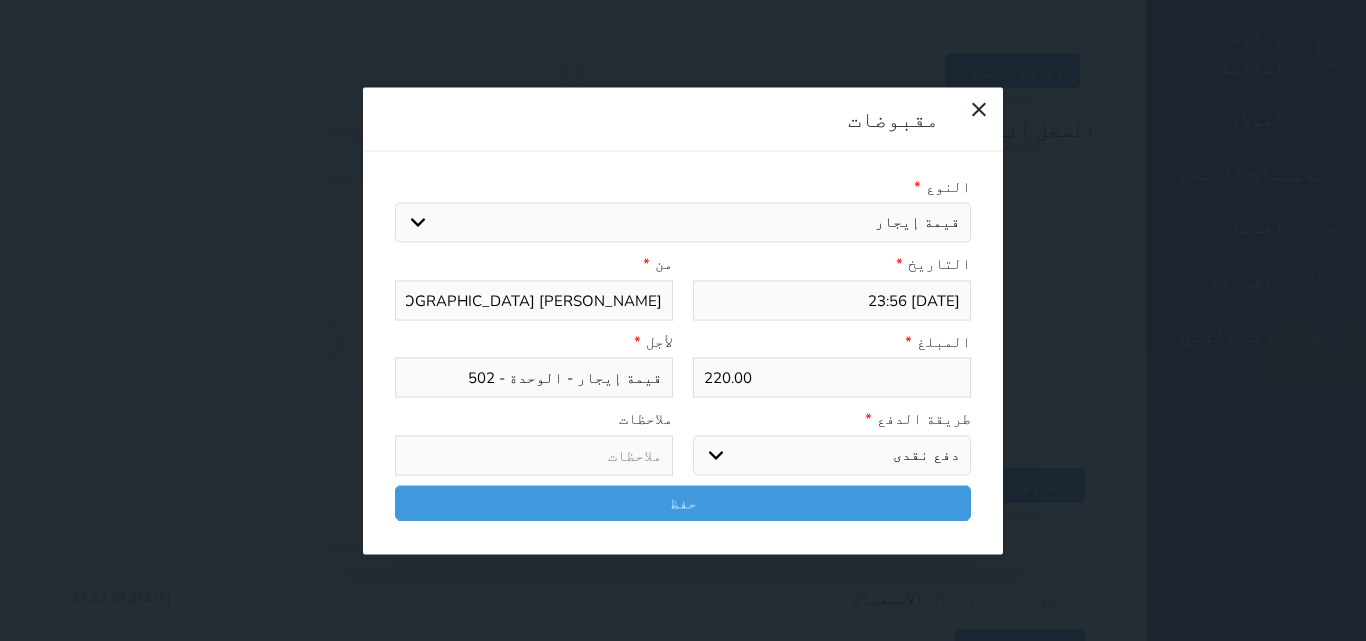 click on "اختر طريقة الدفع   دفع نقدى   تحويل بنكى   مدى   بطاقة ائتمان   آجل" at bounding box center [832, 455] 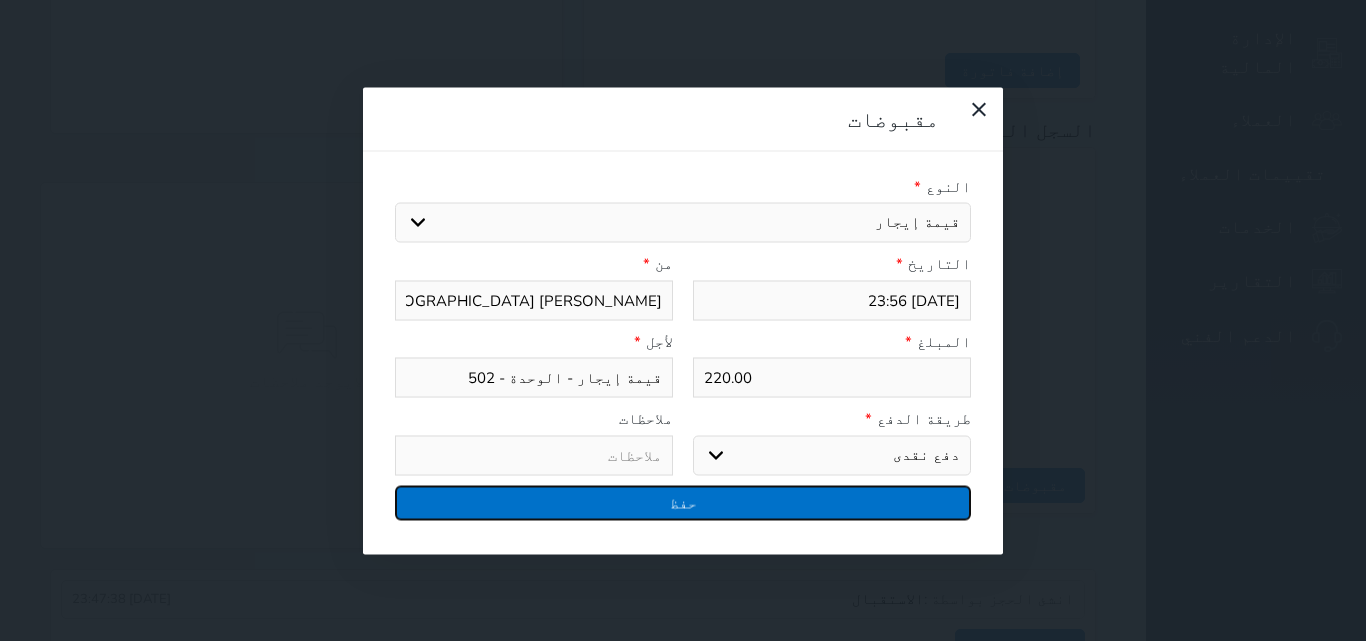 click on "حفظ" at bounding box center (683, 502) 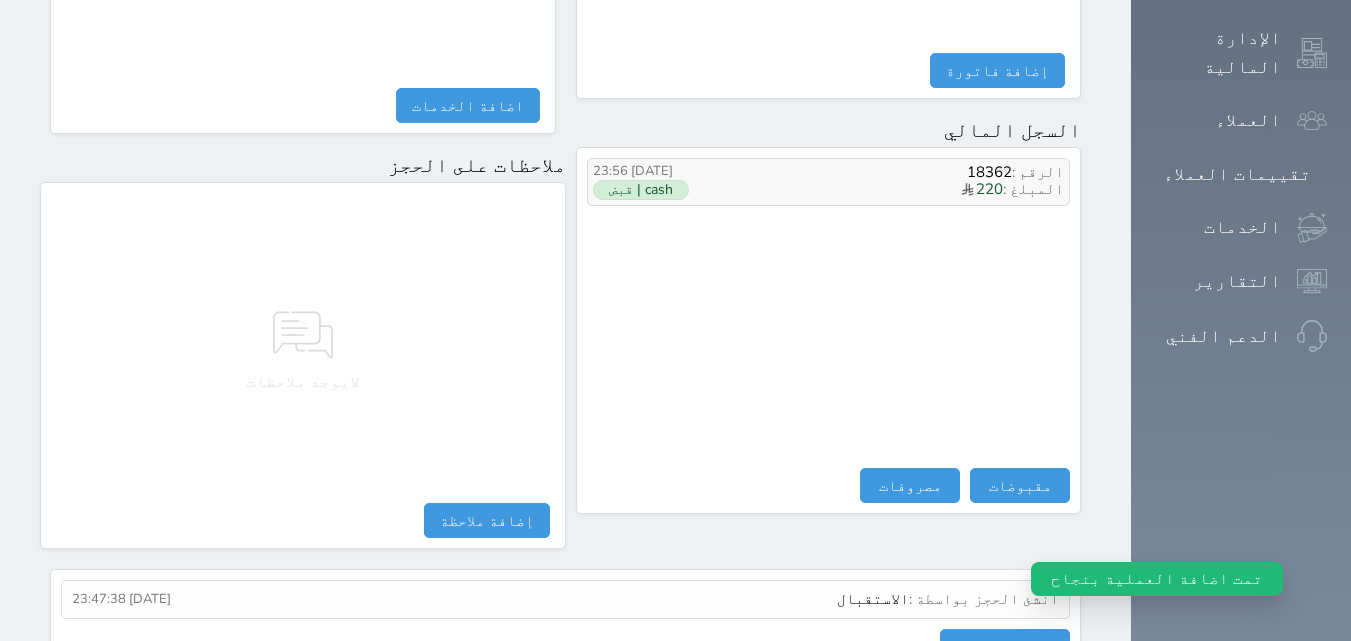 click on "المبلغ :  220" at bounding box center (899, 190) 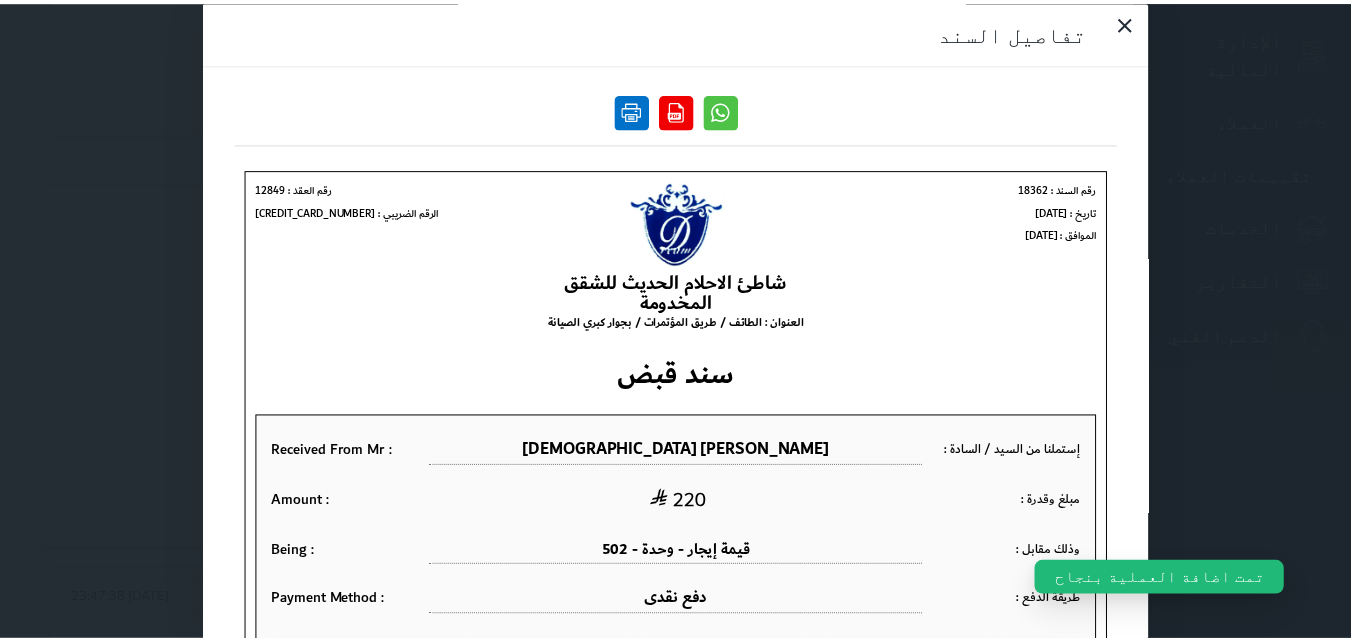 scroll, scrollTop: 0, scrollLeft: 0, axis: both 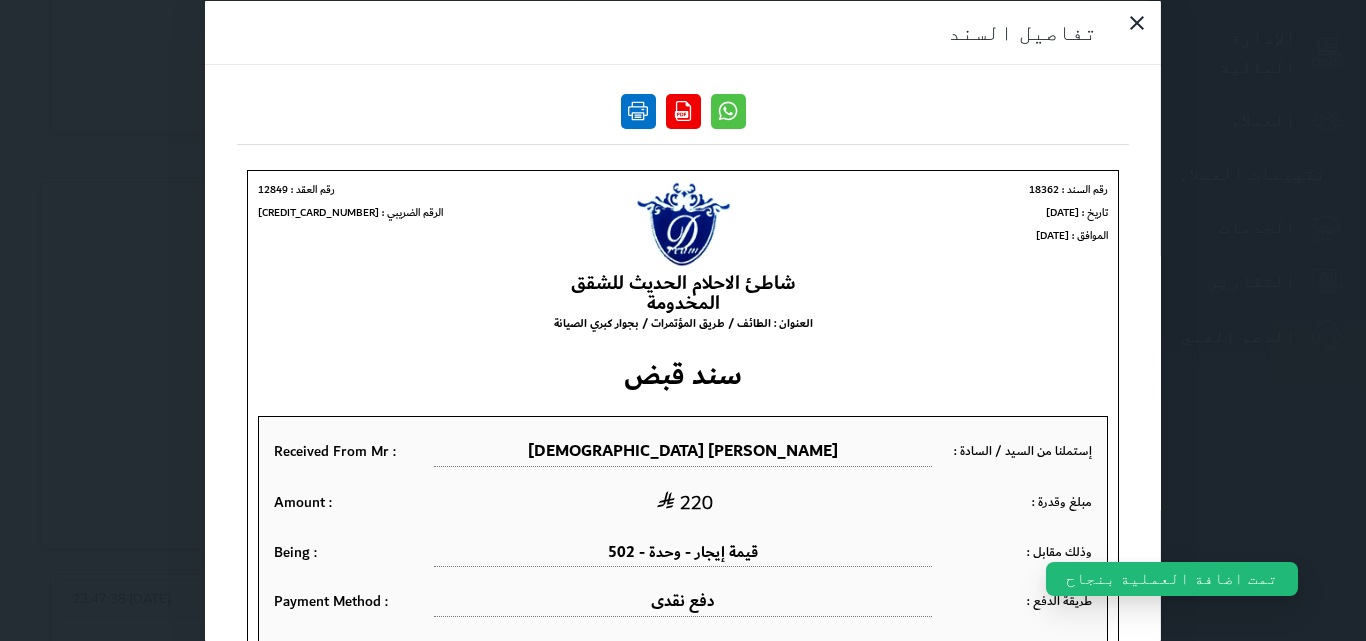 click at bounding box center (638, 110) 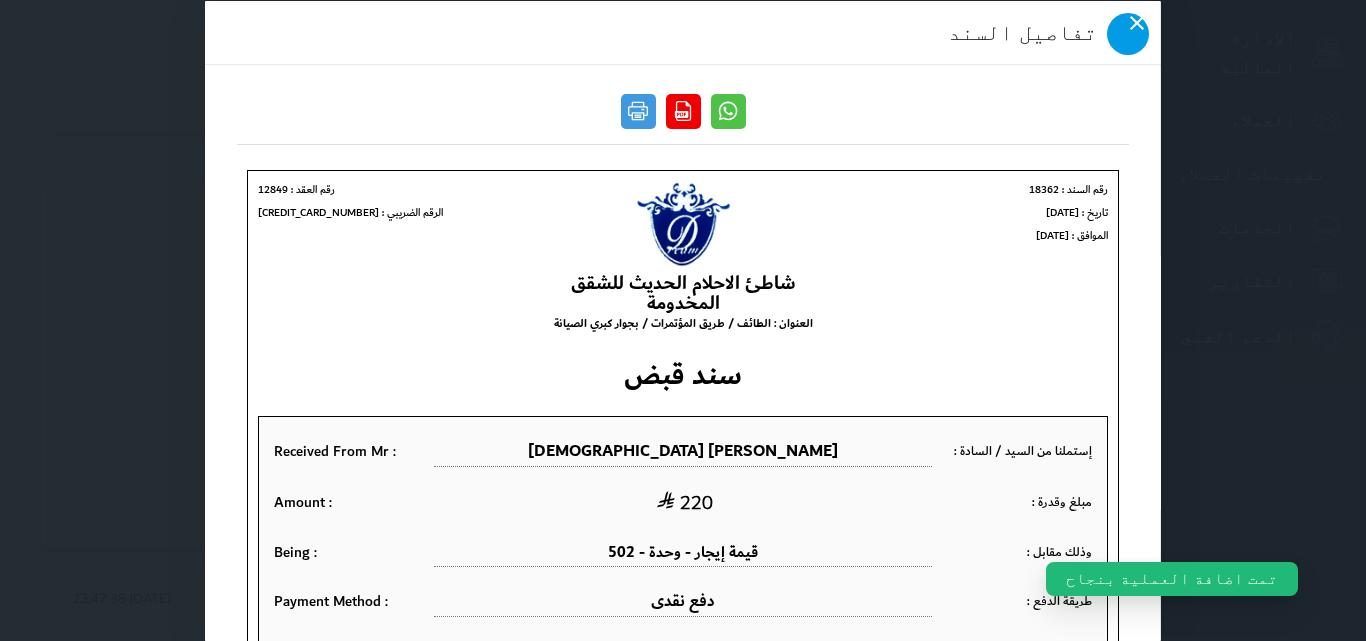 click 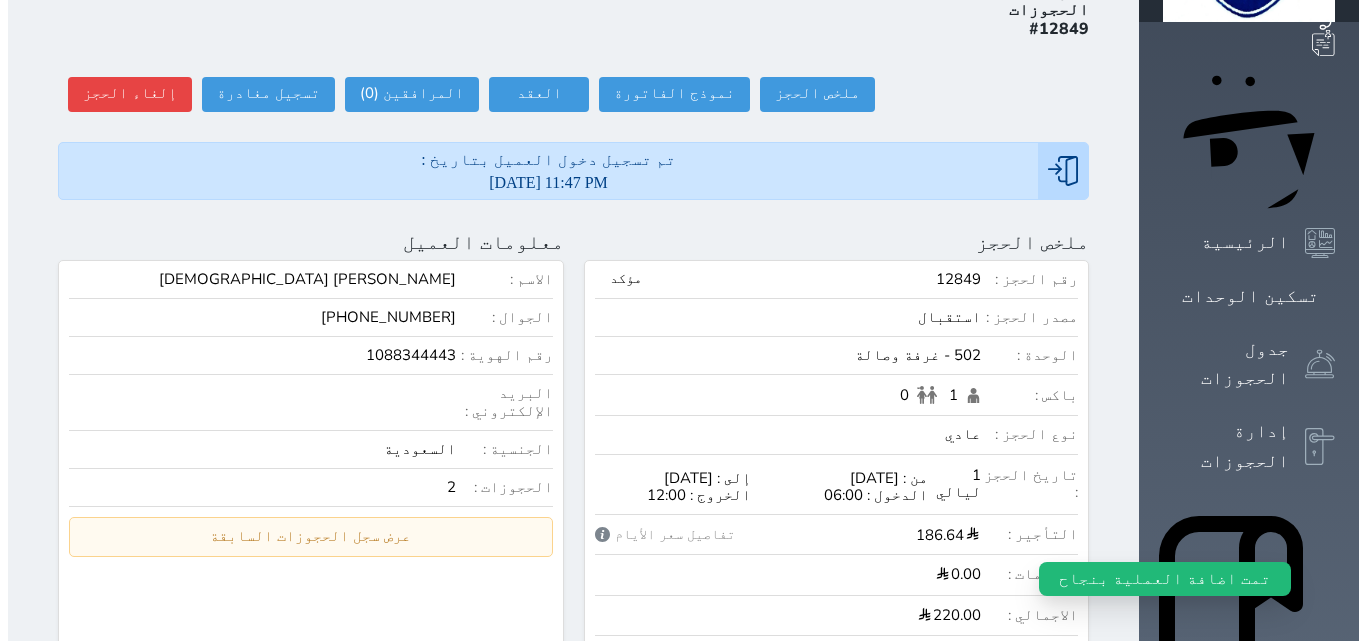scroll, scrollTop: 0, scrollLeft: 0, axis: both 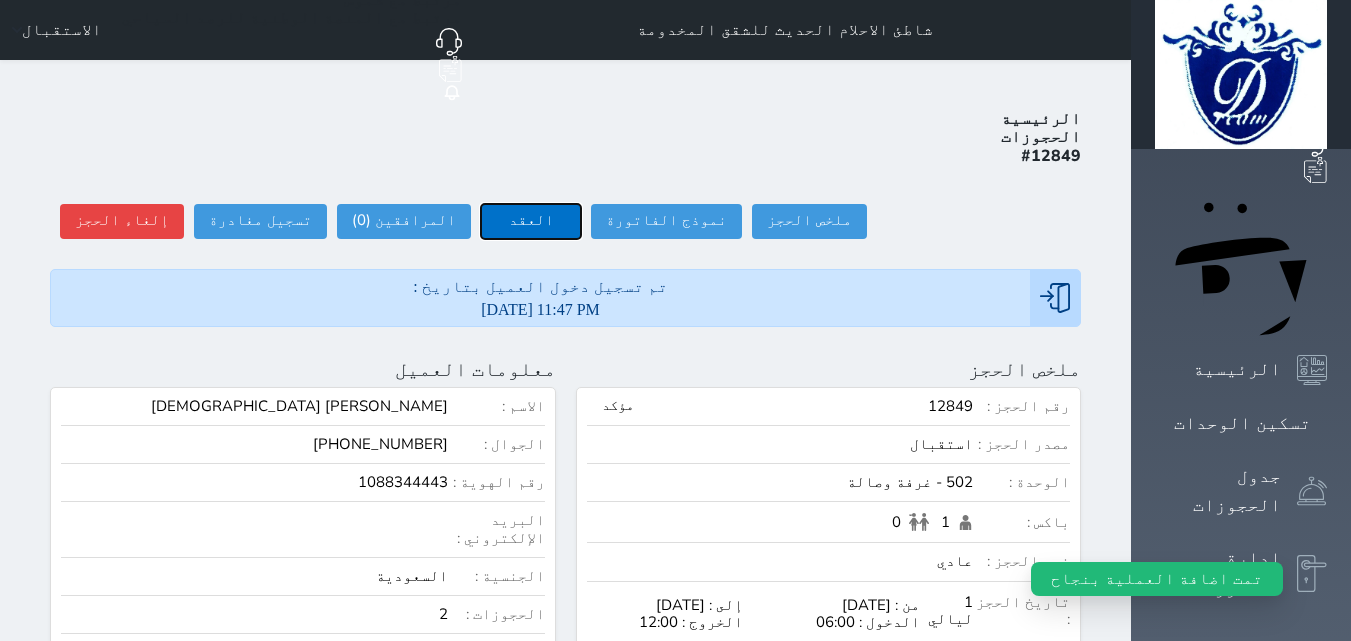 click on "العقد" at bounding box center [531, 221] 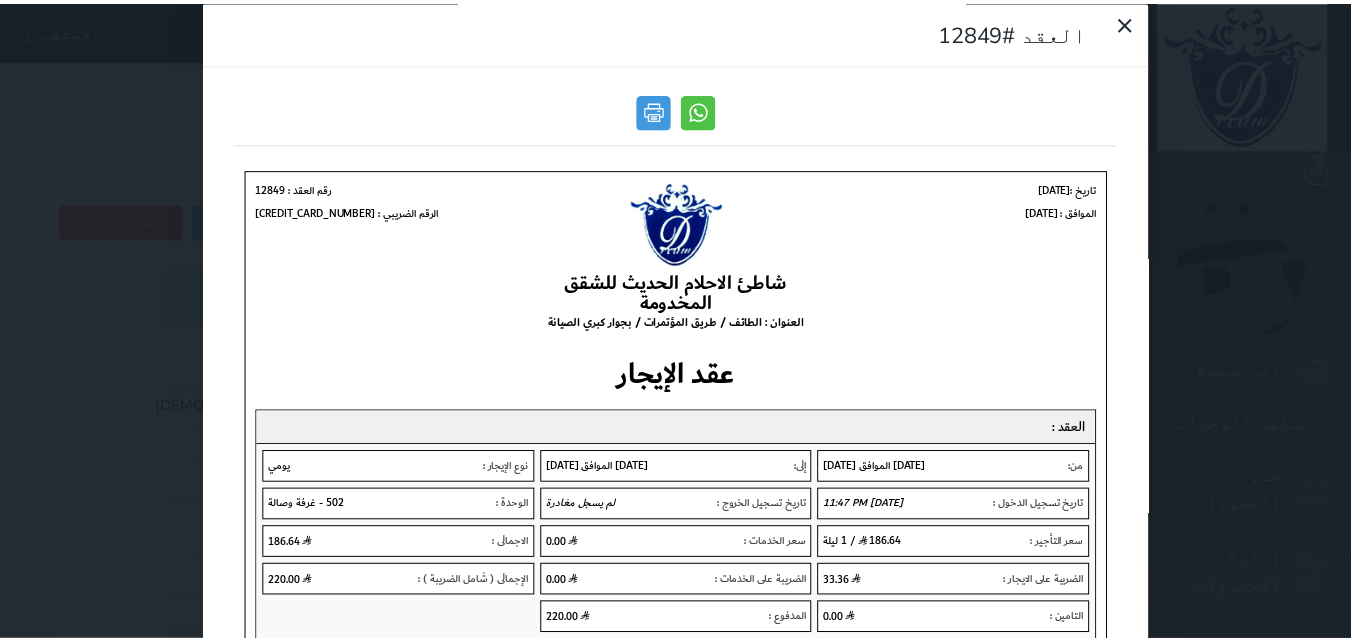 scroll, scrollTop: 0, scrollLeft: 0, axis: both 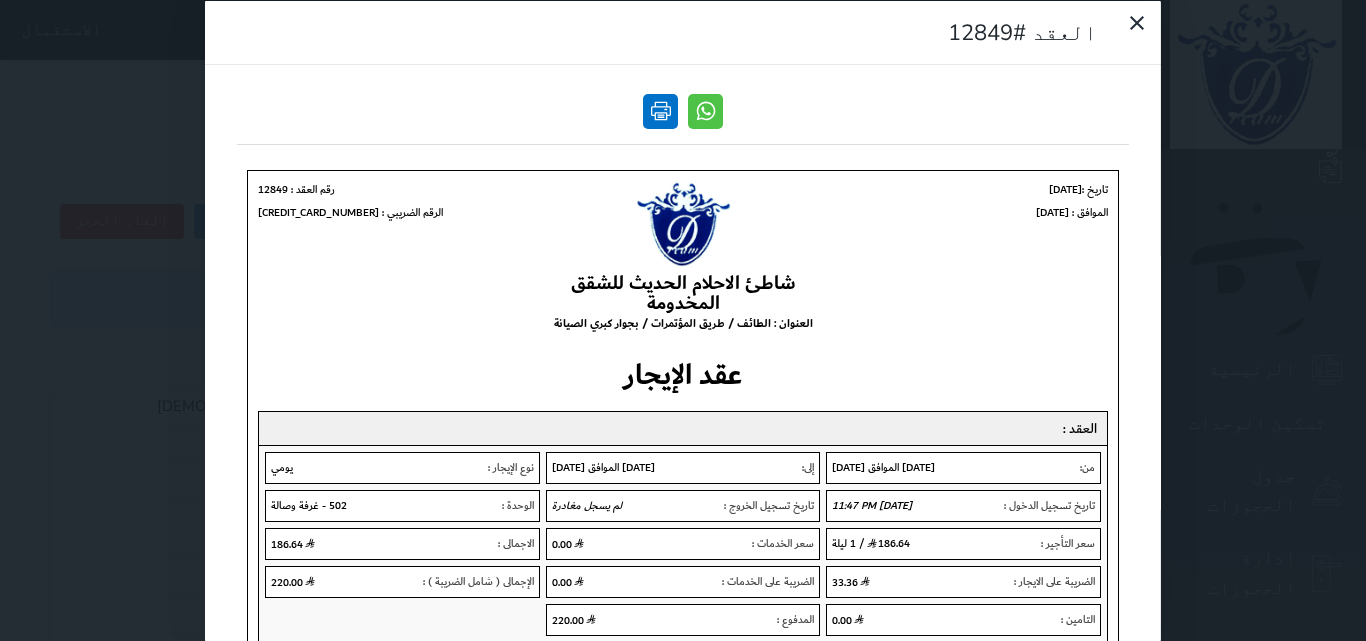 click at bounding box center [660, 110] 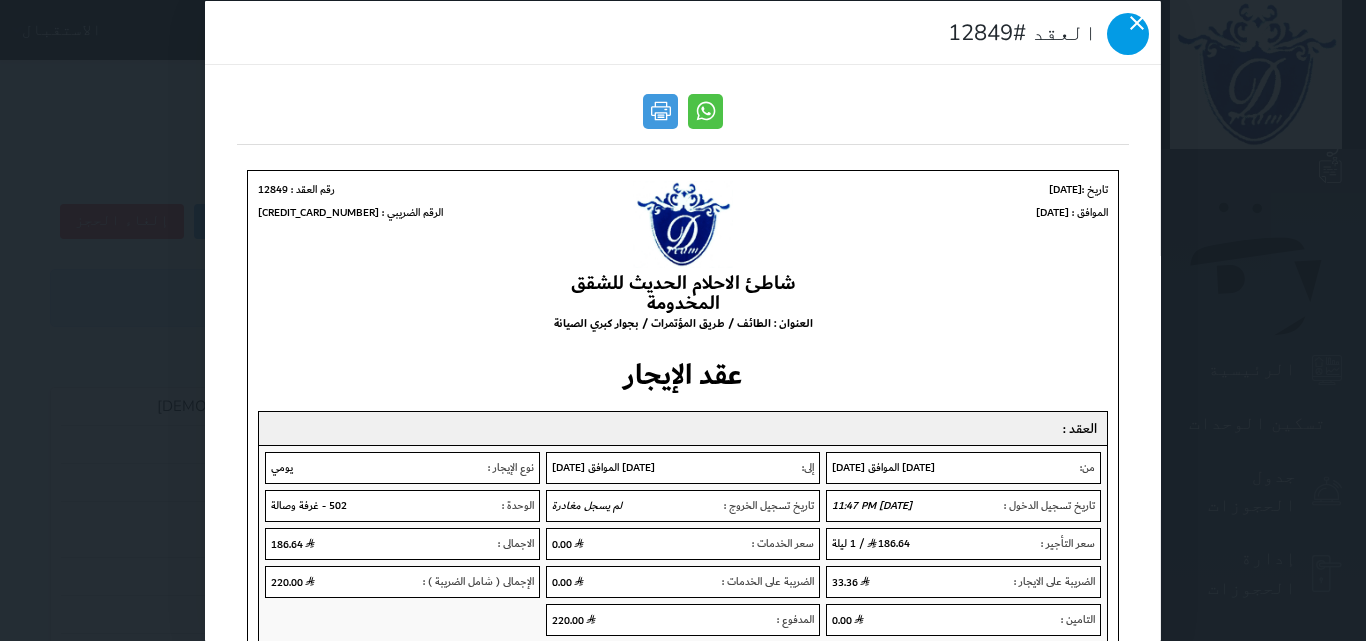 click 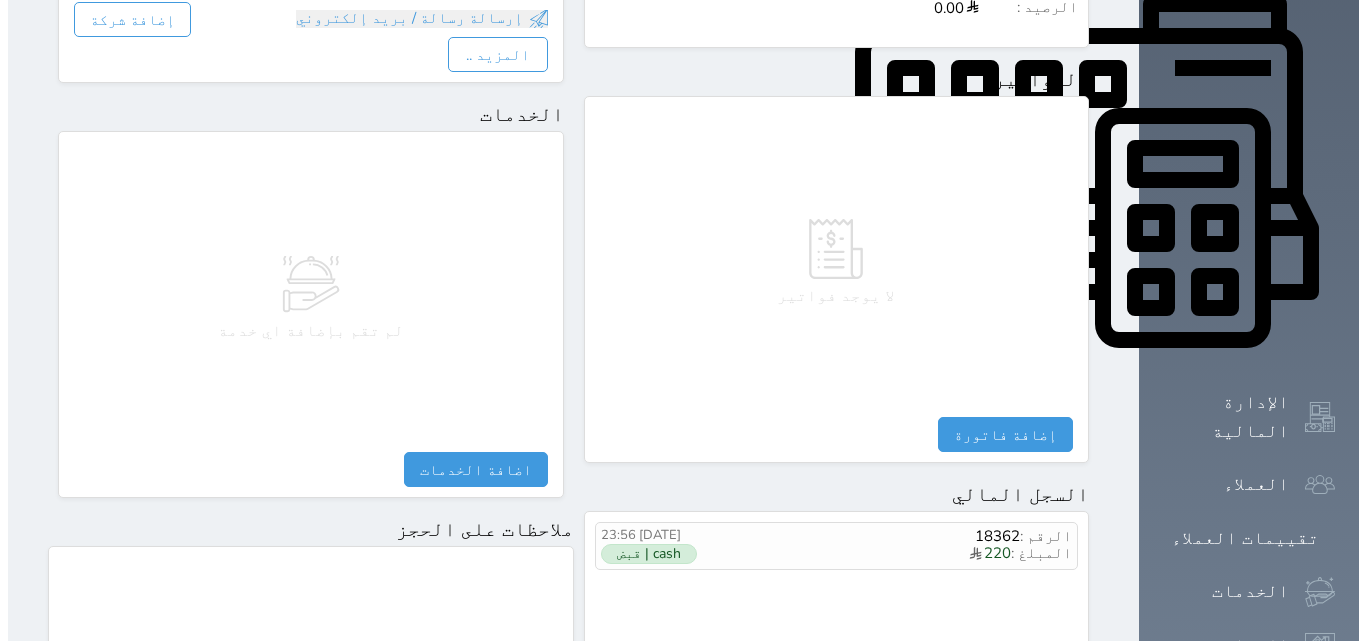 scroll, scrollTop: 800, scrollLeft: 0, axis: vertical 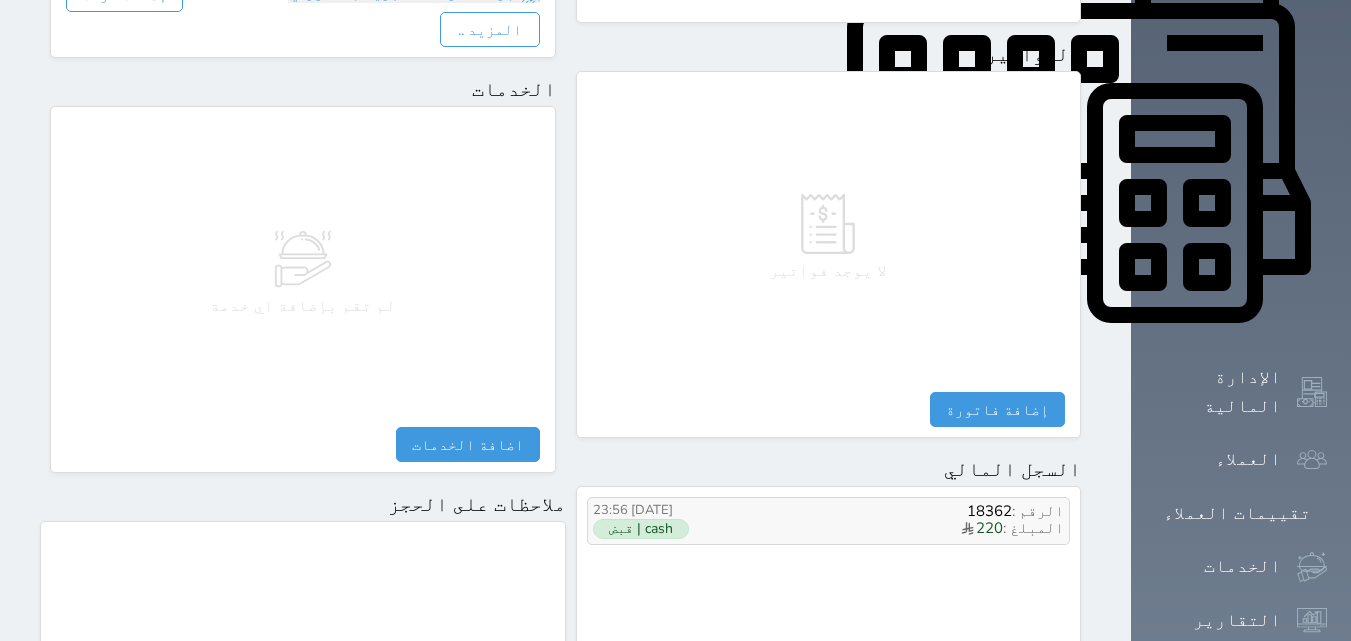 click on "الرقم :  18362" at bounding box center (899, 511) 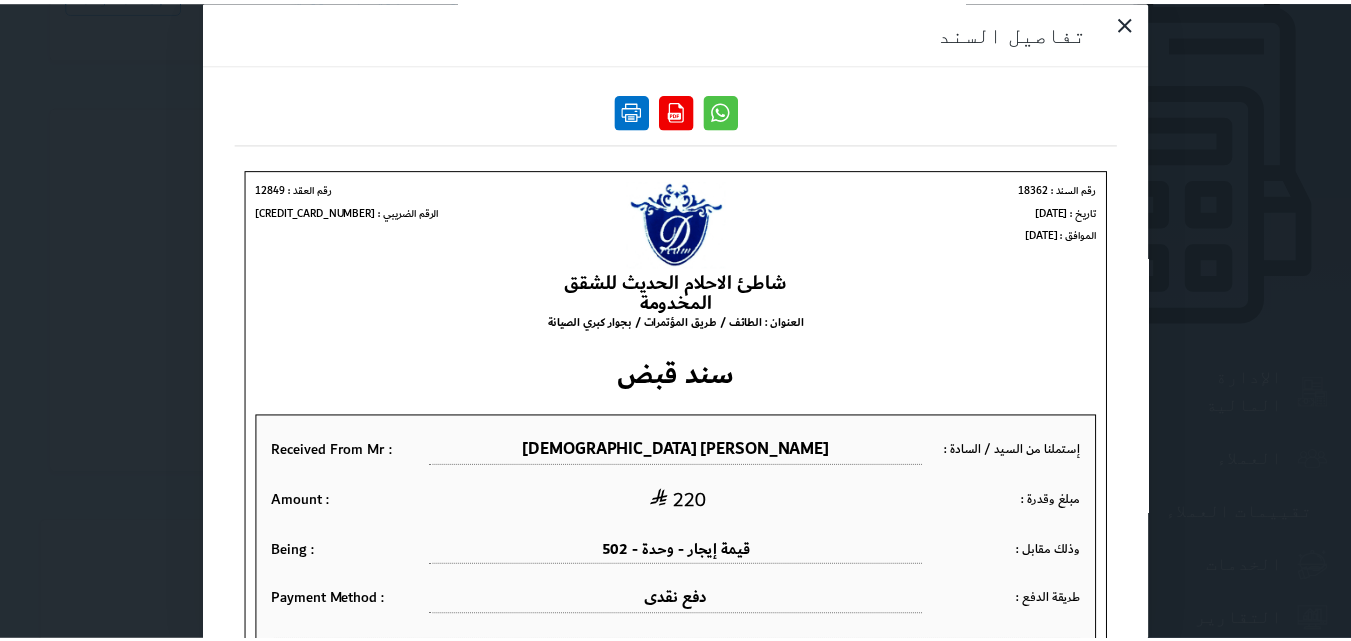 scroll, scrollTop: 0, scrollLeft: 0, axis: both 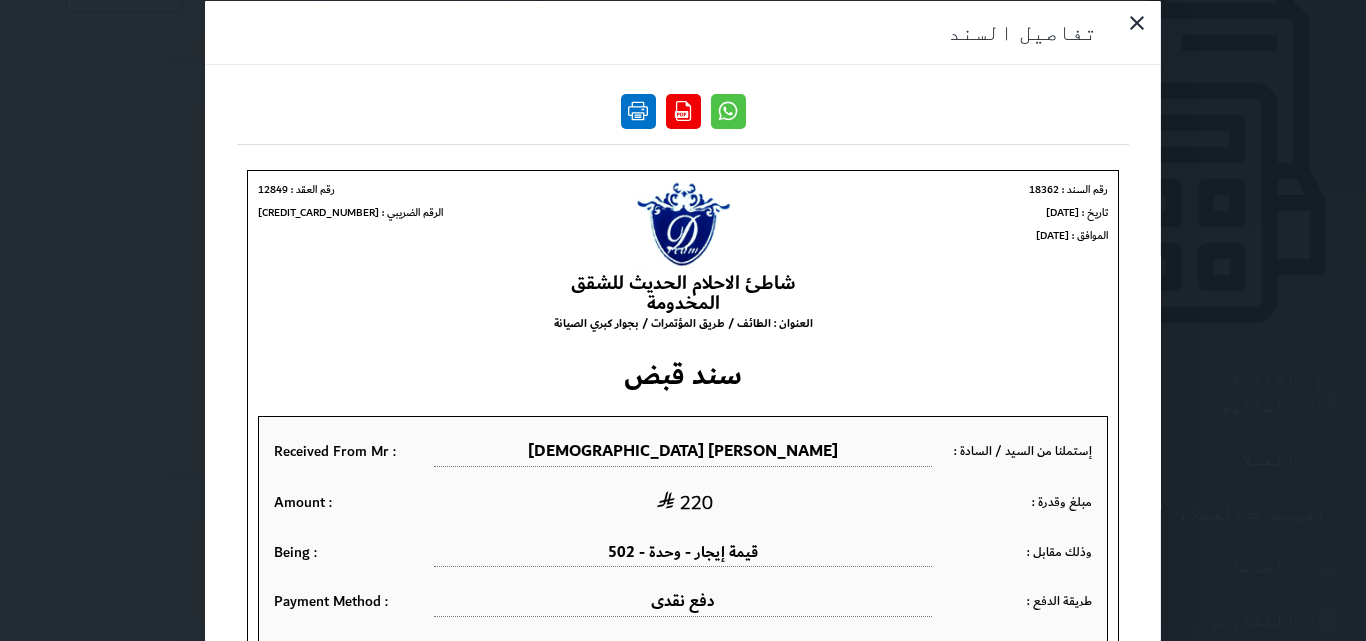 click at bounding box center [638, 110] 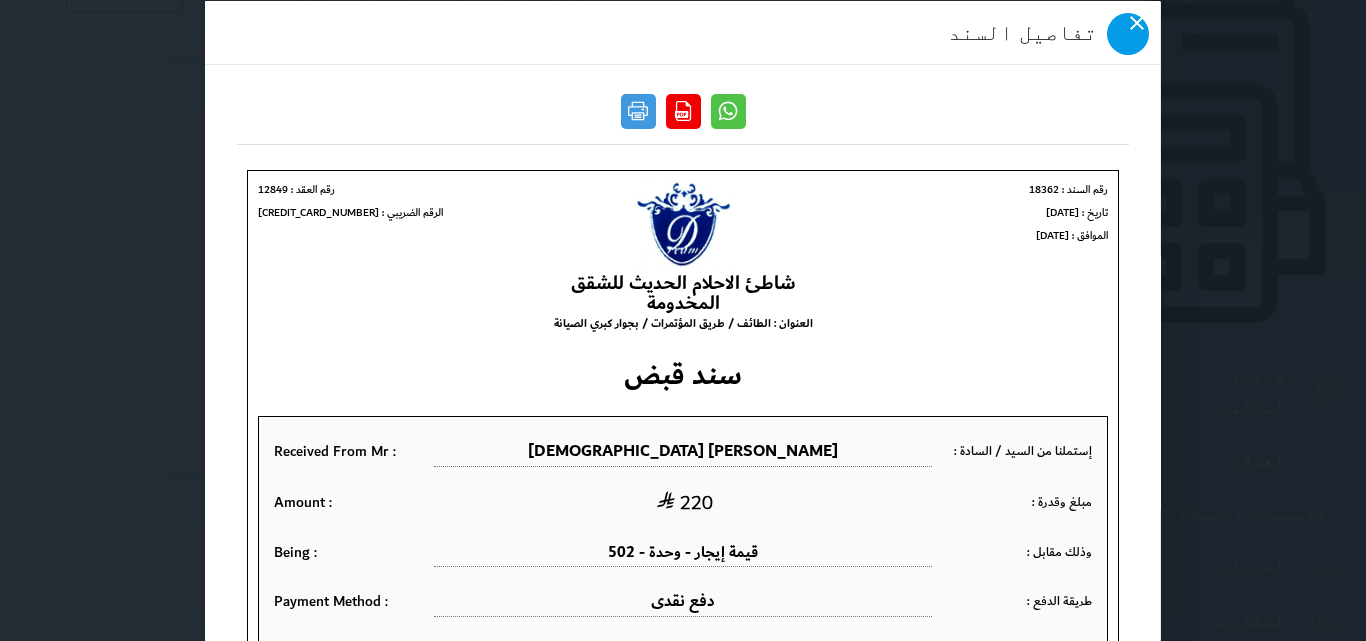 click 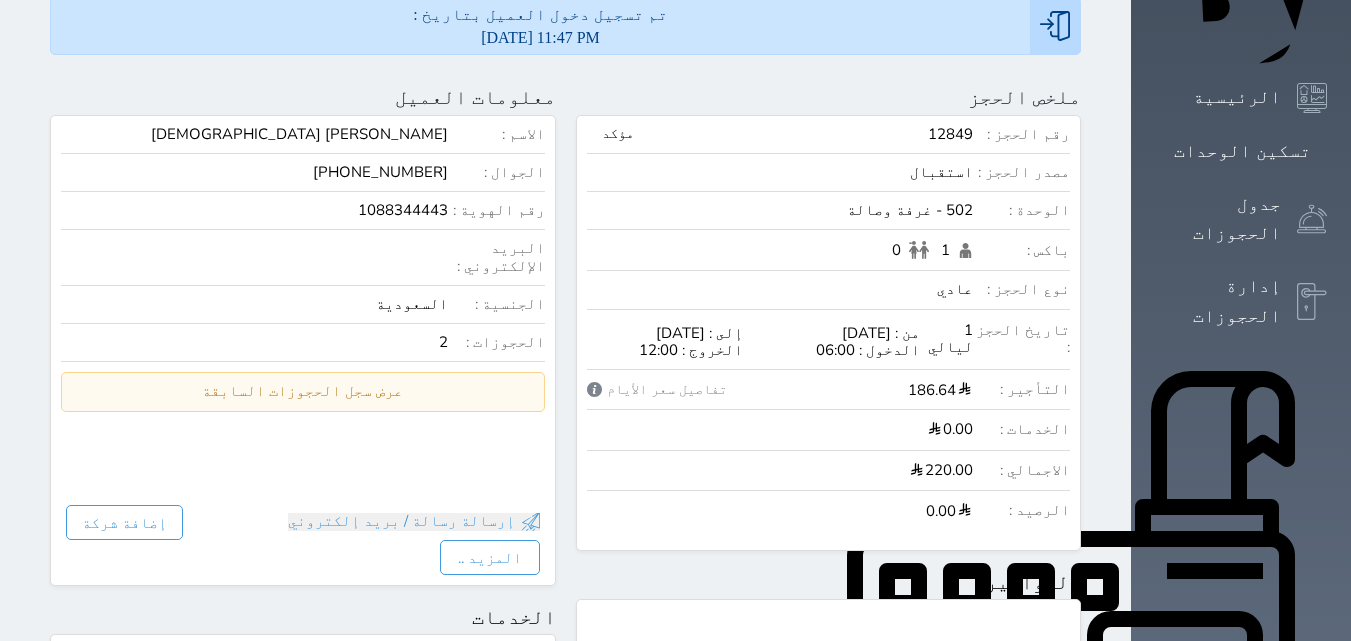 scroll, scrollTop: 0, scrollLeft: 0, axis: both 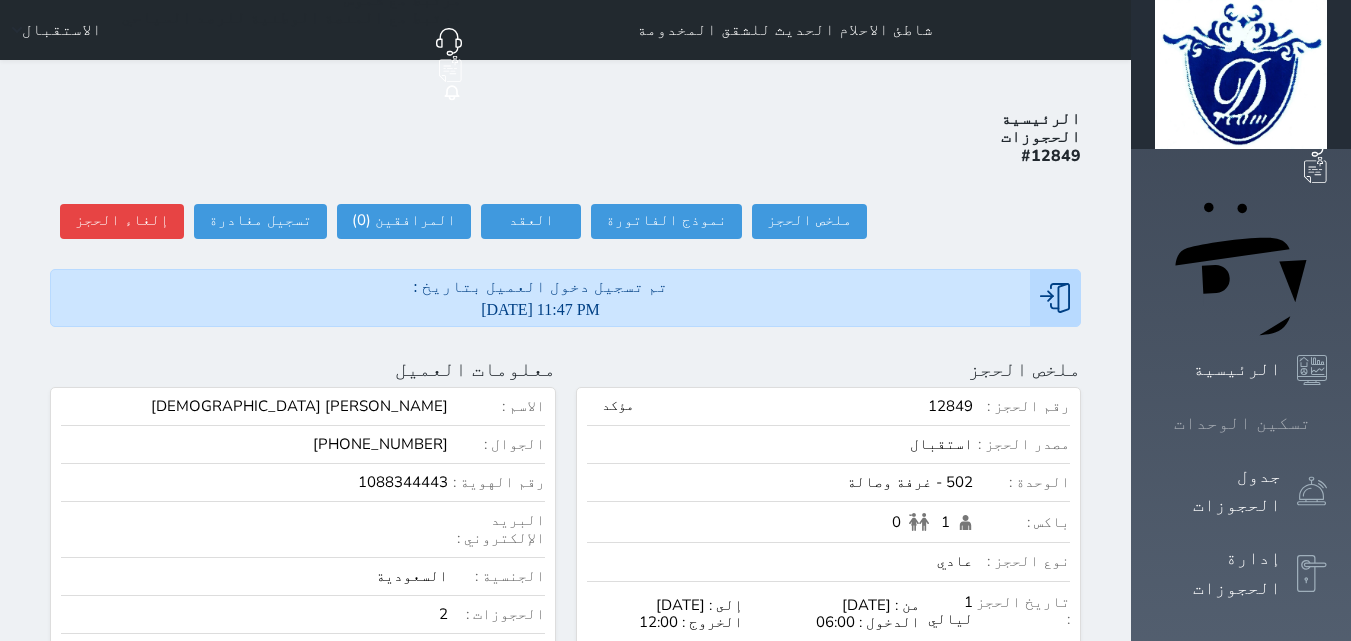 click at bounding box center (1327, 423) 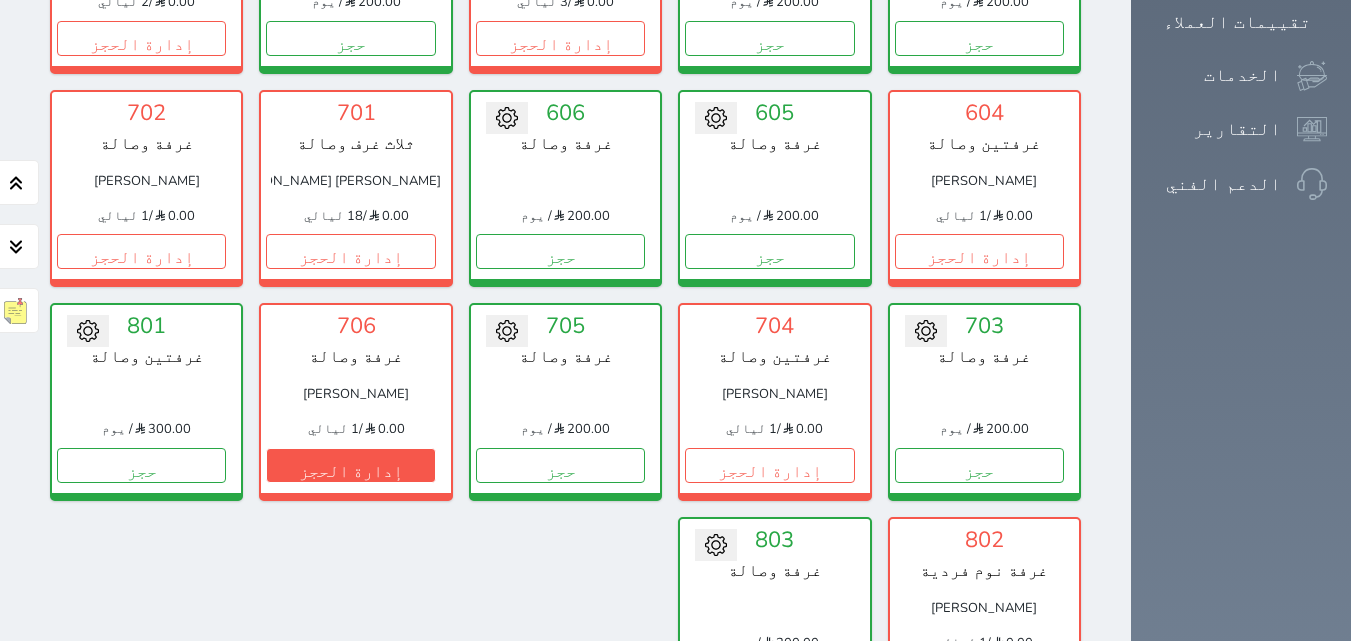 scroll, scrollTop: 1378, scrollLeft: 0, axis: vertical 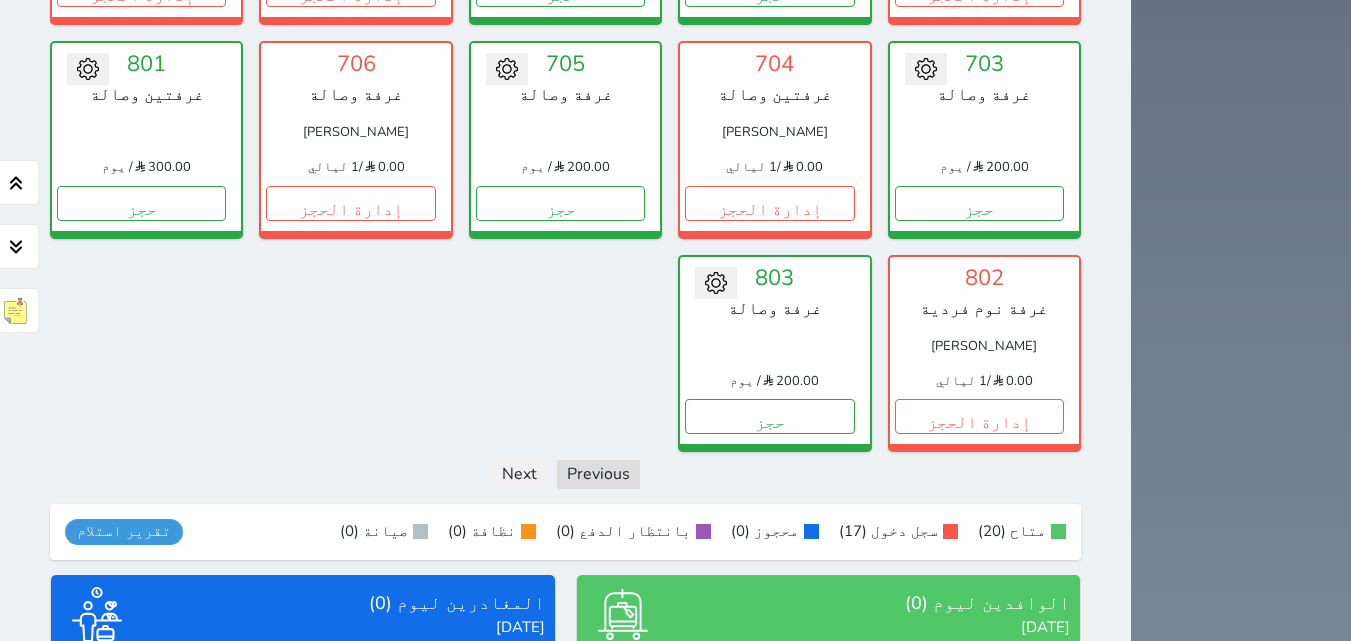 click on "عرض الوافدين" at bounding box center [828, 794] 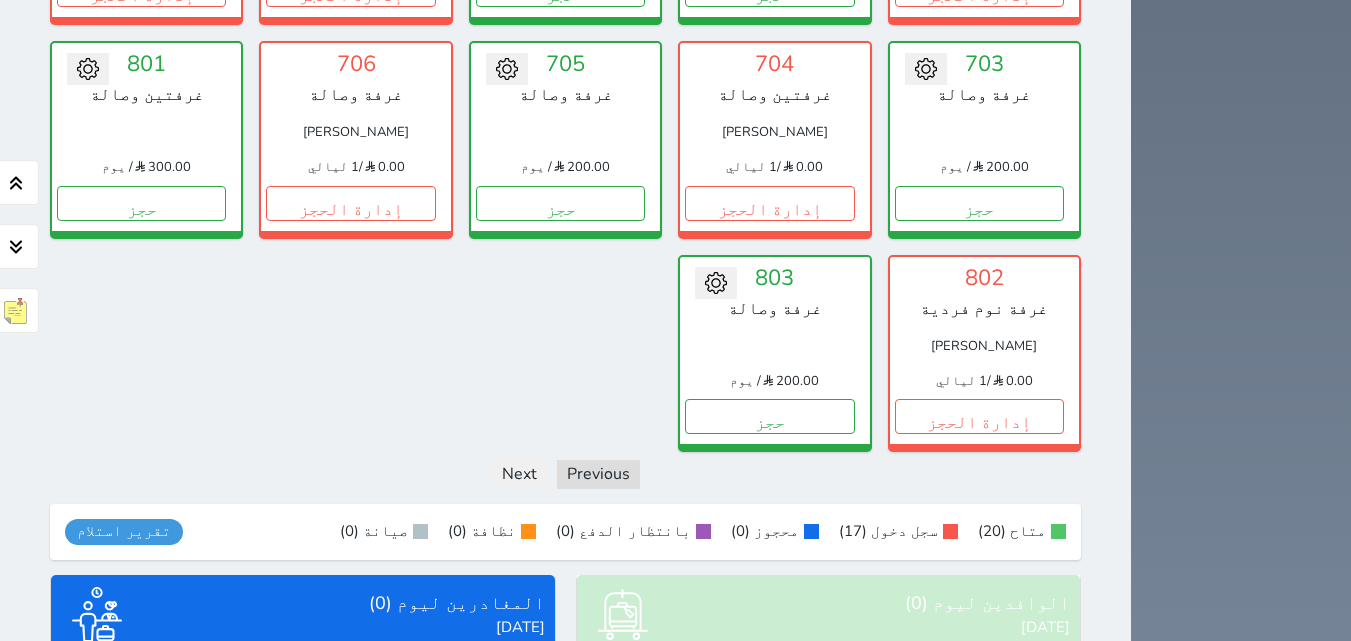 click on "عرض المغادرين" at bounding box center (303, 794) 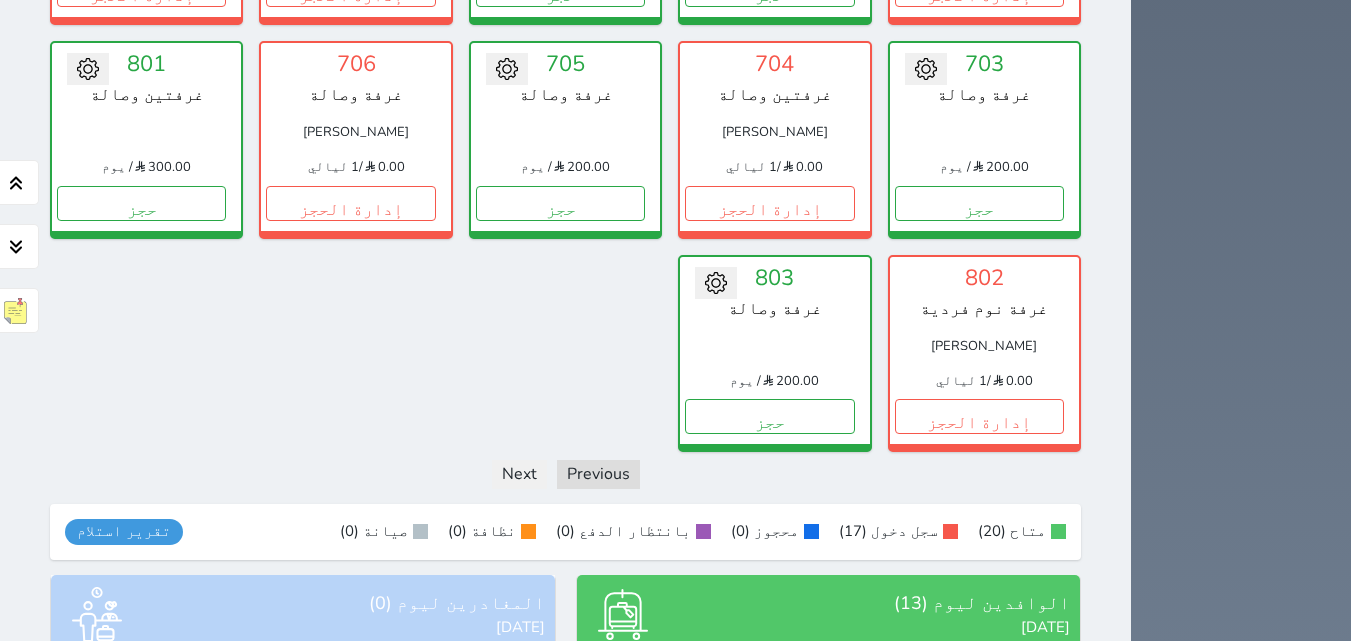 scroll, scrollTop: 2052, scrollLeft: 0, axis: vertical 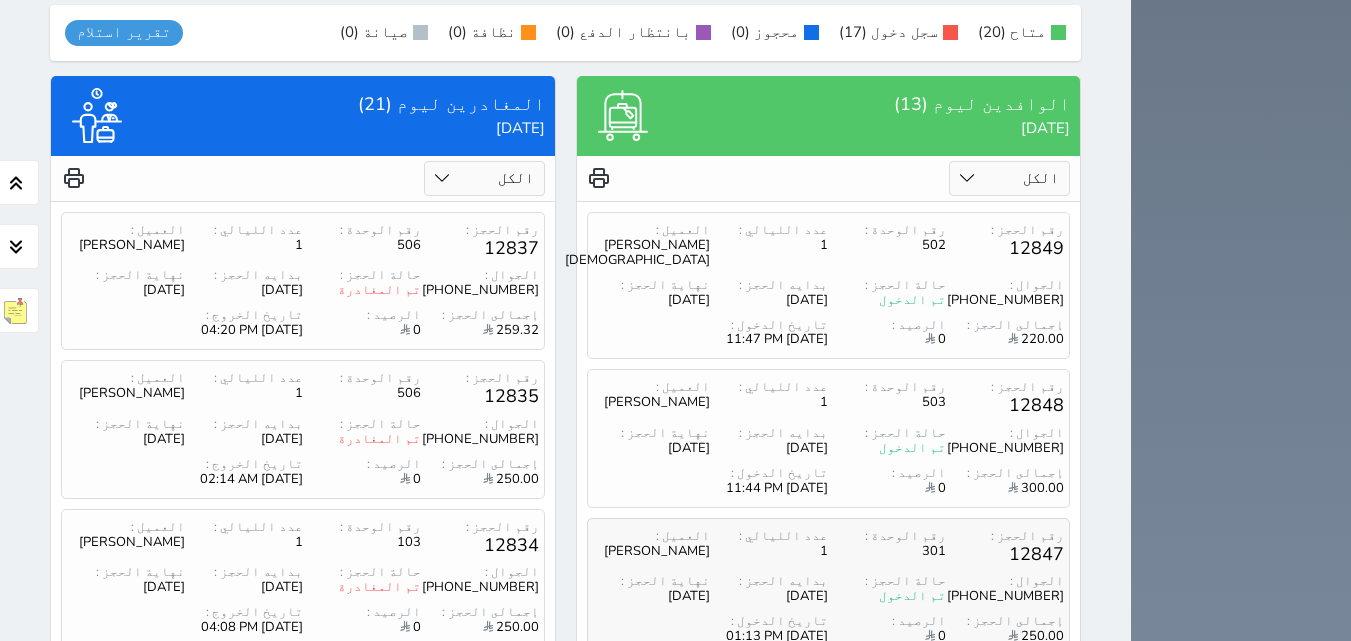 click on "رقم الحجز :   12847   رقم الوحدة :   301   عدد الليالي :   1   العميل :   [PERSON_NAME]" at bounding box center (829, 547) 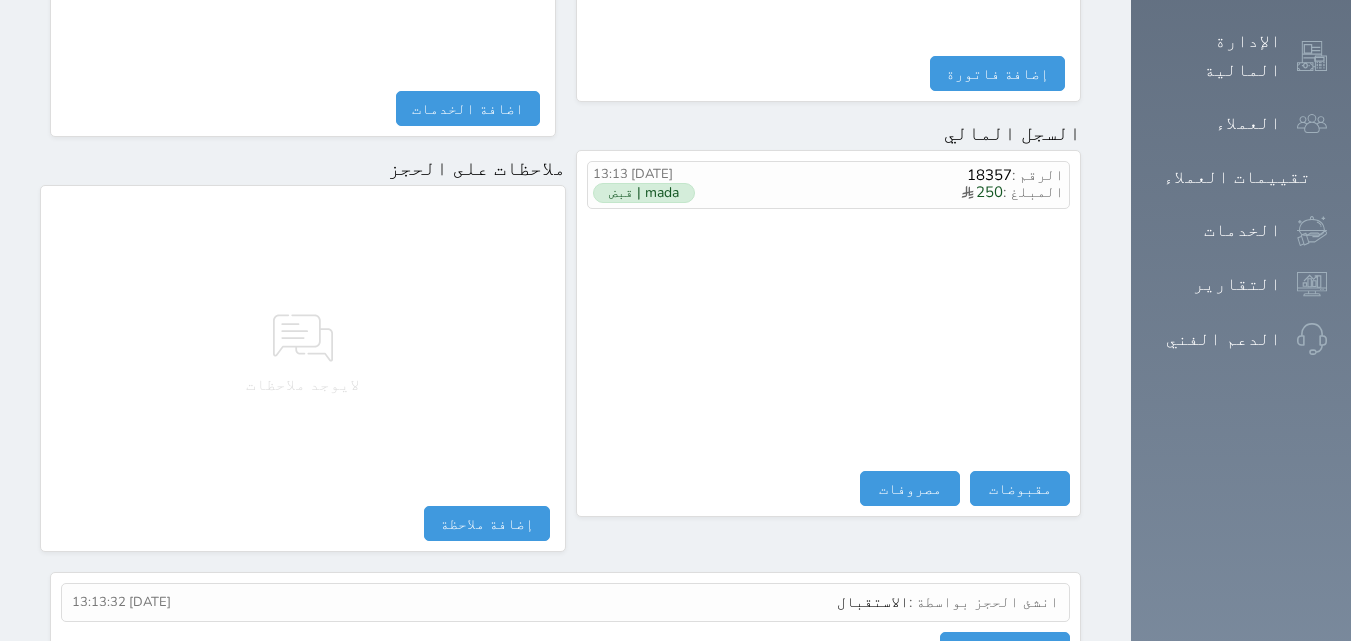 scroll, scrollTop: 1139, scrollLeft: 0, axis: vertical 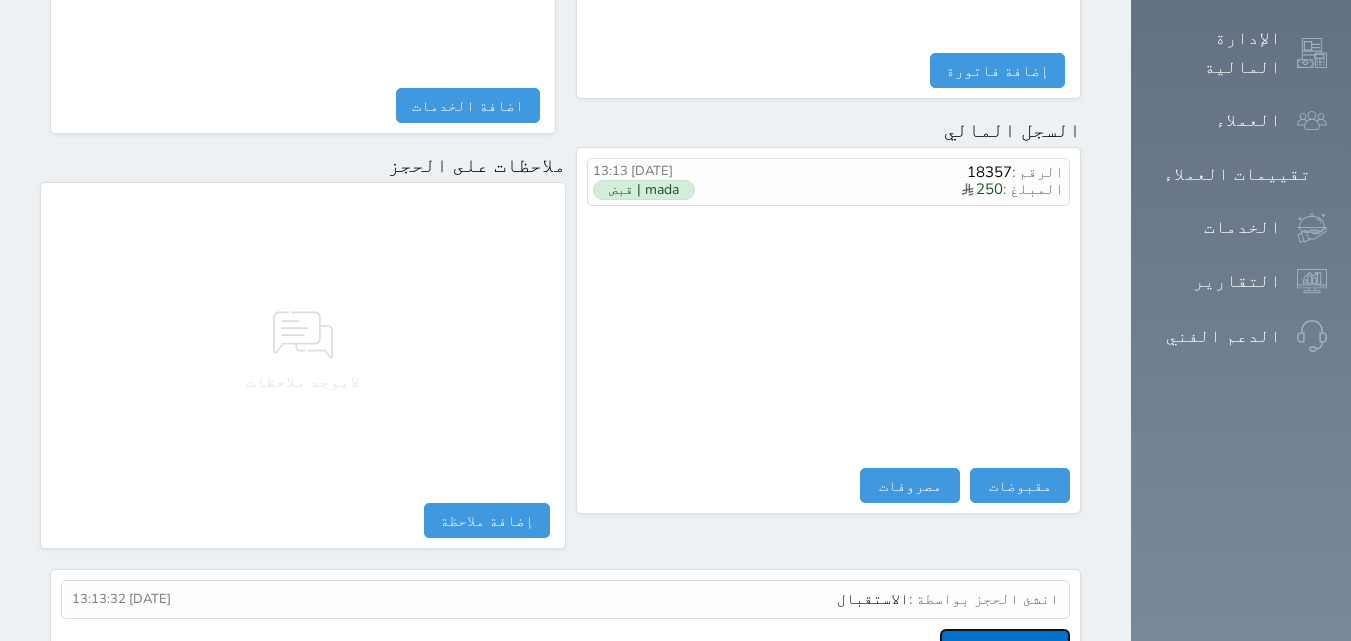 click on "عرض سجل شموس" at bounding box center [1005, 646] 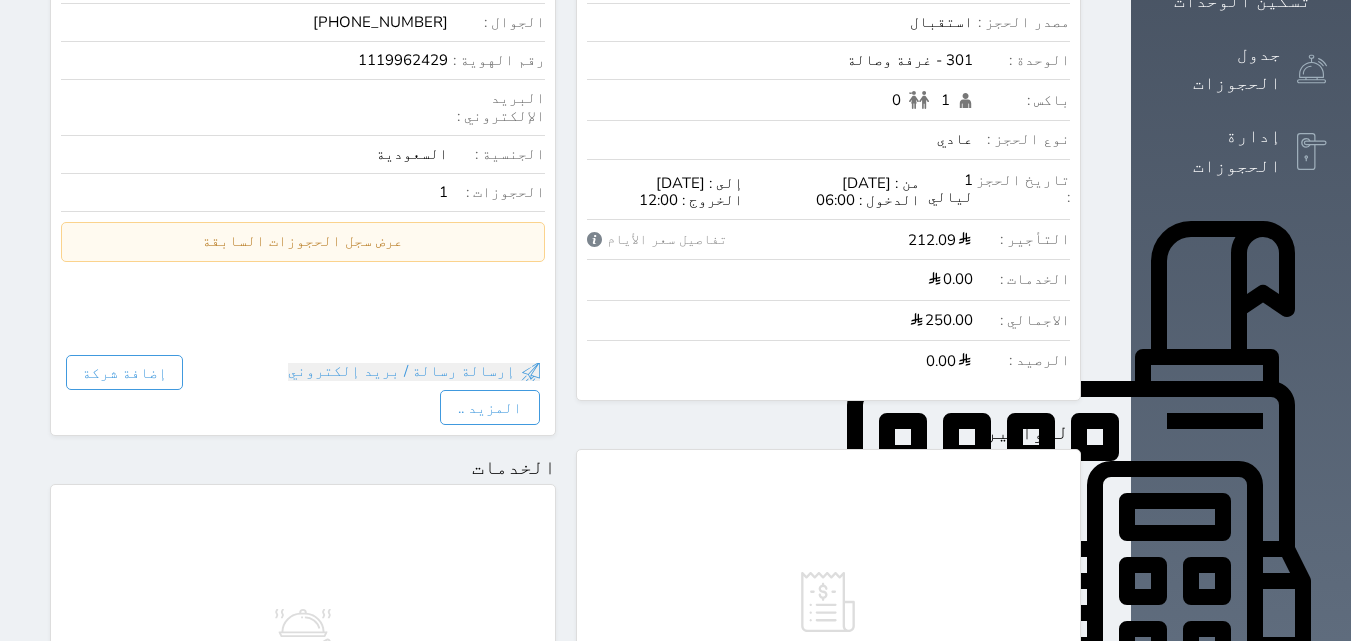 scroll, scrollTop: 38, scrollLeft: 0, axis: vertical 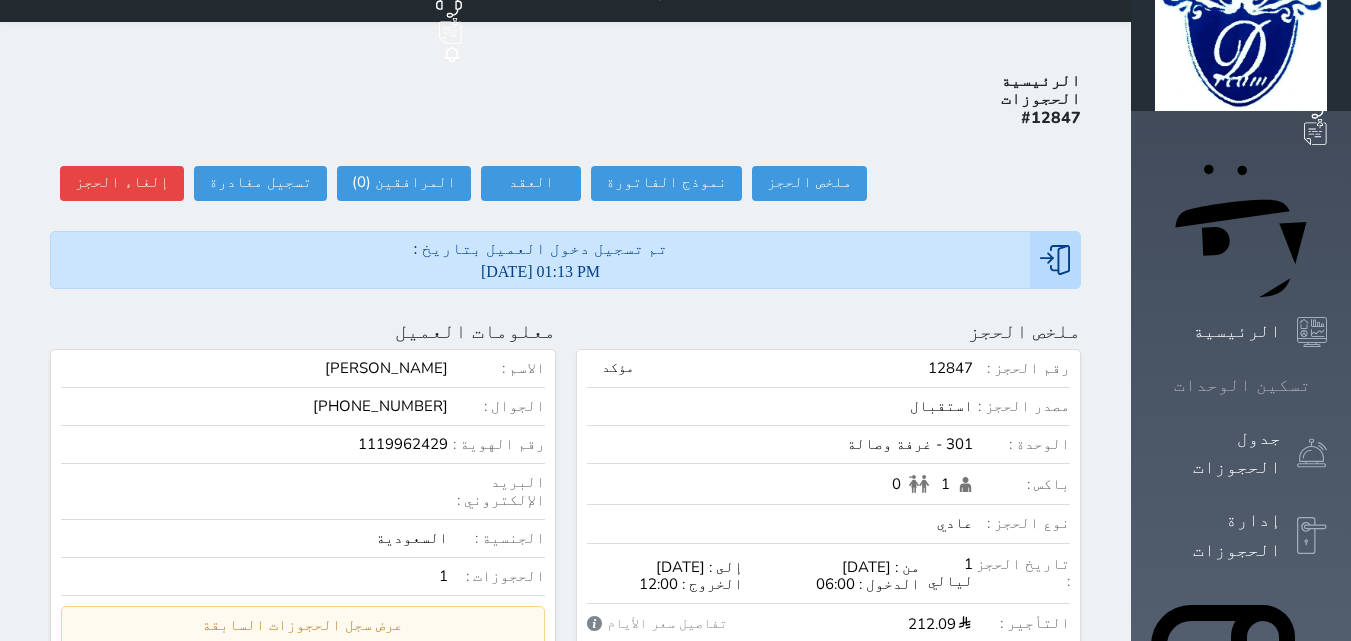 click on "تسكين الوحدات" at bounding box center (1242, 385) 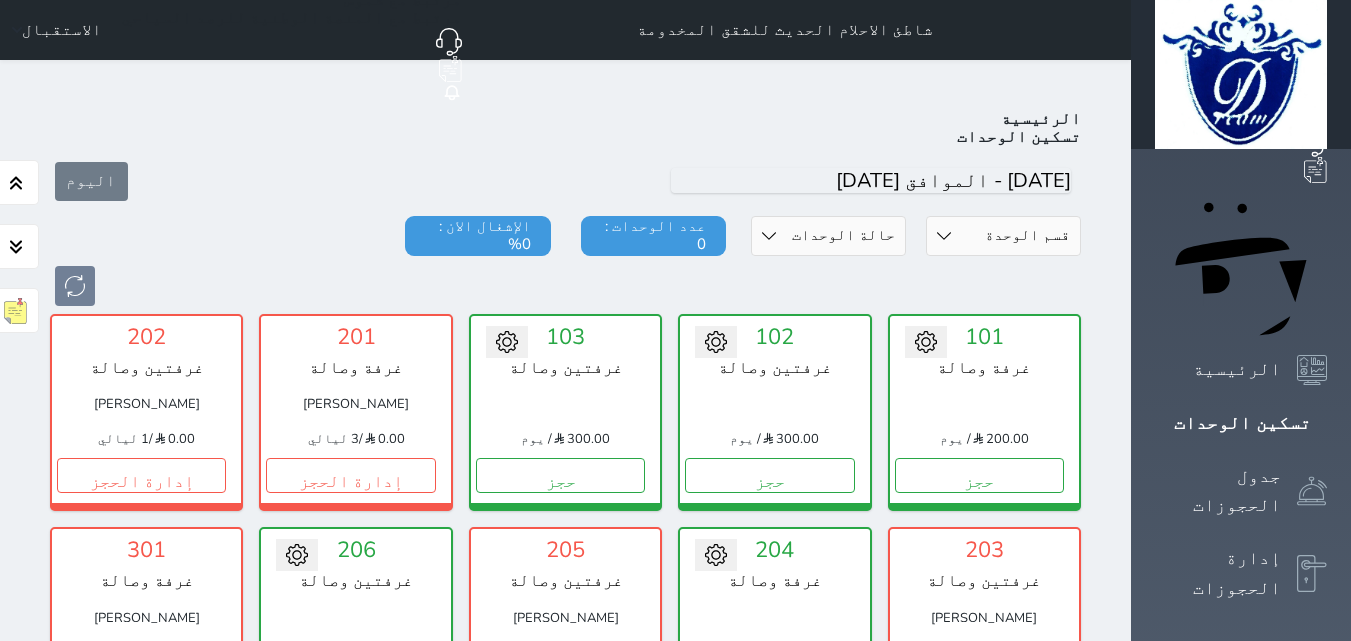 scroll, scrollTop: 378, scrollLeft: 0, axis: vertical 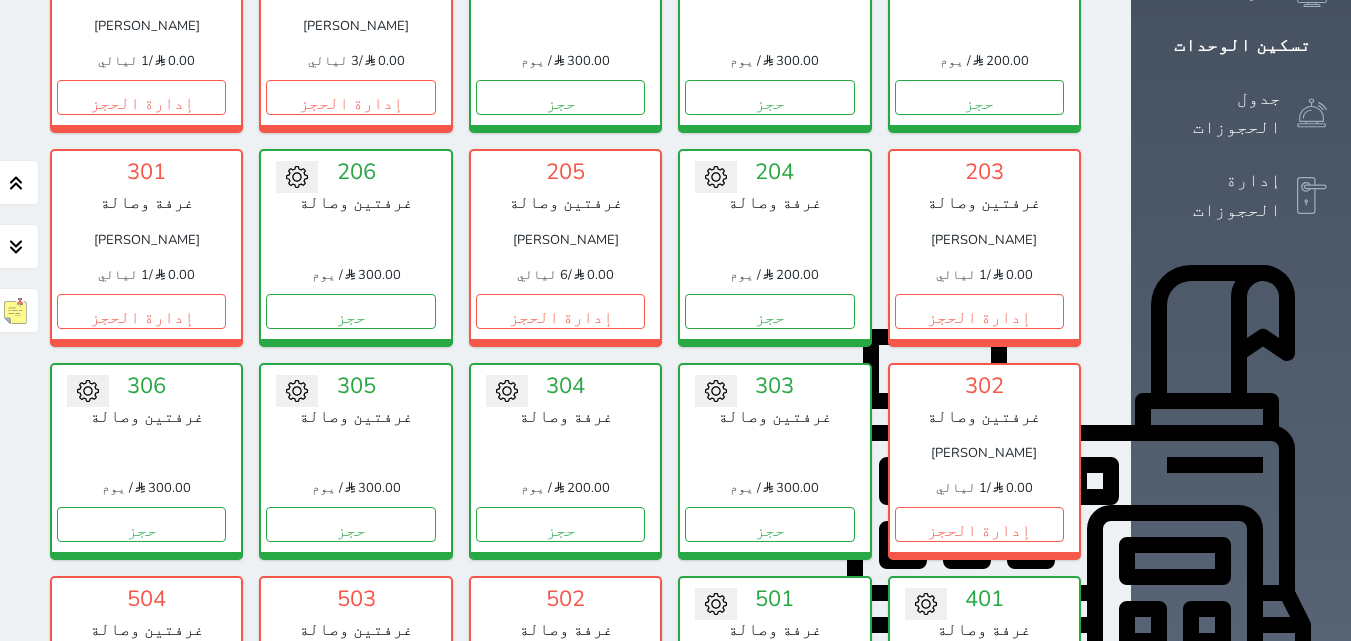 click on "إدارة الحجز" at bounding box center [560, 738] 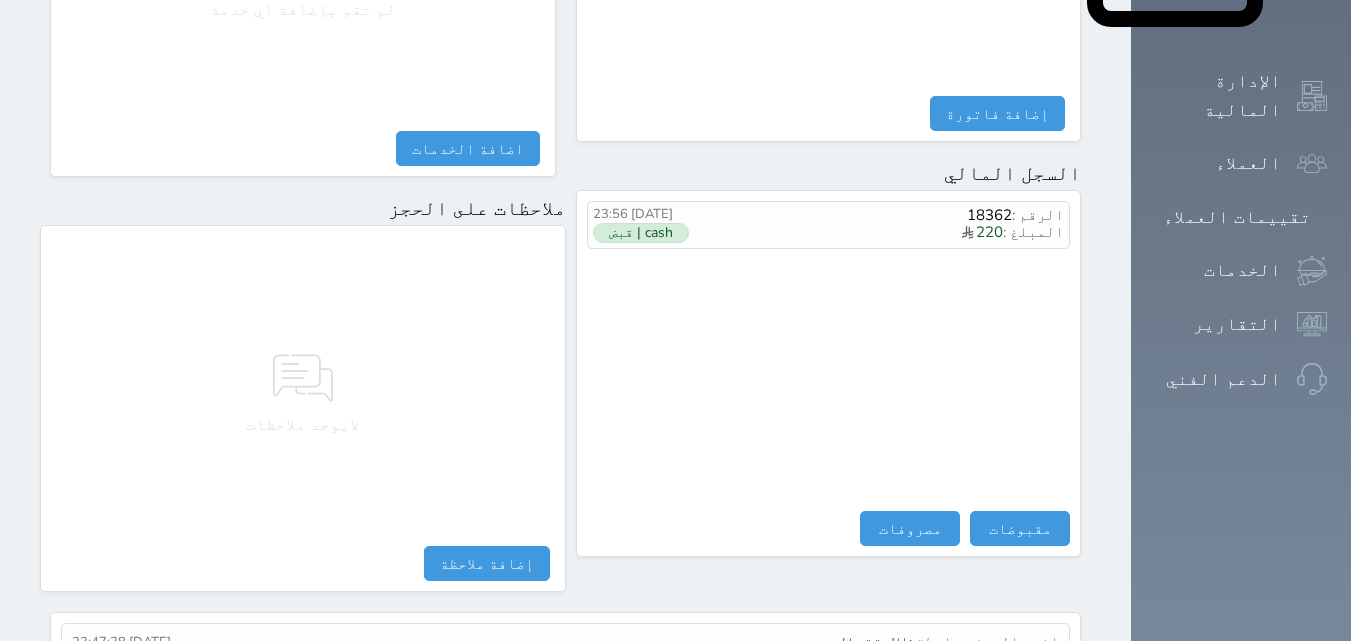 scroll, scrollTop: 1100, scrollLeft: 0, axis: vertical 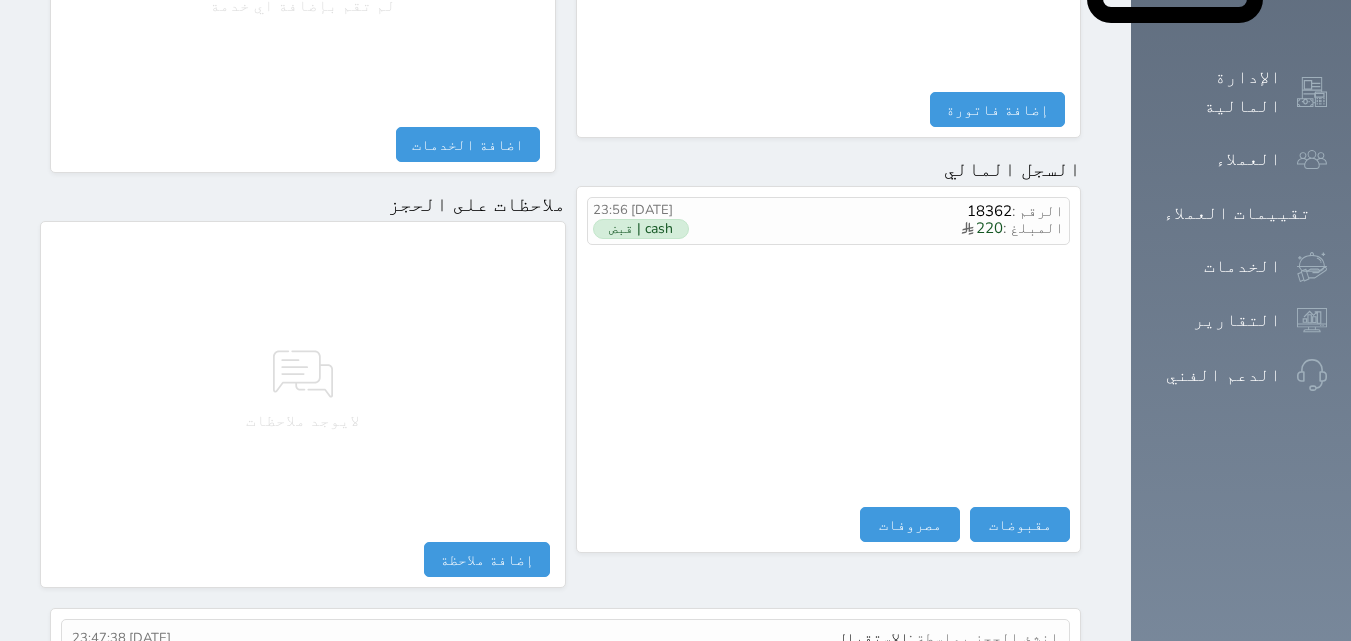 click on "عرض سجل شموس" at bounding box center (1005, 685) 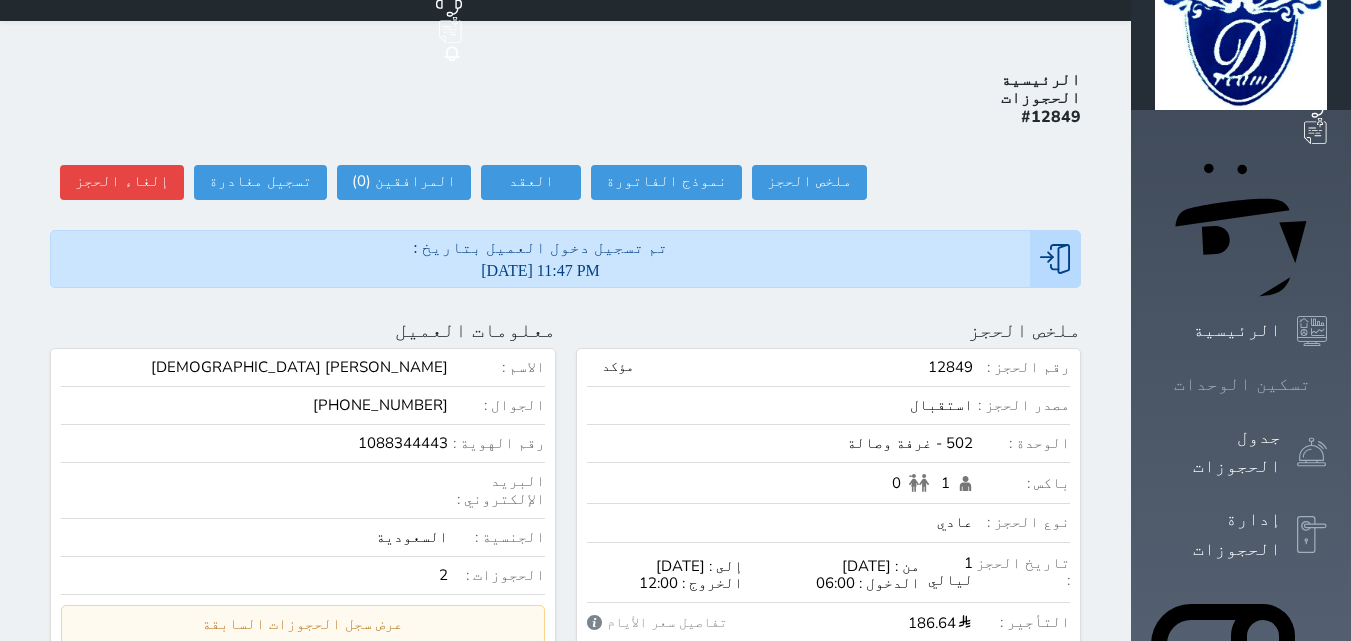 click at bounding box center [1327, 384] 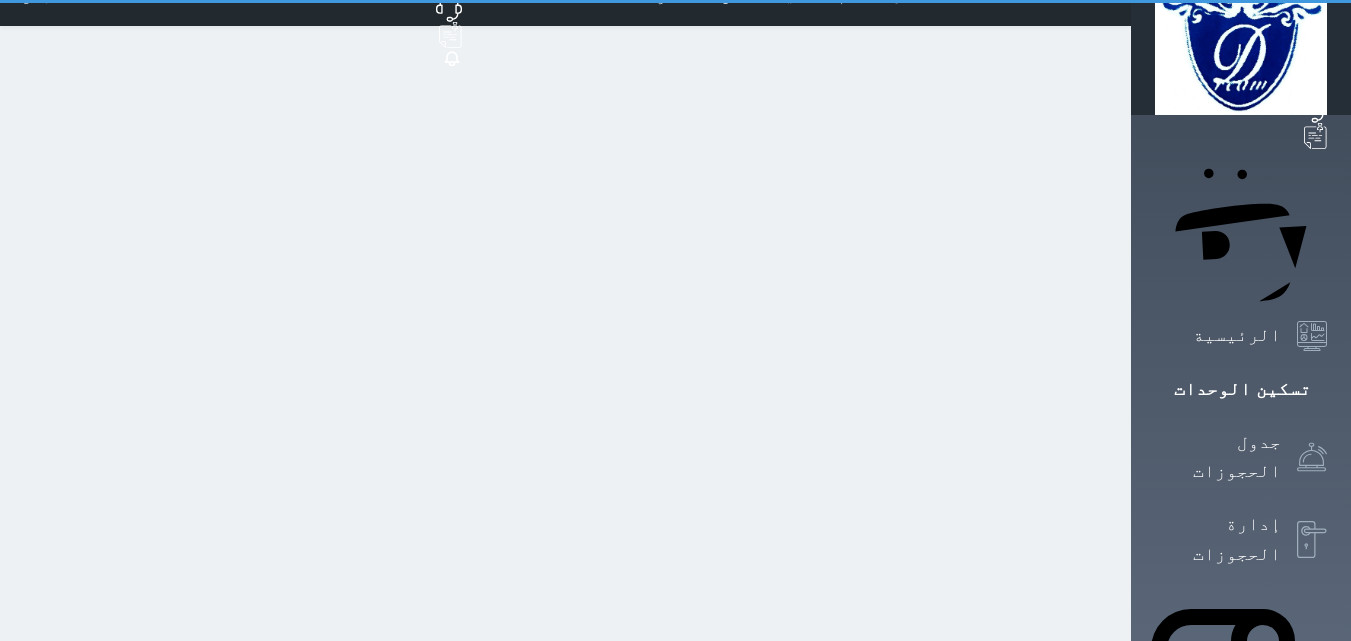 scroll, scrollTop: 0, scrollLeft: 0, axis: both 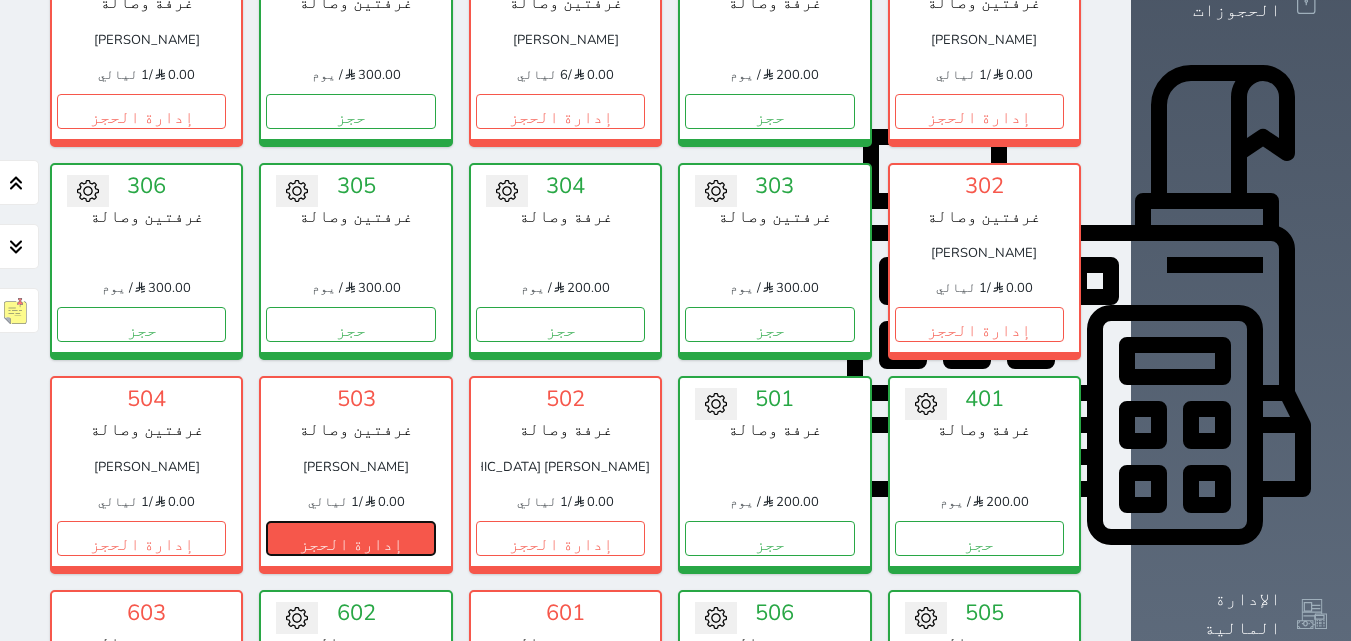 click on "إدارة الحجز" at bounding box center (350, 538) 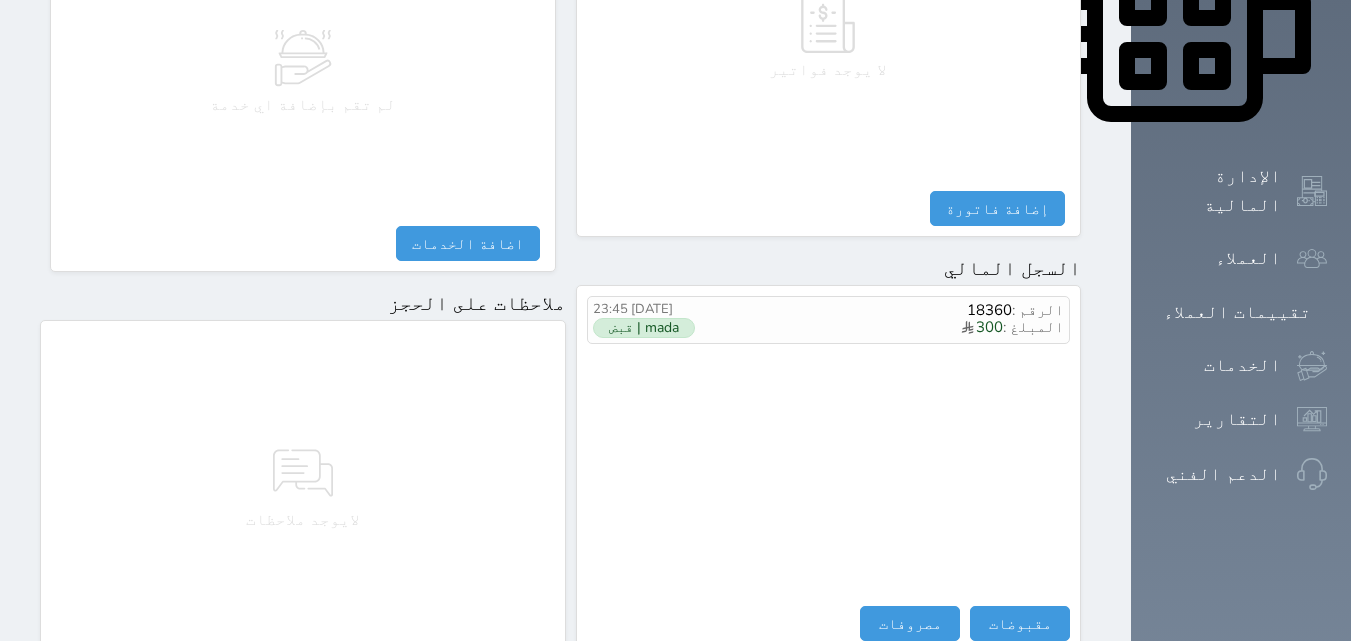 scroll, scrollTop: 1139, scrollLeft: 0, axis: vertical 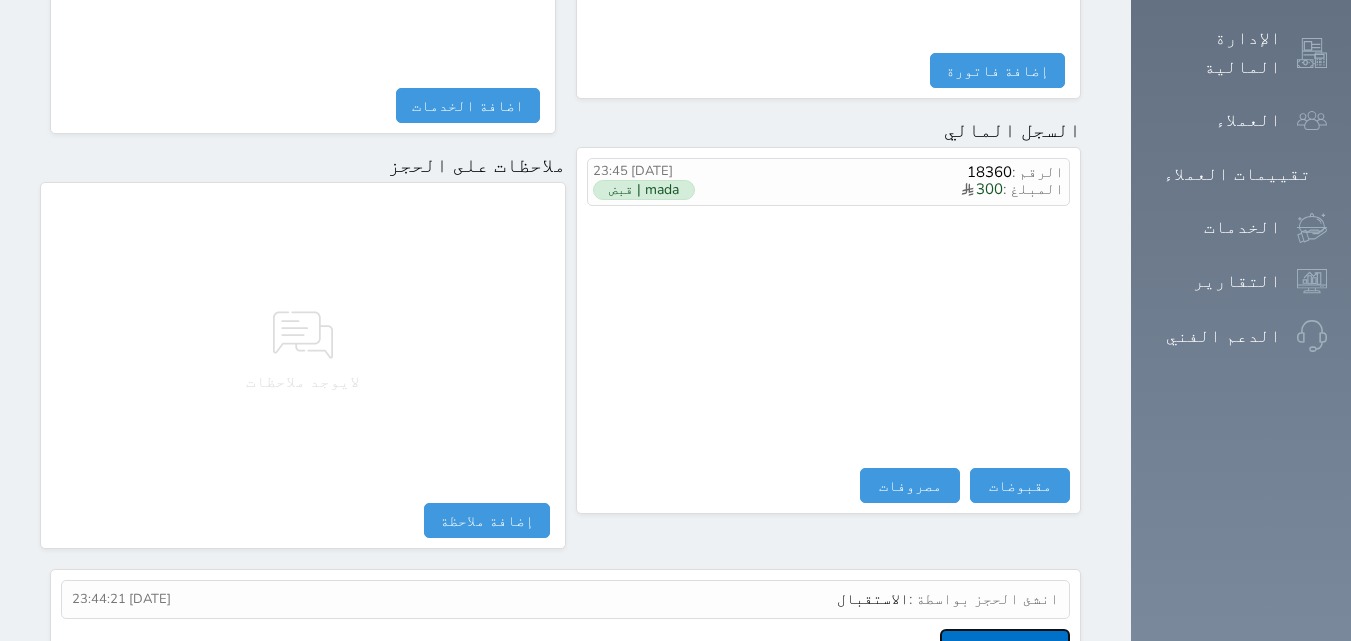 click on "عرض سجل شموس" at bounding box center [1005, 646] 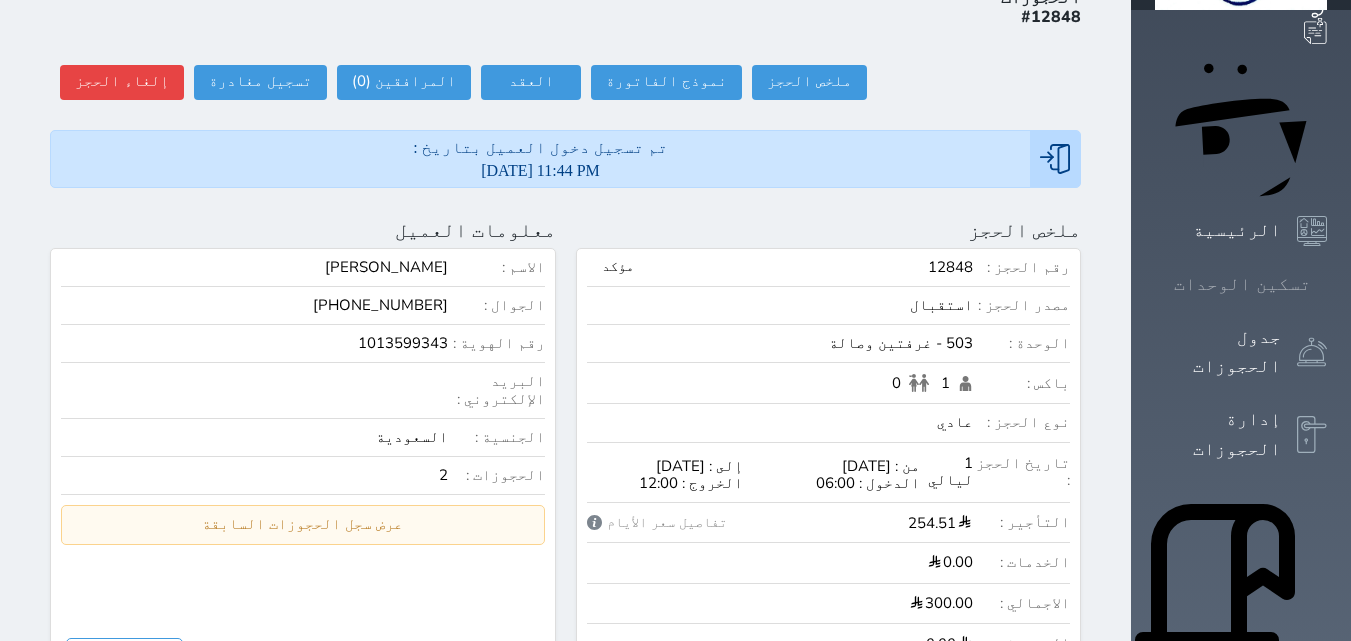 click on "تسكين الوحدات" at bounding box center [1242, 284] 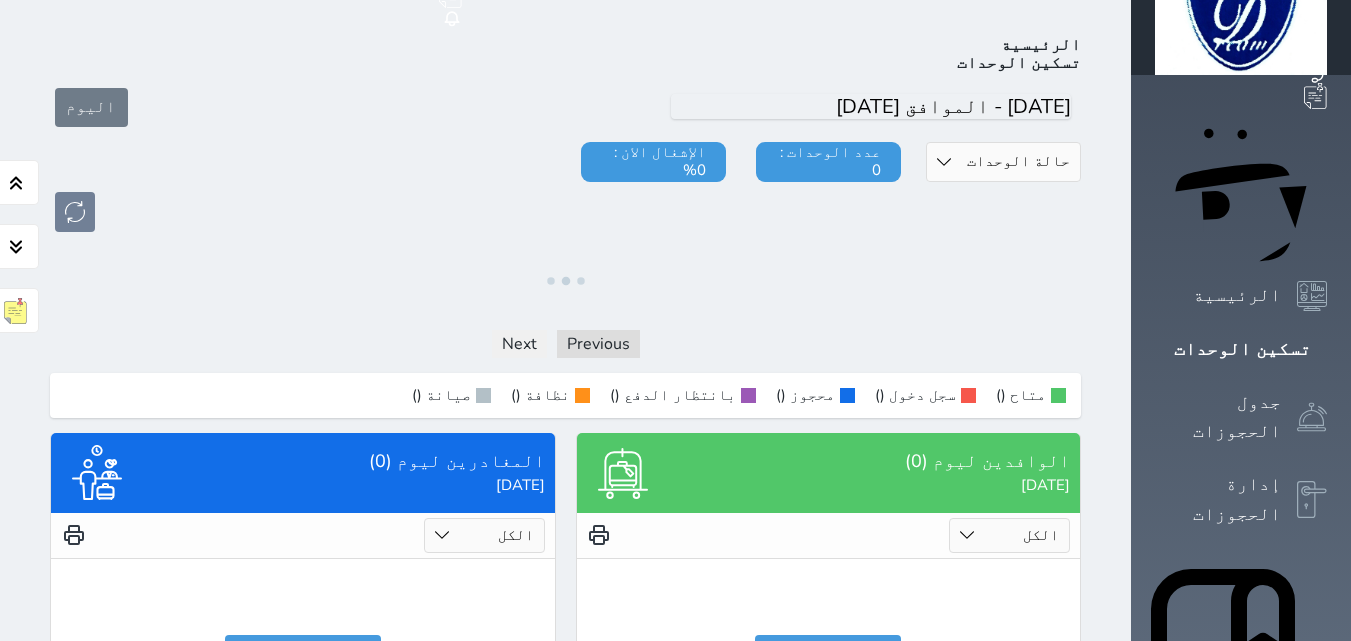 scroll, scrollTop: 0, scrollLeft: 0, axis: both 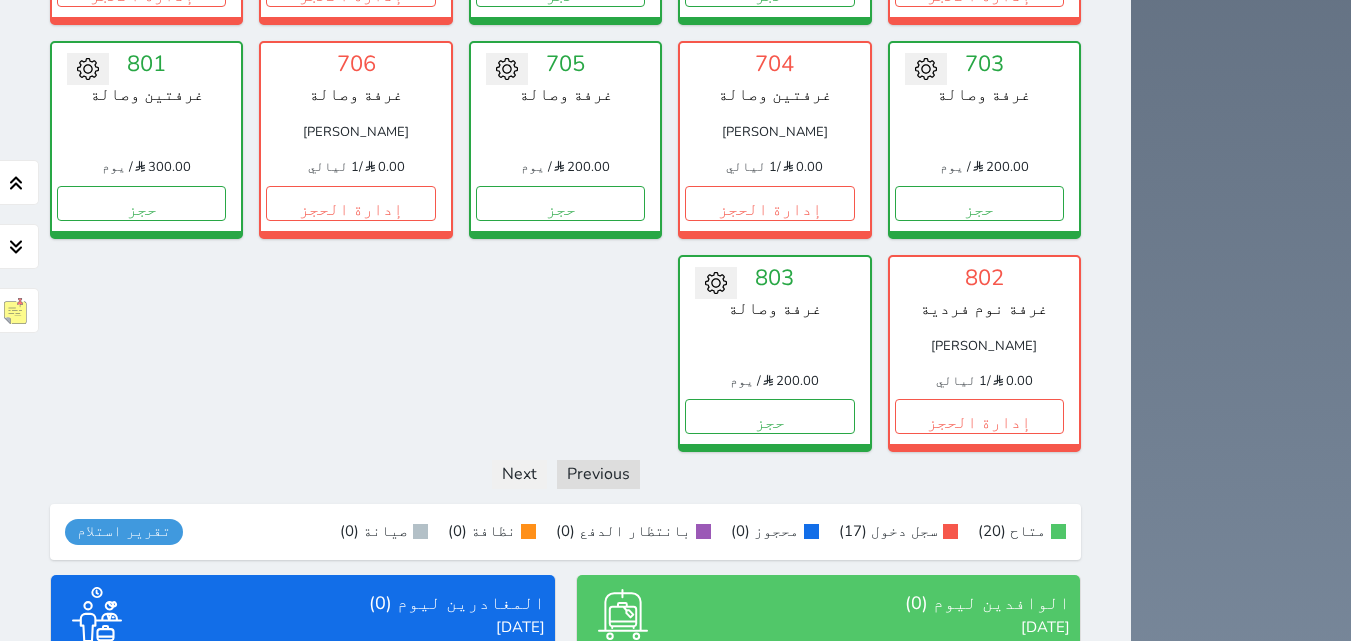 click on "عرض المغادرين" at bounding box center [303, 794] 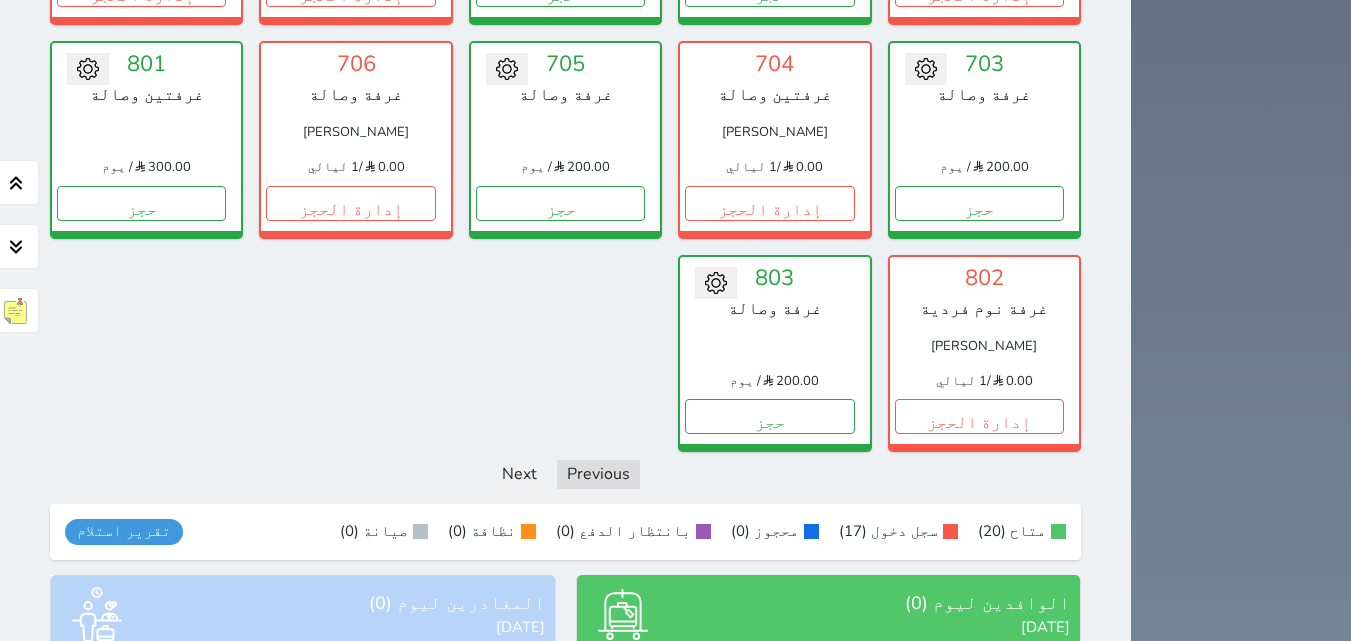 click on "عرض الوافدين" at bounding box center [828, 794] 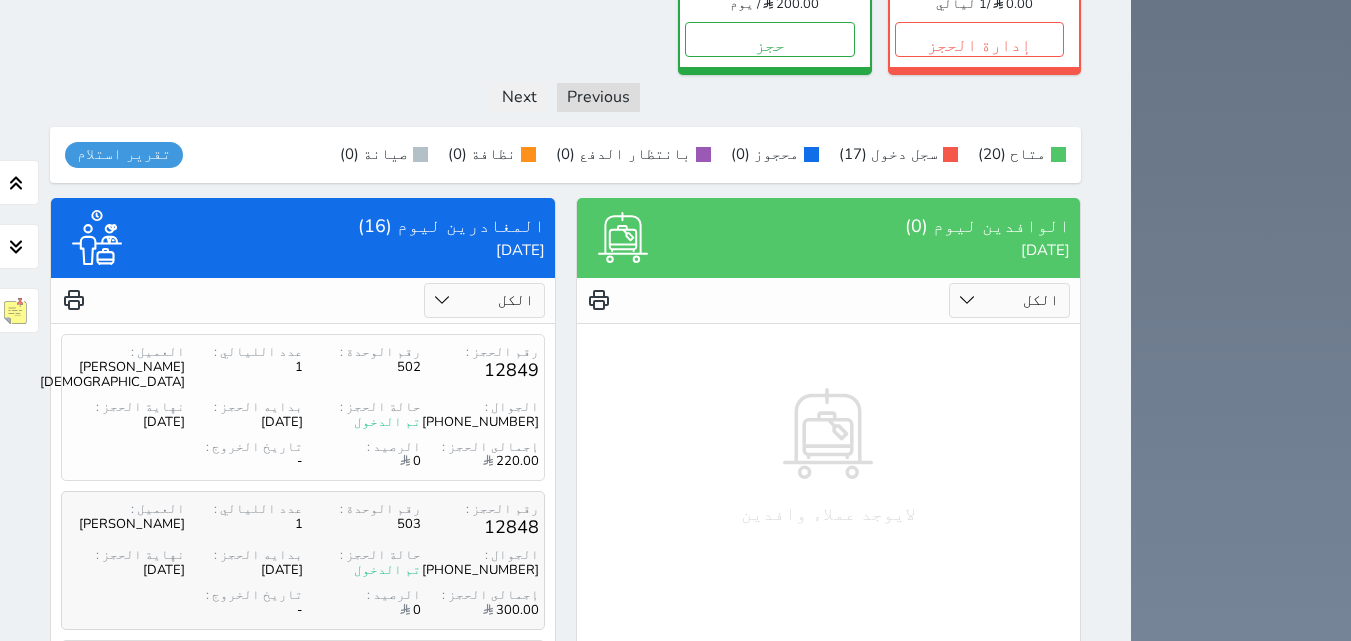 scroll, scrollTop: 1953, scrollLeft: 0, axis: vertical 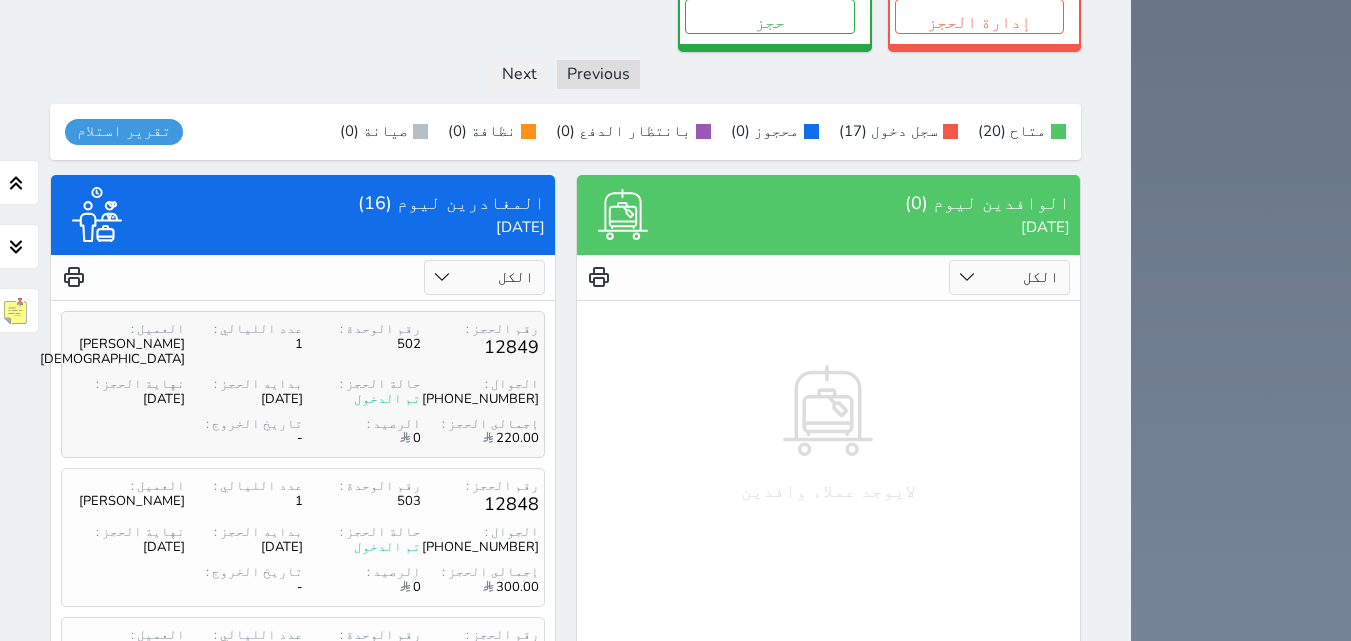 click on "الرصيد :" at bounding box center (362, 424) 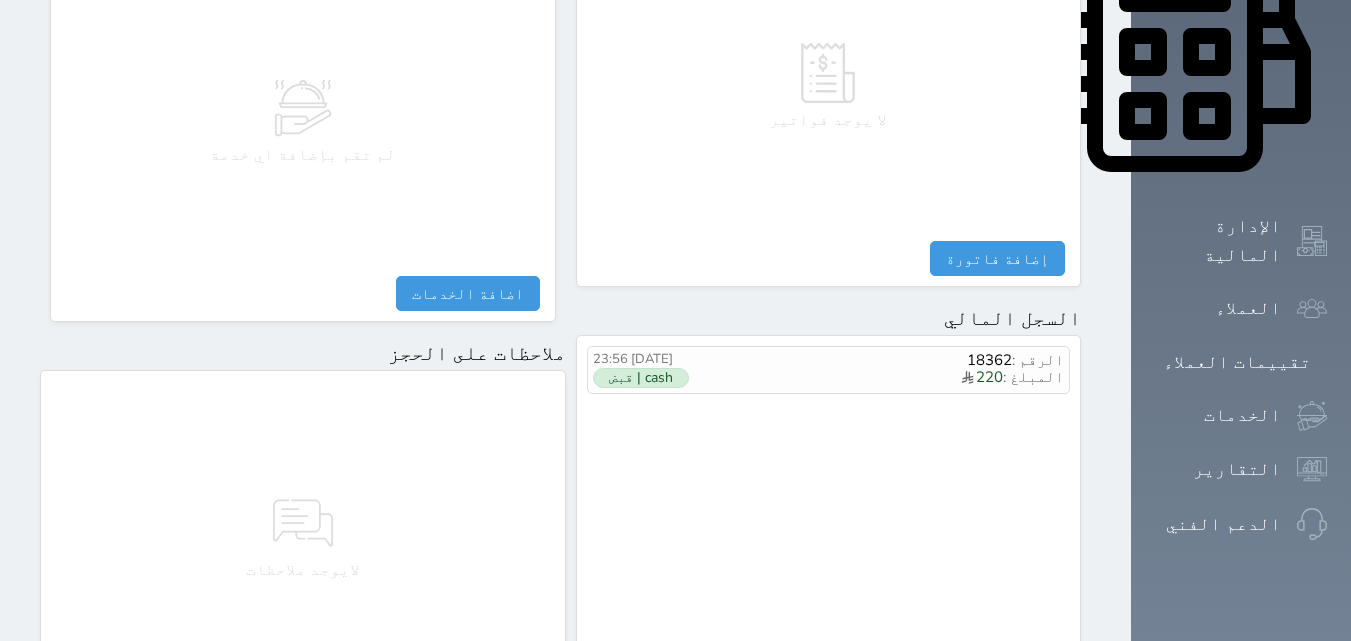 scroll, scrollTop: 1139, scrollLeft: 0, axis: vertical 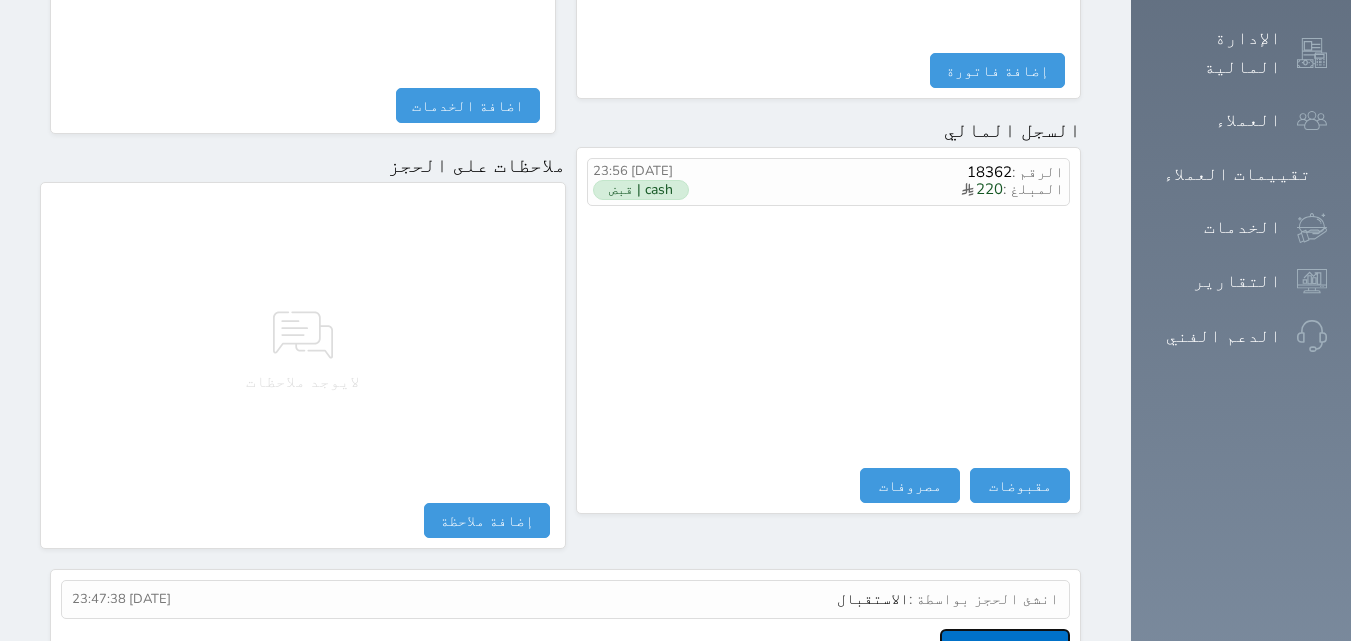 click on "عرض سجل شموس" at bounding box center (1005, 646) 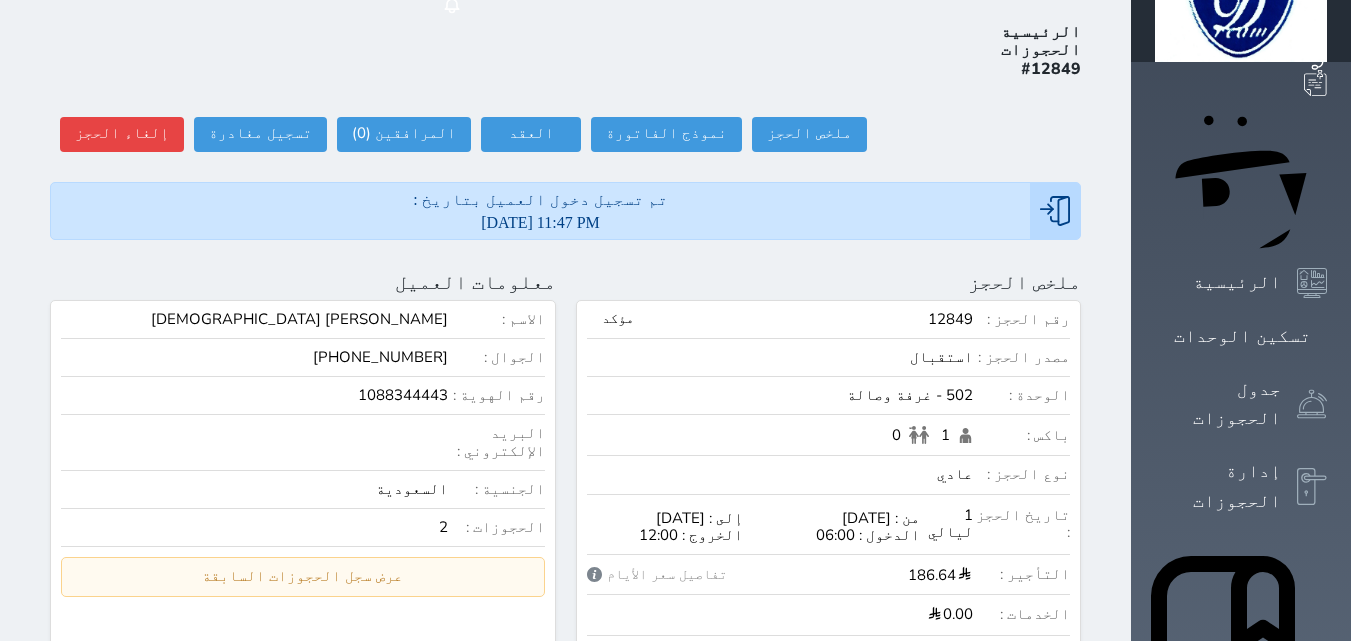scroll, scrollTop: 0, scrollLeft: 0, axis: both 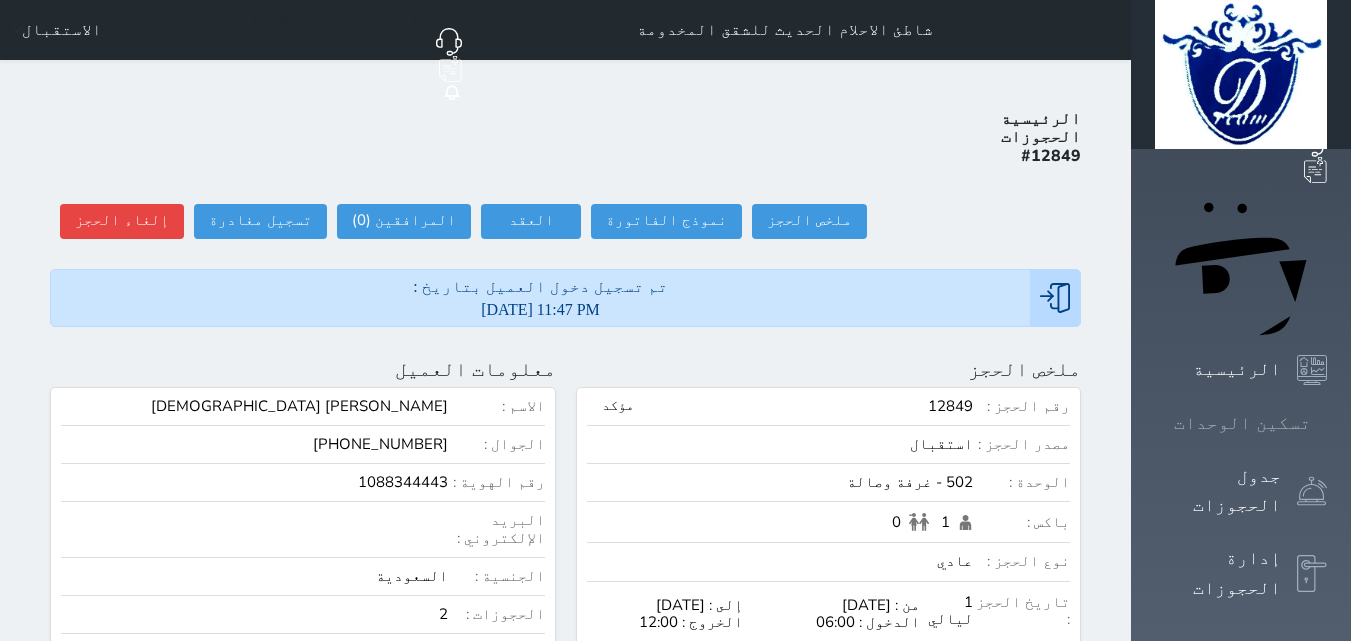 click at bounding box center (1327, 423) 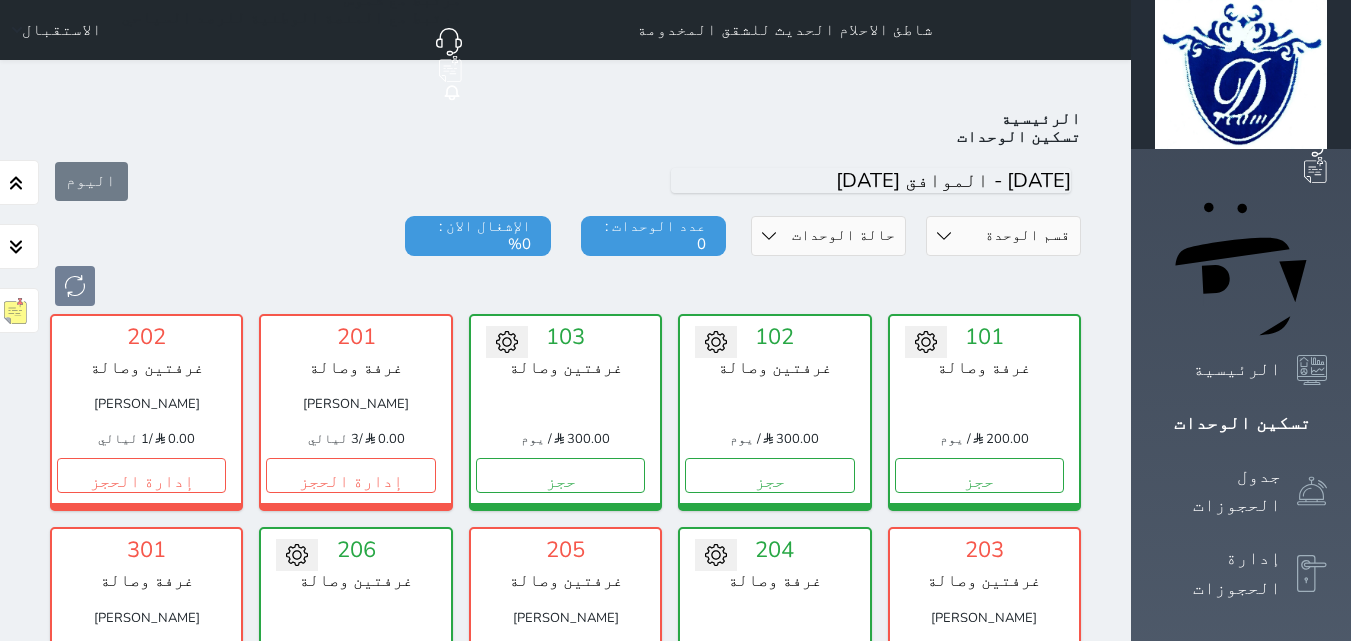 click on "إدارة الحجز" at bounding box center [979, 1969] 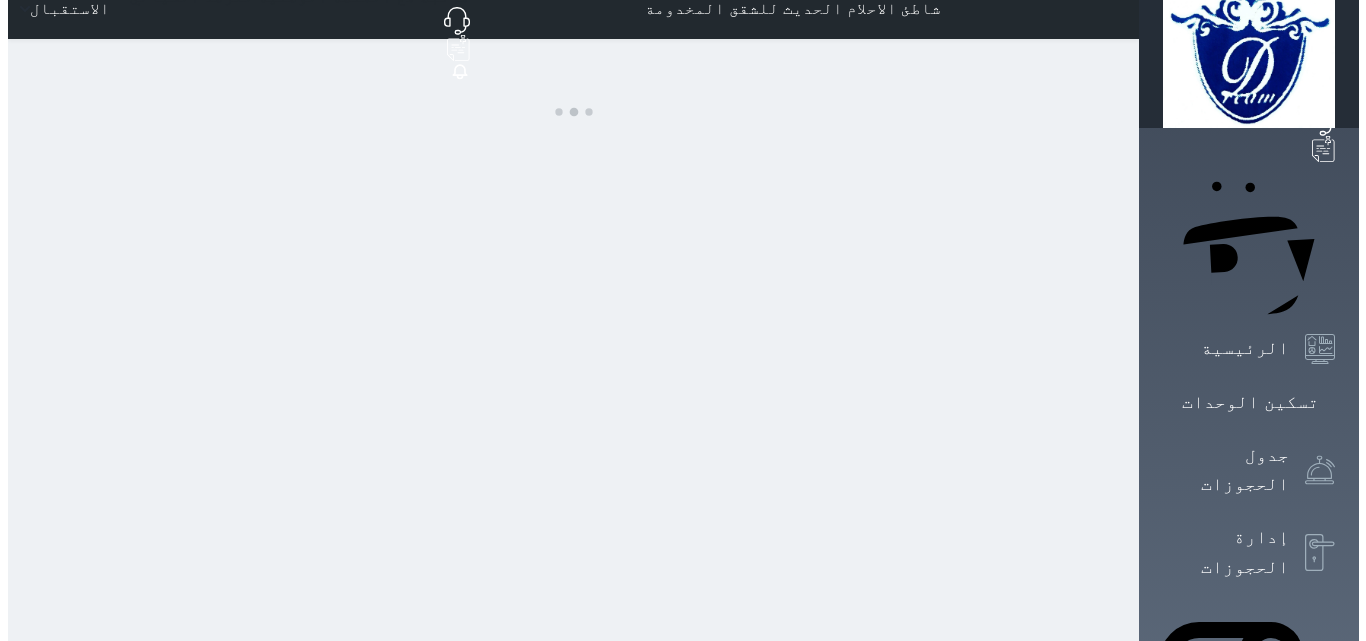 scroll, scrollTop: 0, scrollLeft: 0, axis: both 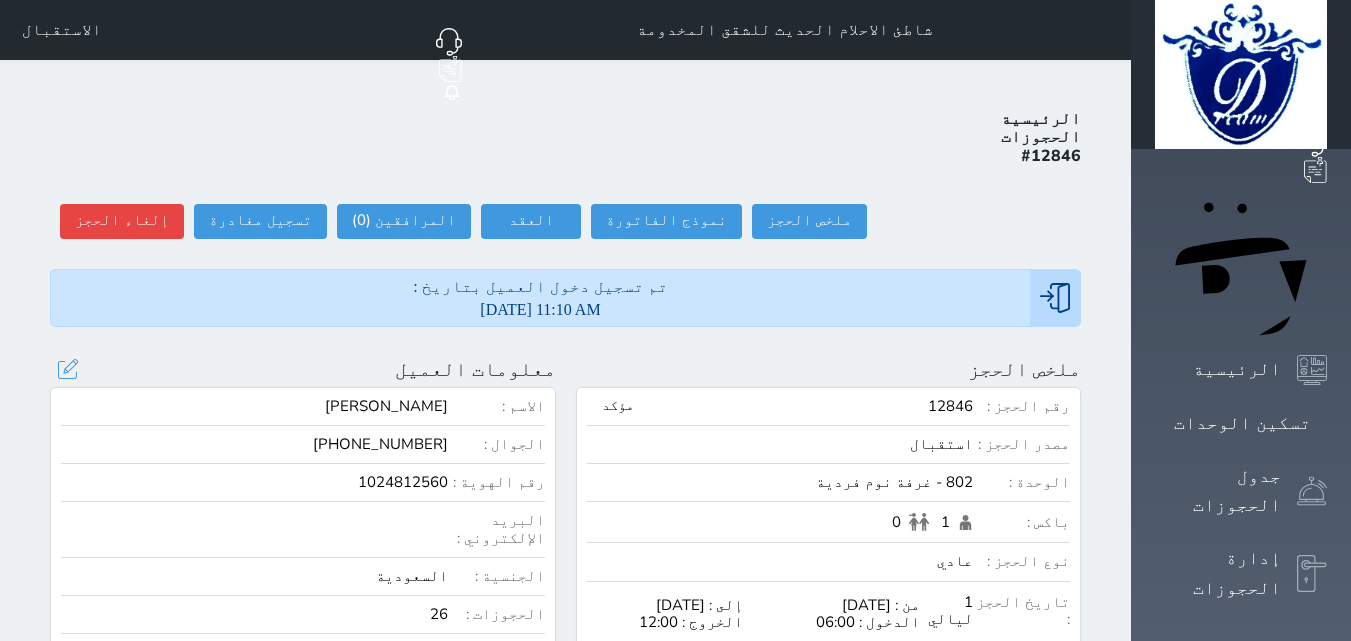 click on "عرض سجل الحجوزات السابقة" at bounding box center [303, 663] 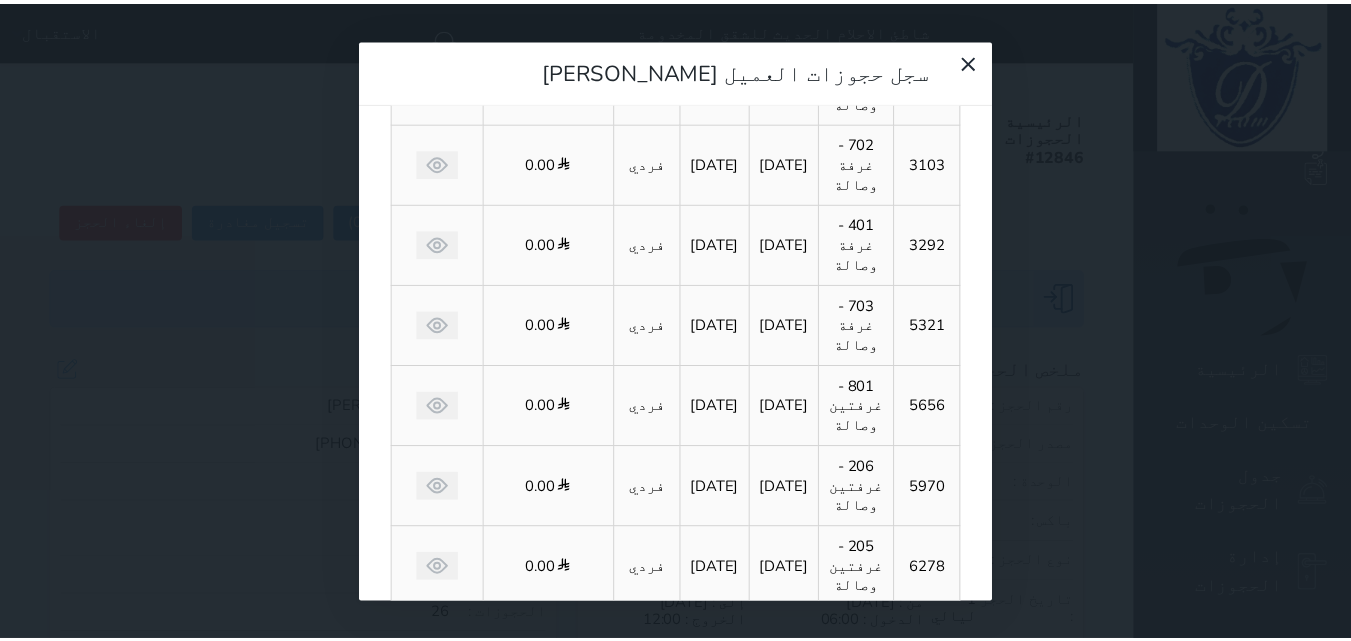 scroll, scrollTop: 235, scrollLeft: 0, axis: vertical 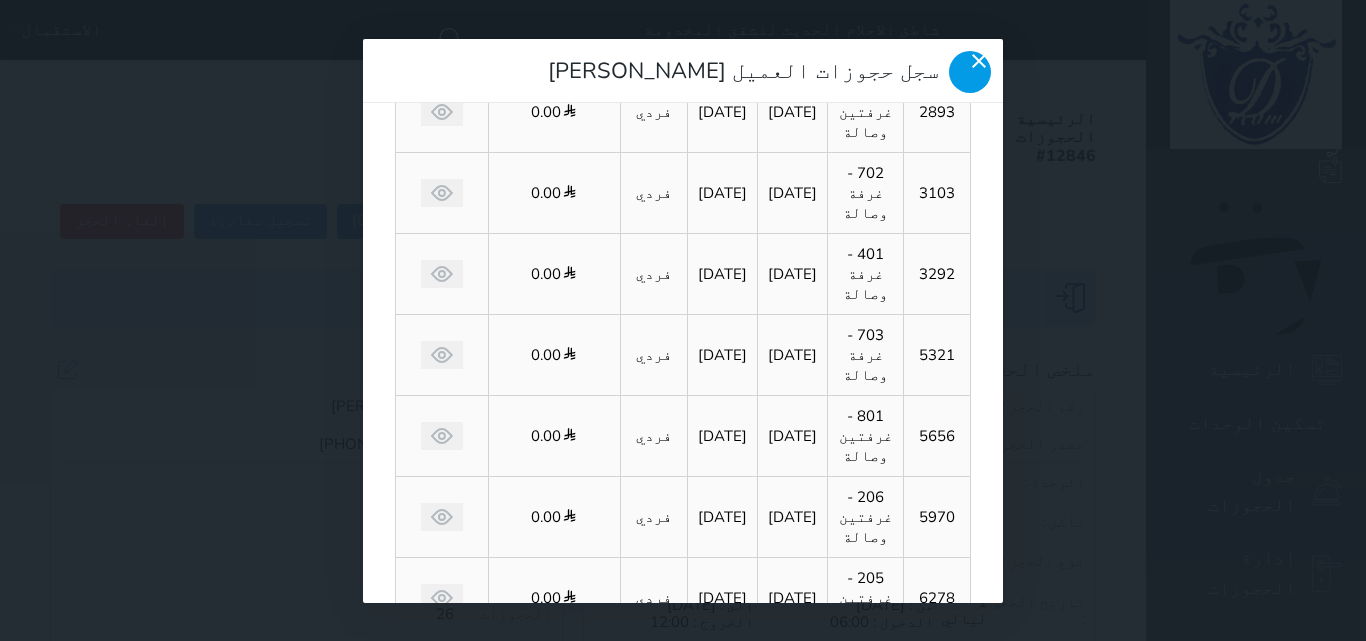 click 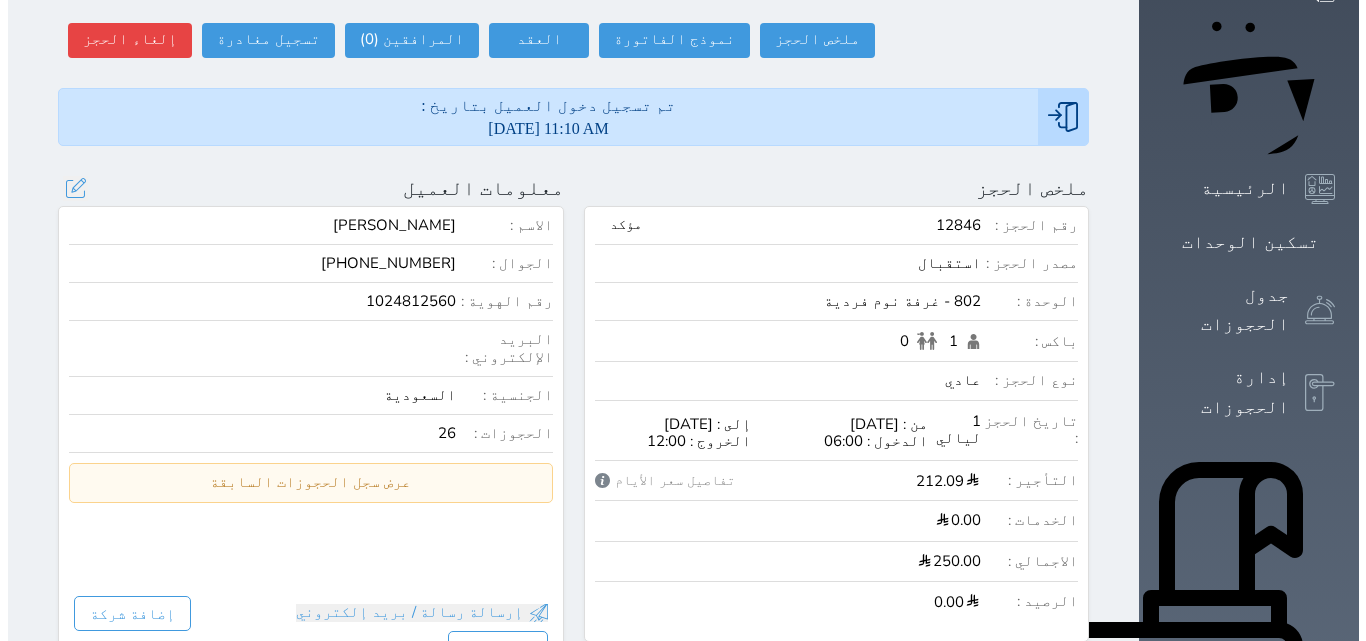 scroll, scrollTop: 200, scrollLeft: 0, axis: vertical 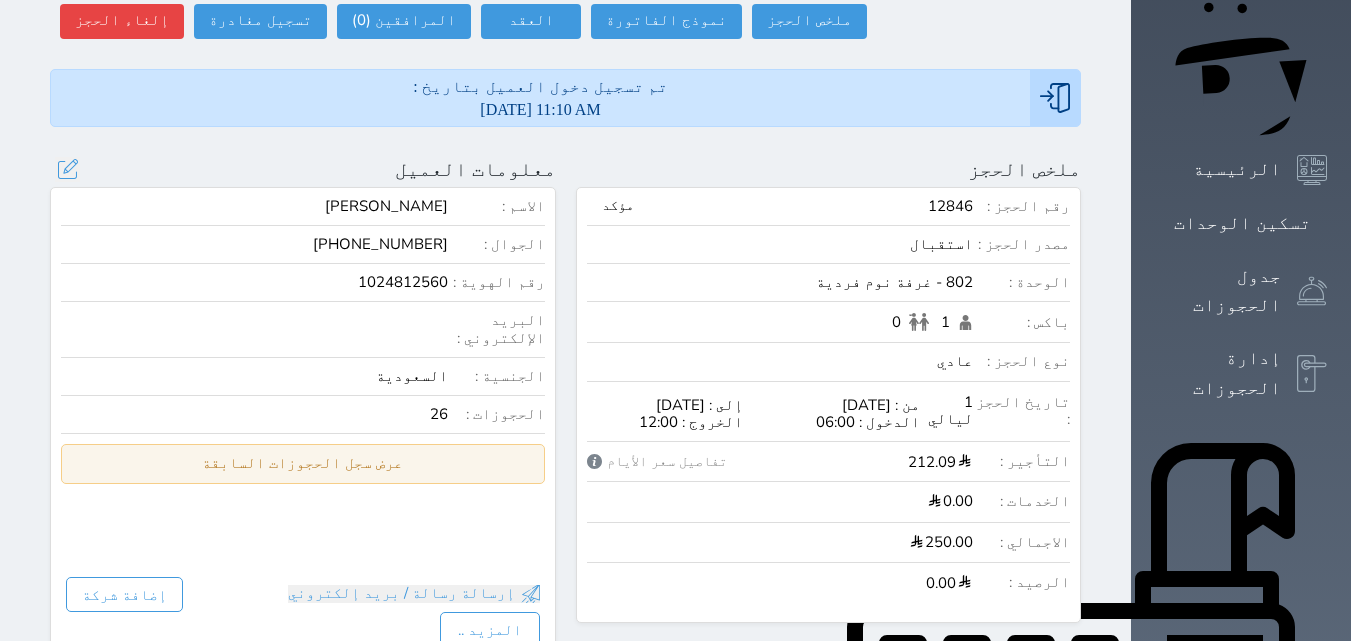 click on "عرض سجل الحجوزات السابقة" at bounding box center (303, 463) 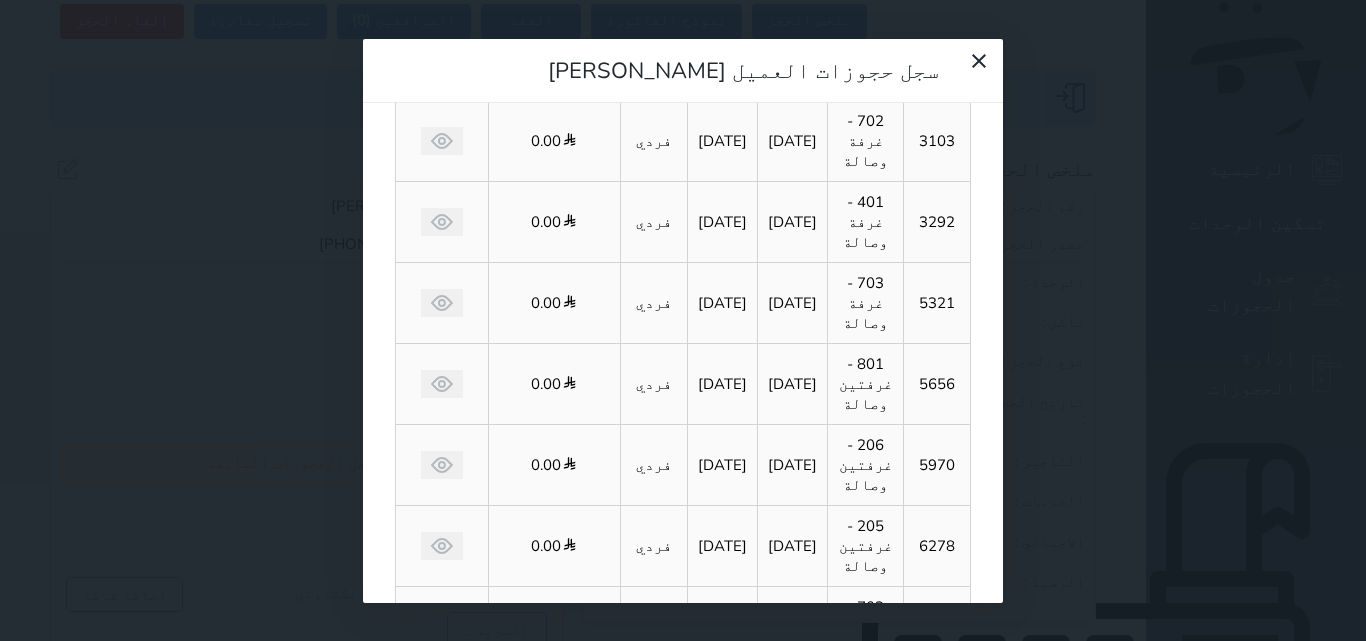 scroll, scrollTop: 335, scrollLeft: 0, axis: vertical 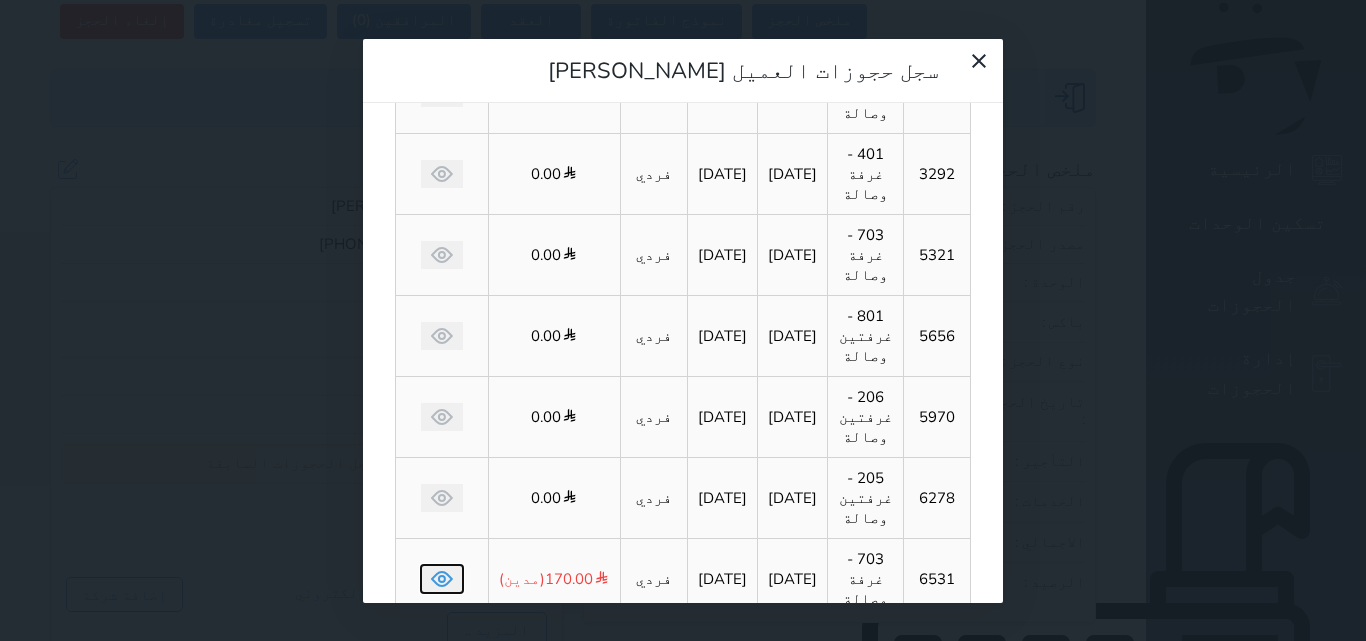click 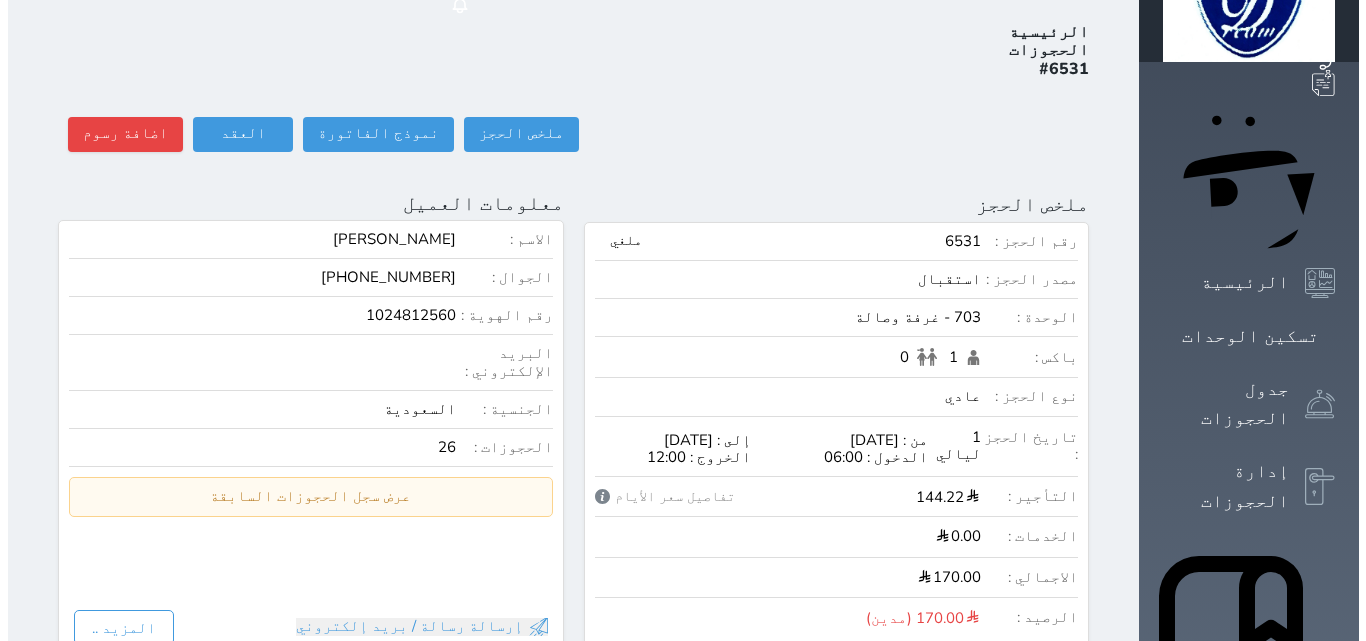 scroll, scrollTop: 100, scrollLeft: 0, axis: vertical 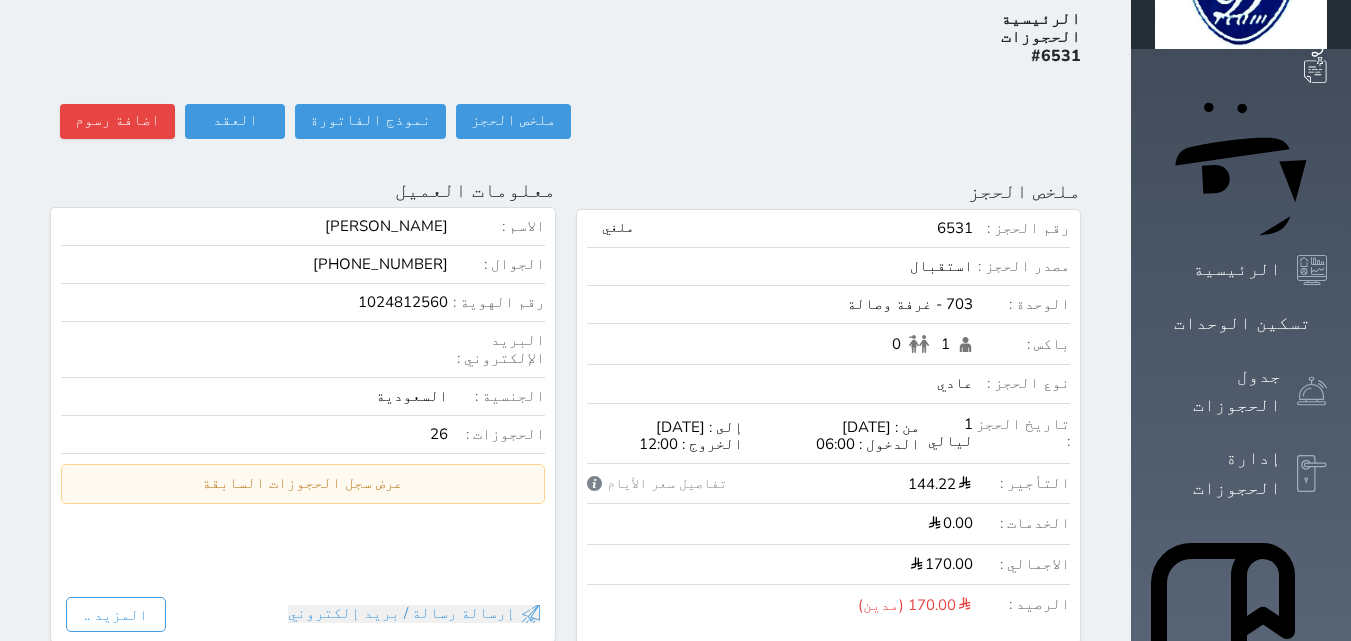 click on "عرض سجل الحجوزات السابقة" at bounding box center [303, 483] 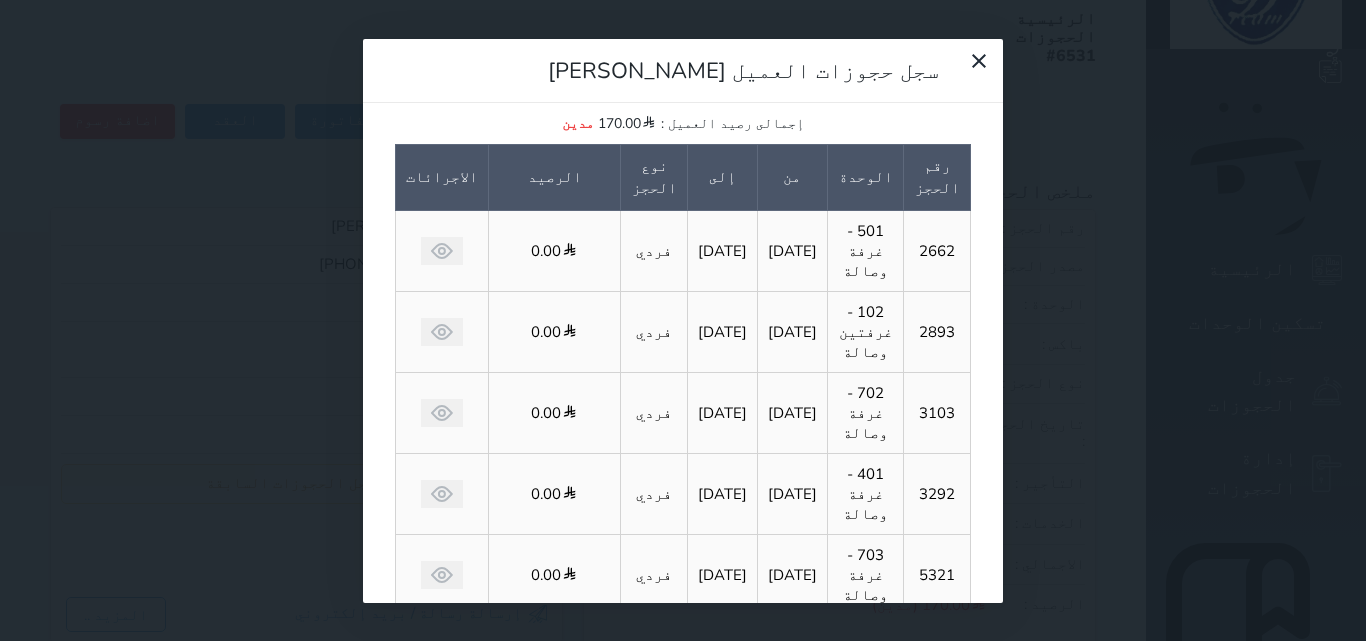 scroll, scrollTop: 0, scrollLeft: 0, axis: both 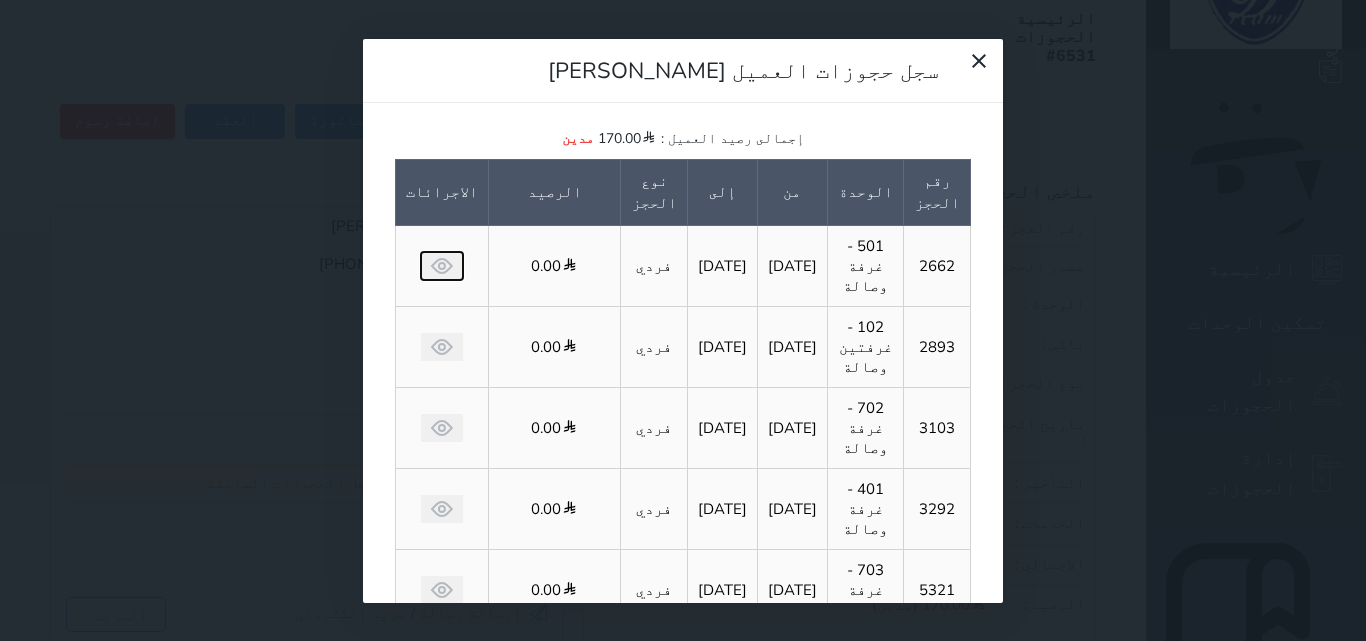 click 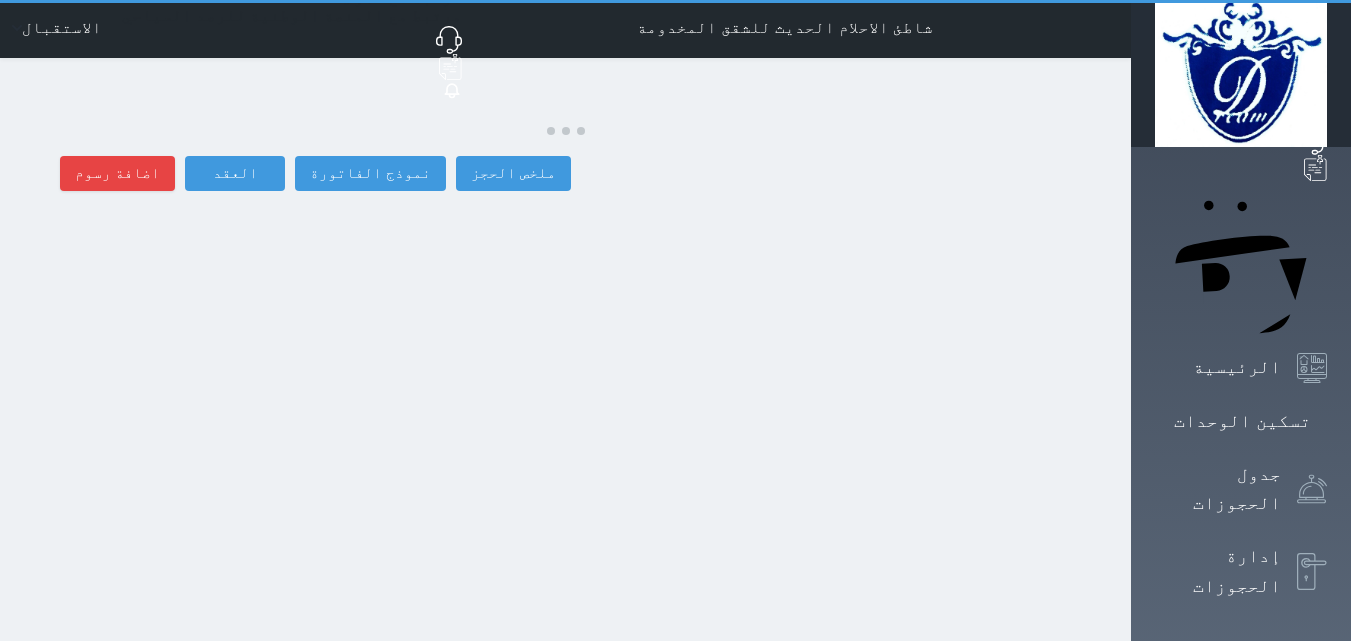 scroll, scrollTop: 0, scrollLeft: 0, axis: both 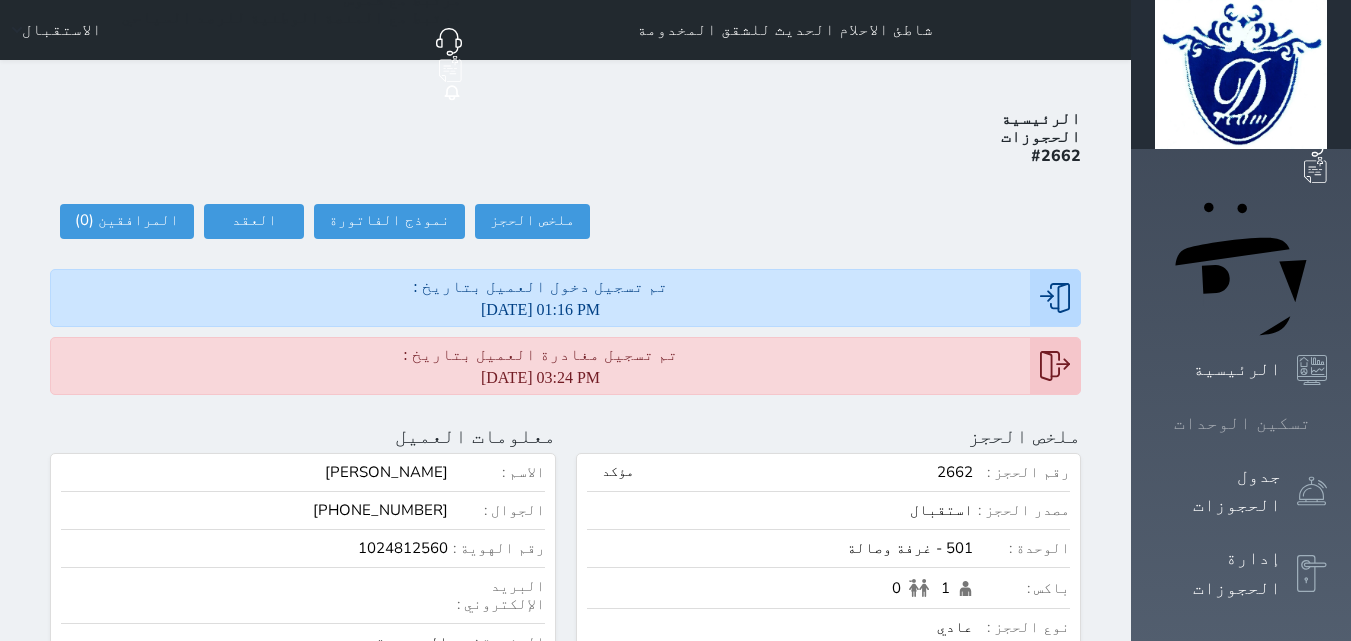 click on "تسكين الوحدات" at bounding box center [1241, 423] 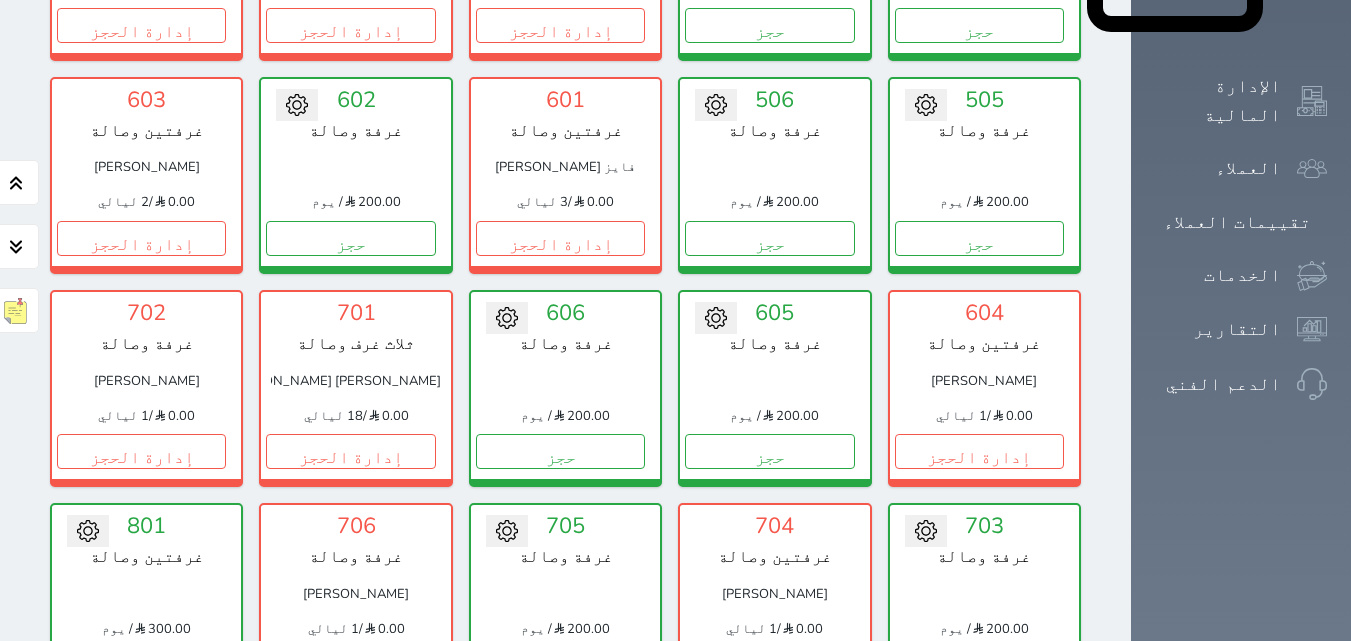 scroll, scrollTop: 1078, scrollLeft: 0, axis: vertical 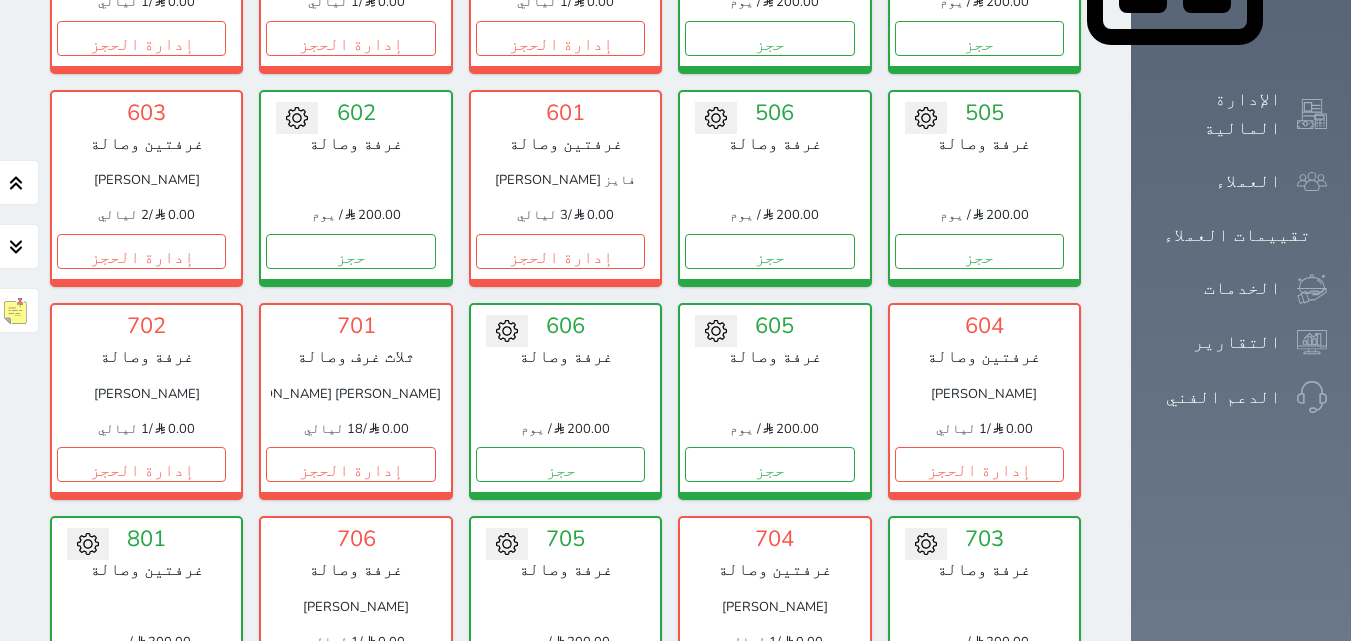 click on "إدارة الحجز" at bounding box center (979, 891) 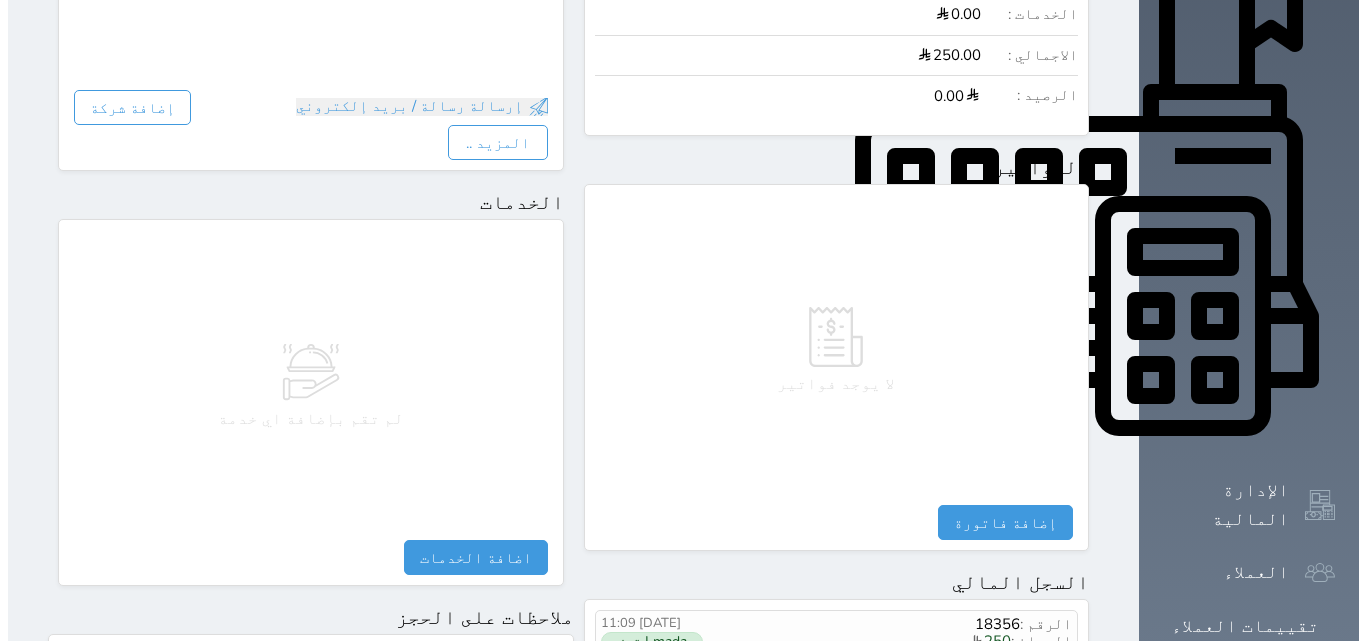 scroll, scrollTop: 700, scrollLeft: 0, axis: vertical 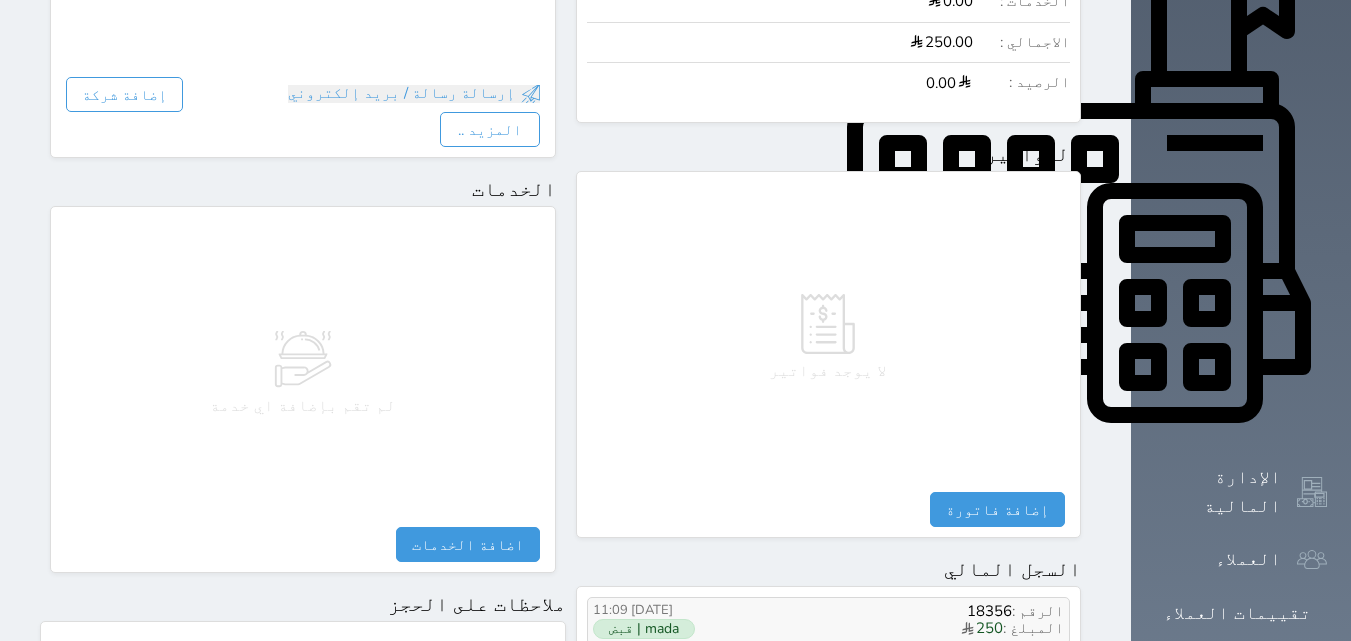 click on "المبلغ :  250" at bounding box center [899, 629] 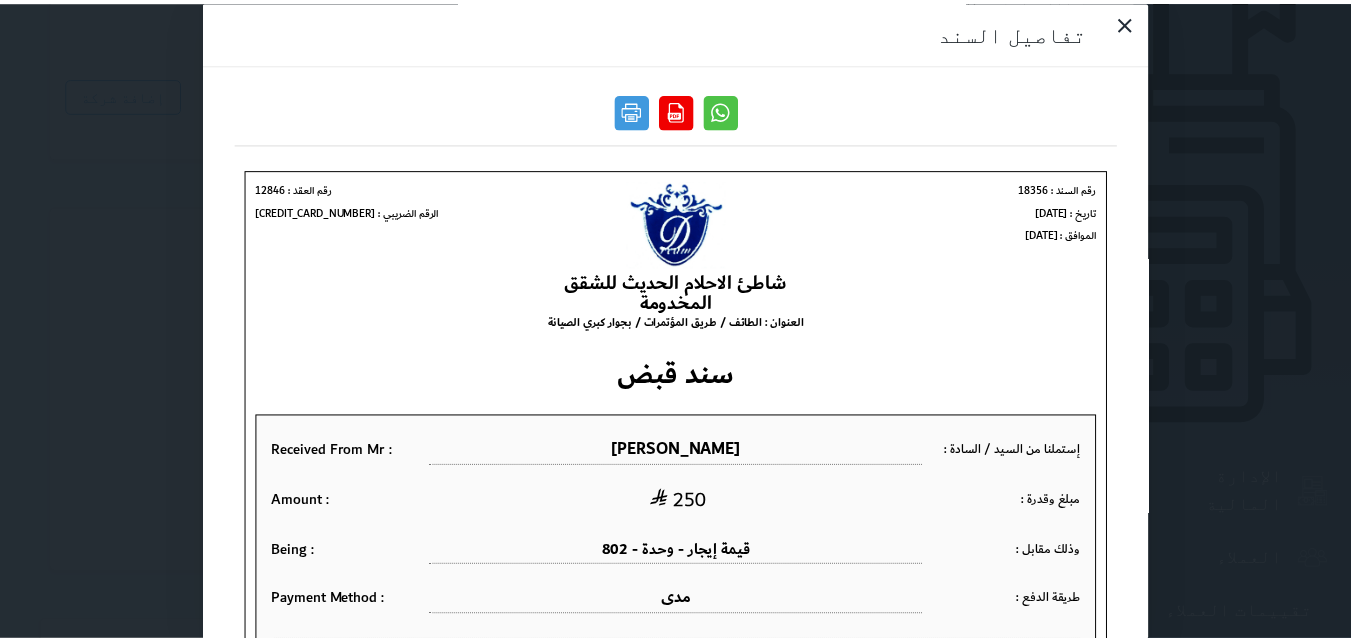 scroll, scrollTop: 100, scrollLeft: 0, axis: vertical 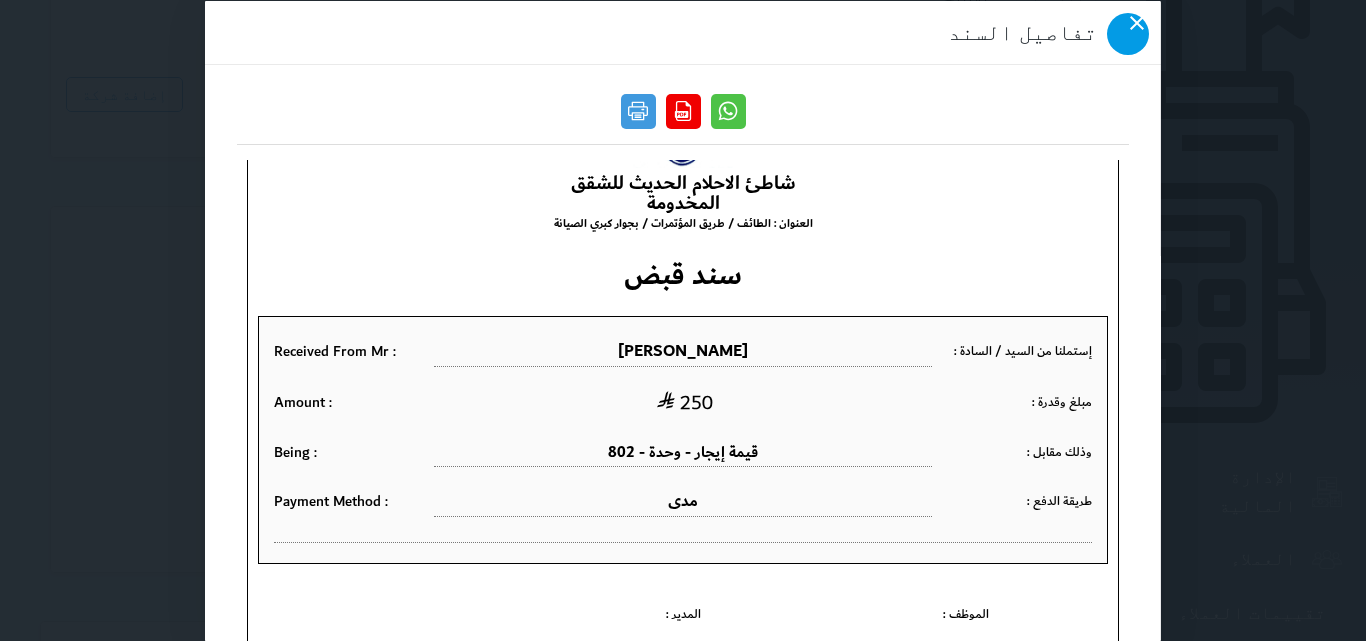 click 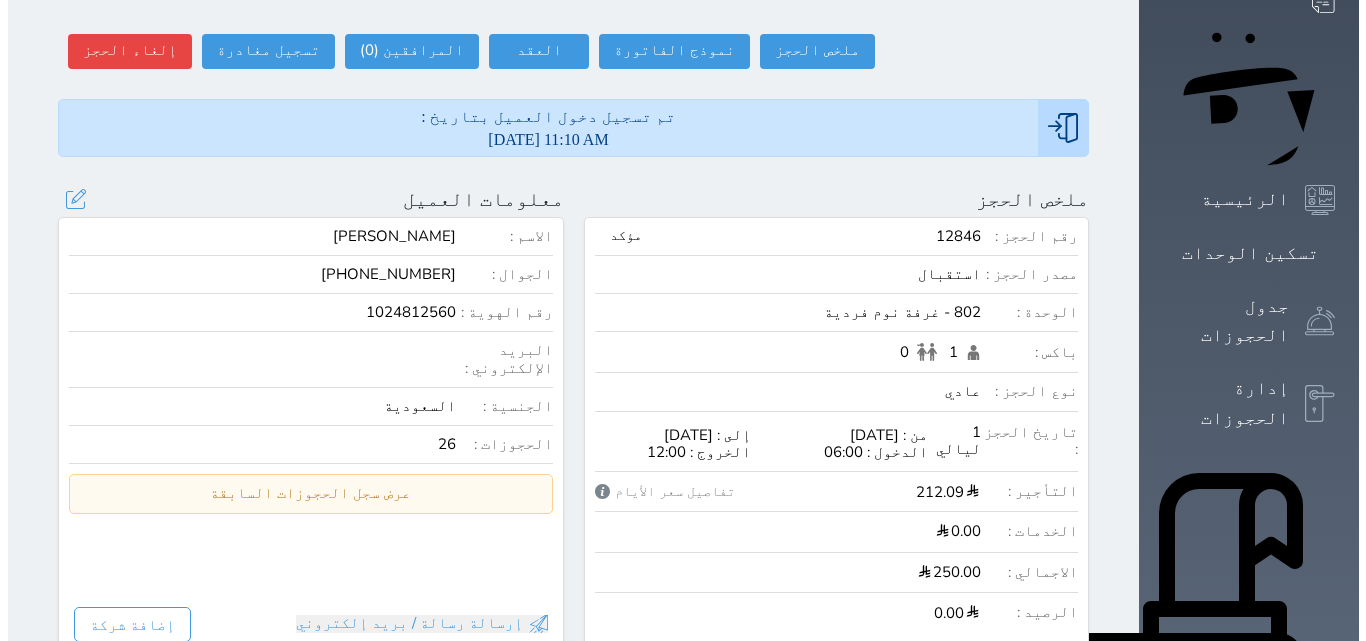 scroll, scrollTop: 300, scrollLeft: 0, axis: vertical 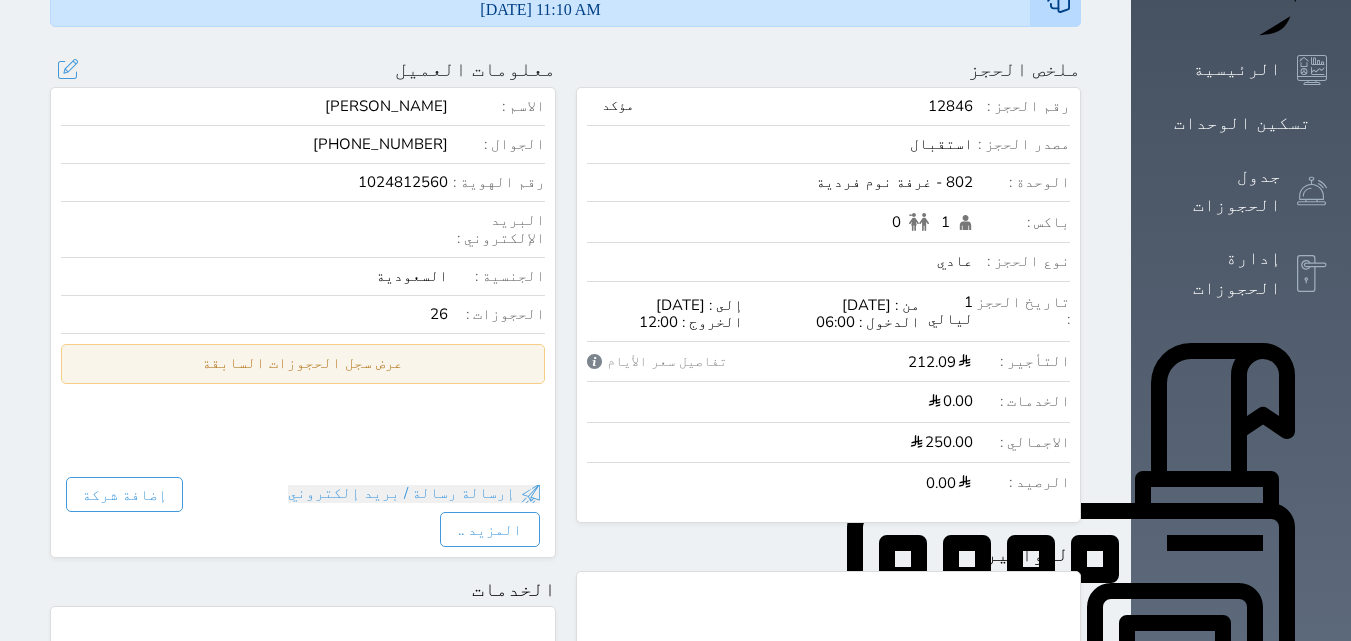 click on "عرض سجل الحجوزات السابقة" at bounding box center (303, 363) 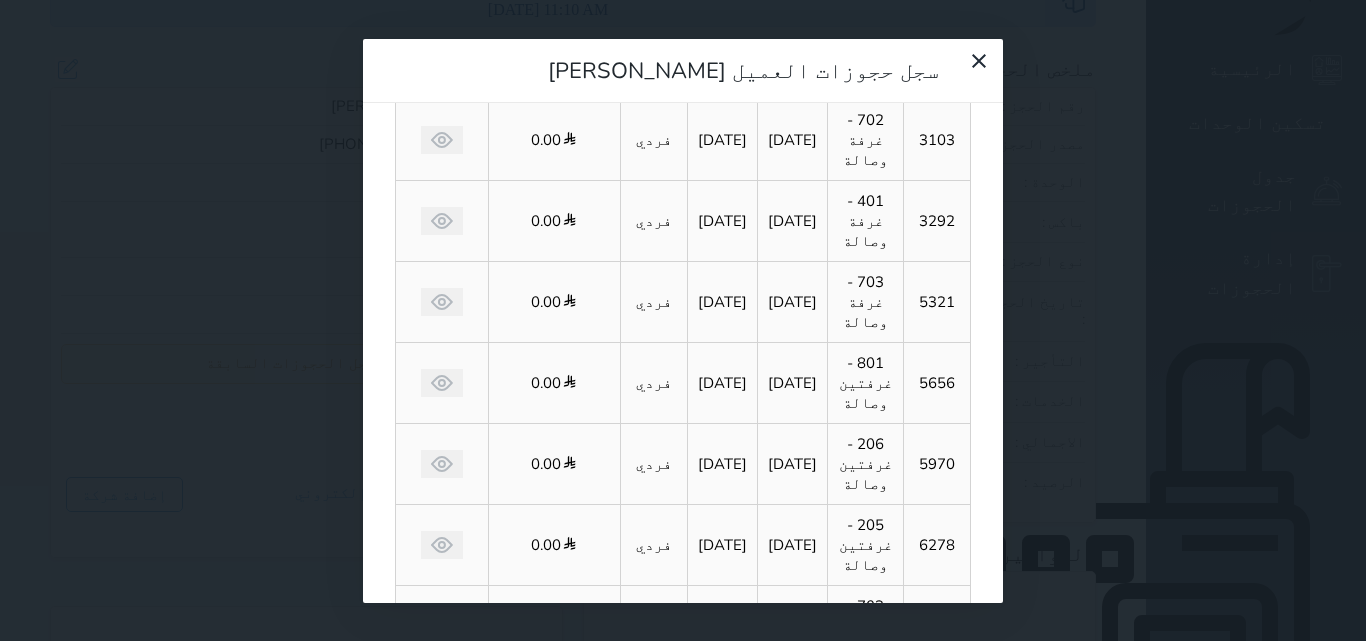 scroll, scrollTop: 335, scrollLeft: 0, axis: vertical 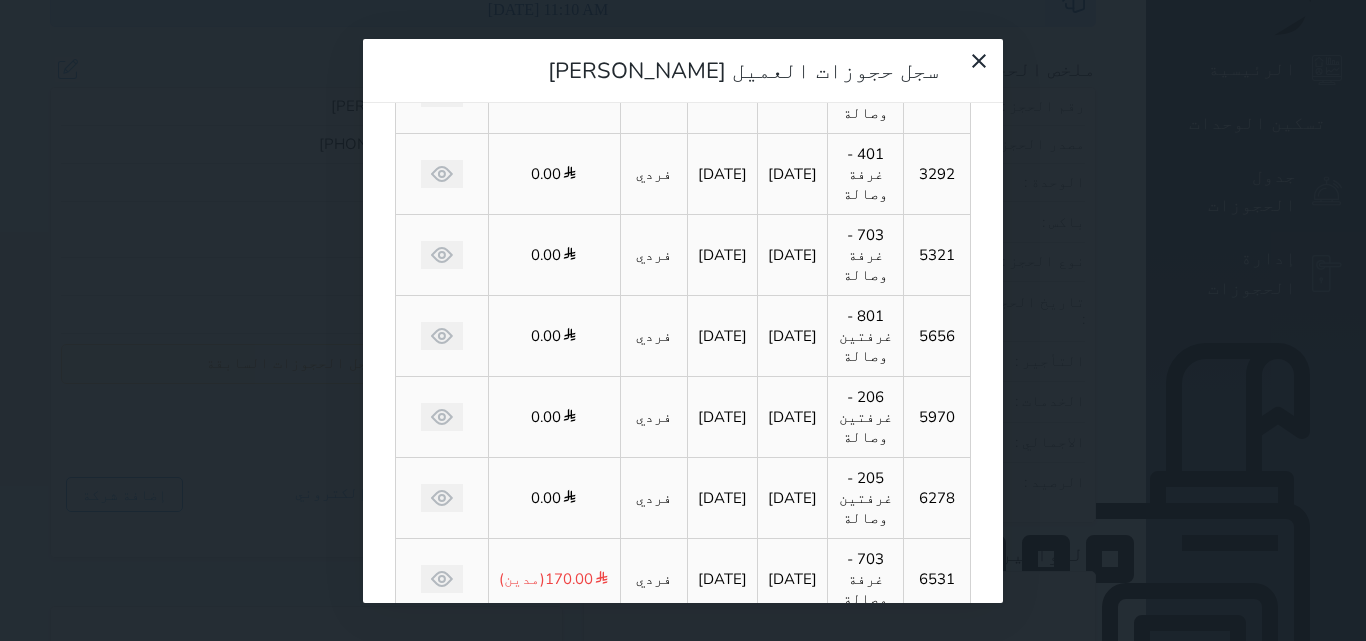 click on "2" at bounding box center [686, 740] 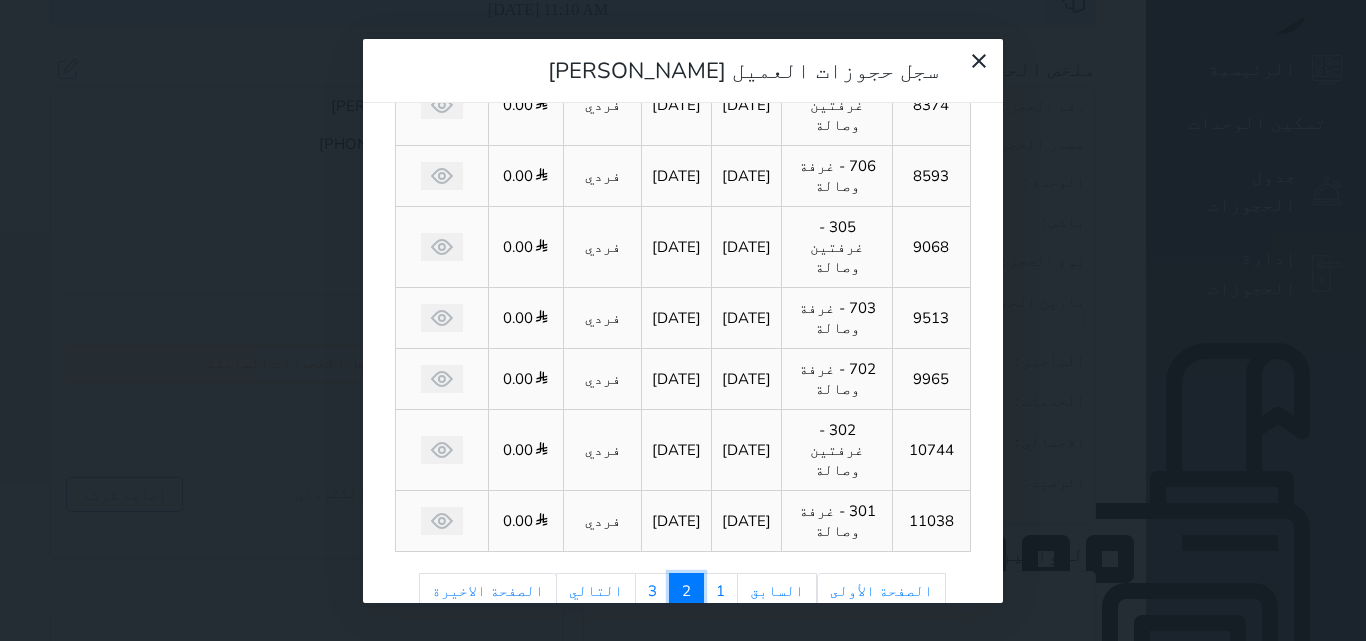 scroll, scrollTop: 353, scrollLeft: 0, axis: vertical 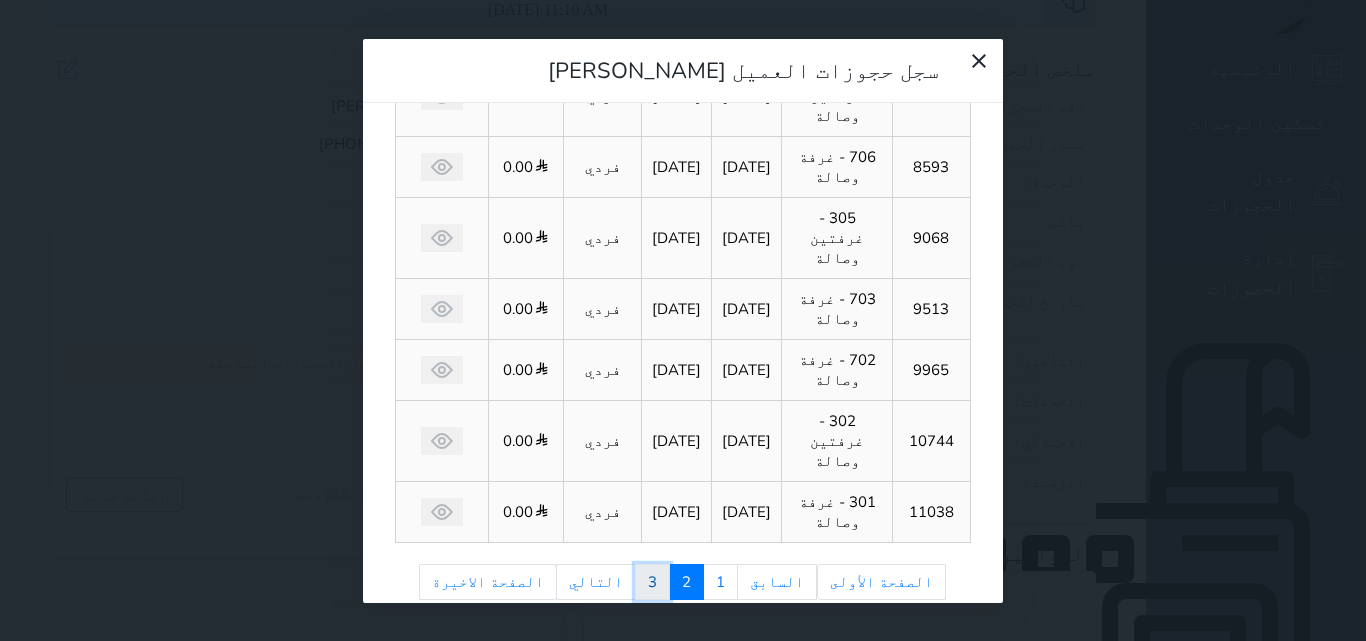 click on "3" at bounding box center (652, 582) 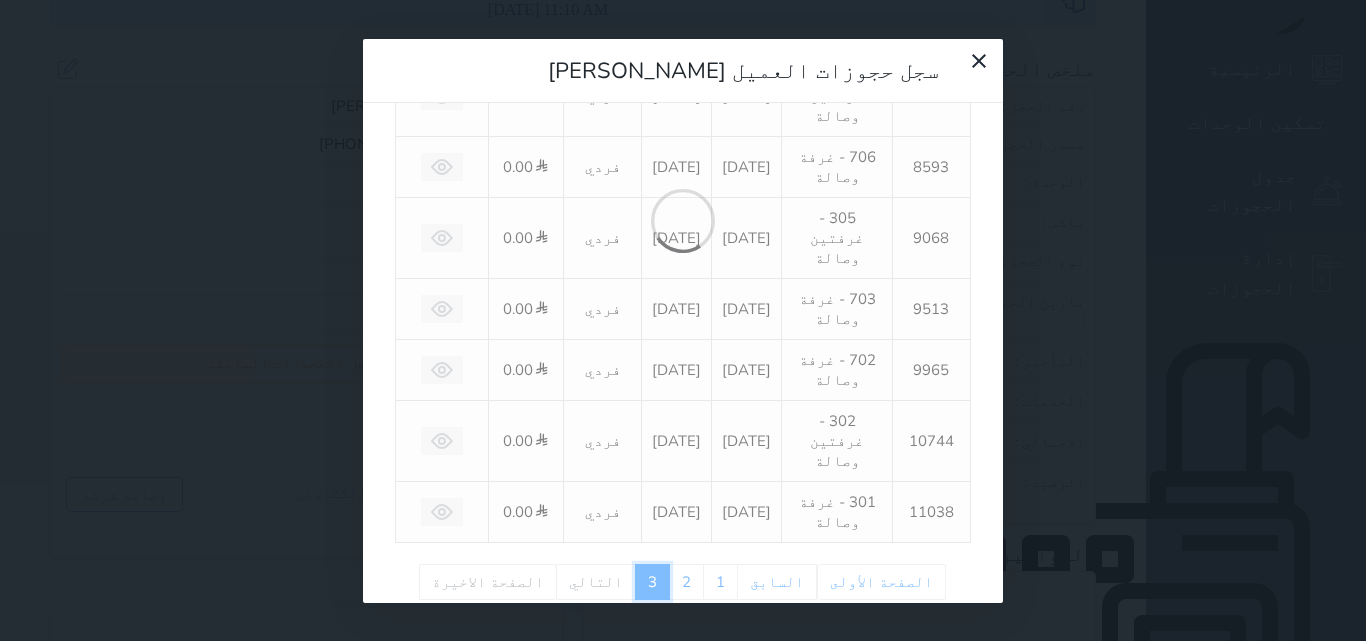 scroll, scrollTop: 101, scrollLeft: 0, axis: vertical 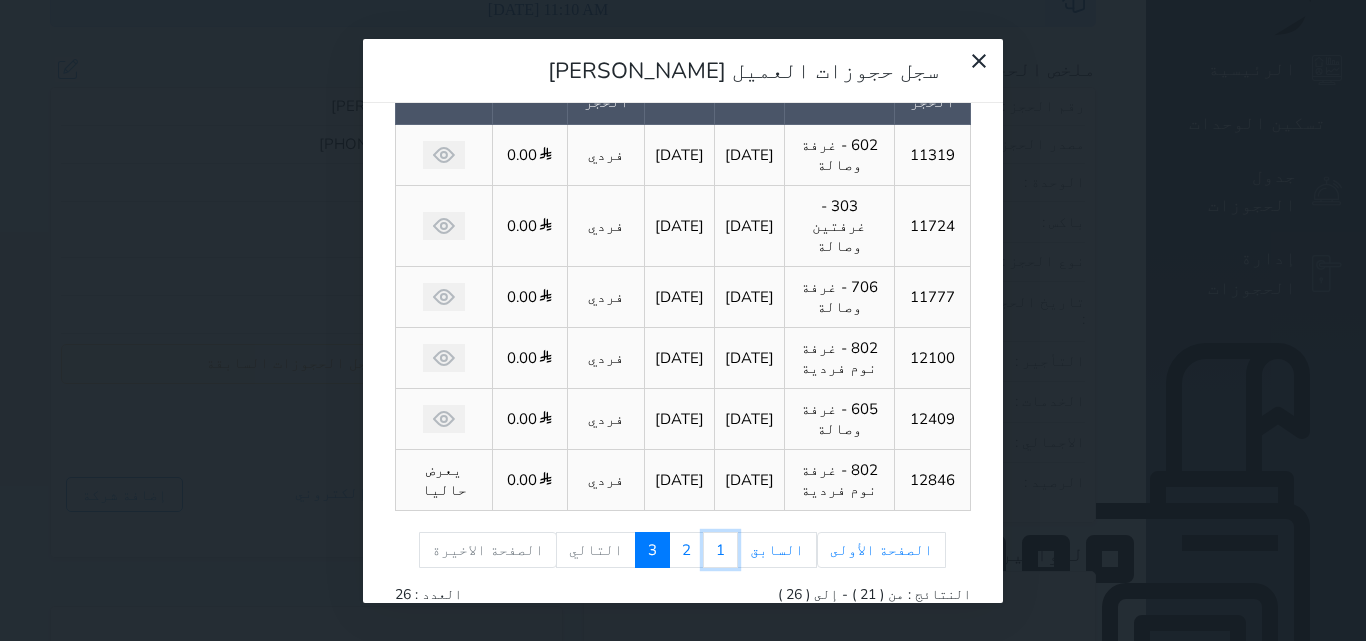 click on "1" at bounding box center (720, 550) 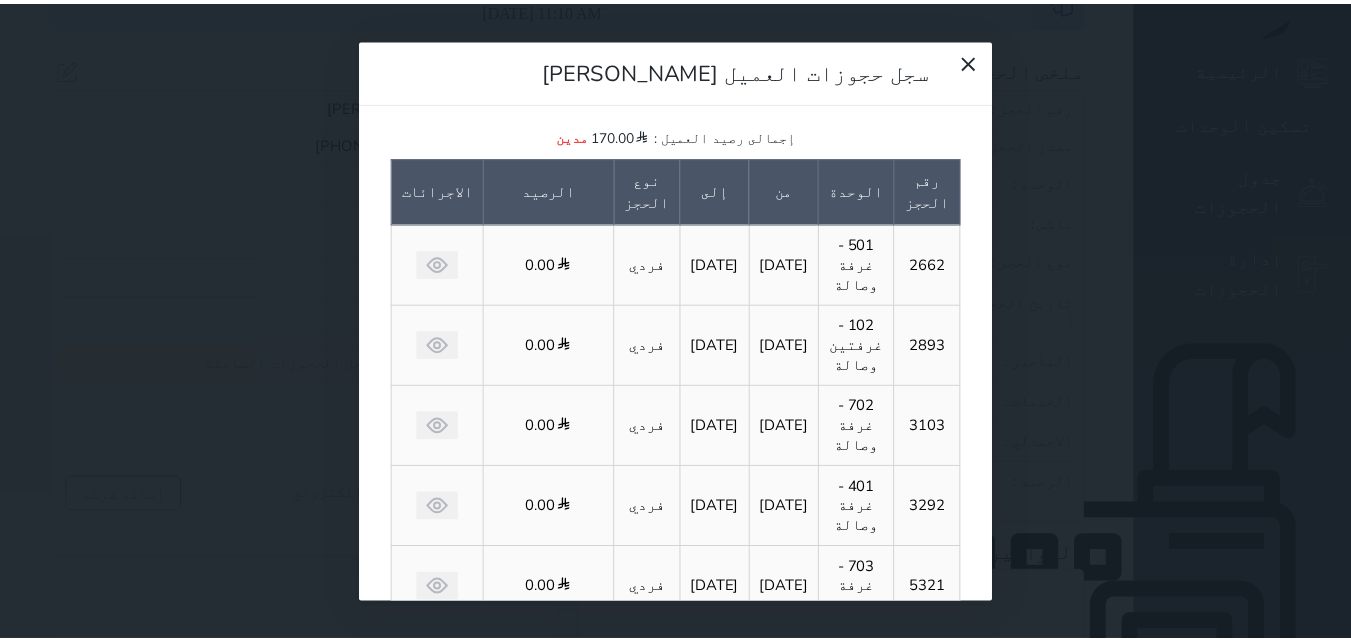 scroll, scrollTop: 0, scrollLeft: 0, axis: both 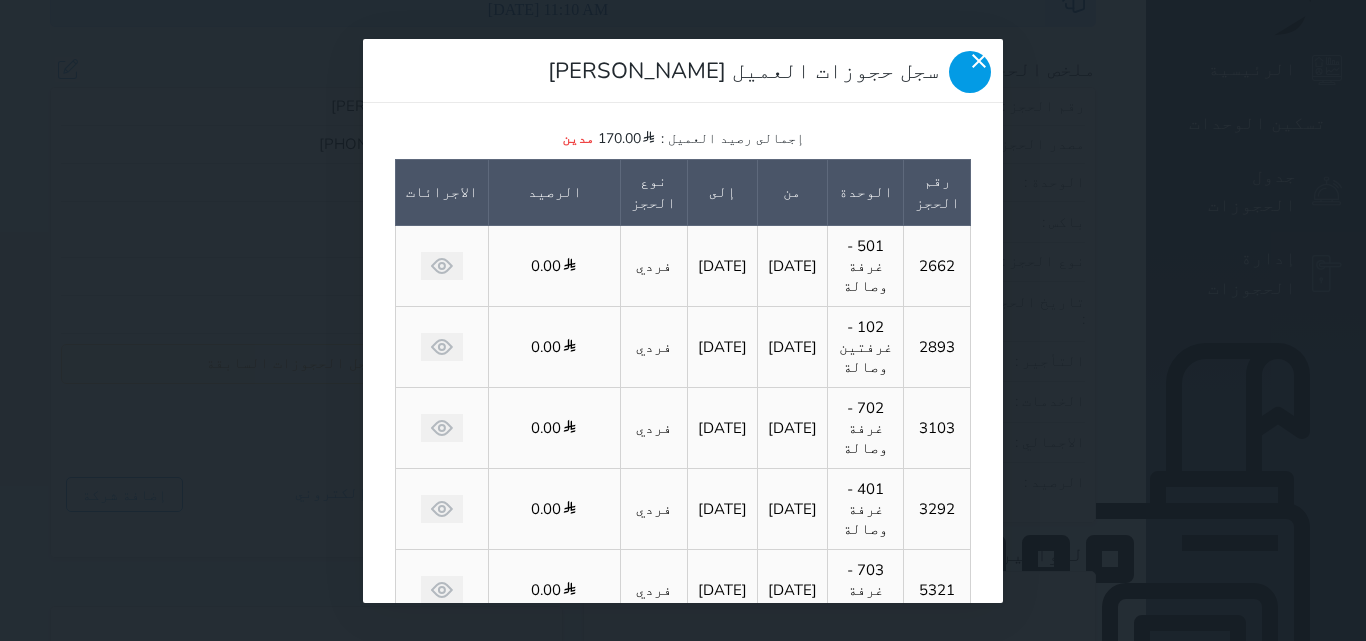 click at bounding box center [970, 72] 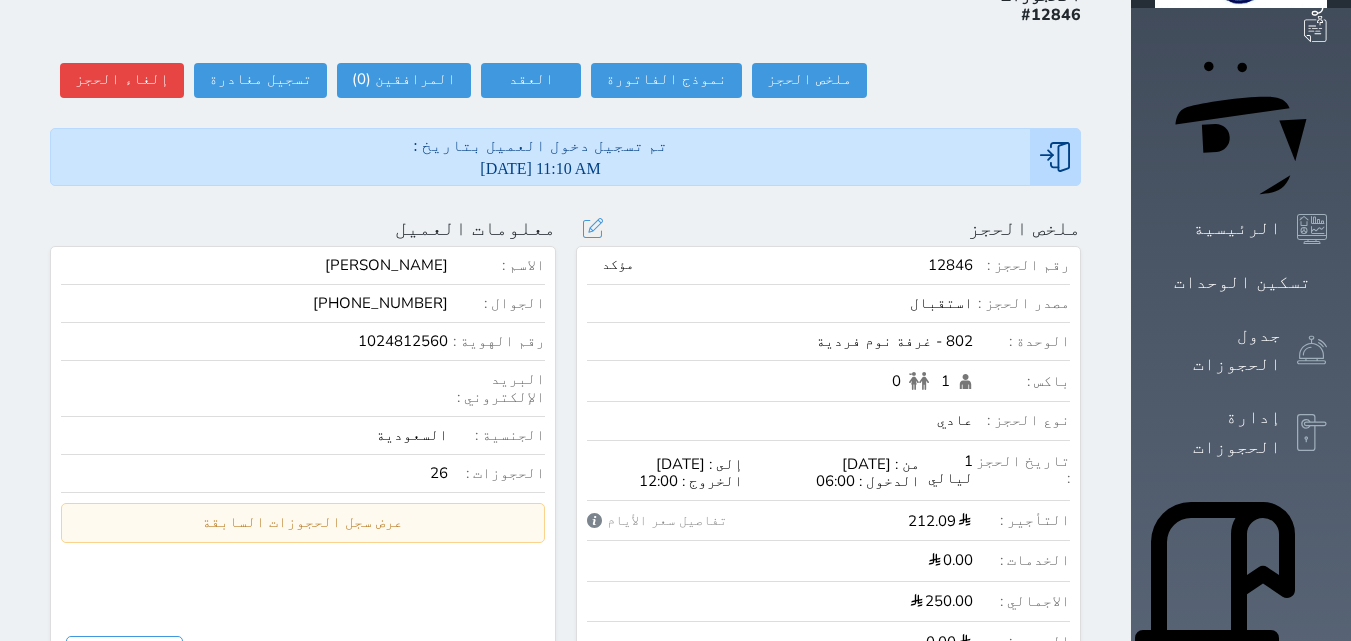 scroll, scrollTop: 0, scrollLeft: 0, axis: both 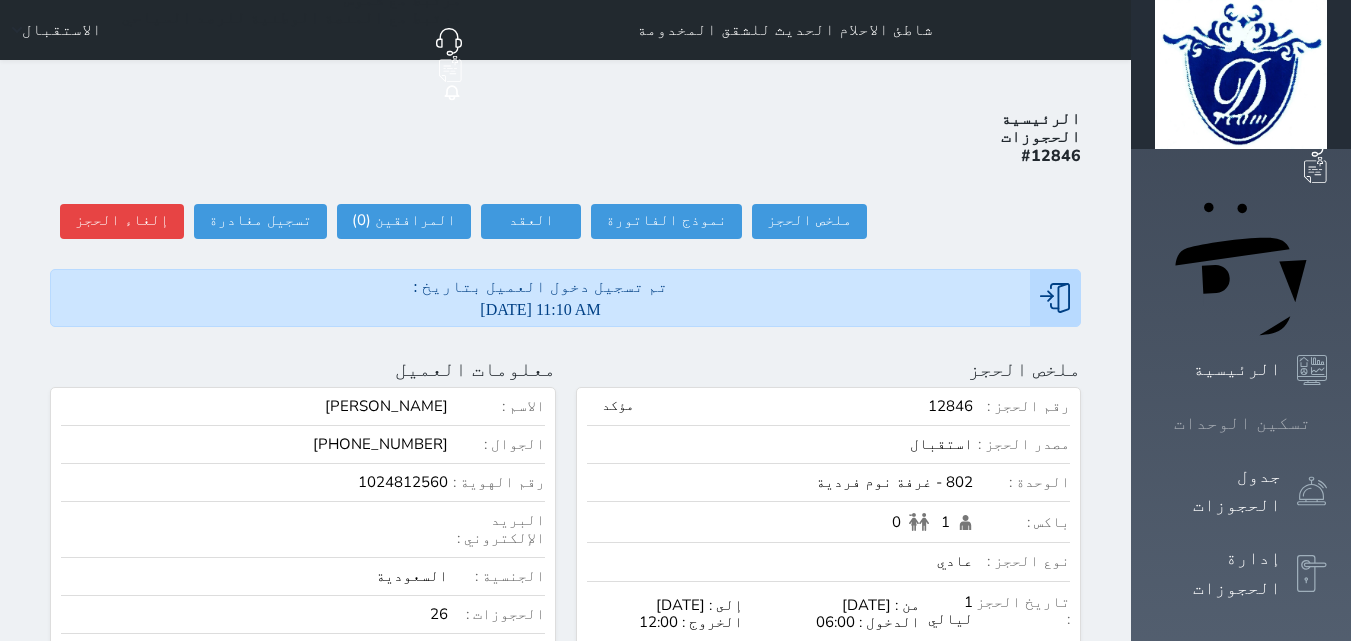 click on "تسكين الوحدات" at bounding box center [1242, 423] 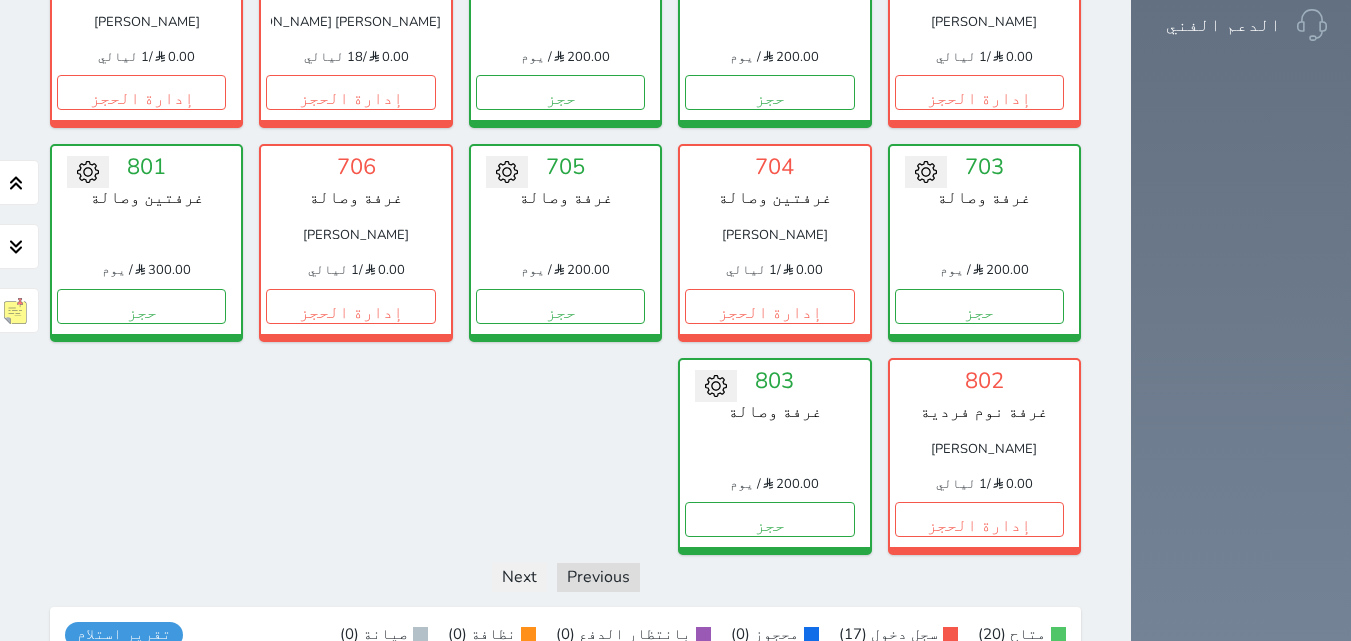 scroll, scrollTop: 1553, scrollLeft: 0, axis: vertical 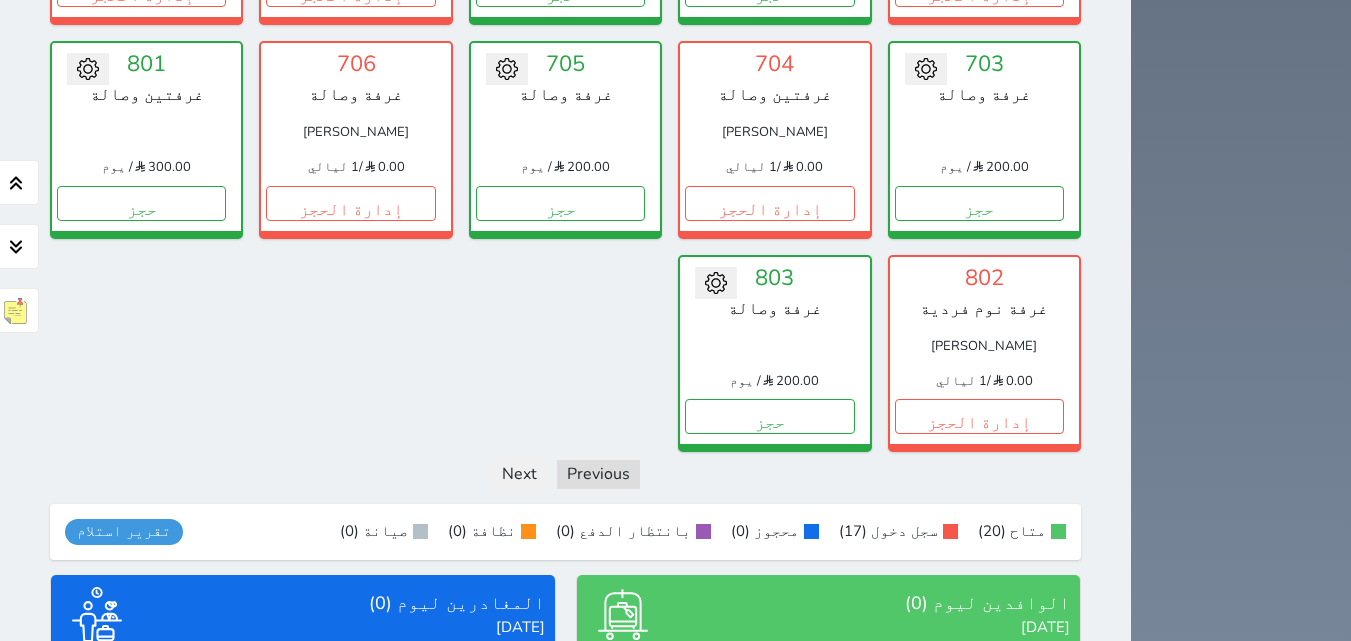 click on "عرض الوافدين" at bounding box center [828, 794] 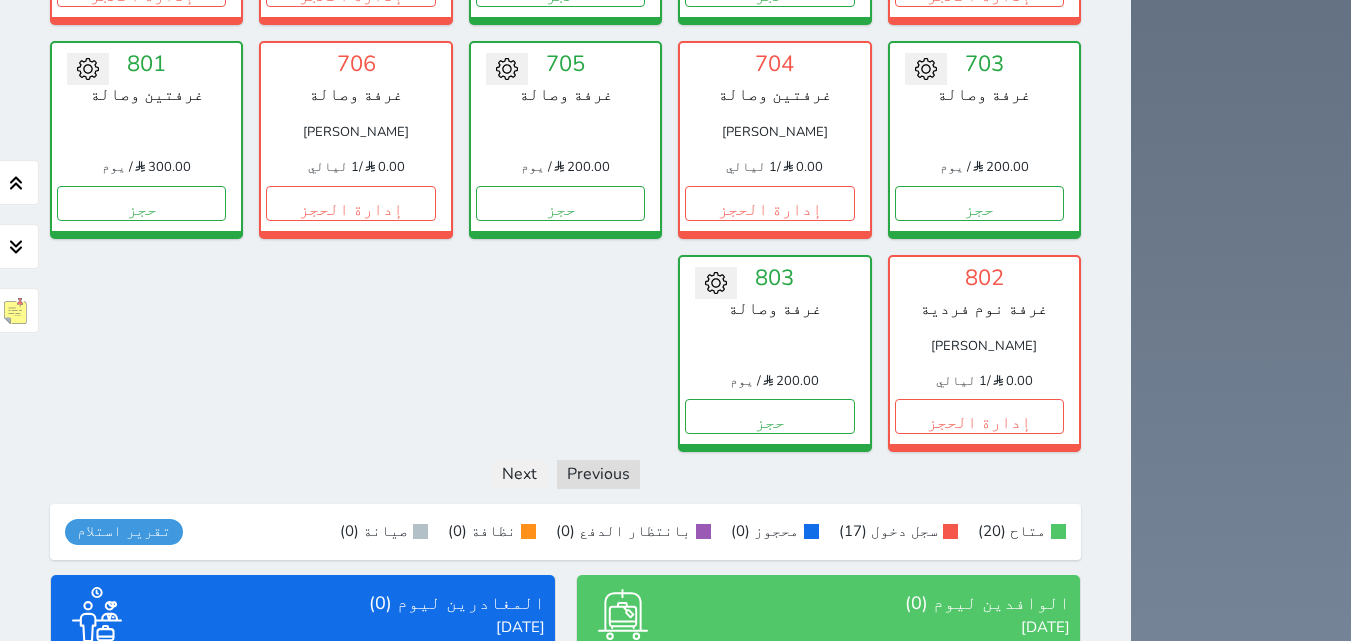 click on "عرض المغادرين" at bounding box center [303, 794] 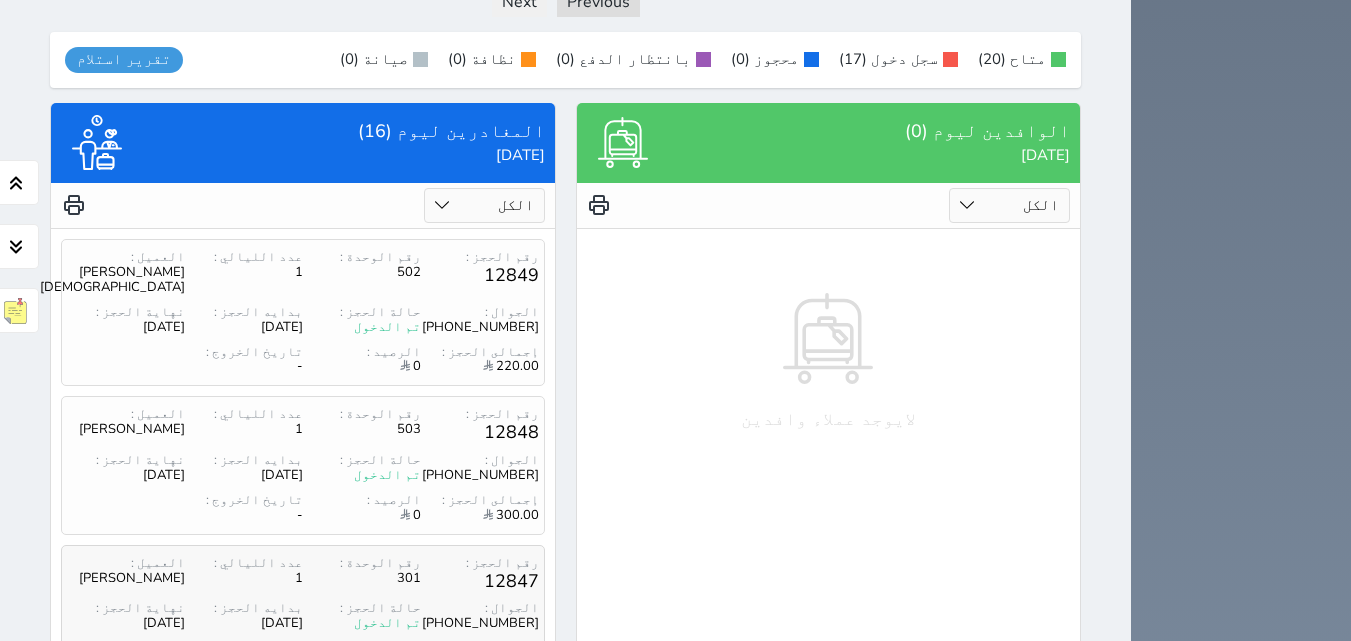 scroll, scrollTop: 2044, scrollLeft: 0, axis: vertical 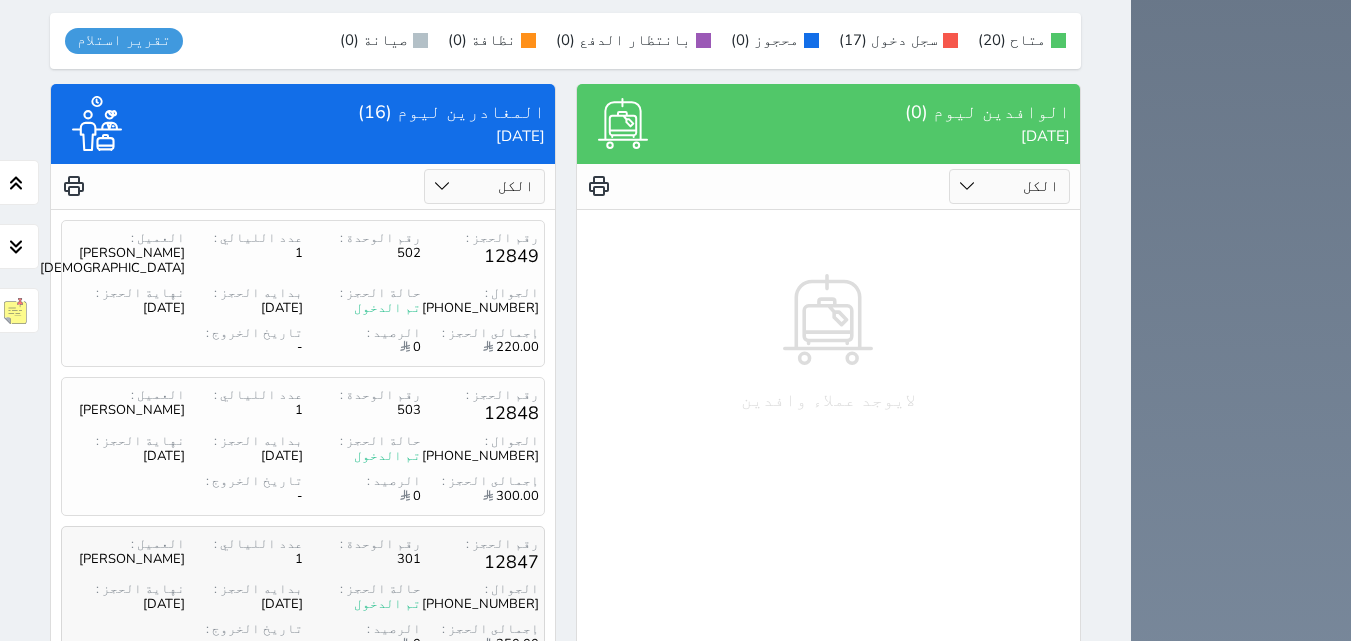 click on "تم الدخول" at bounding box center (362, 604) 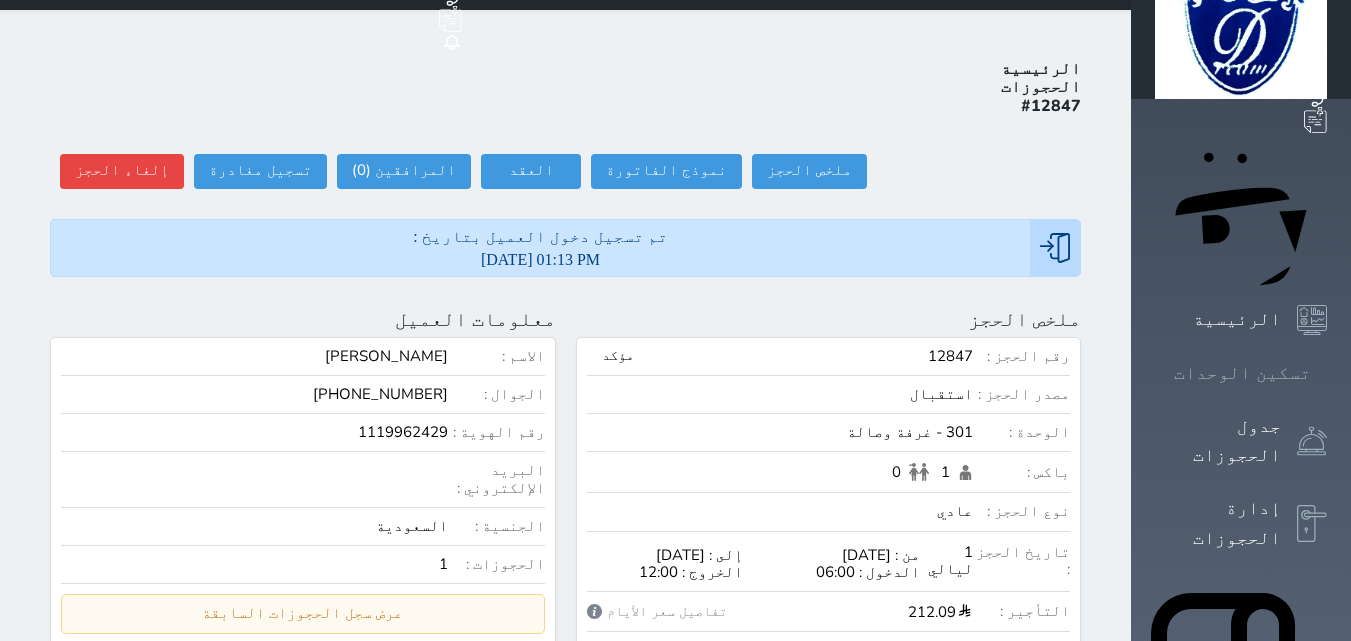 scroll, scrollTop: 0, scrollLeft: 0, axis: both 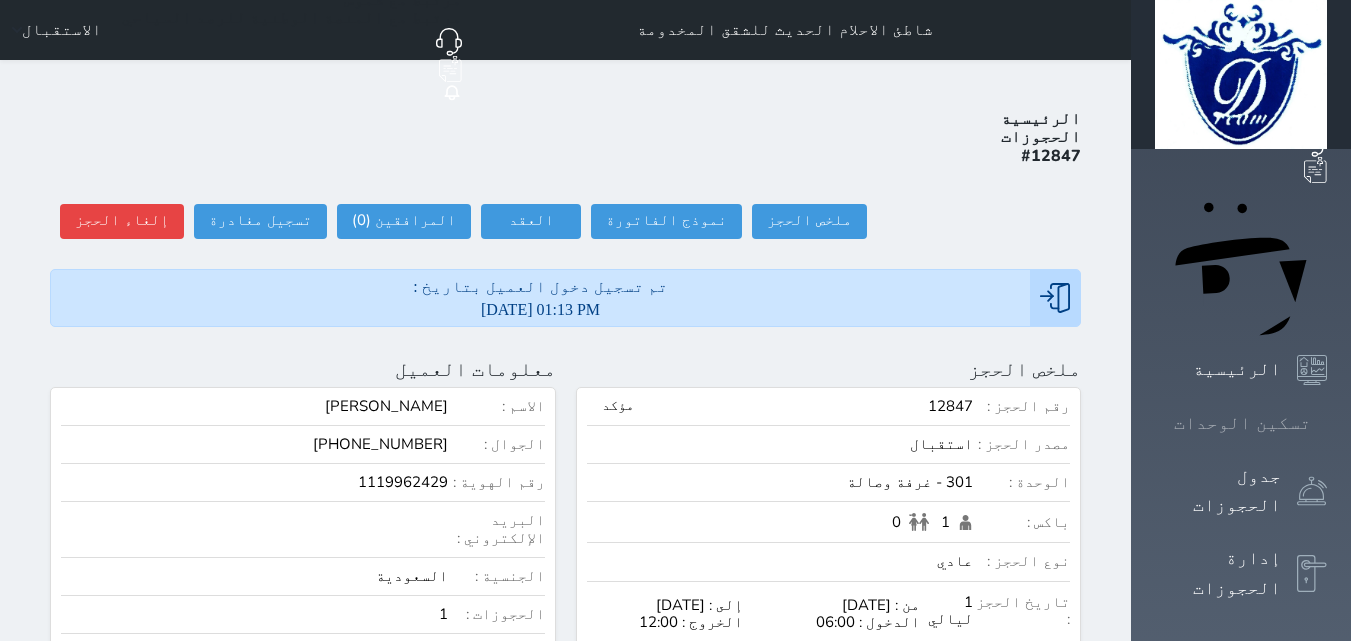 click at bounding box center (1327, 423) 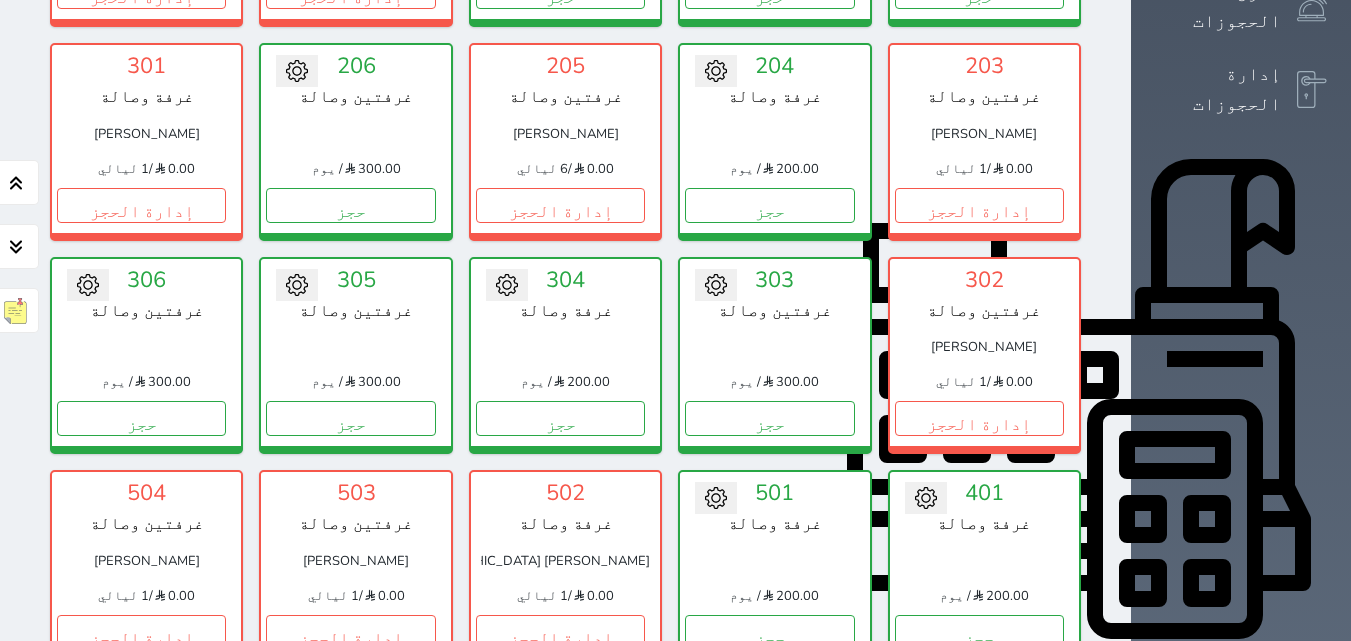 scroll, scrollTop: 578, scrollLeft: 0, axis: vertical 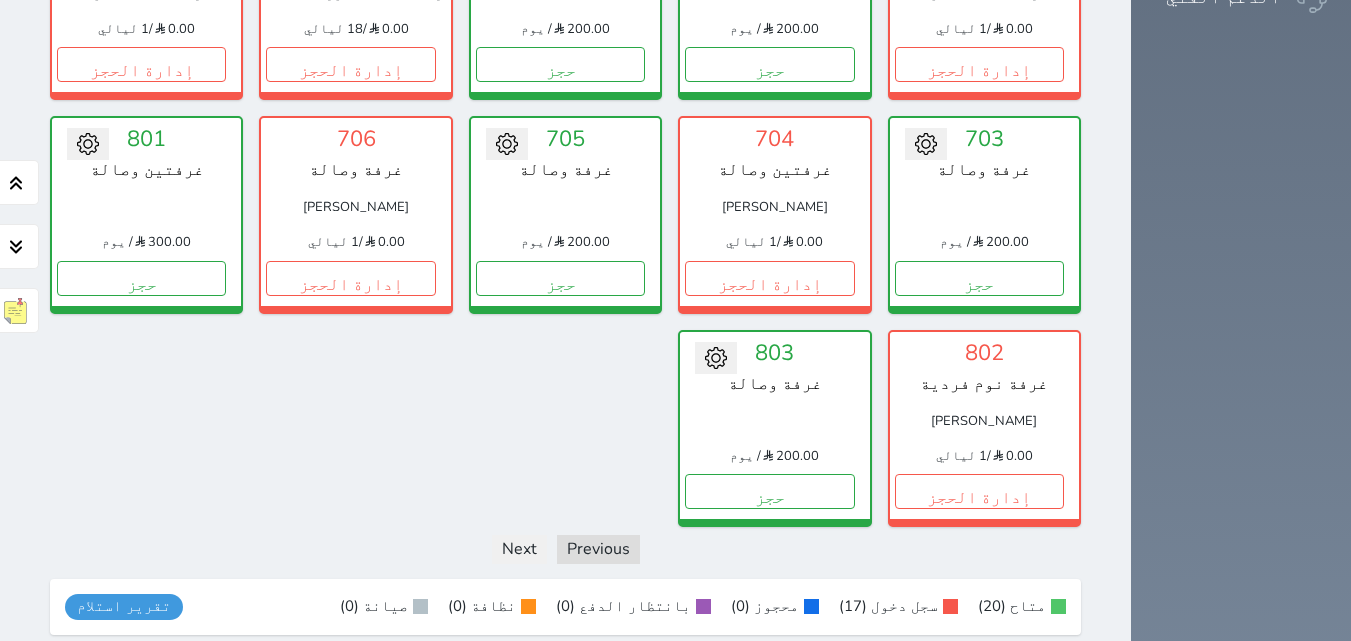 click on "عرض المغادرين" at bounding box center (303, 869) 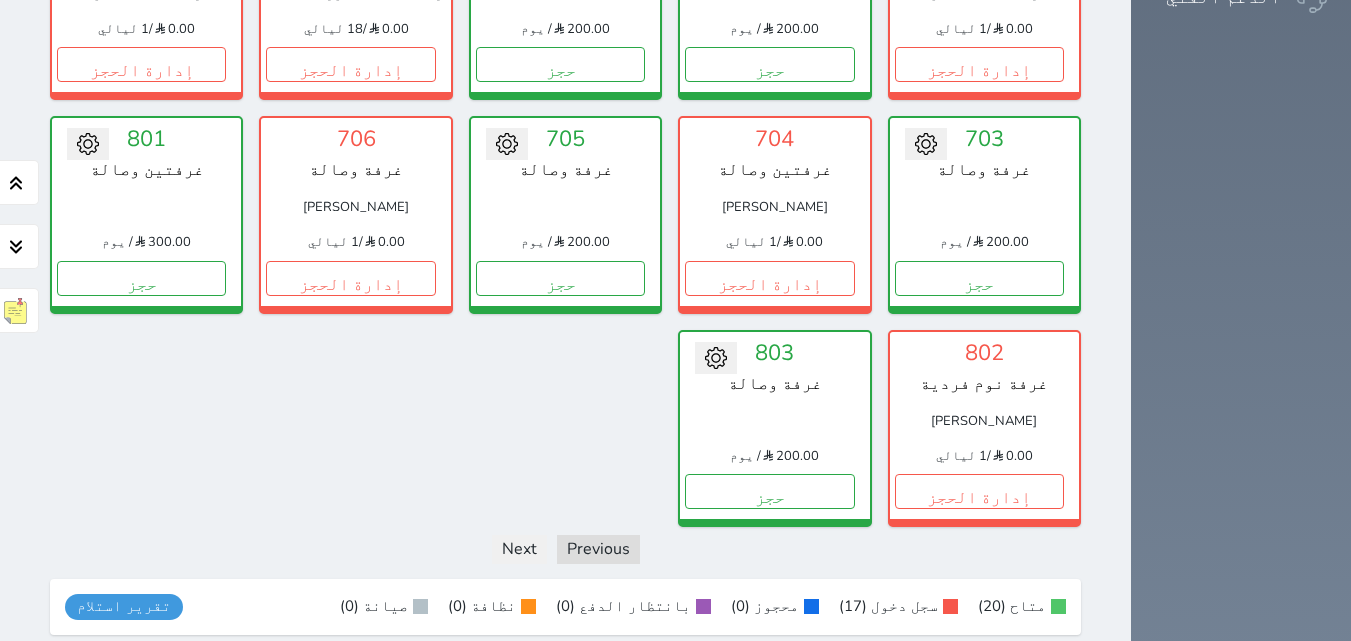 click on "عرض الوافدين" at bounding box center (828, 869) 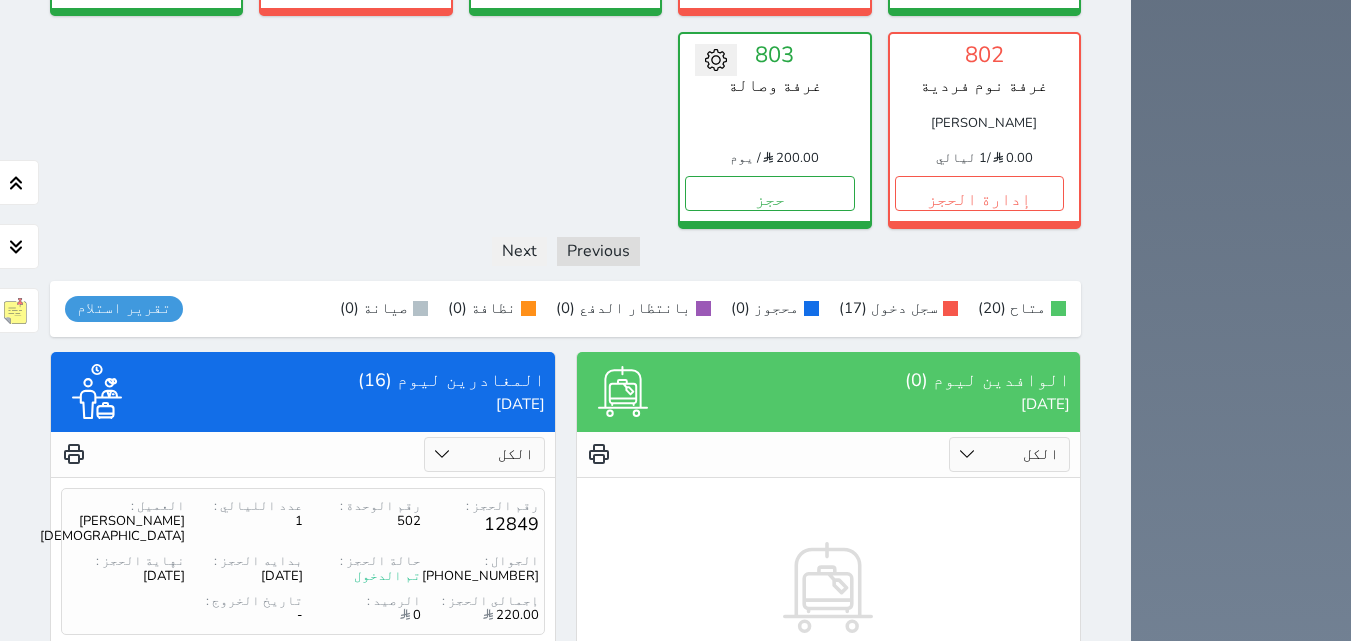 scroll, scrollTop: 2052, scrollLeft: 0, axis: vertical 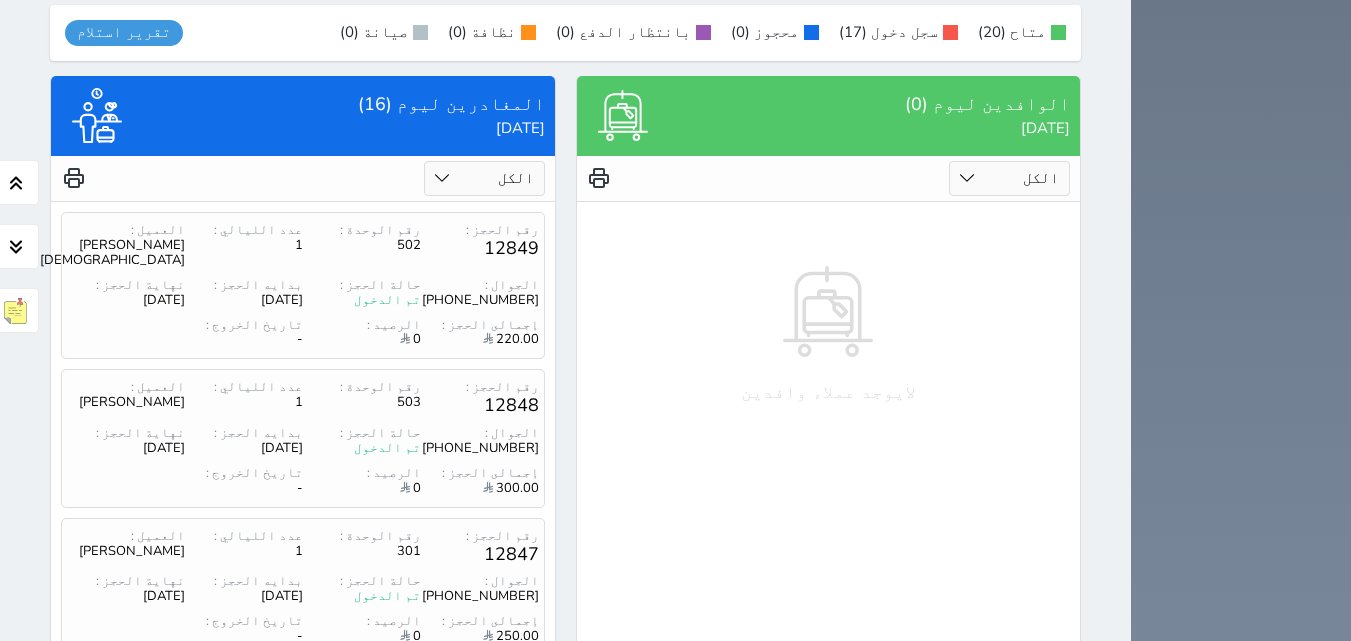 click on "3" at bounding box center [285, 836] 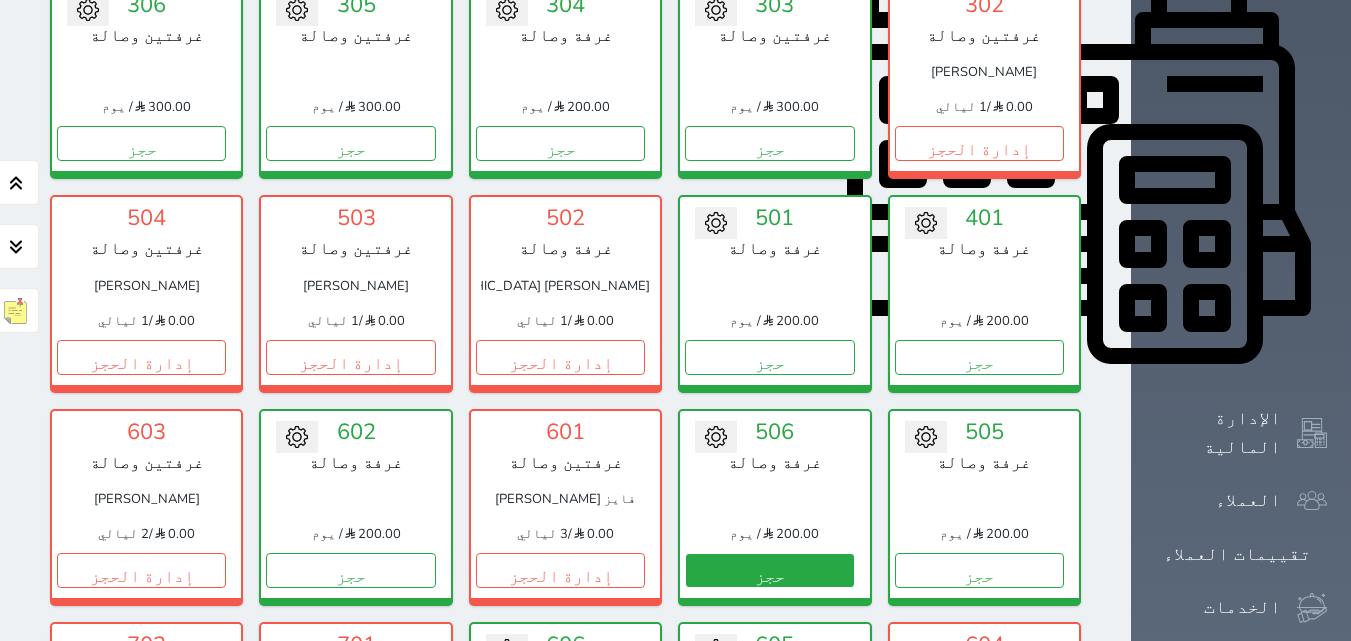 scroll, scrollTop: 752, scrollLeft: 0, axis: vertical 